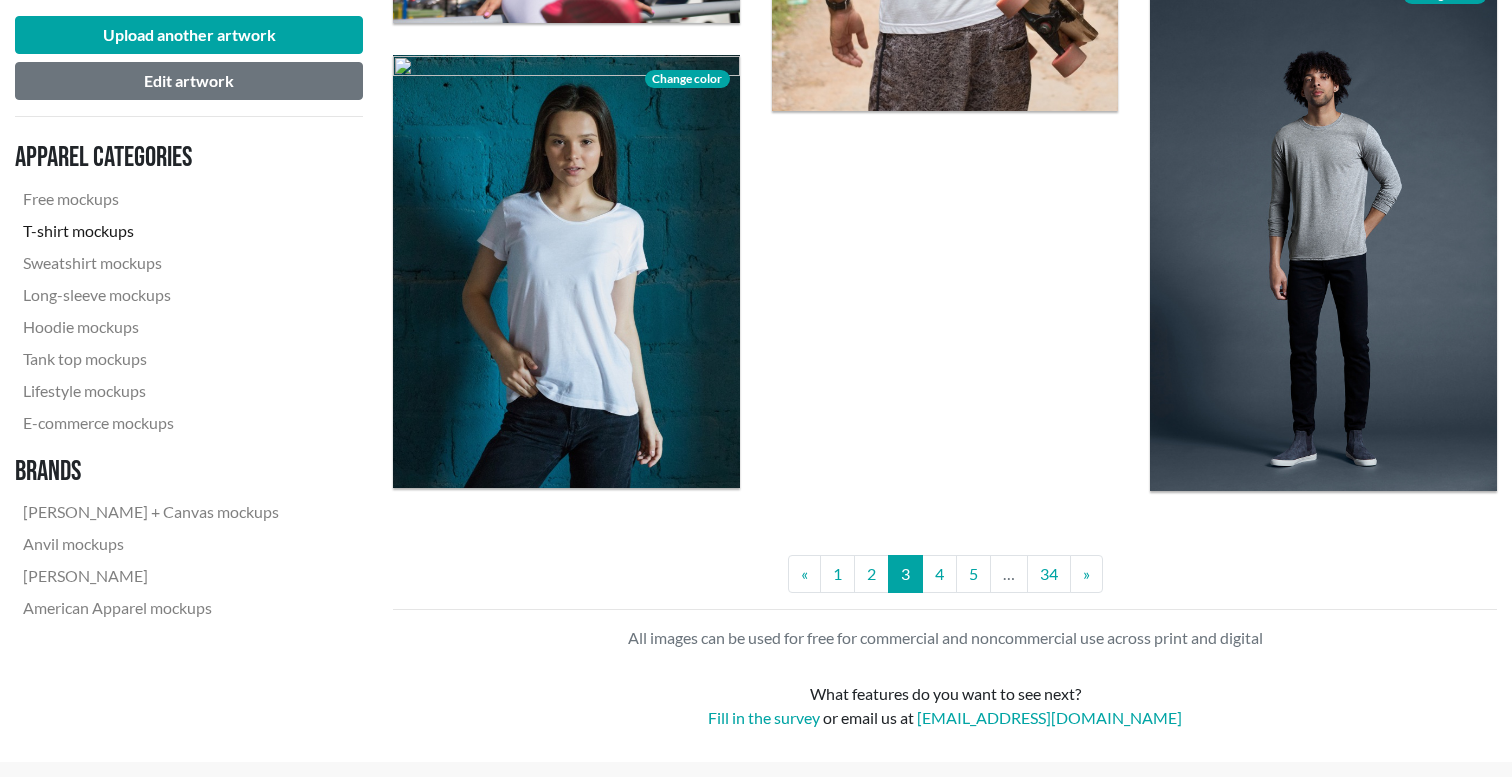 scroll, scrollTop: 4094, scrollLeft: 0, axis: vertical 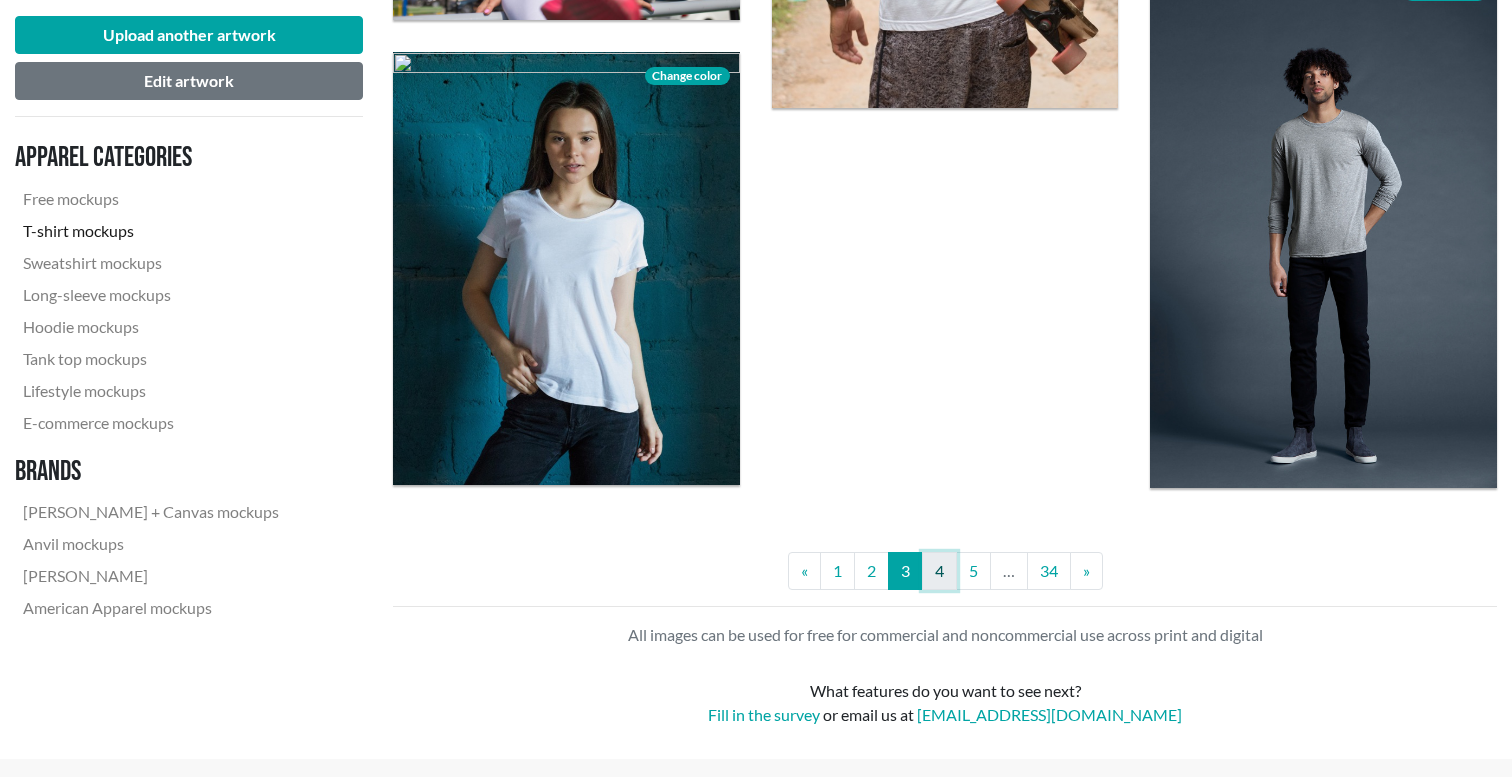 click on "4" at bounding box center [939, 571] 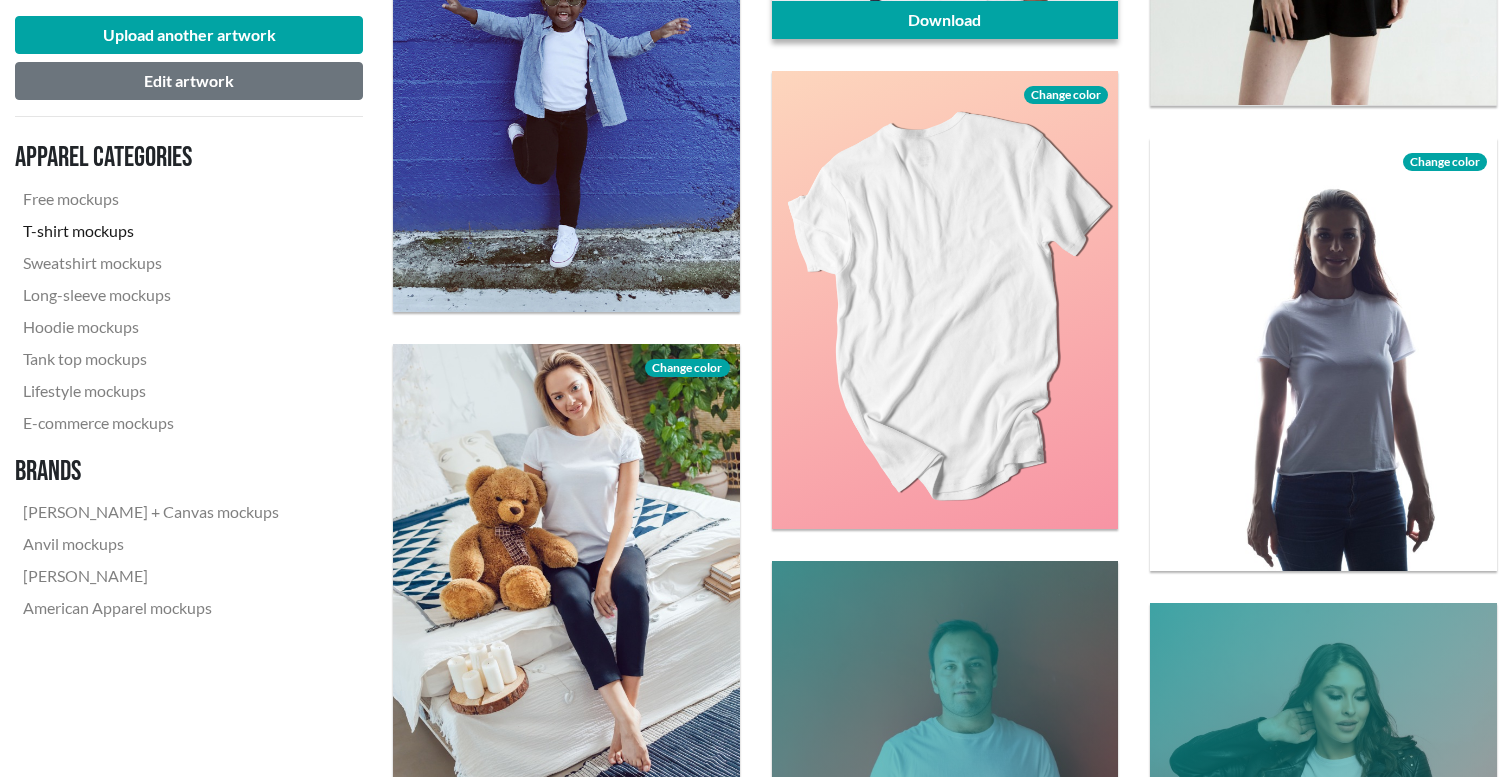 scroll, scrollTop: 2651, scrollLeft: 0, axis: vertical 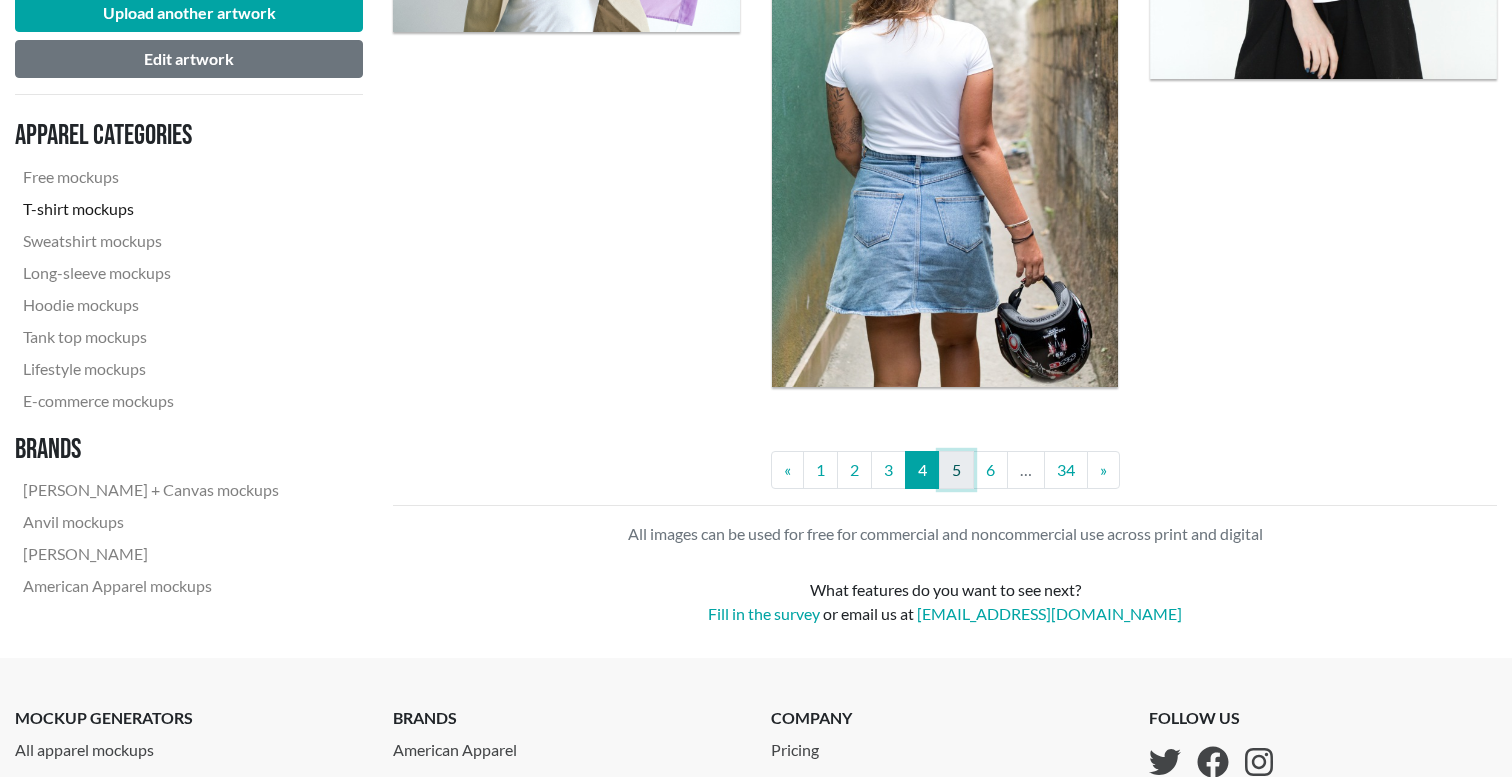 click on "5" at bounding box center (956, 470) 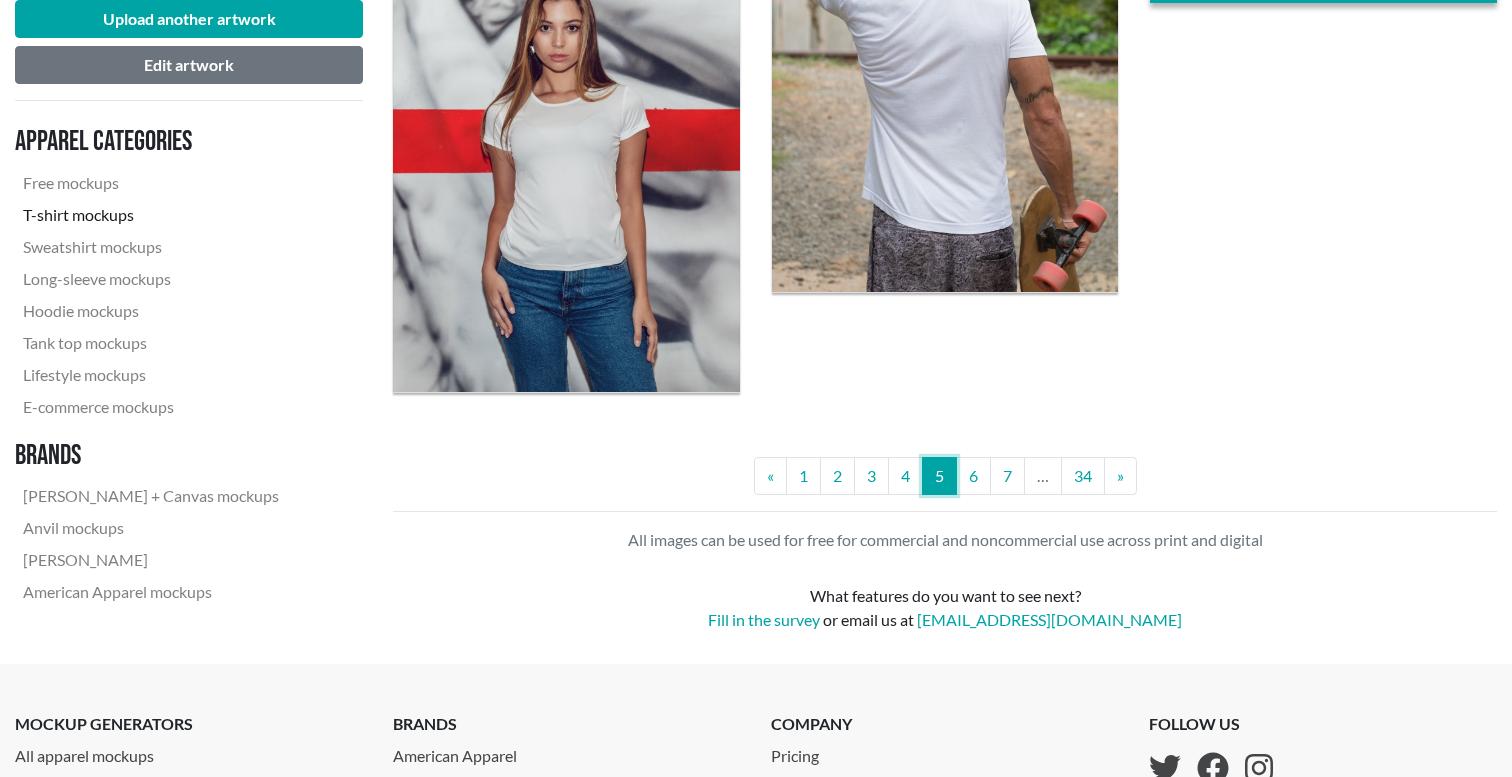 scroll, scrollTop: 4125, scrollLeft: 0, axis: vertical 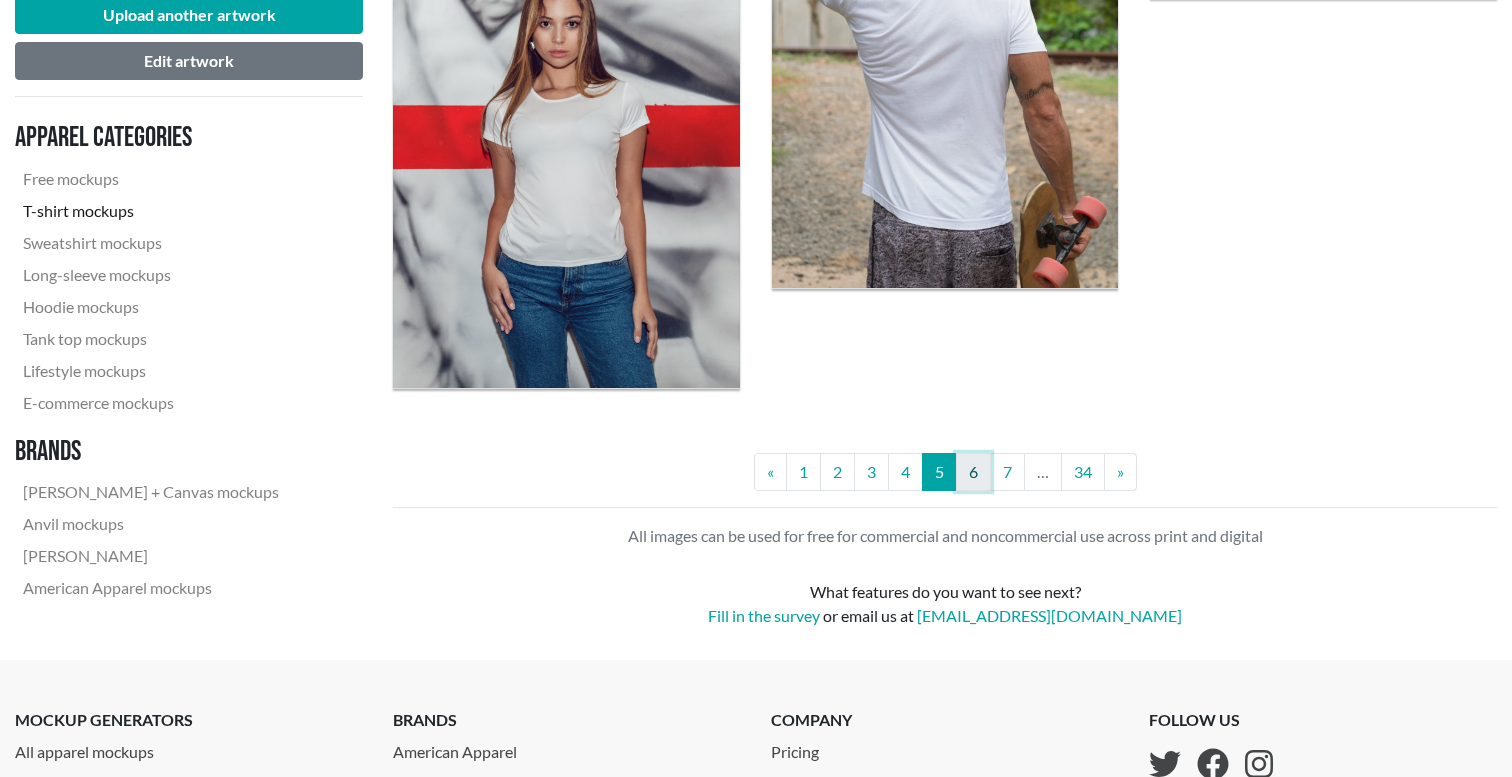 click on "6" at bounding box center [973, 472] 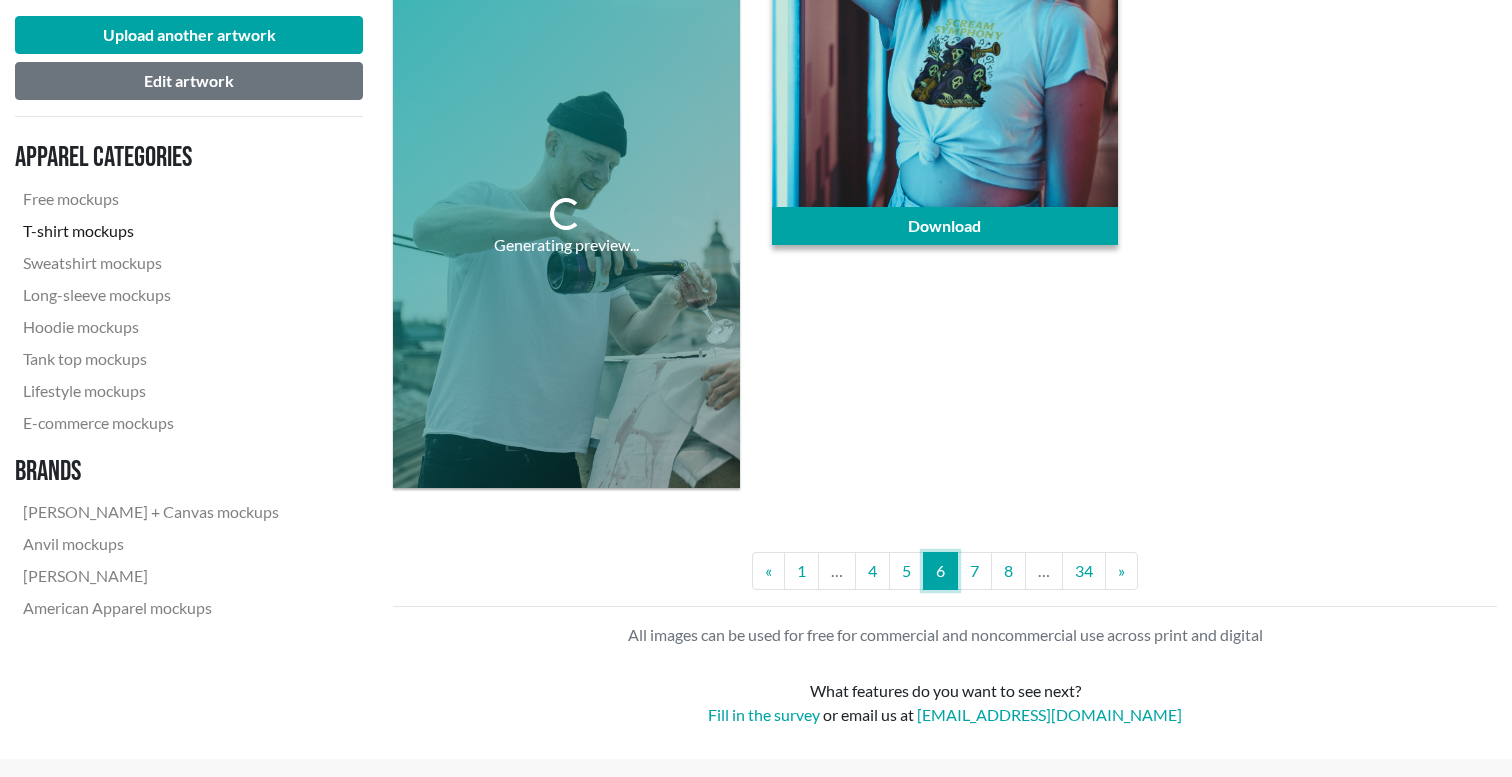 scroll, scrollTop: 4445, scrollLeft: 0, axis: vertical 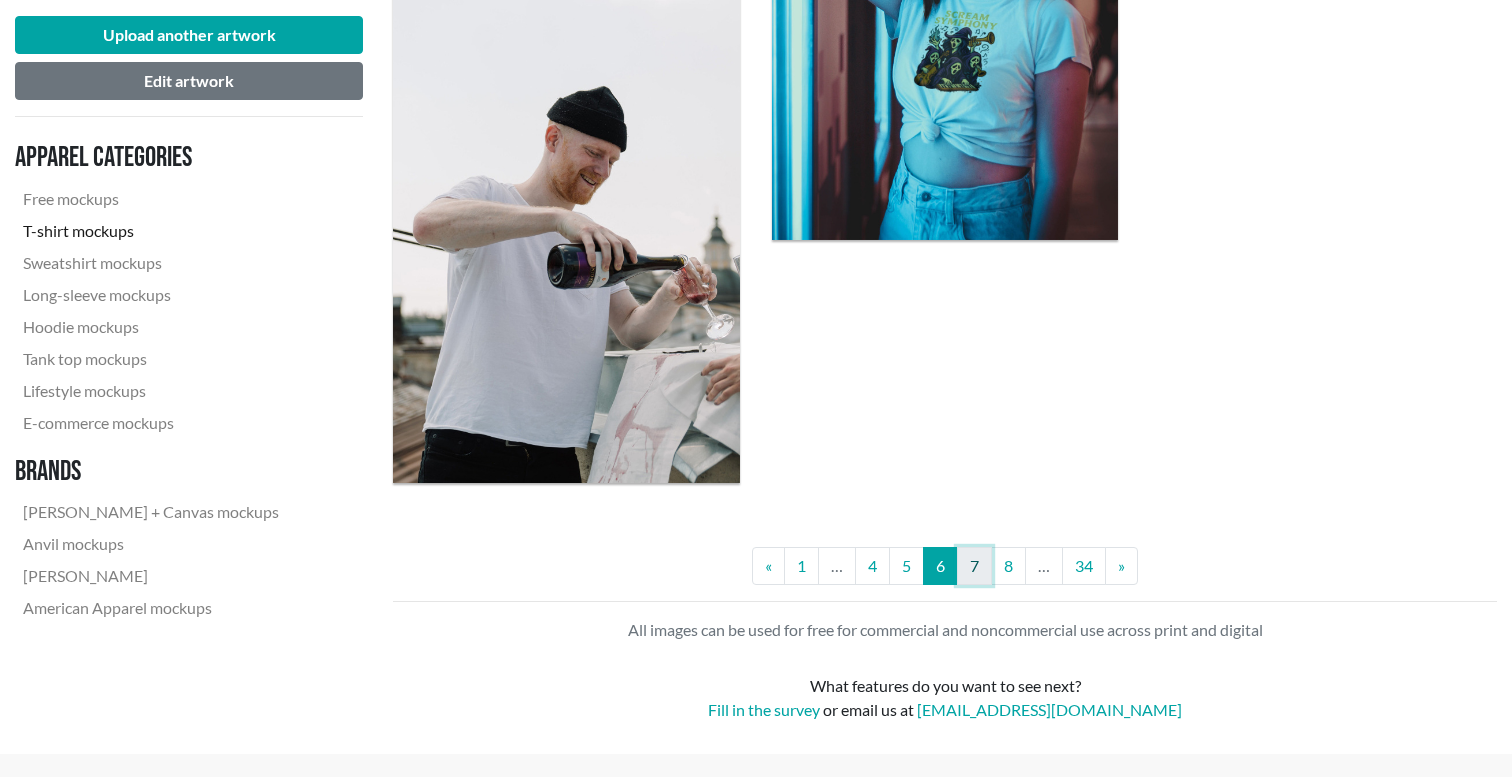 click on "7" at bounding box center [974, 566] 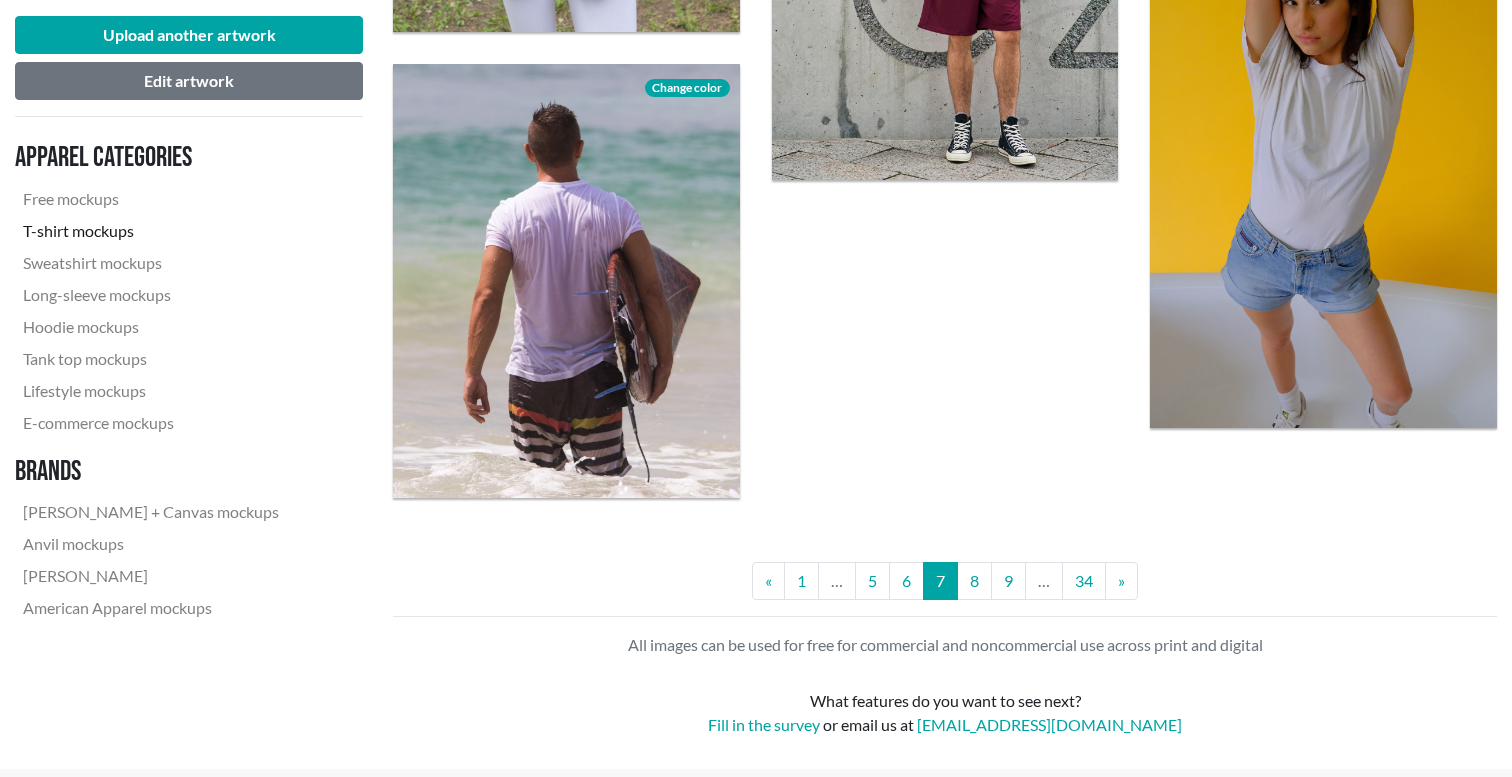scroll, scrollTop: 4306, scrollLeft: 0, axis: vertical 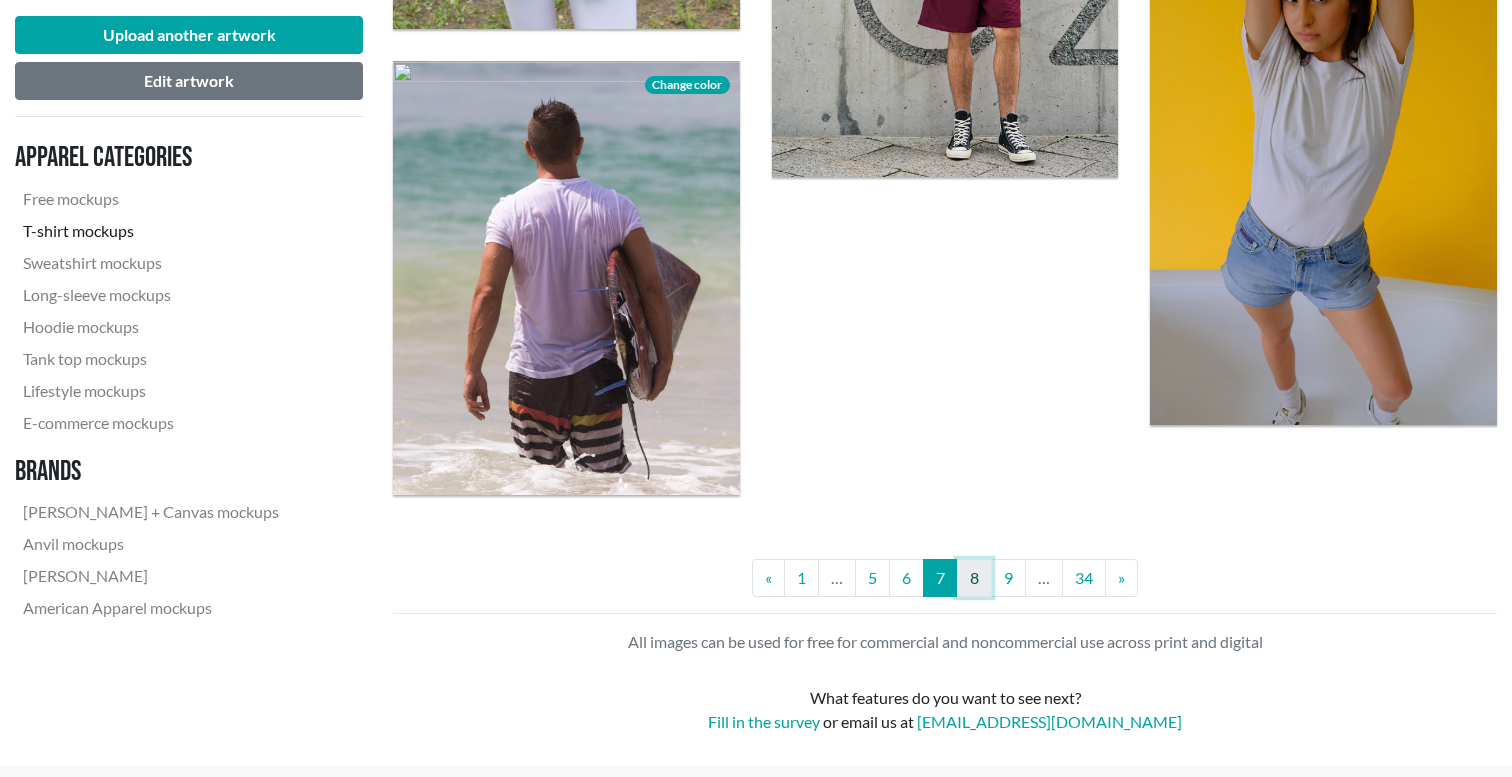 click on "8" at bounding box center (974, 578) 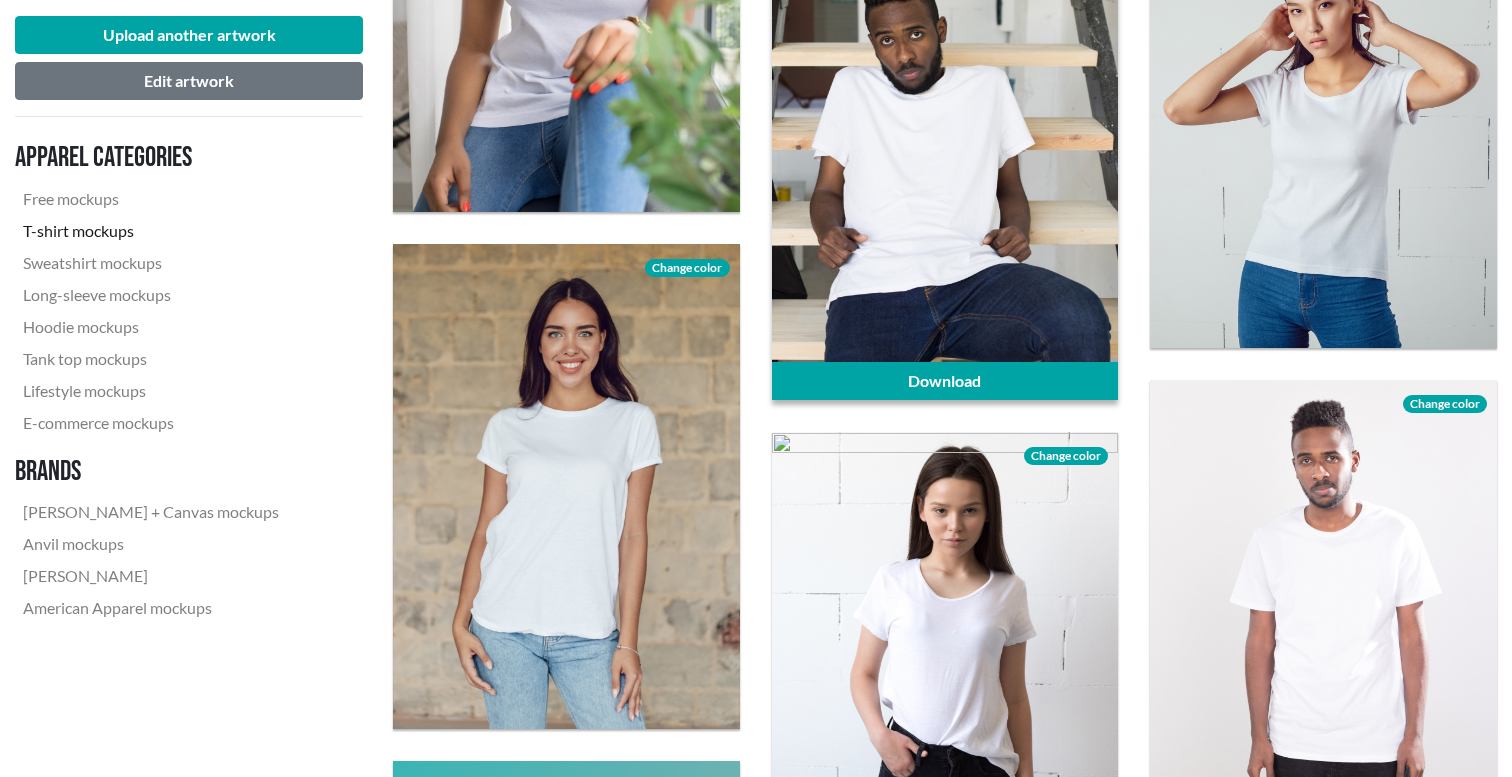 scroll, scrollTop: 1564, scrollLeft: 0, axis: vertical 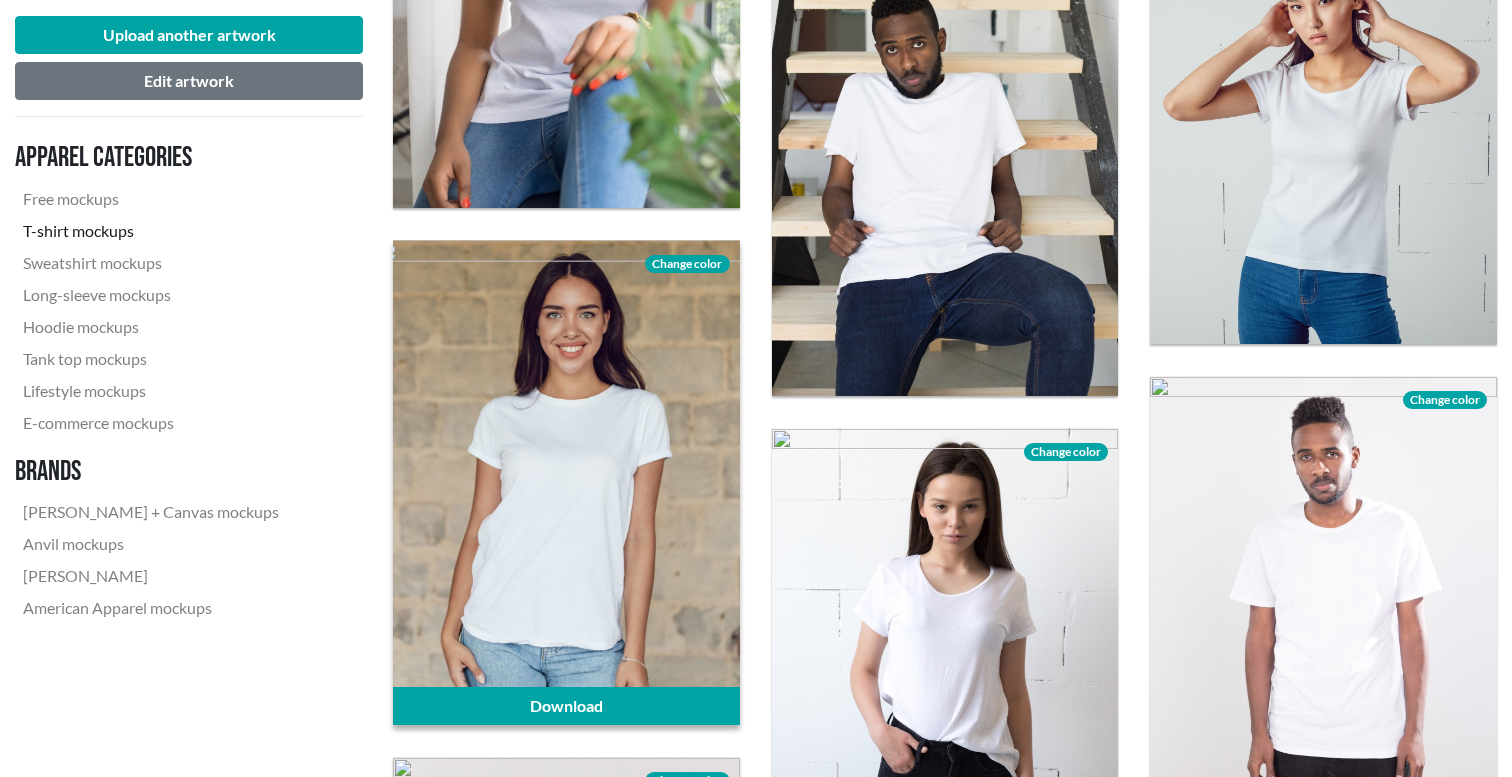click on "Change color" at bounding box center (687, 264) 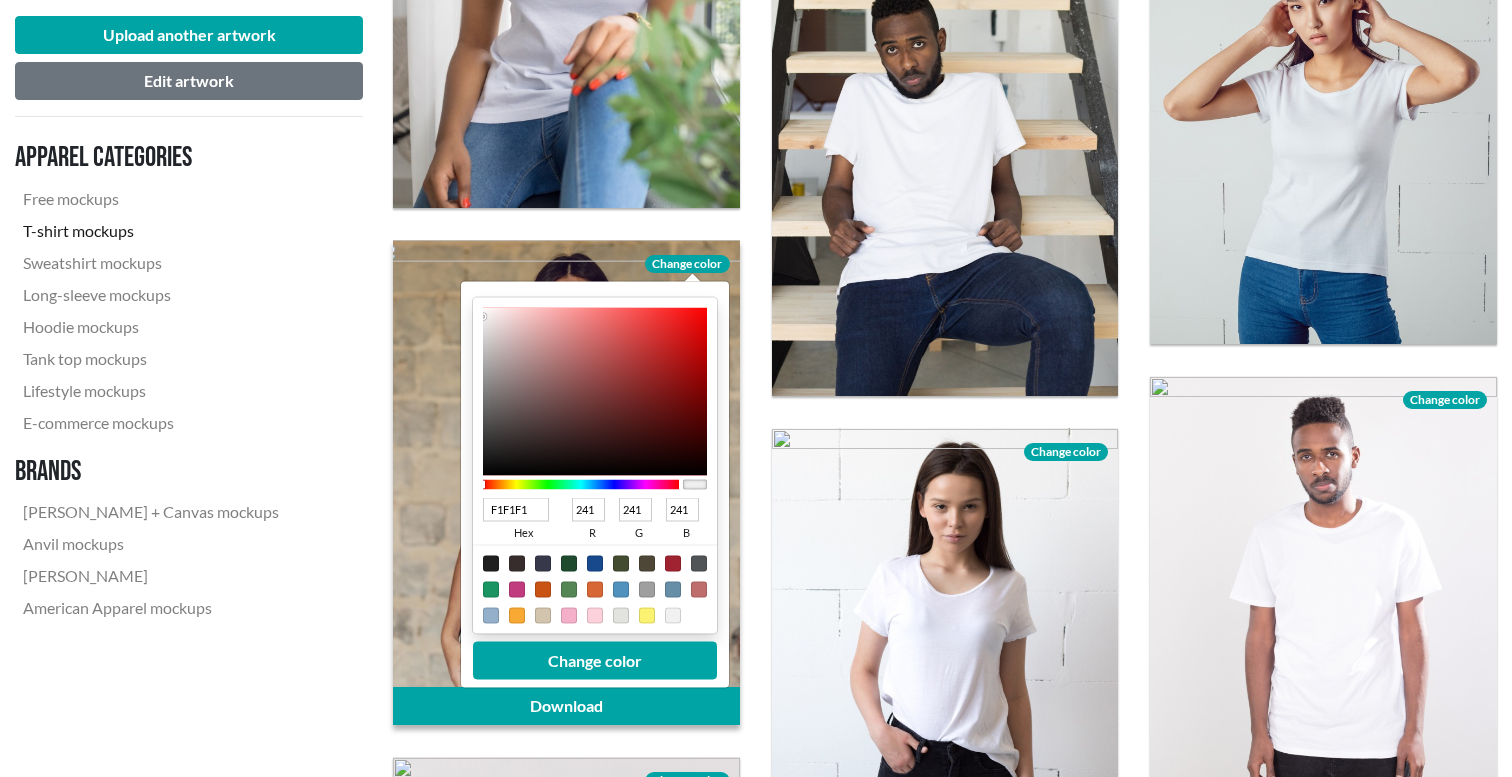 type on "F1EEEE" 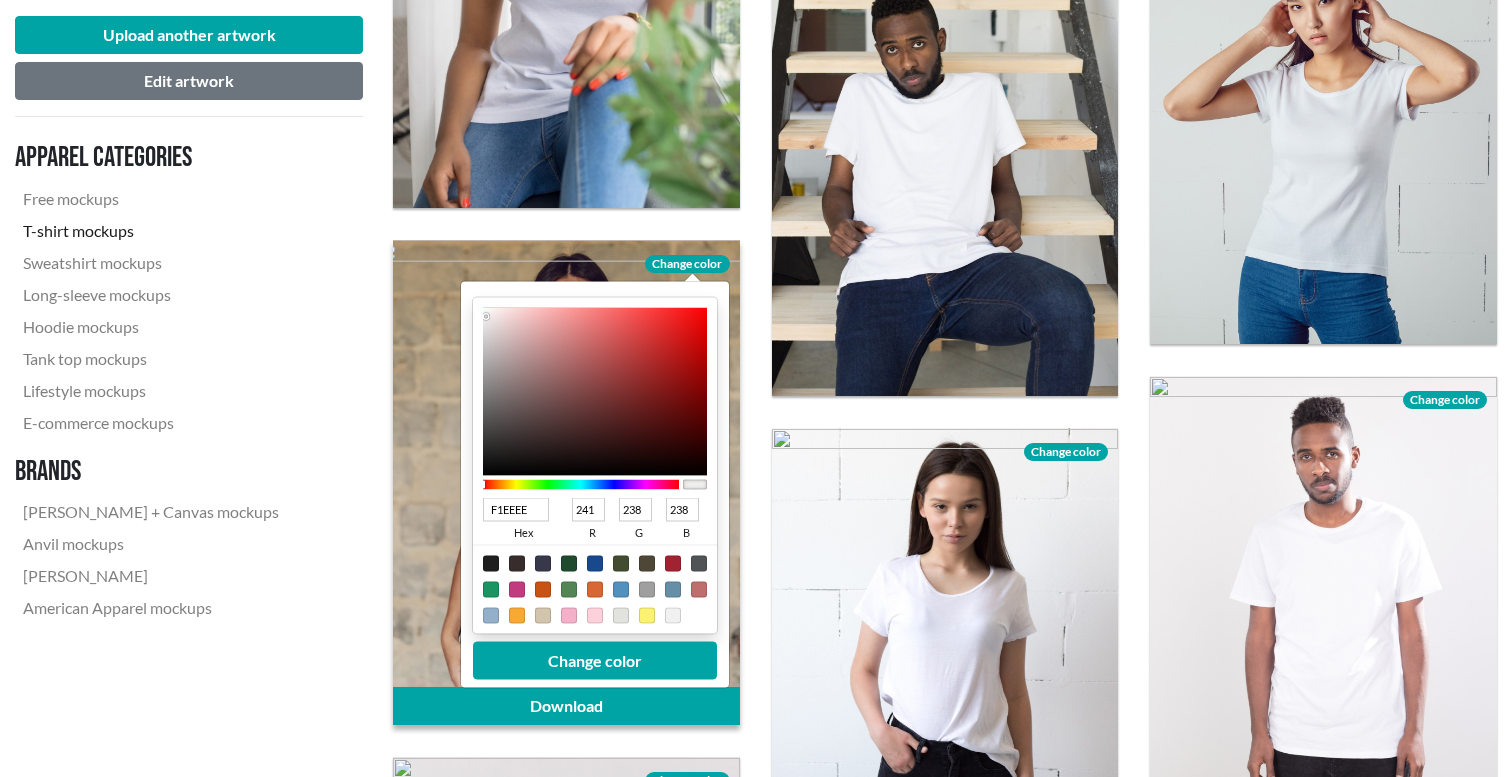 type on "DBD9D9" 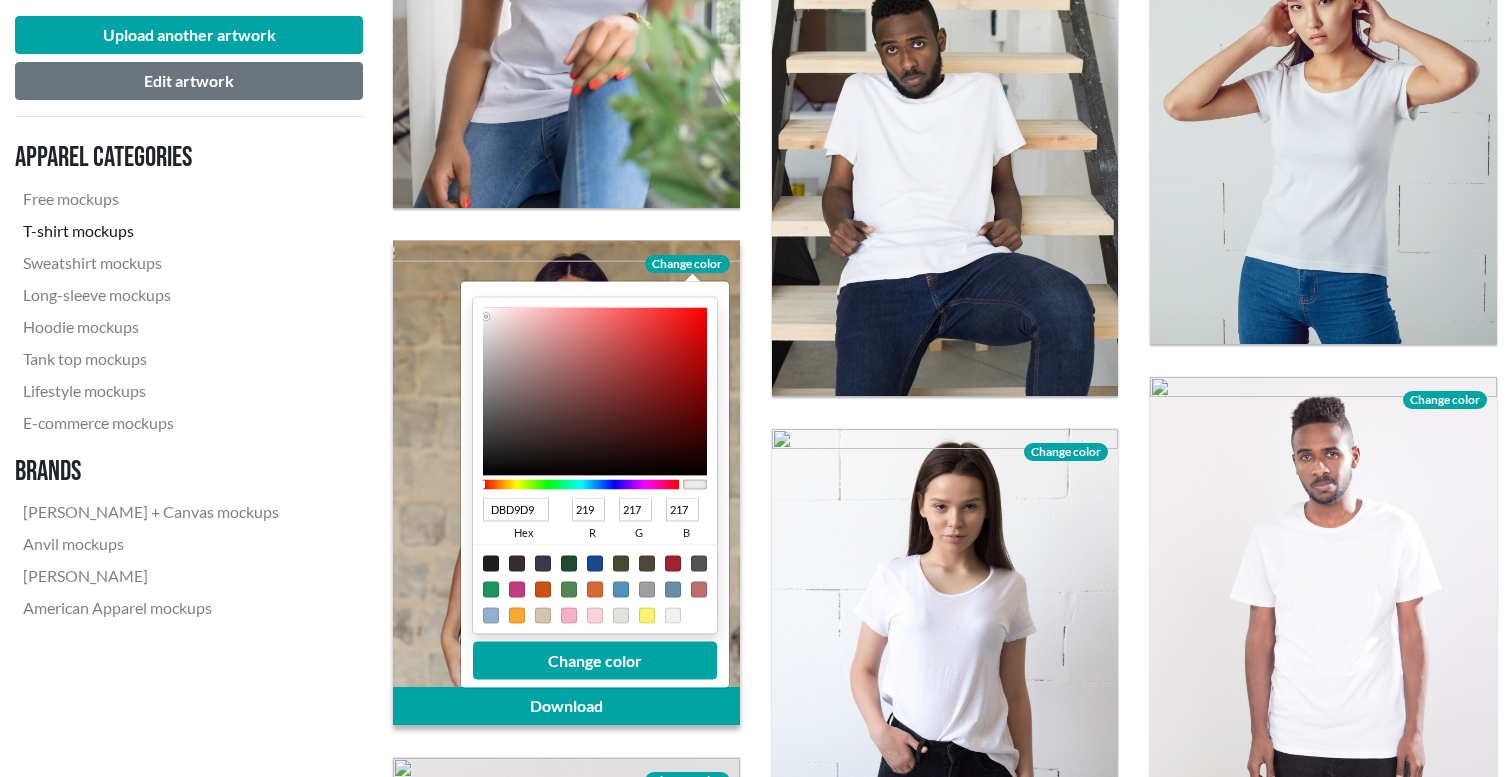 type on "838282" 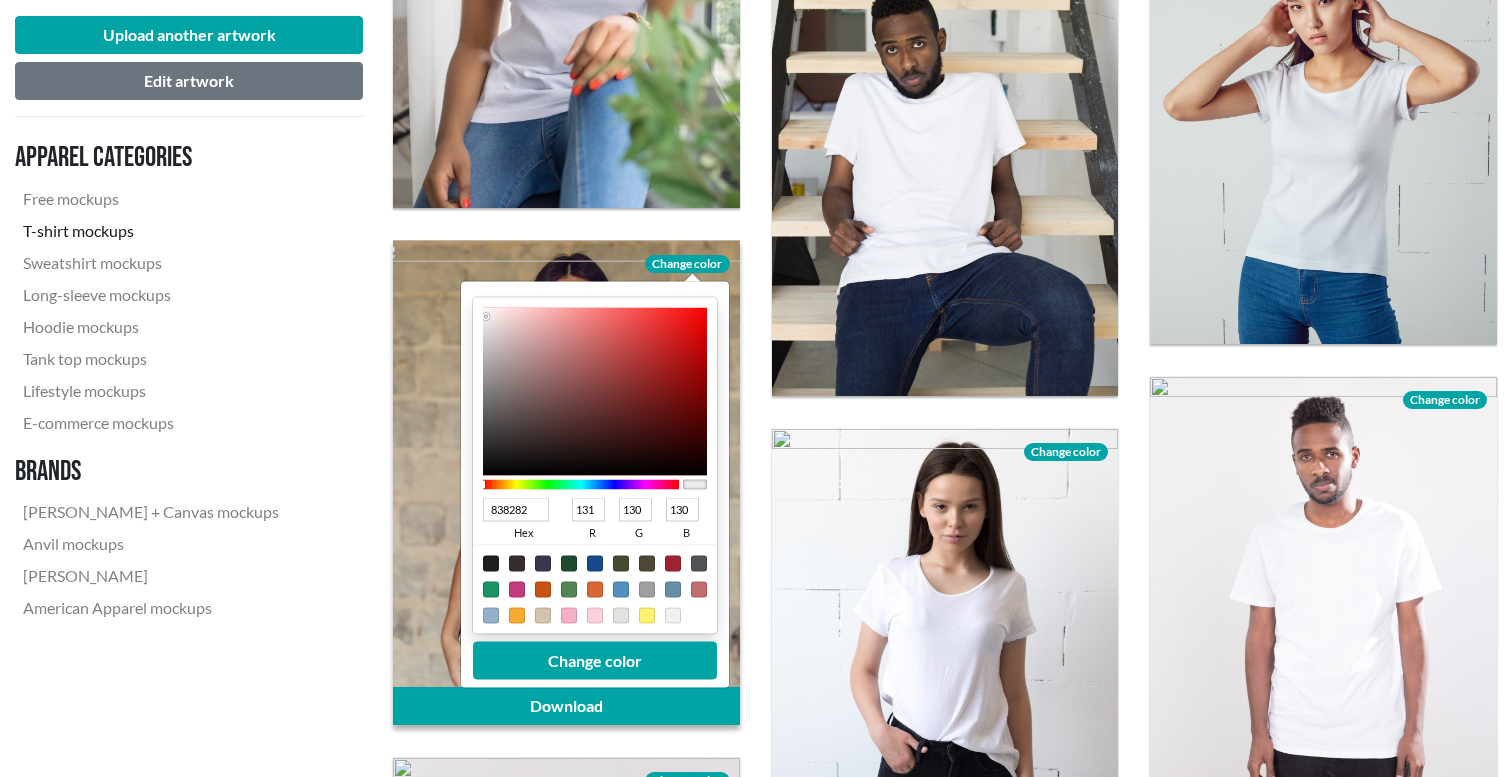 type on "242323" 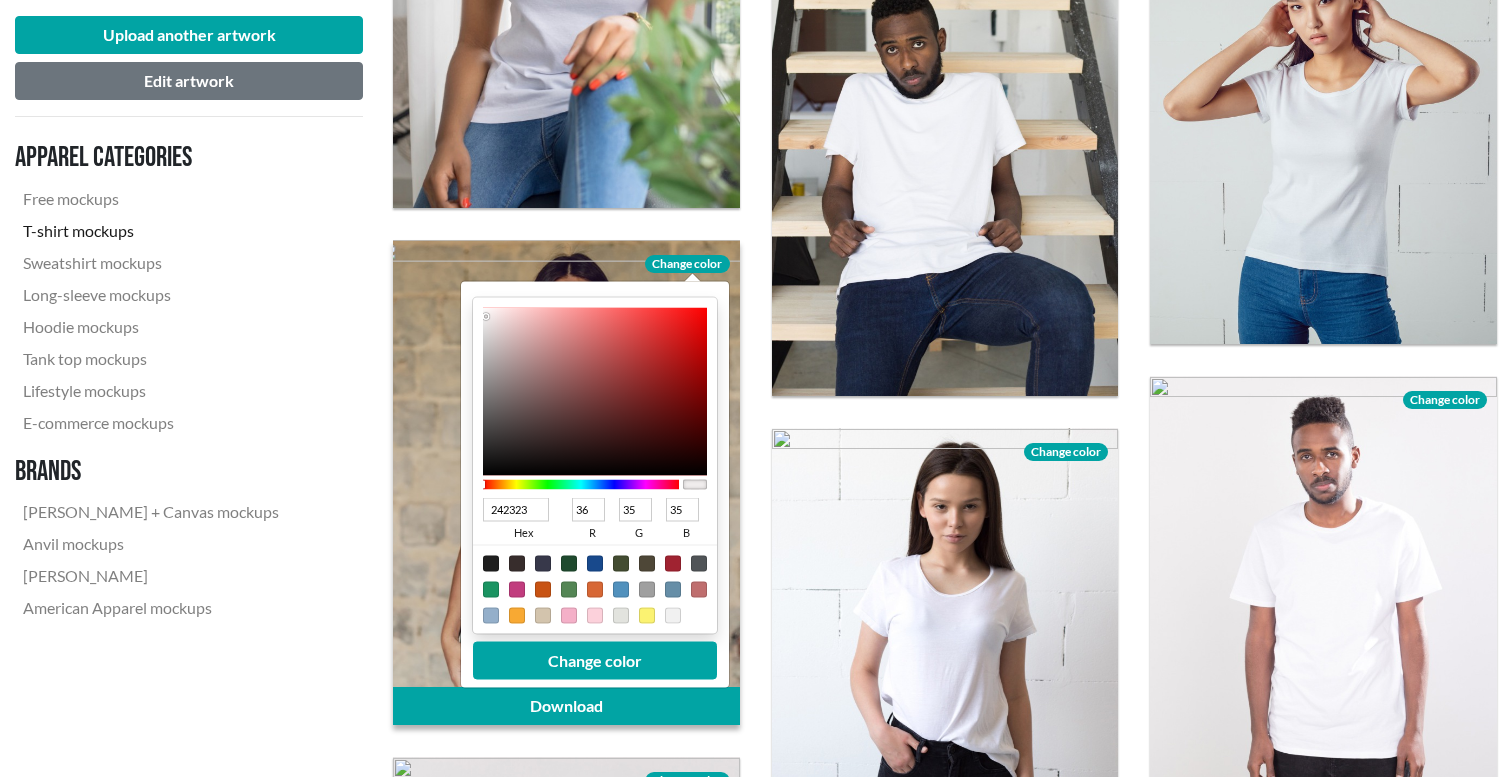 type on "000000" 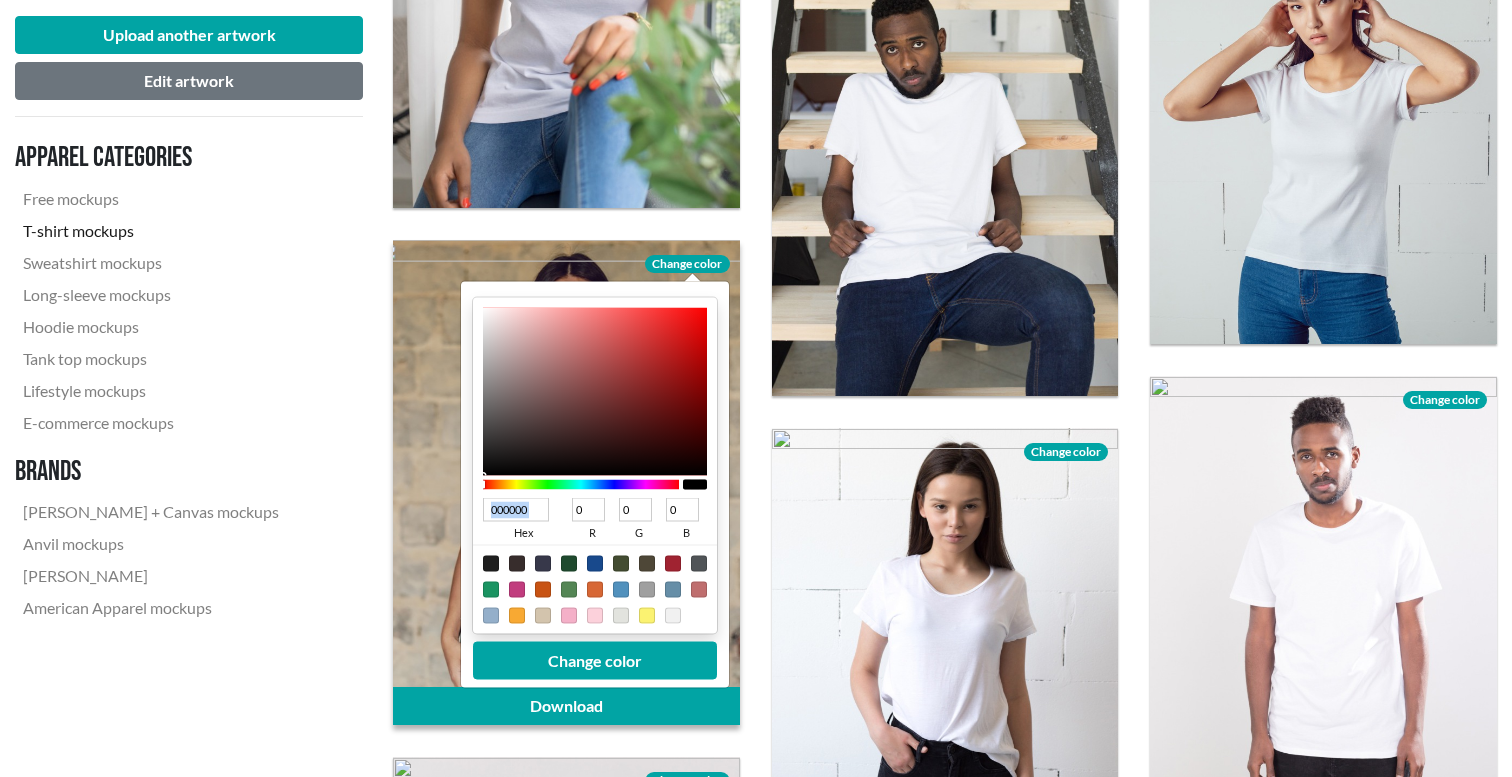drag, startPoint x: 485, startPoint y: 317, endPoint x: 473, endPoint y: 539, distance: 222.32408 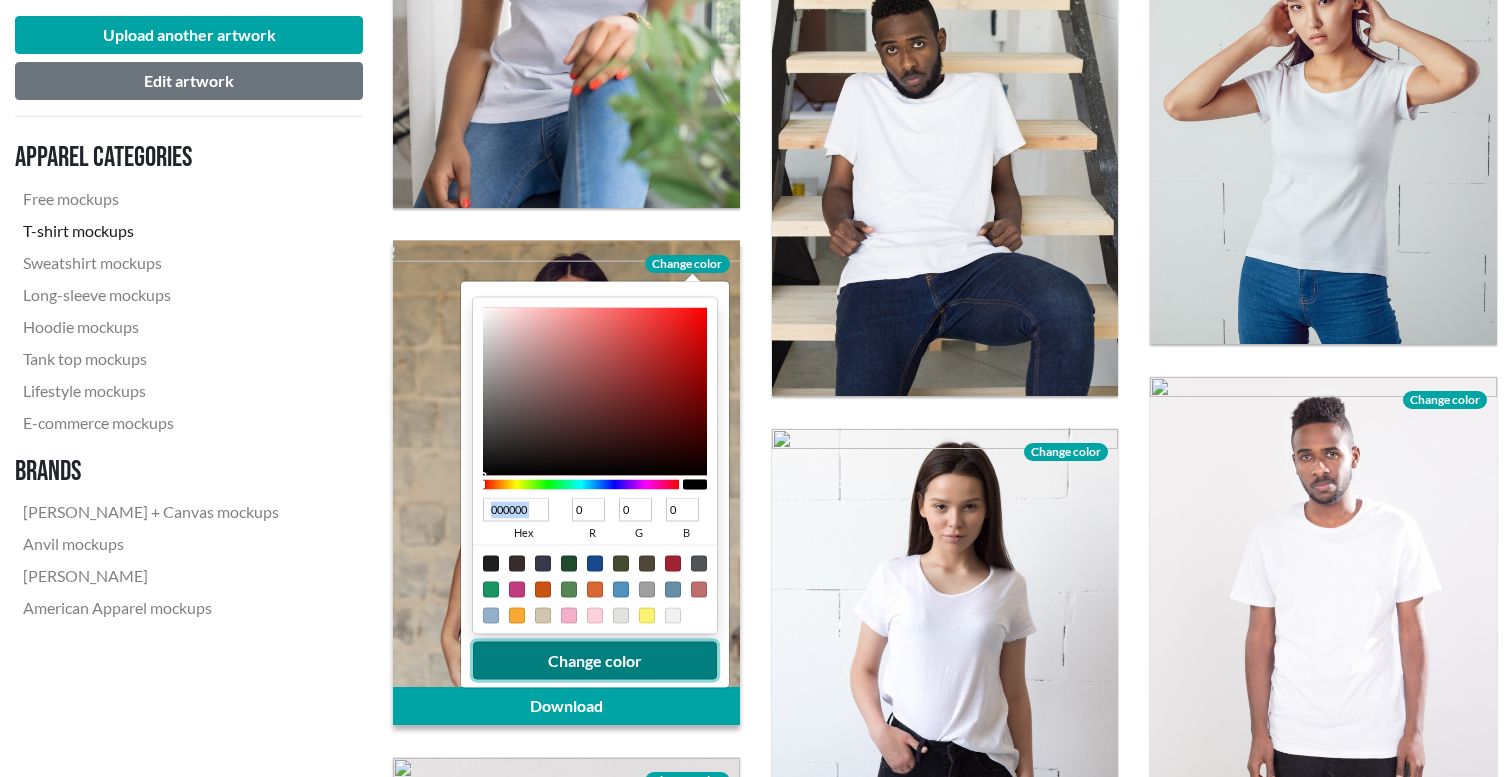 click on "Change color" at bounding box center (595, 661) 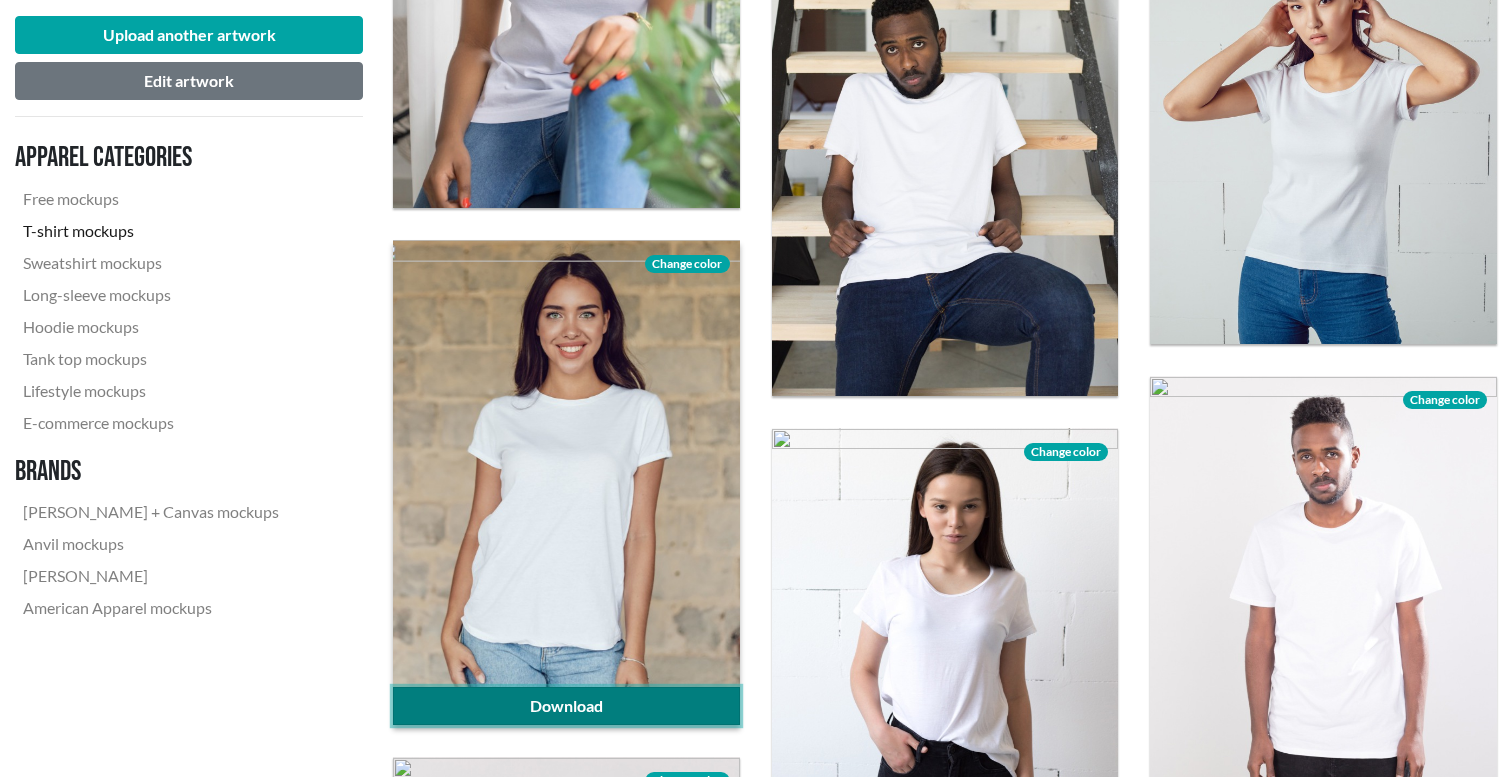 click on "Download" 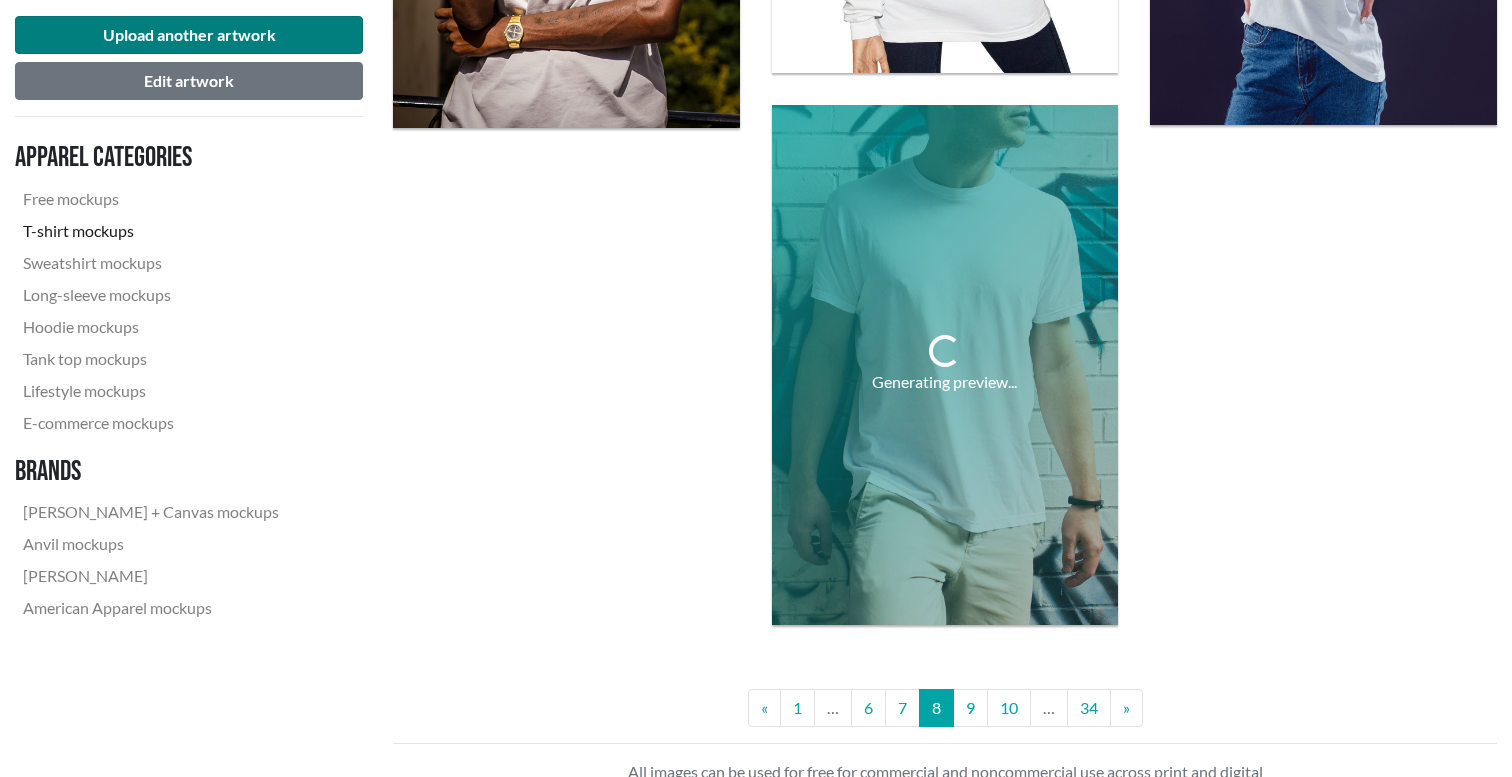scroll, scrollTop: 4199, scrollLeft: 0, axis: vertical 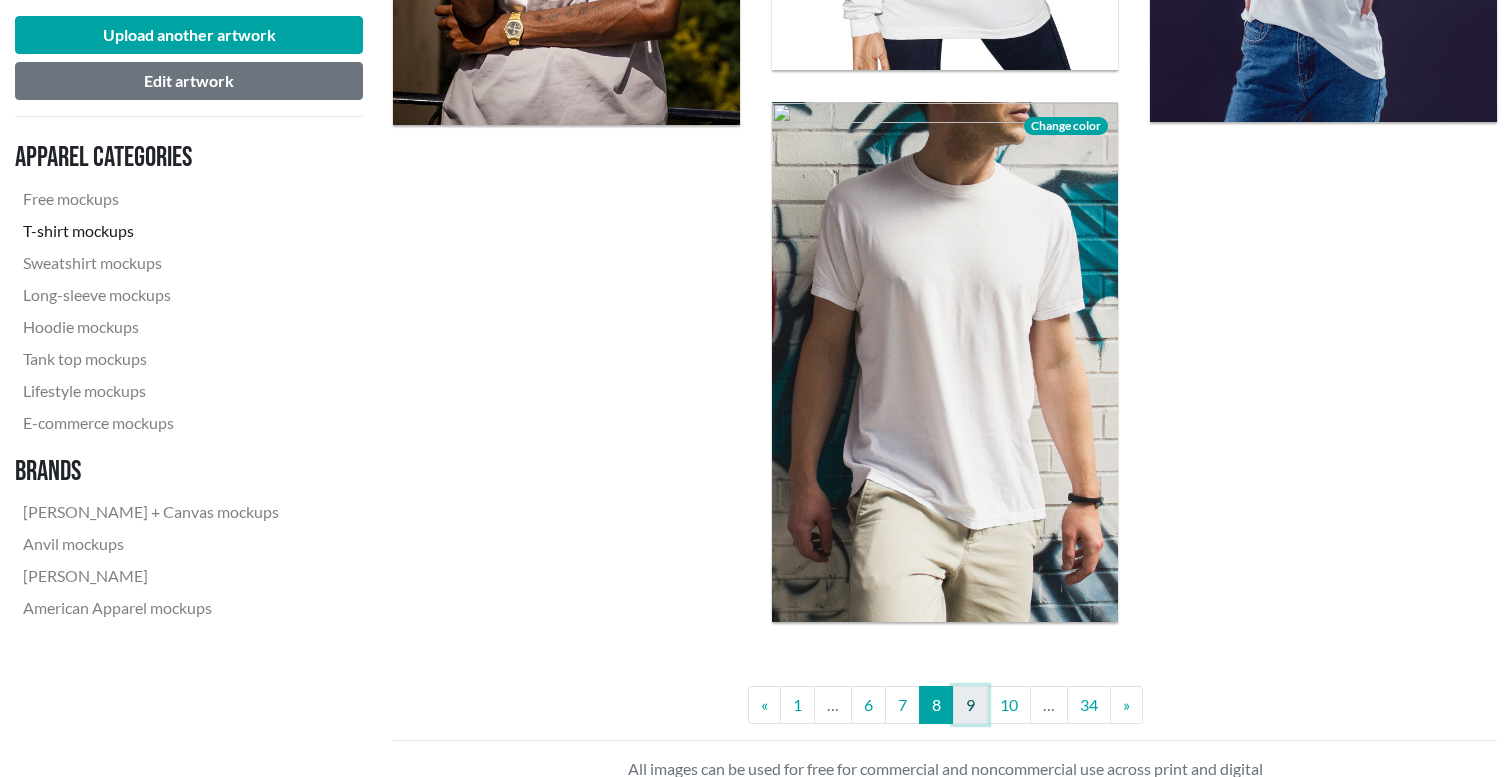 click on "9" at bounding box center (970, 705) 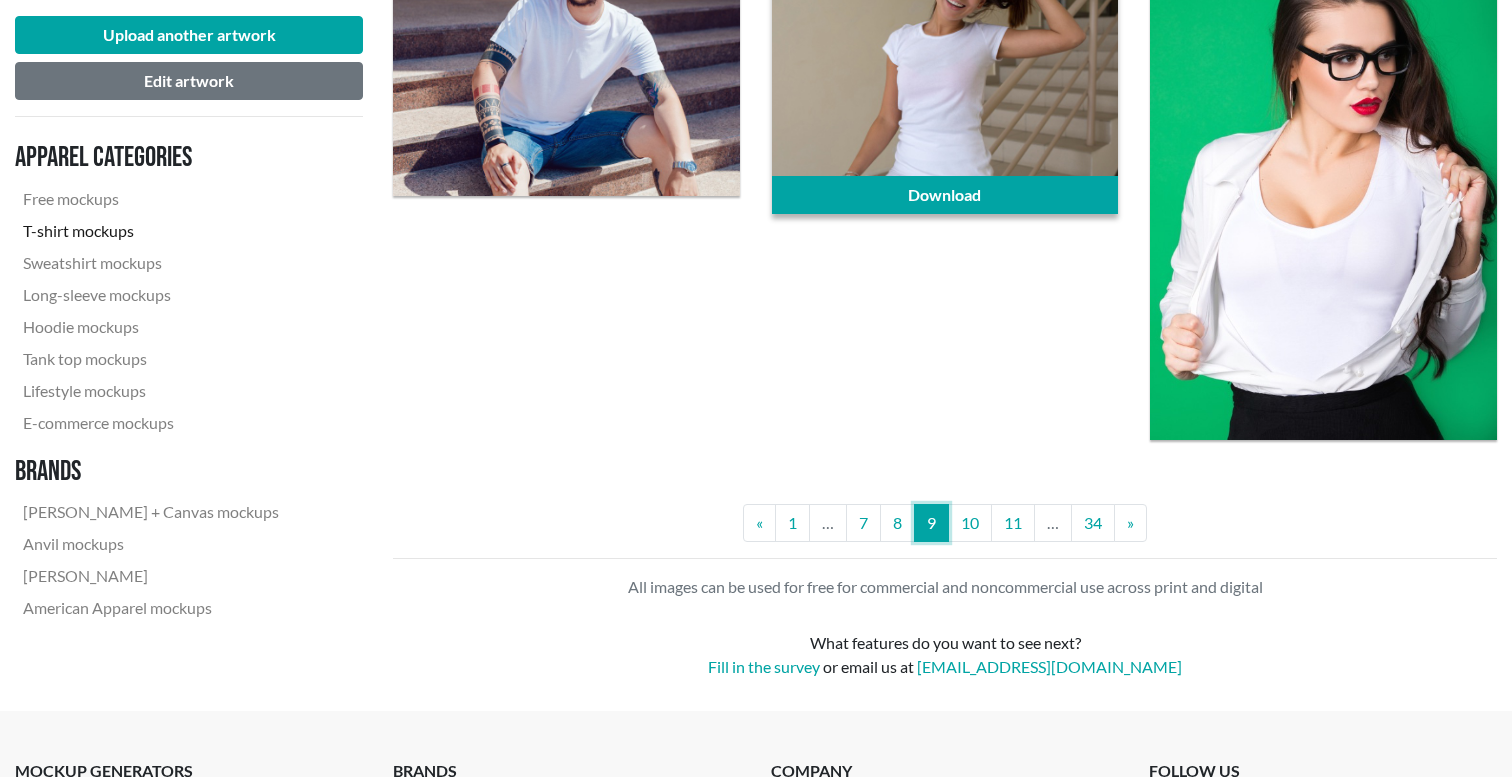 scroll, scrollTop: 4102, scrollLeft: 0, axis: vertical 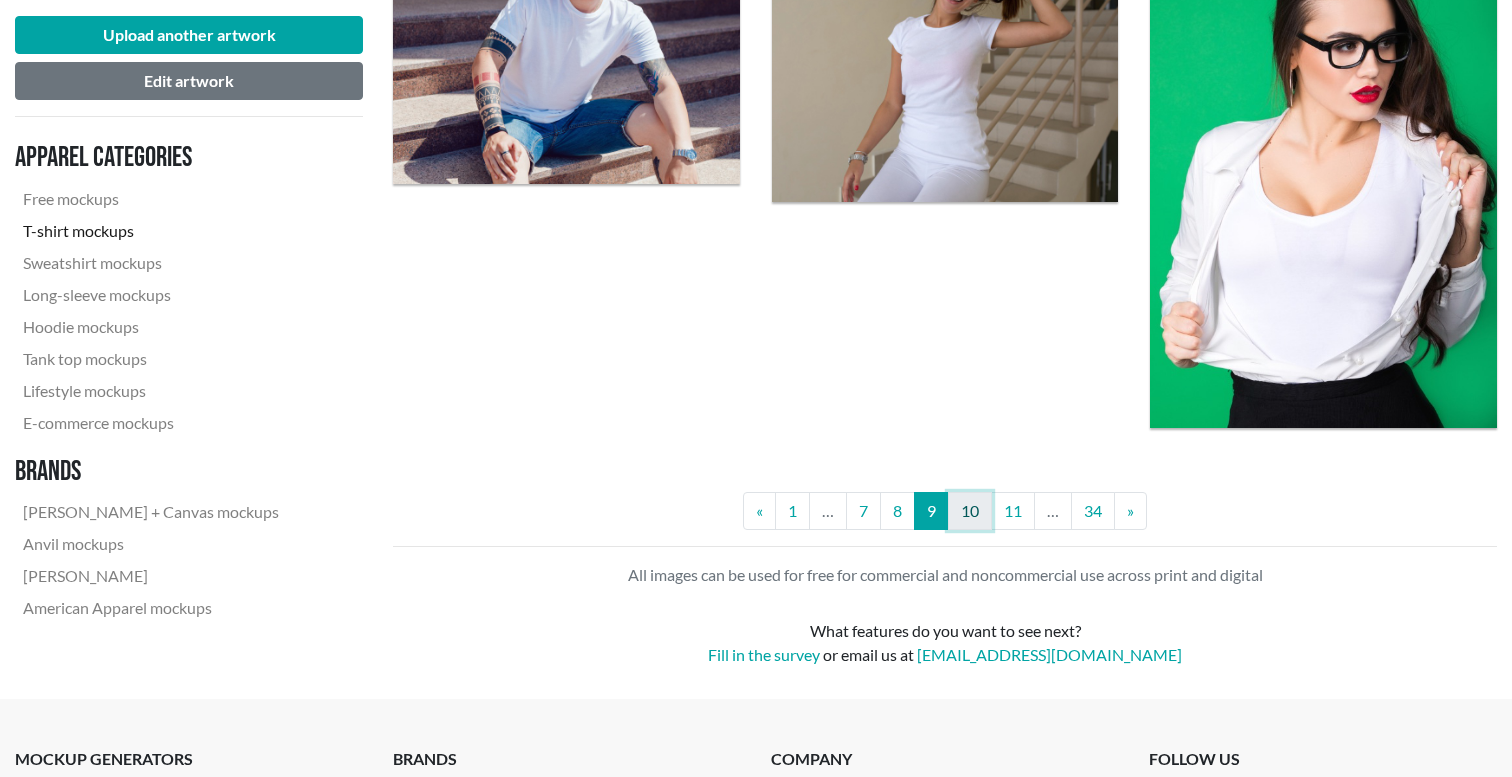 click on "10" at bounding box center [970, 511] 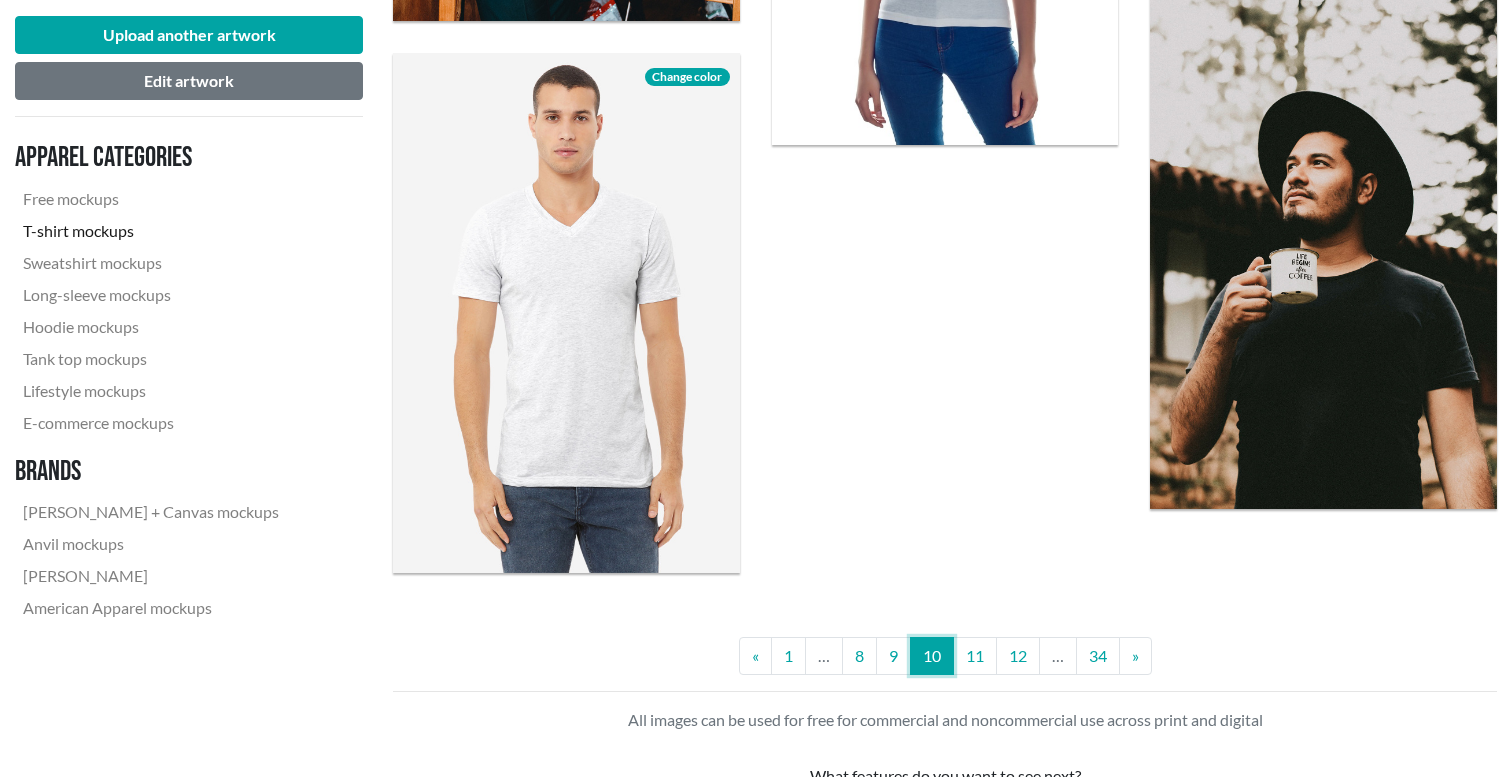 scroll, scrollTop: 4193, scrollLeft: 0, axis: vertical 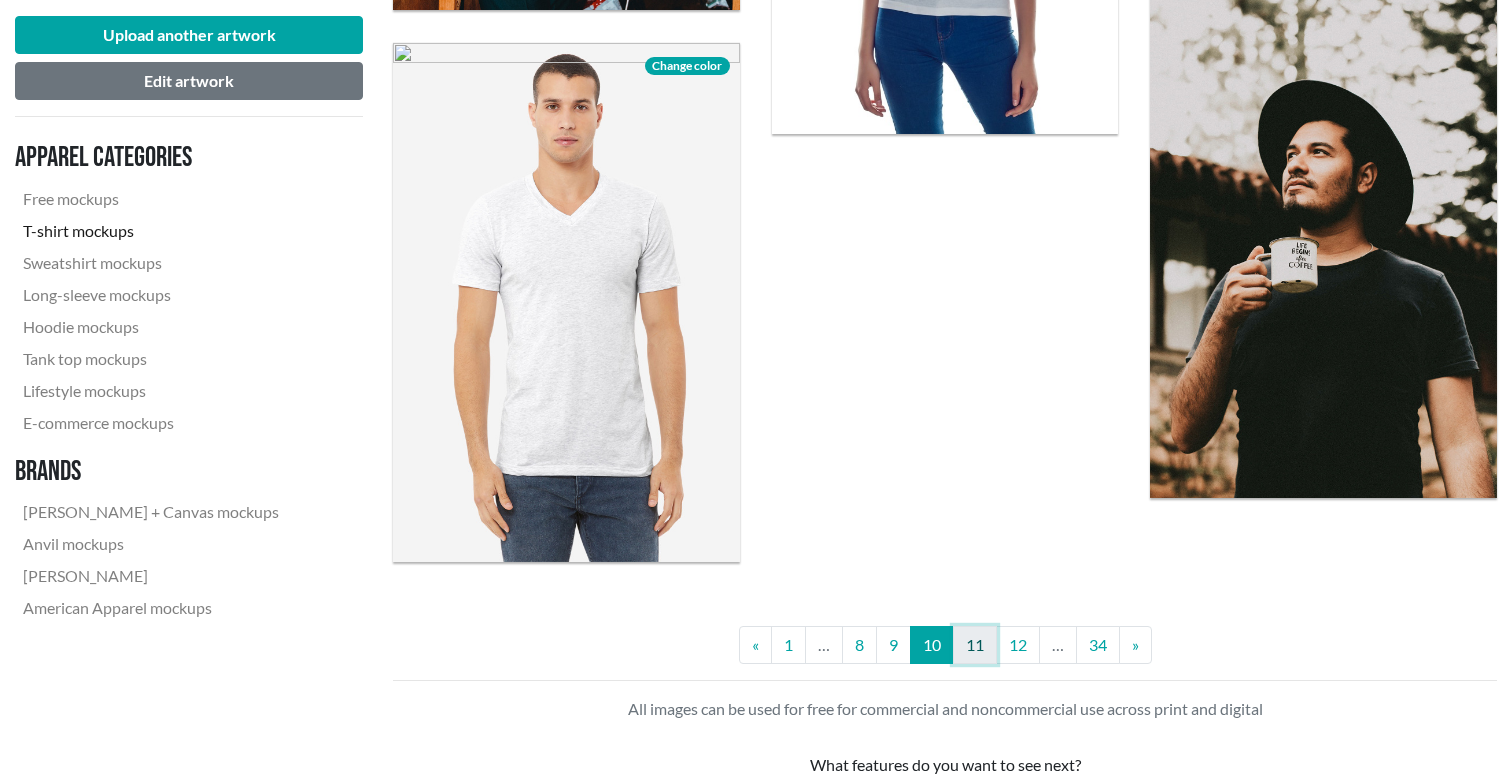 click on "11" at bounding box center [975, 645] 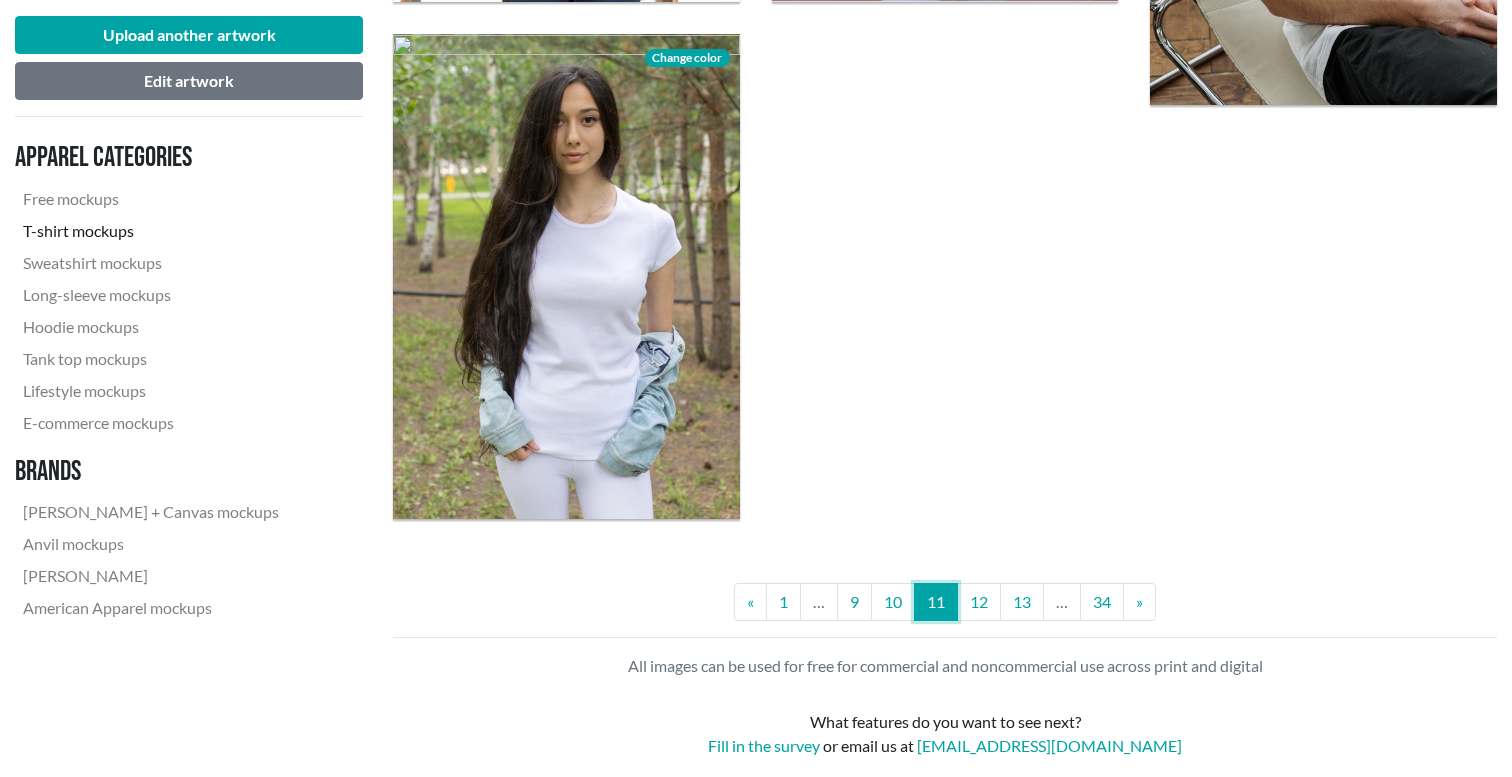 scroll, scrollTop: 4340, scrollLeft: 0, axis: vertical 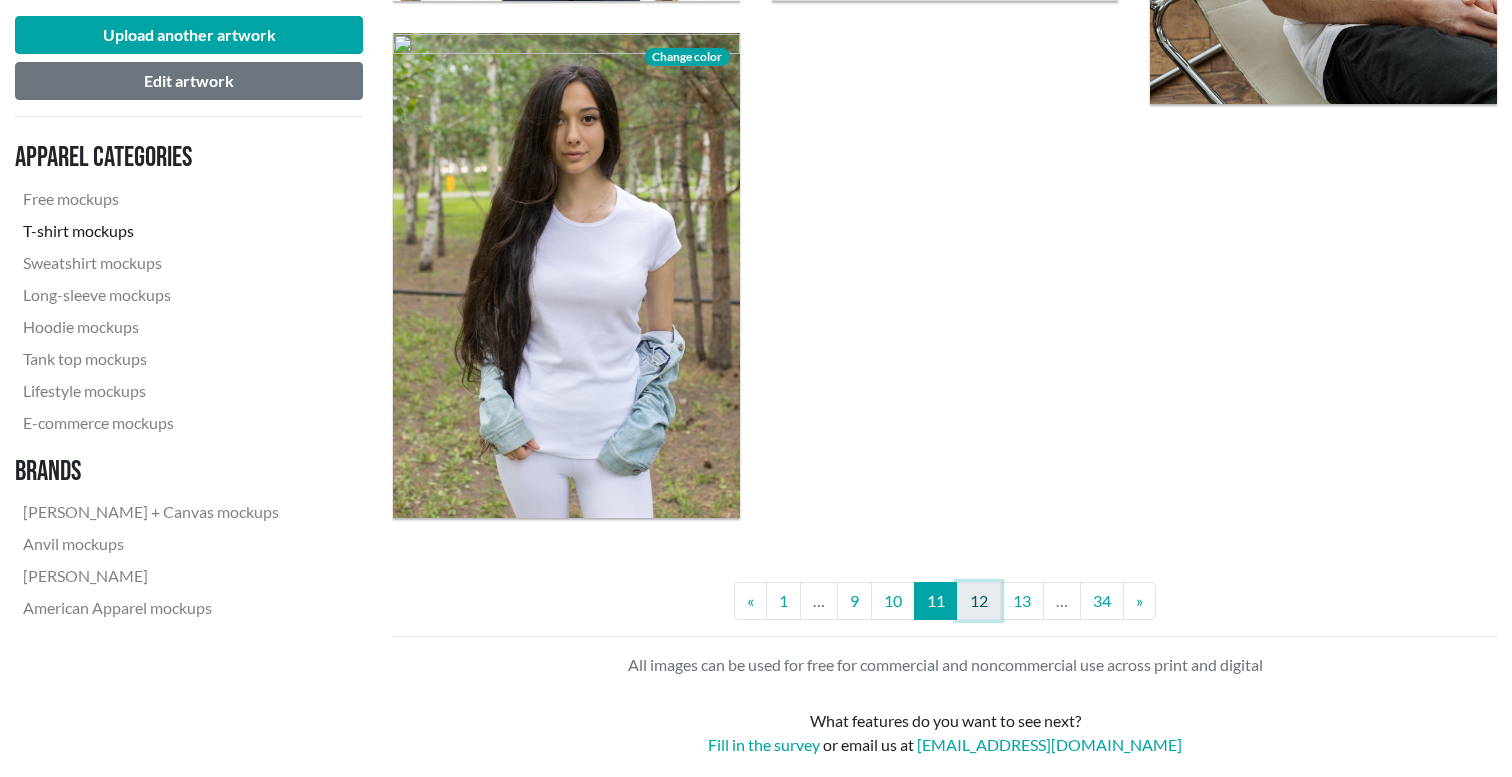 click on "12" at bounding box center [979, 601] 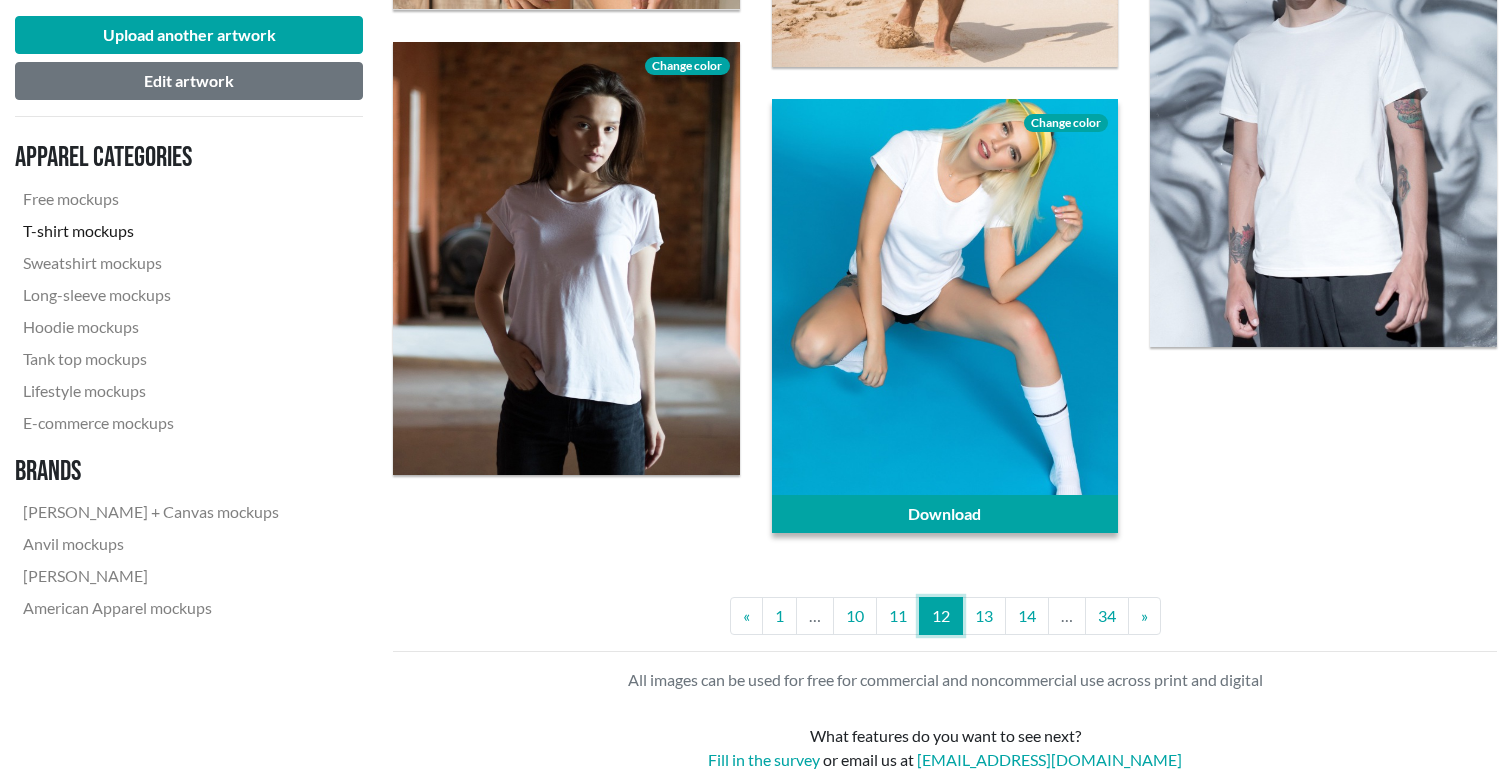 scroll, scrollTop: 4154, scrollLeft: 0, axis: vertical 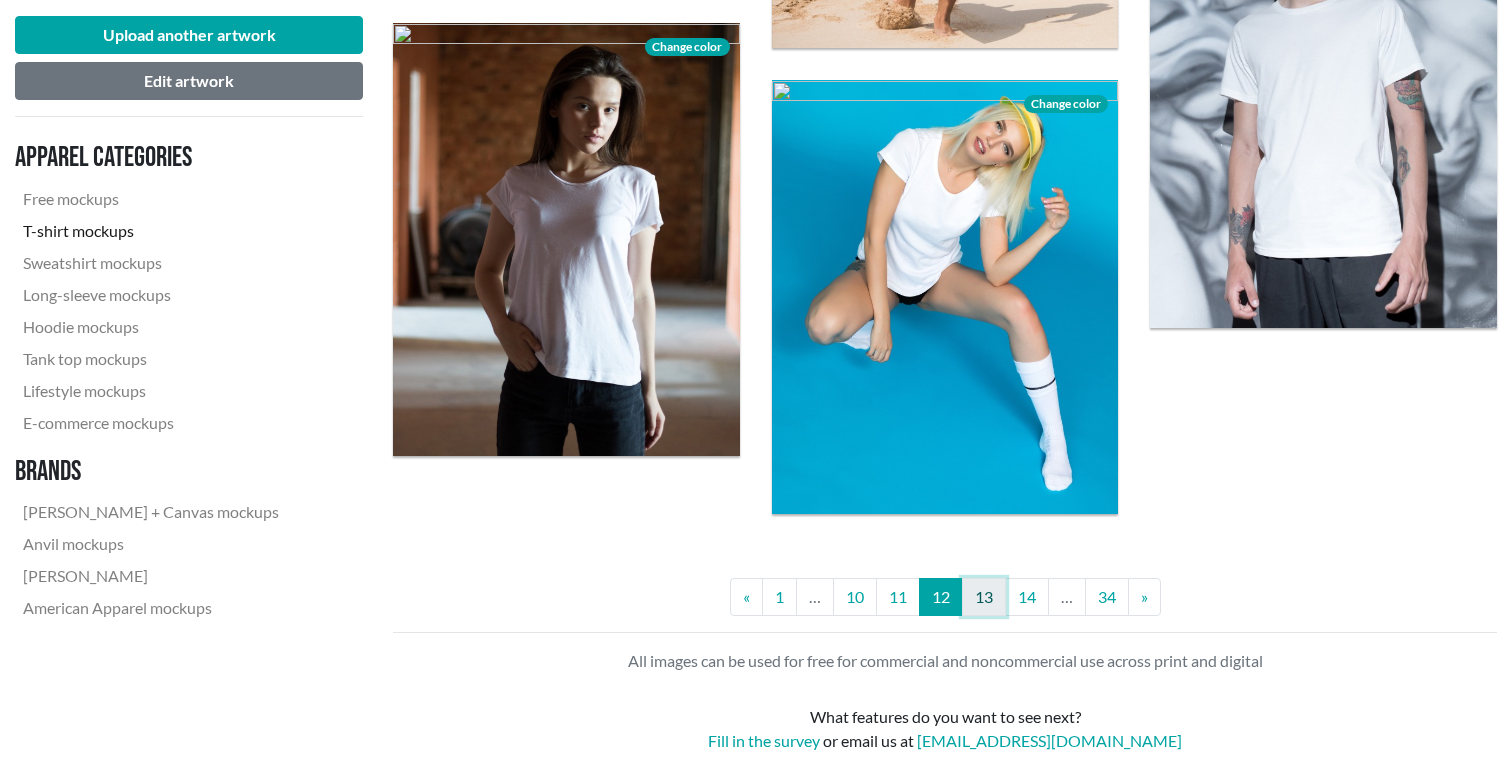 click on "13" at bounding box center (984, 597) 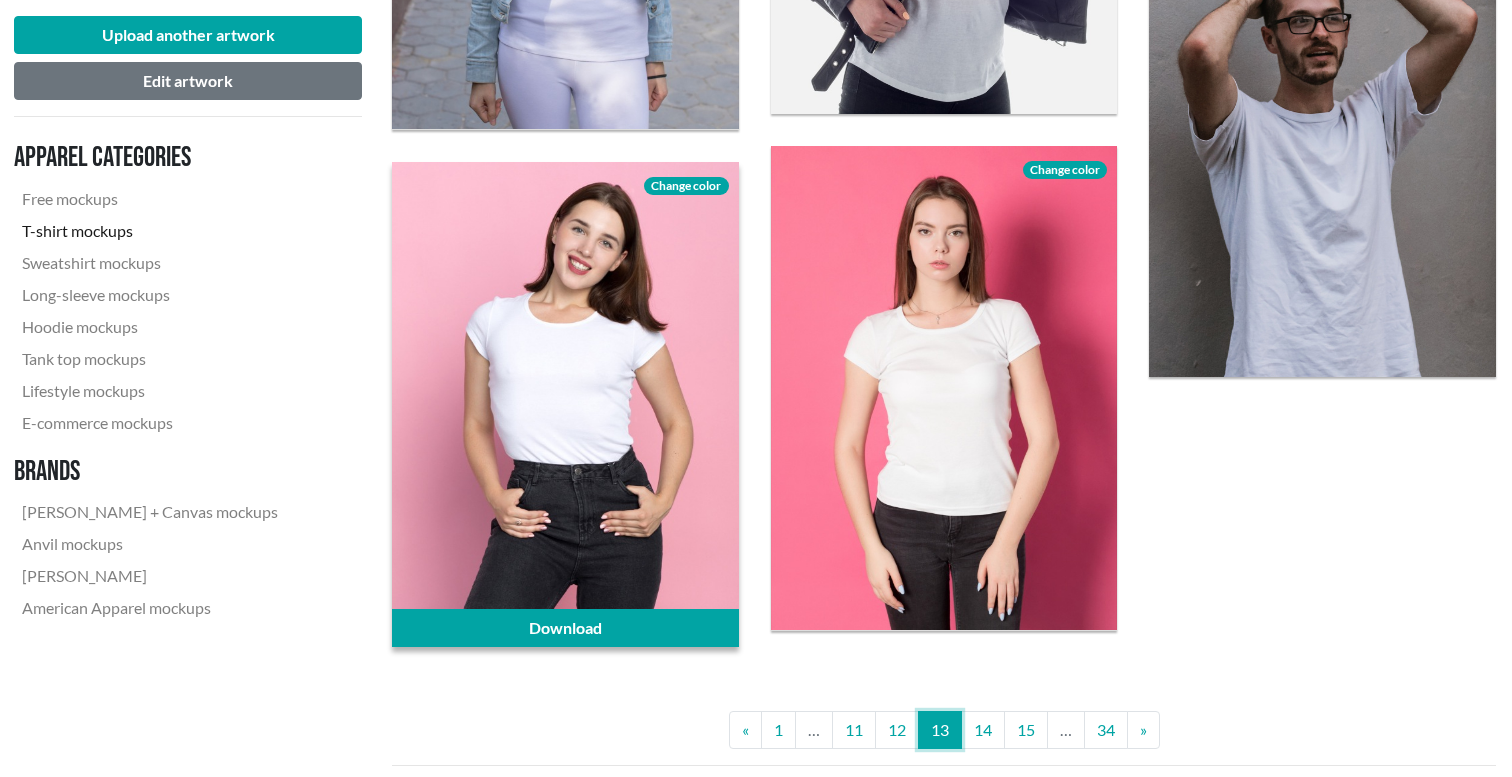scroll, scrollTop: 3766, scrollLeft: 1, axis: both 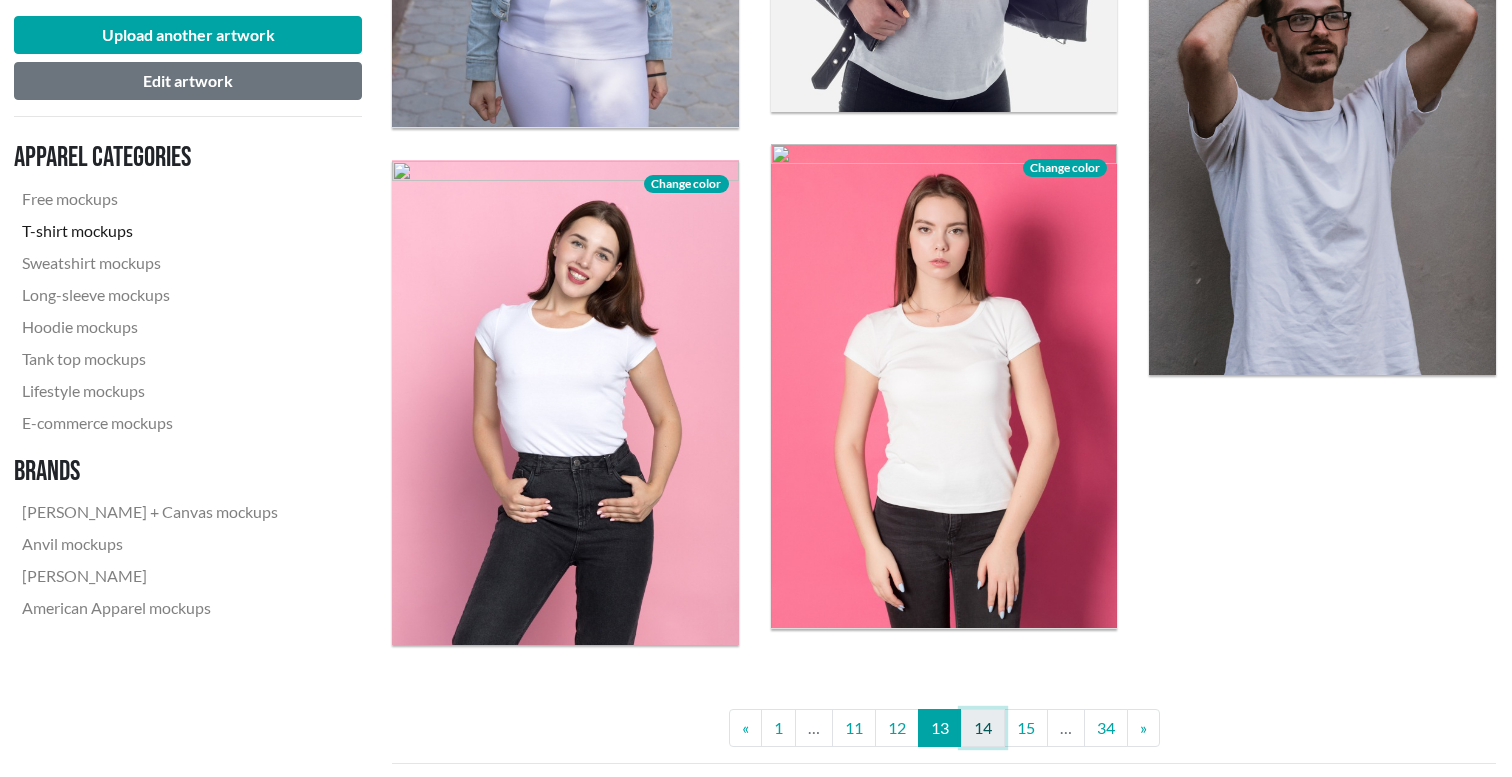 click on "14" at bounding box center [983, 728] 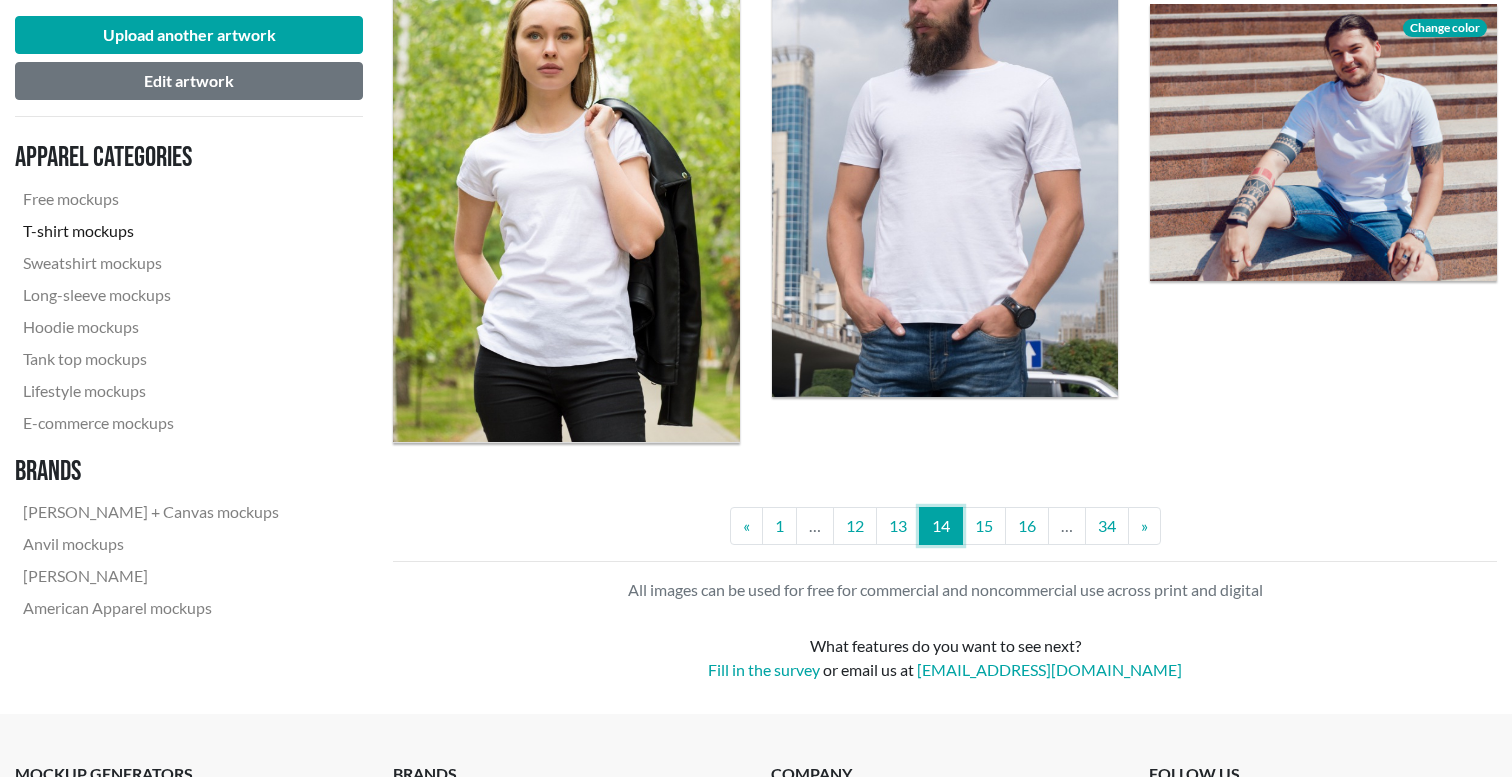 scroll, scrollTop: 4364, scrollLeft: 0, axis: vertical 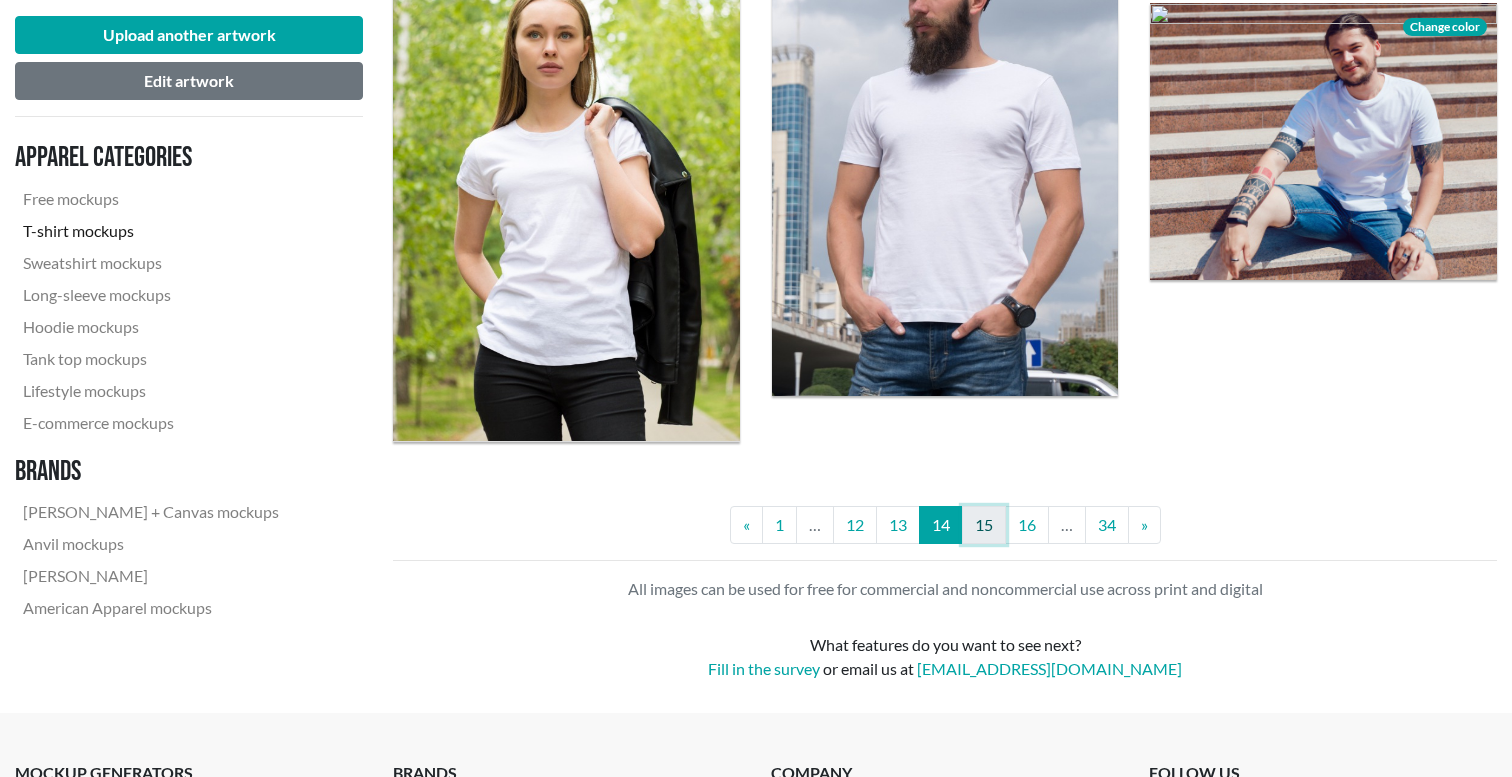 click on "15" at bounding box center [984, 525] 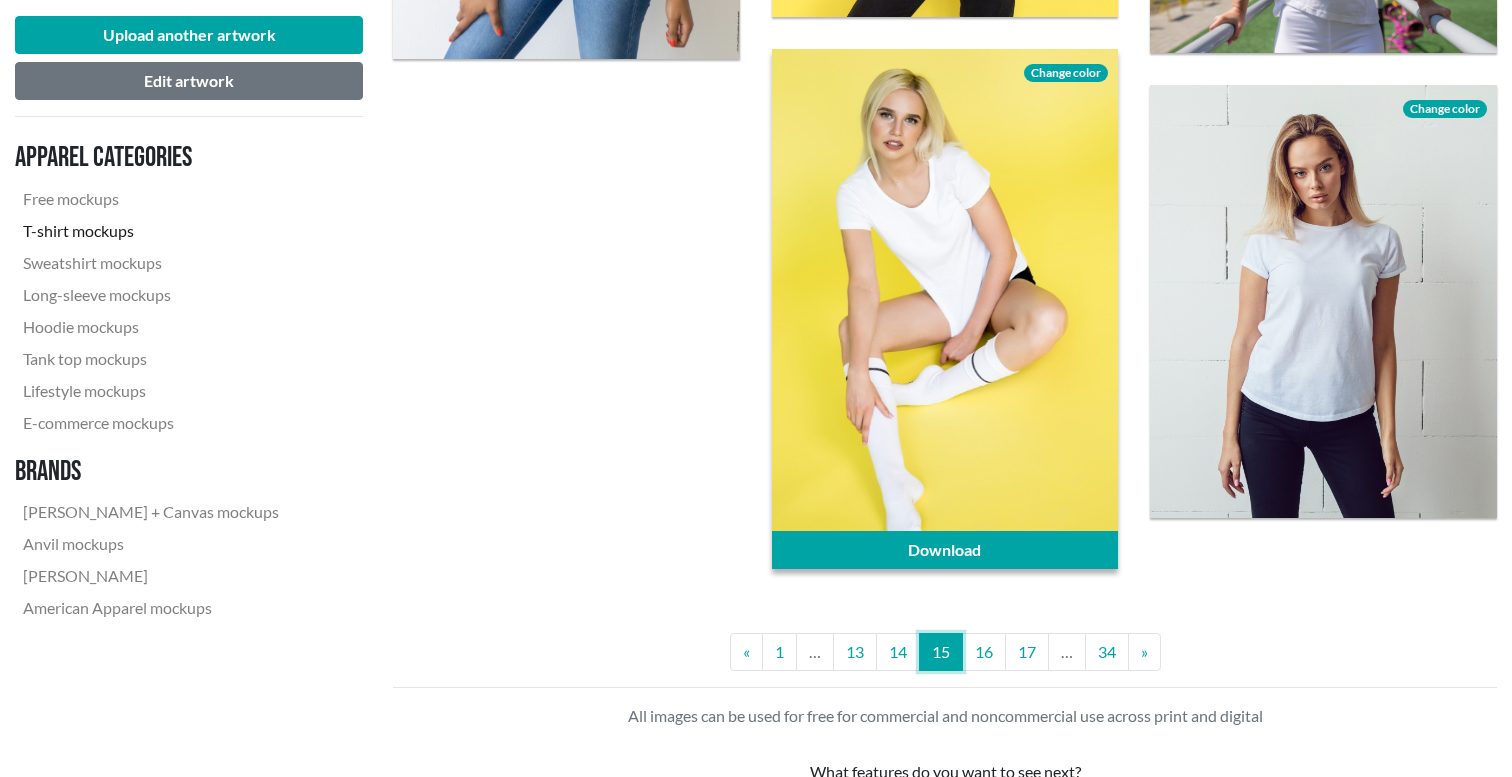 scroll, scrollTop: 3708, scrollLeft: 0, axis: vertical 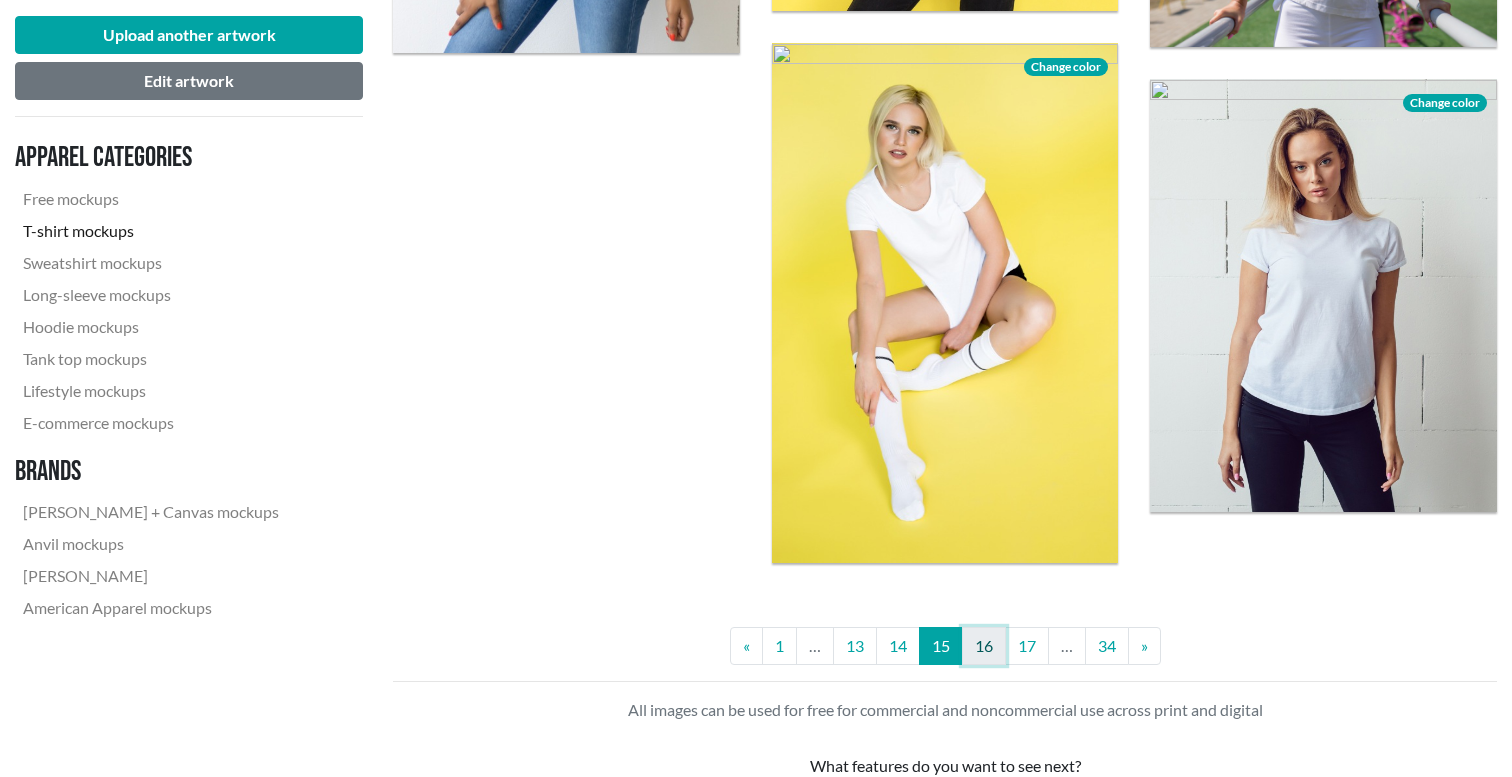 click on "16" at bounding box center (984, 646) 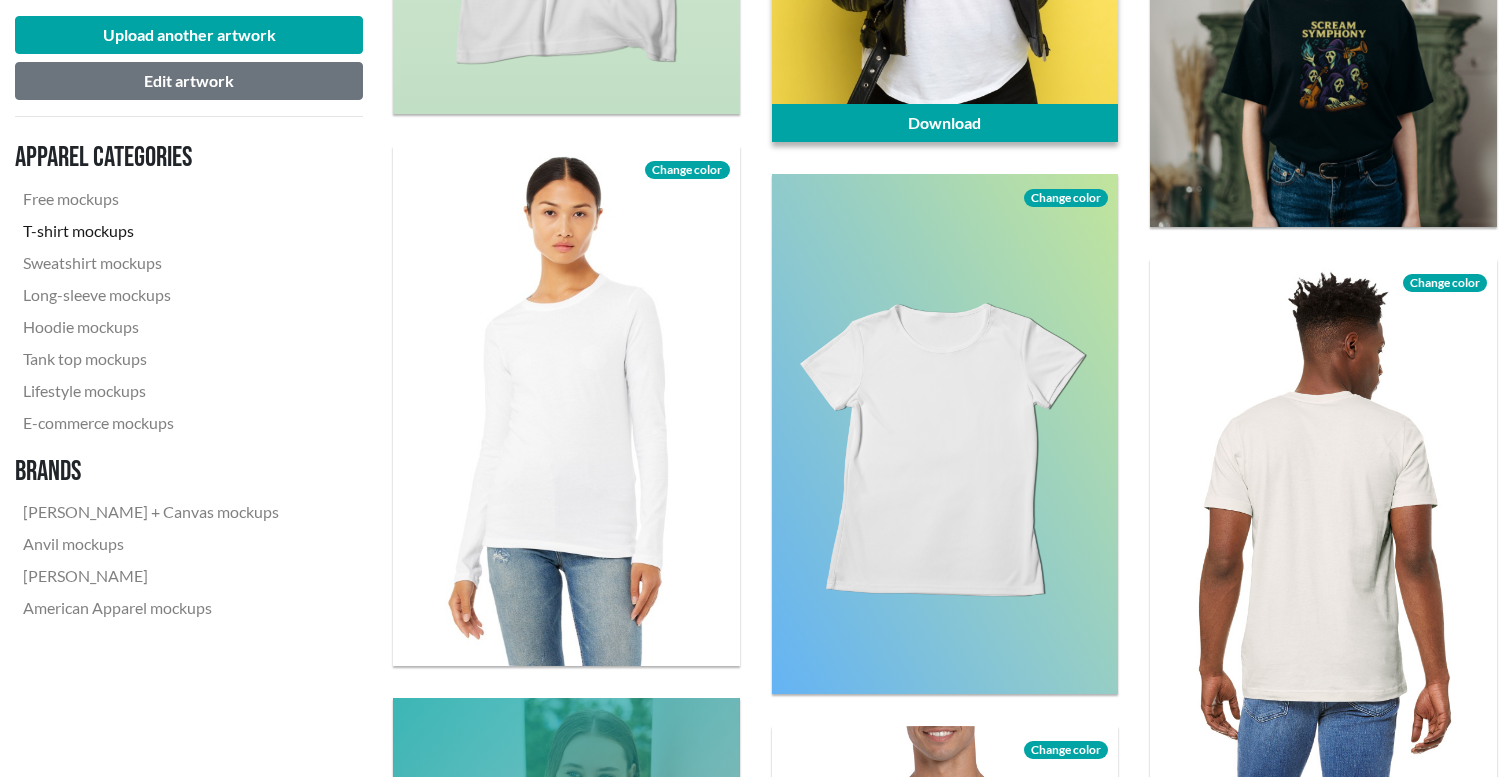 scroll, scrollTop: 3114, scrollLeft: 0, axis: vertical 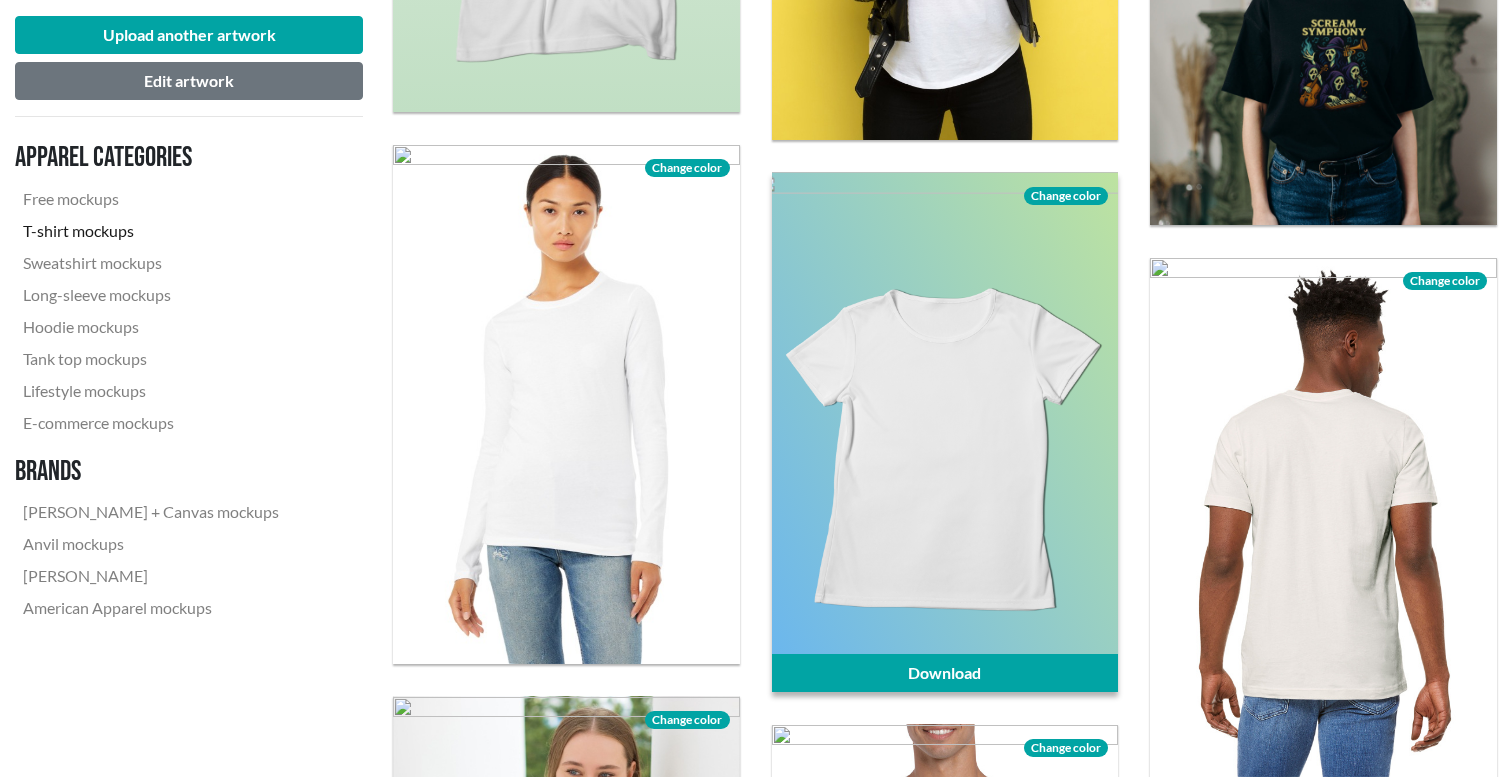 click on "Change color" at bounding box center (1066, 196) 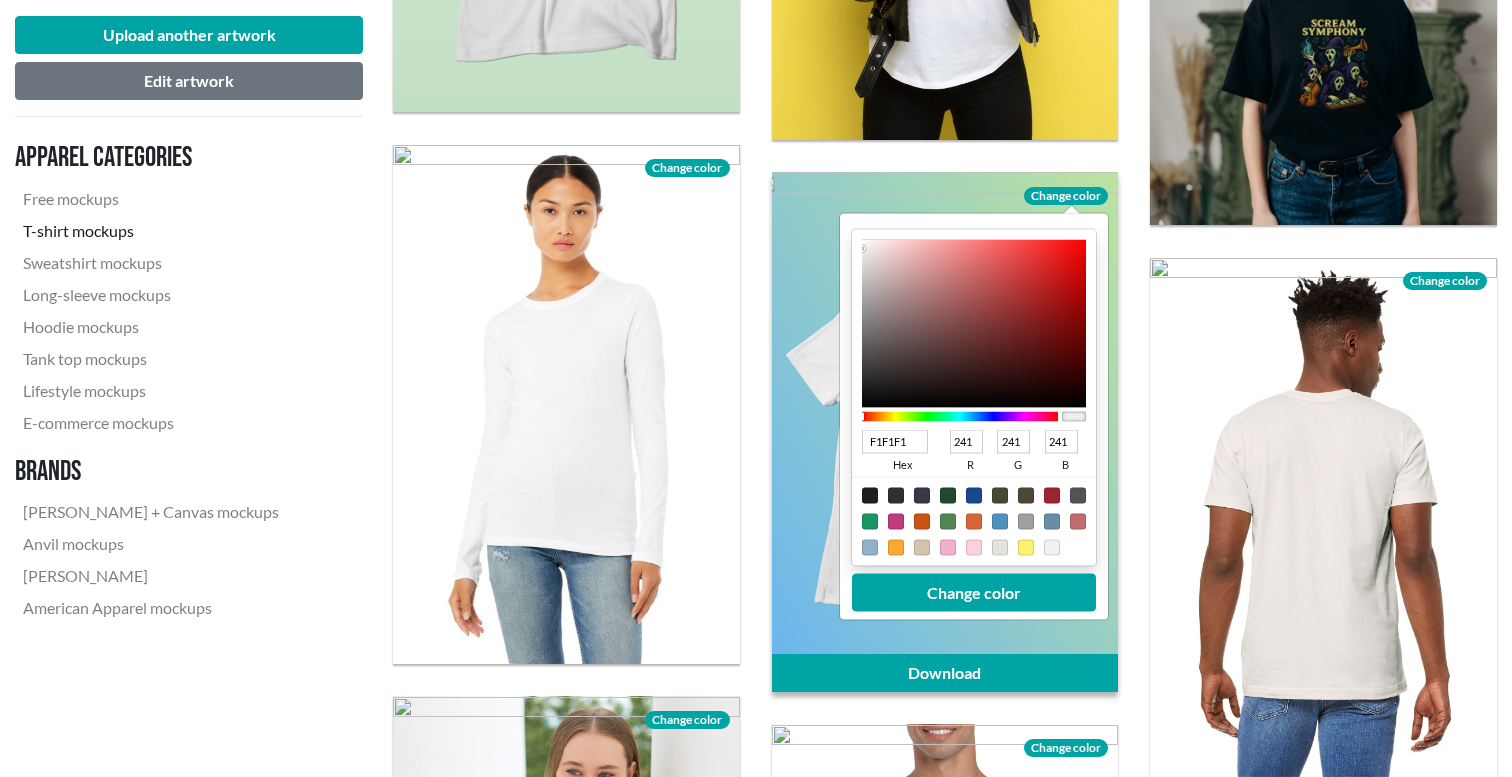 type on "F4F3F3" 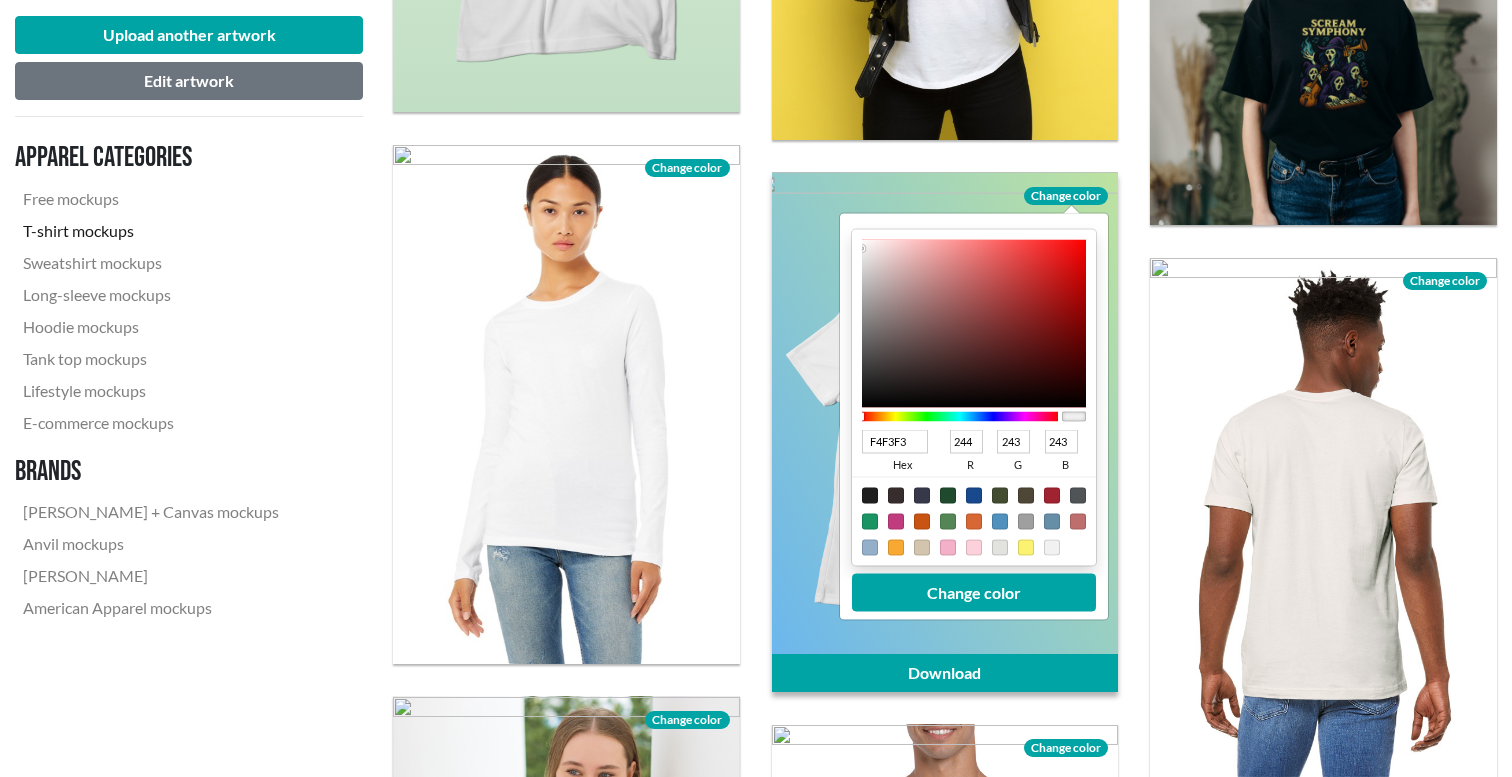 type on "F2F2F2" 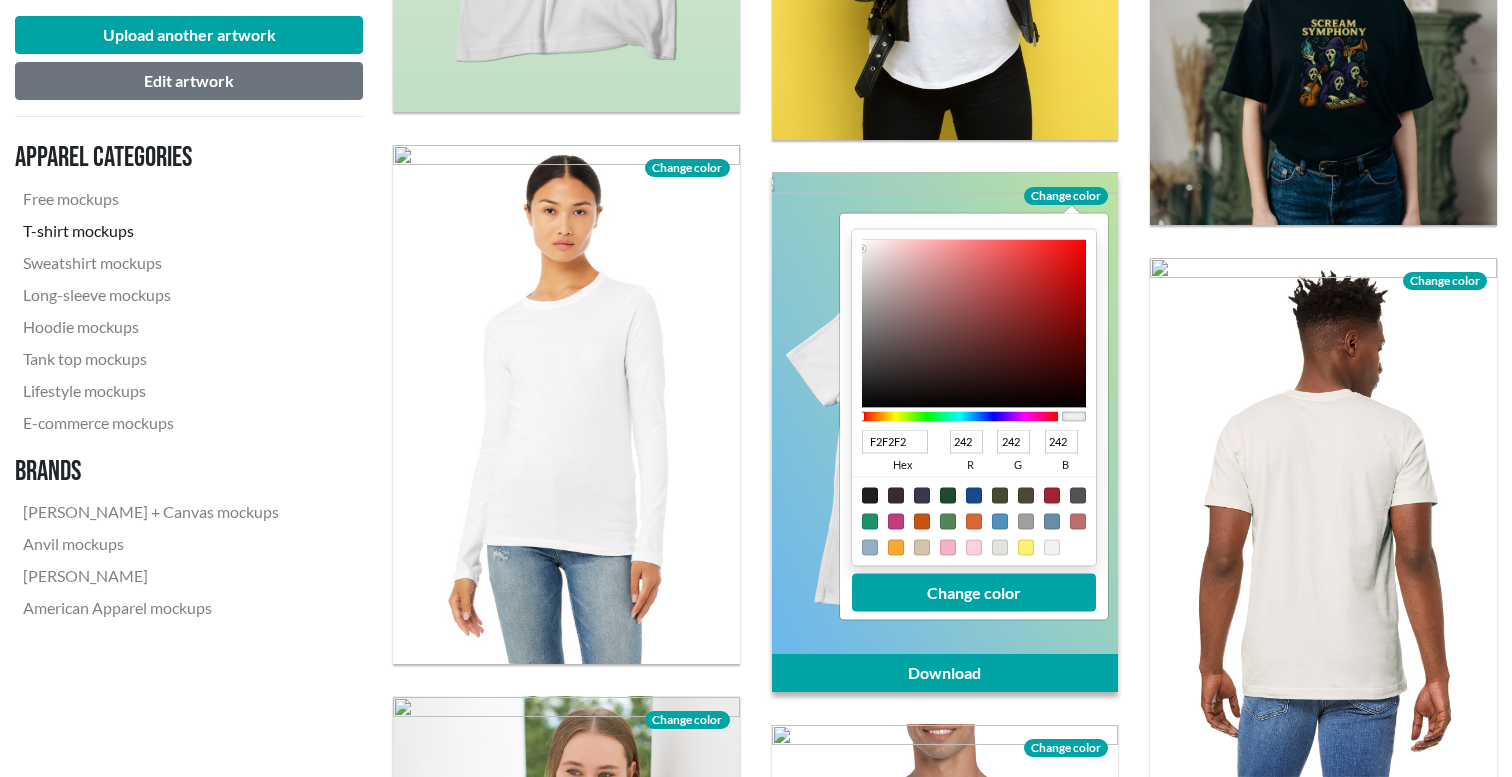 type on "CFCECE" 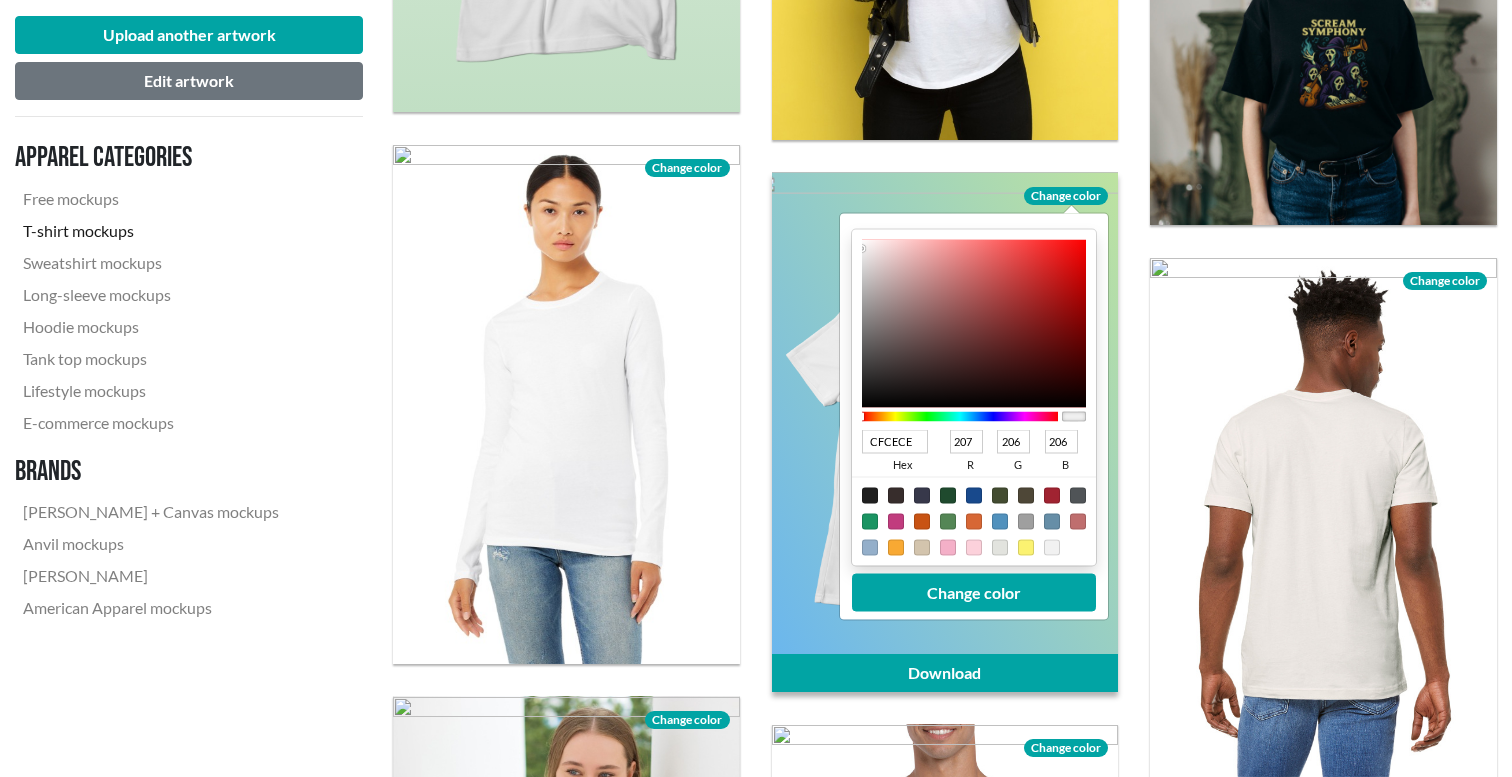 type on "544D4D" 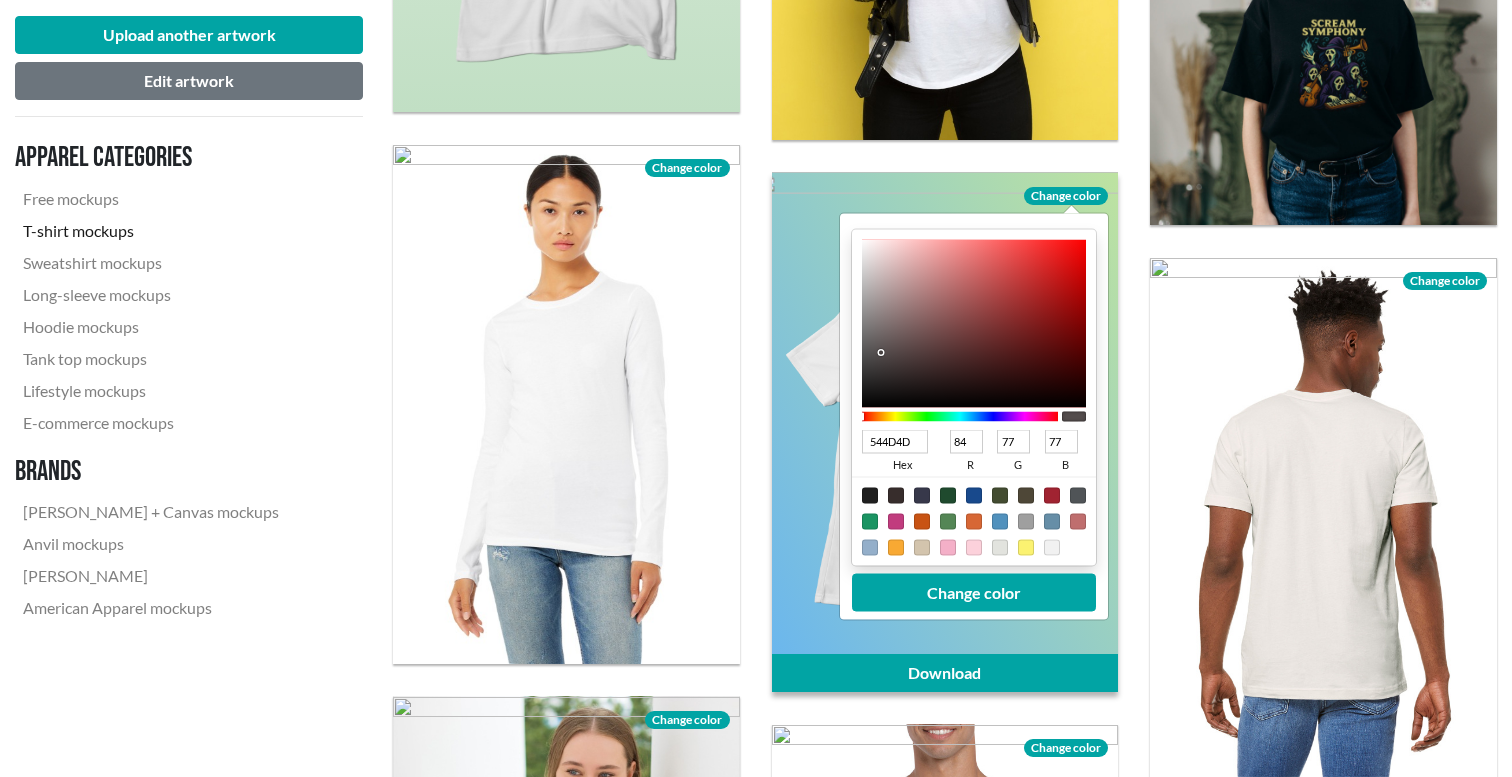 type on "1C1919" 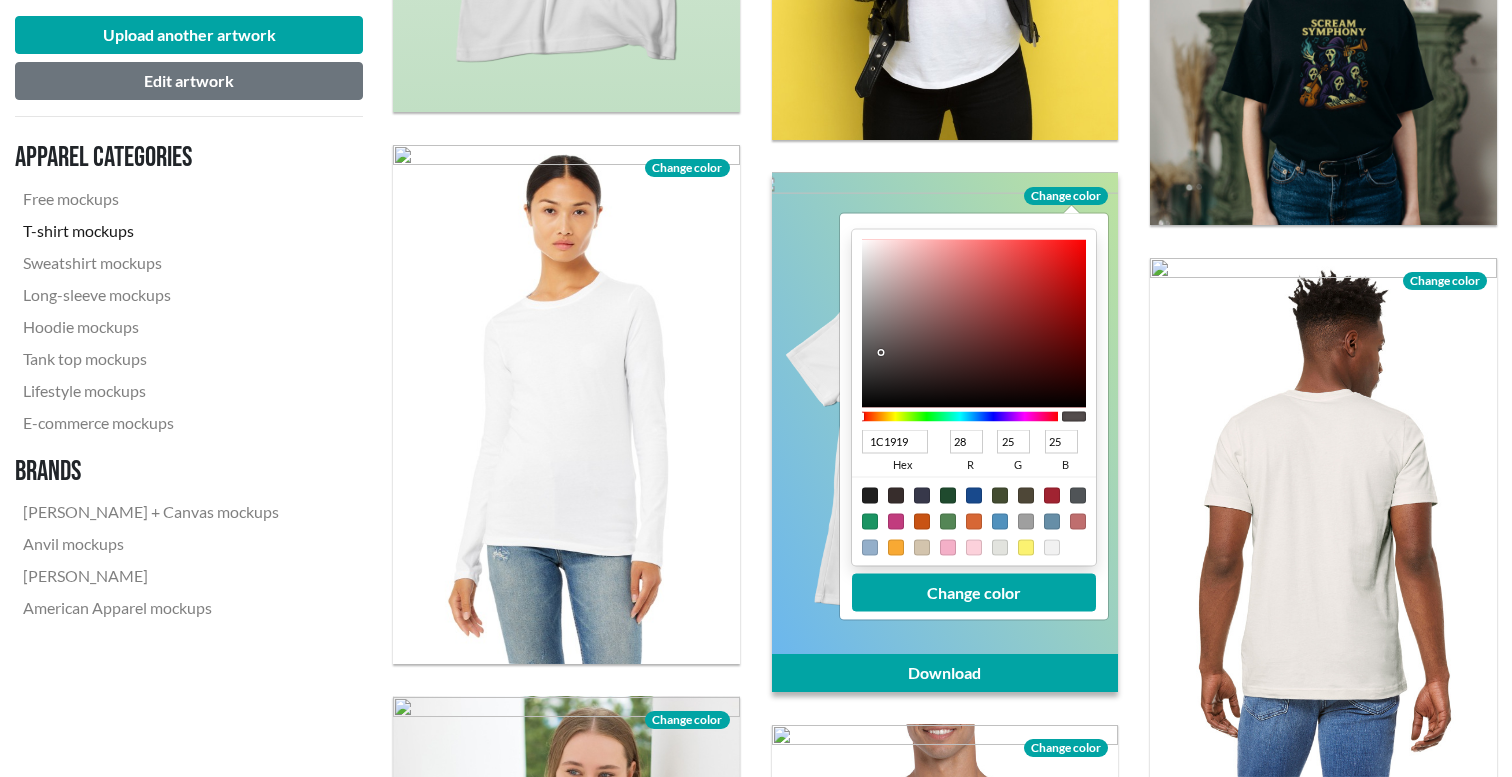 type on "000000" 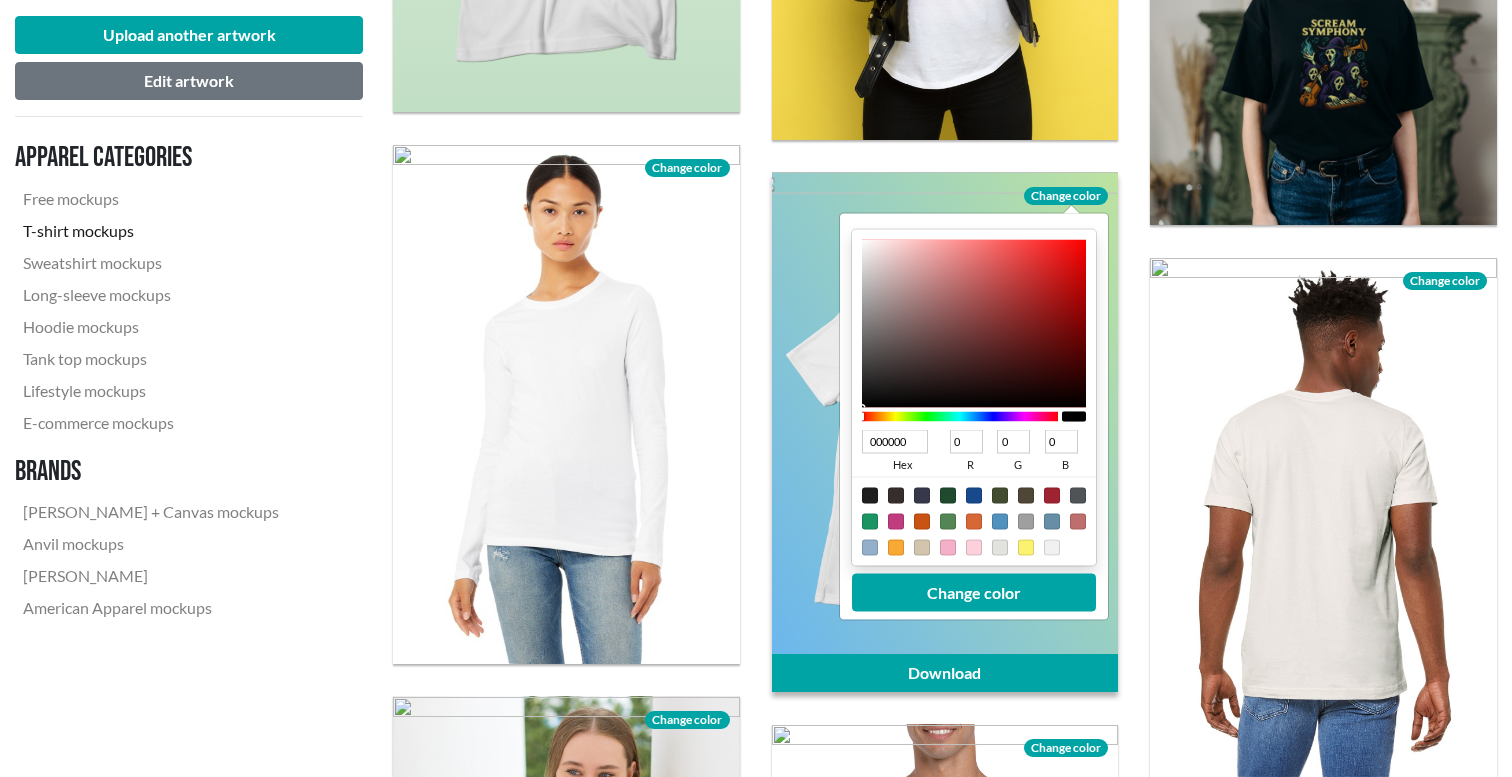 drag, startPoint x: 862, startPoint y: 247, endPoint x: 870, endPoint y: 432, distance: 185.1729 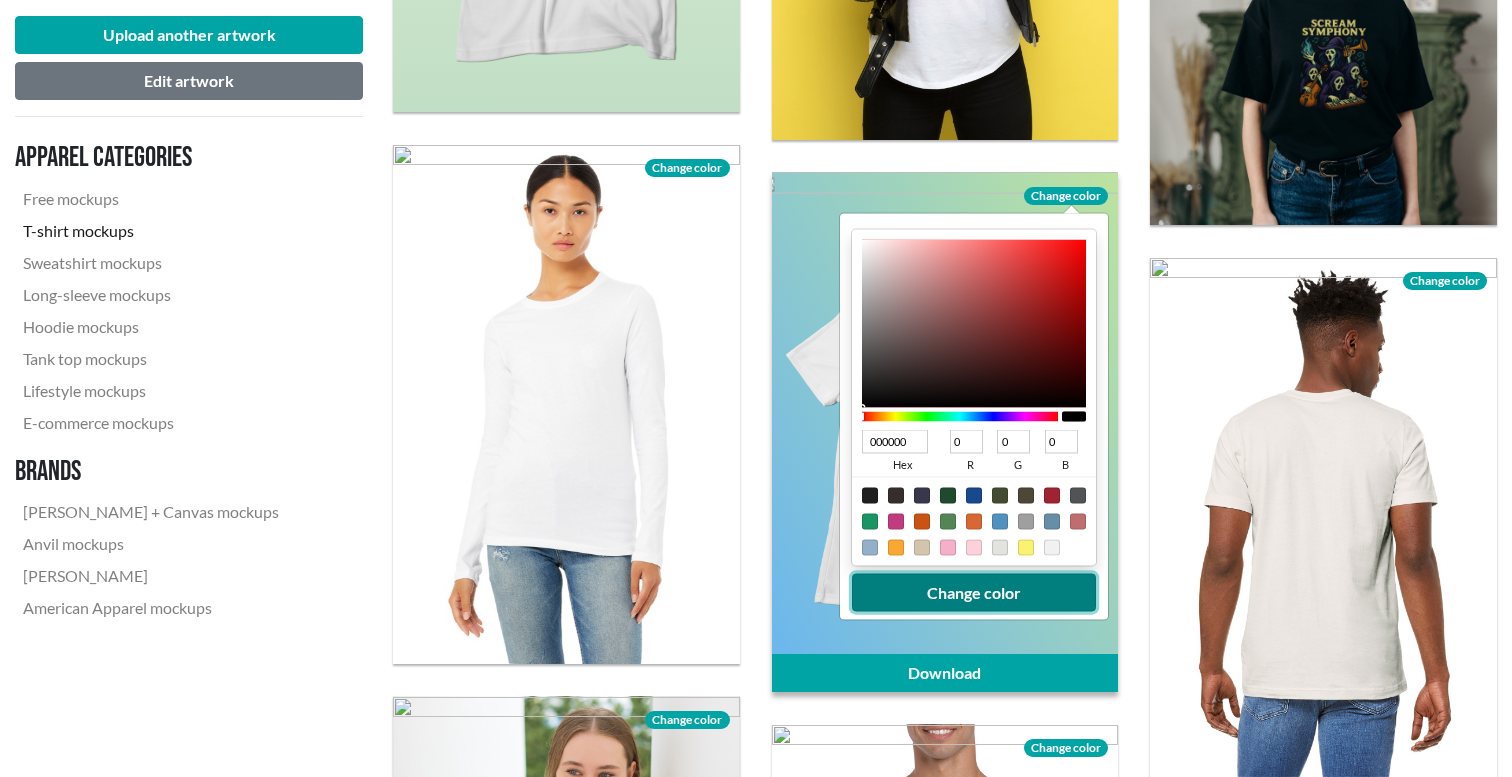 click on "Change color" at bounding box center (974, 593) 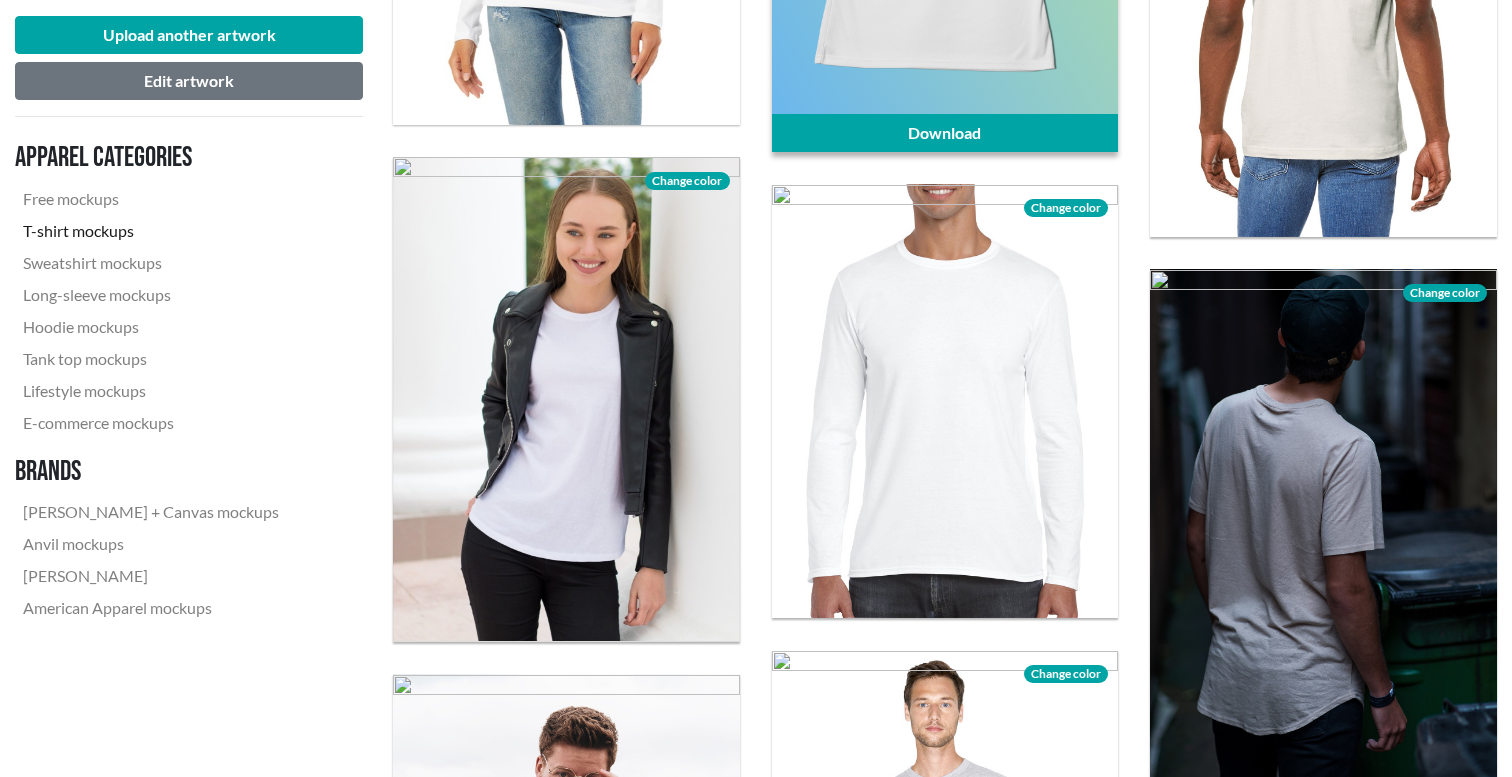 scroll, scrollTop: 3663, scrollLeft: 0, axis: vertical 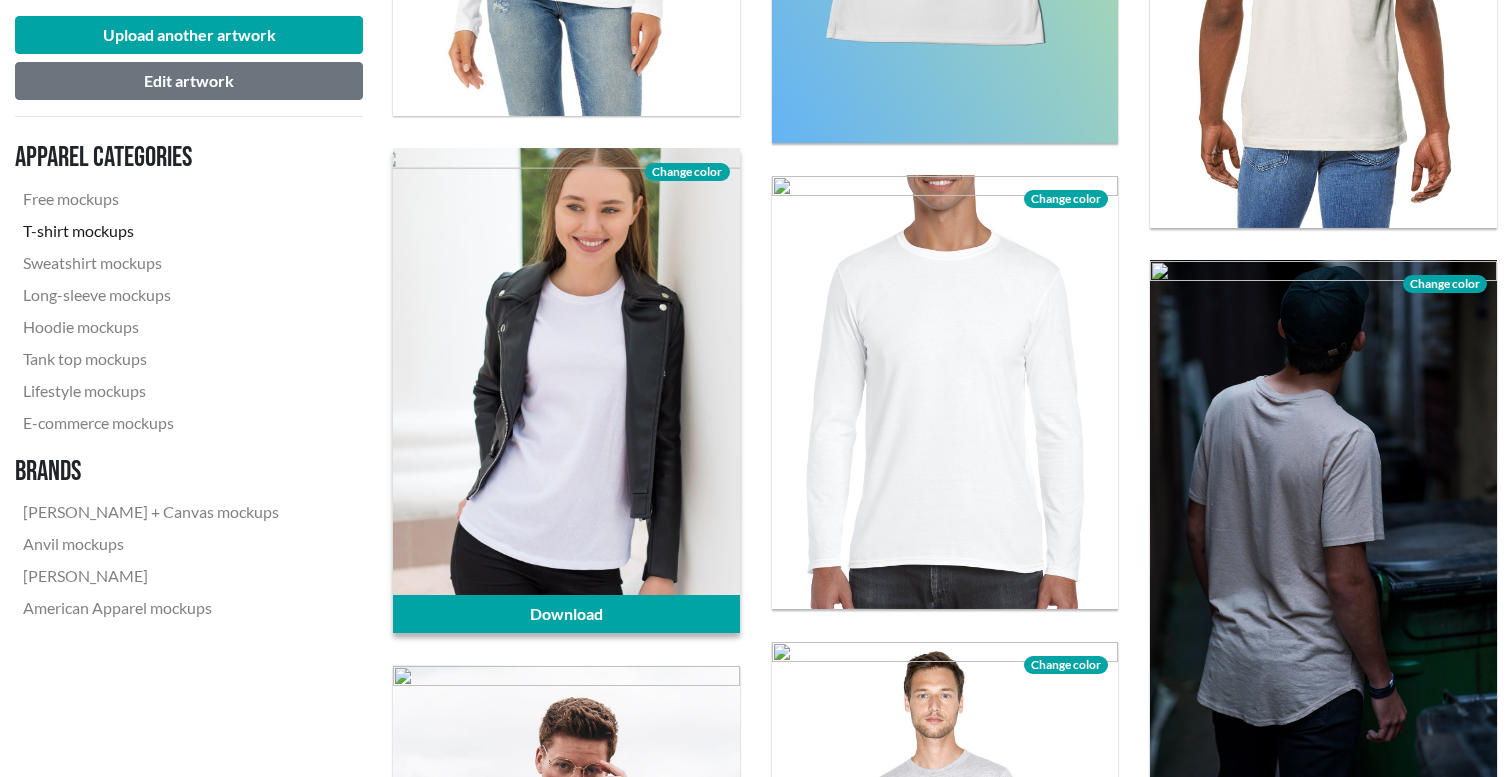 click on "Change color" at bounding box center [687, 172] 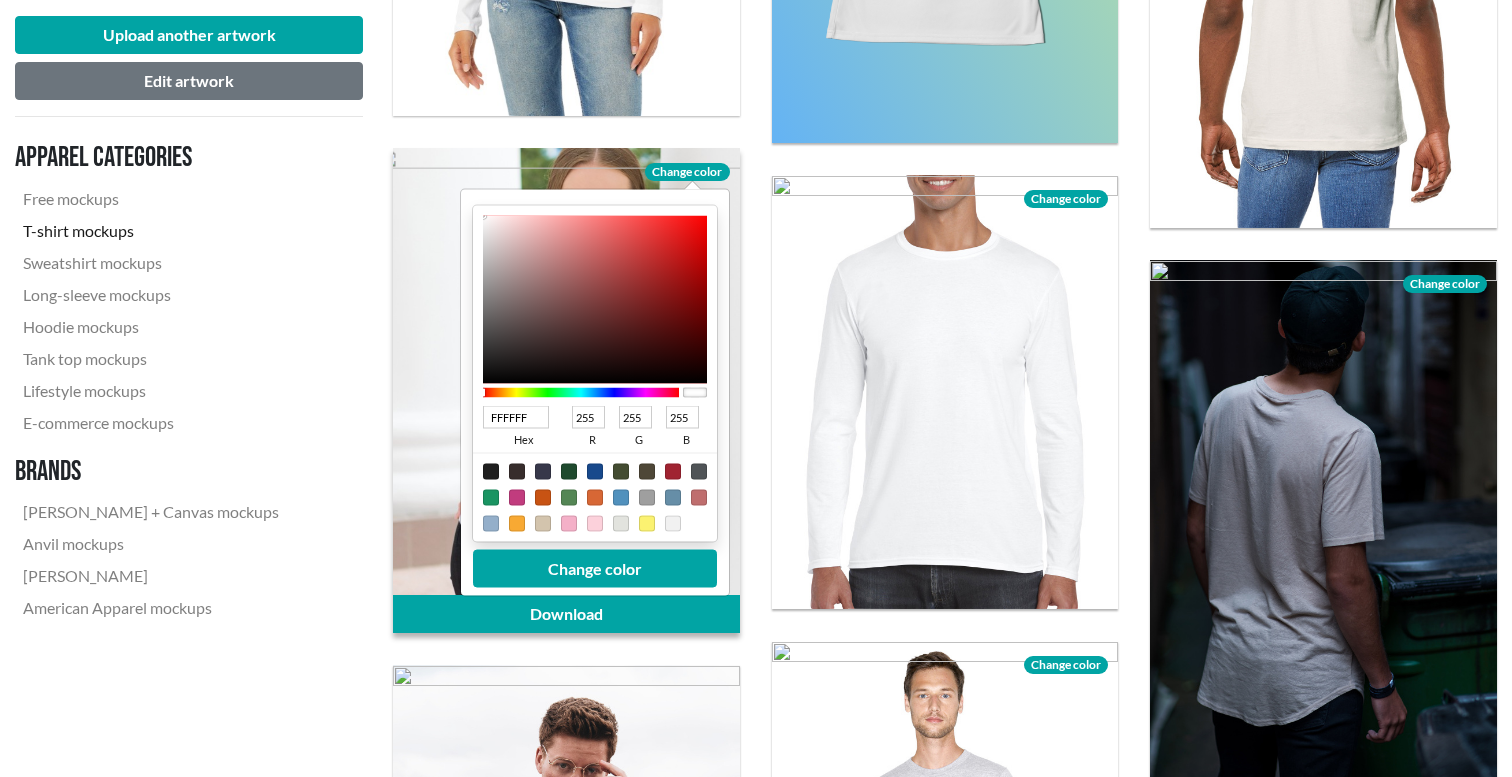 type on "FFFEFE" 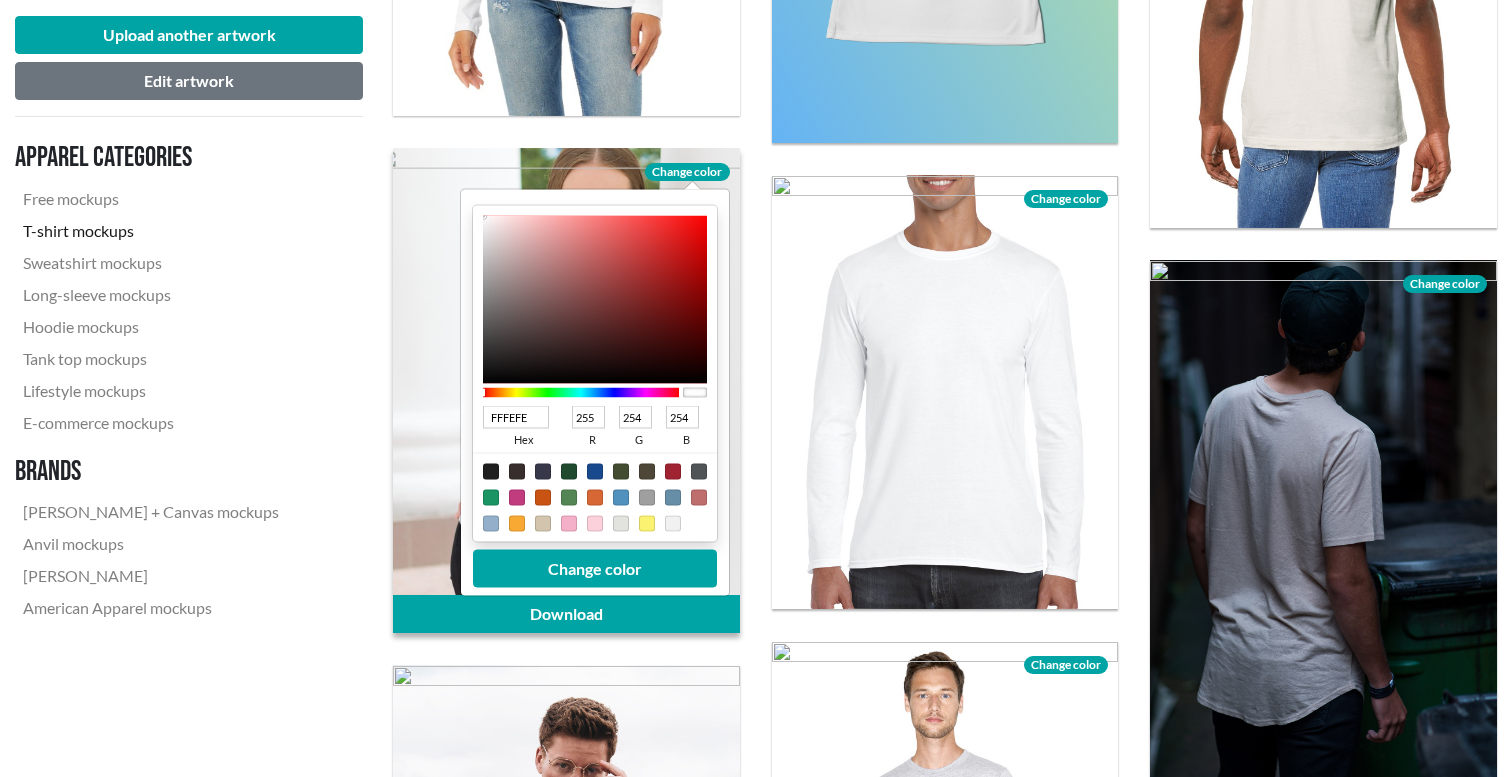 type on "DFDEDE" 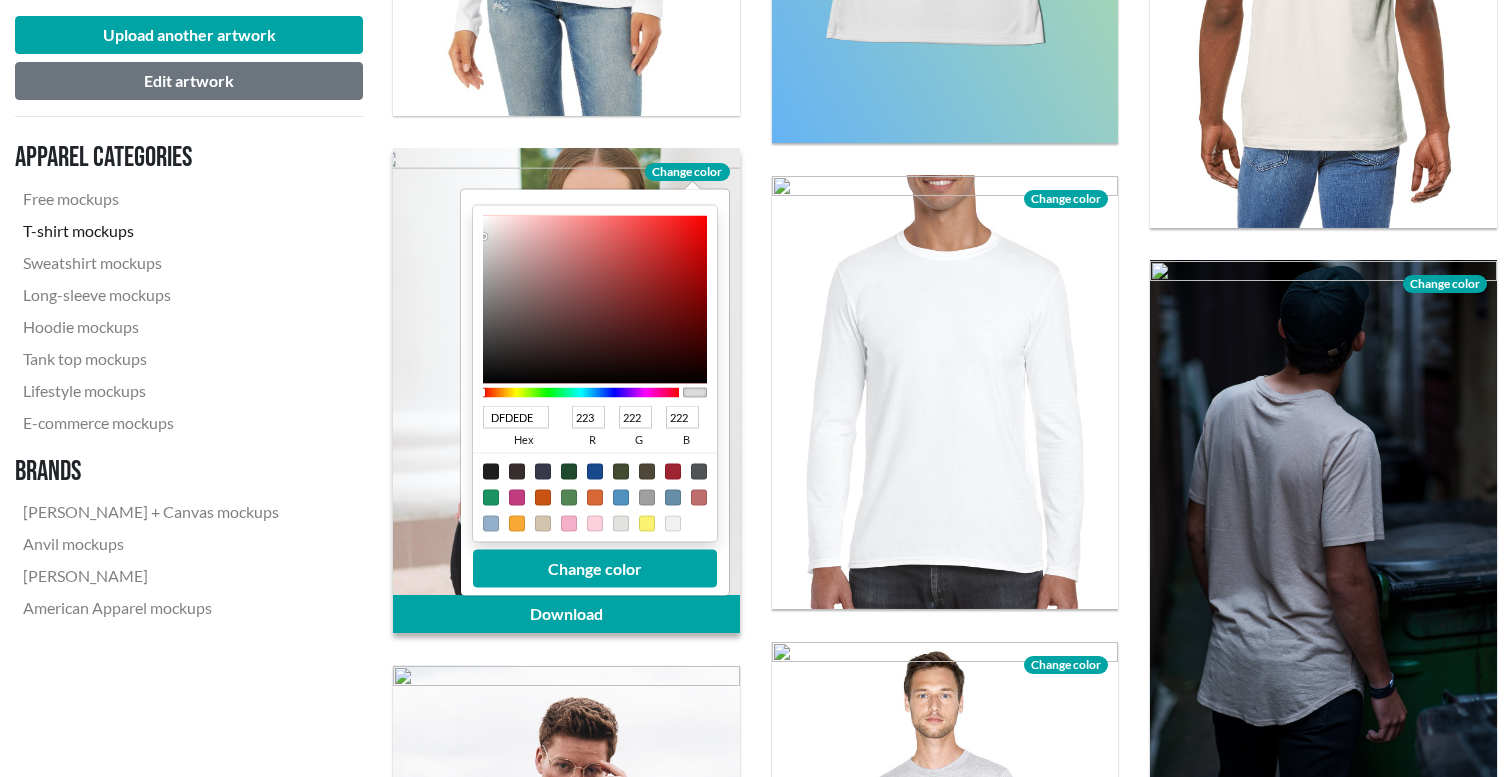 type on "848080" 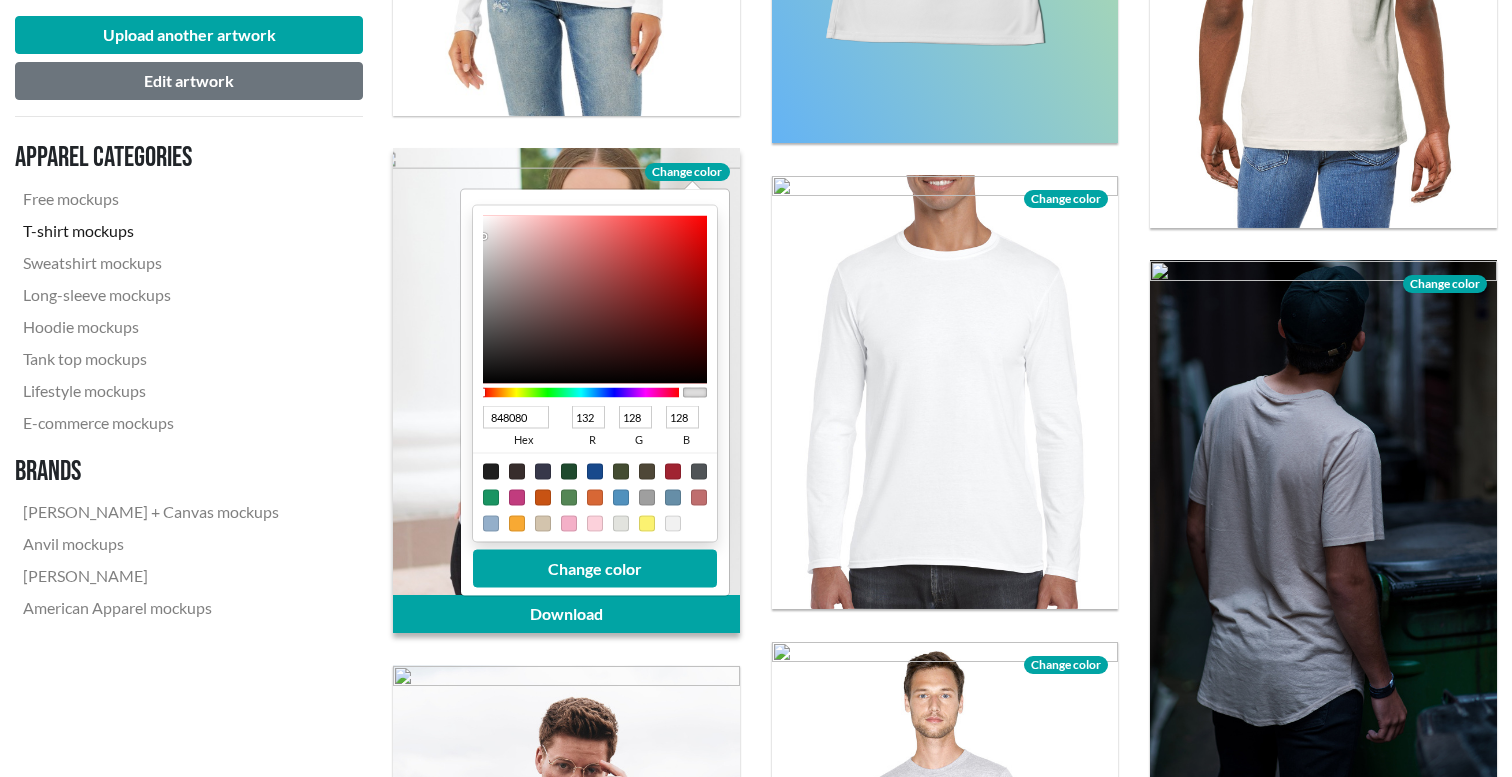 type on "544F4F" 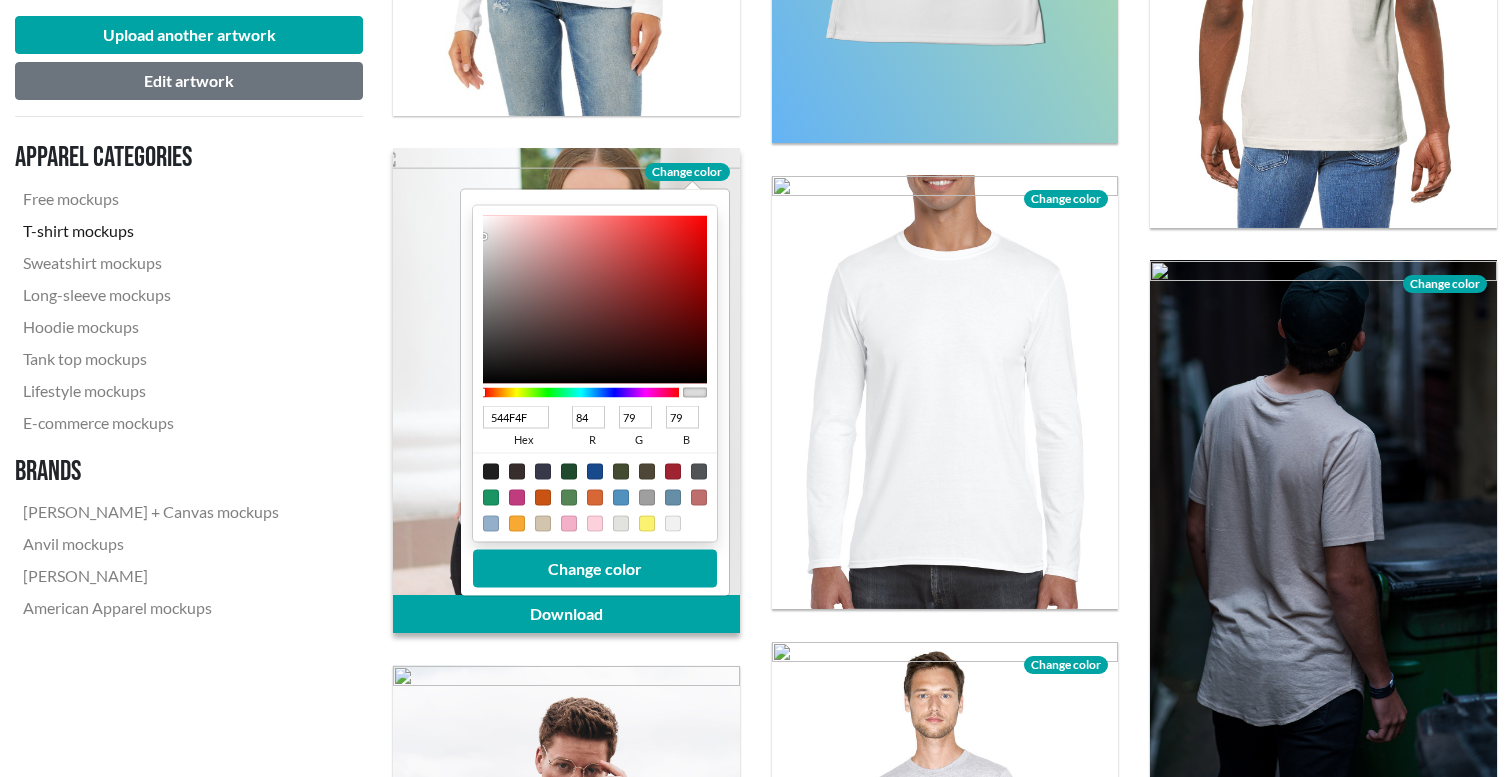 type on "272626" 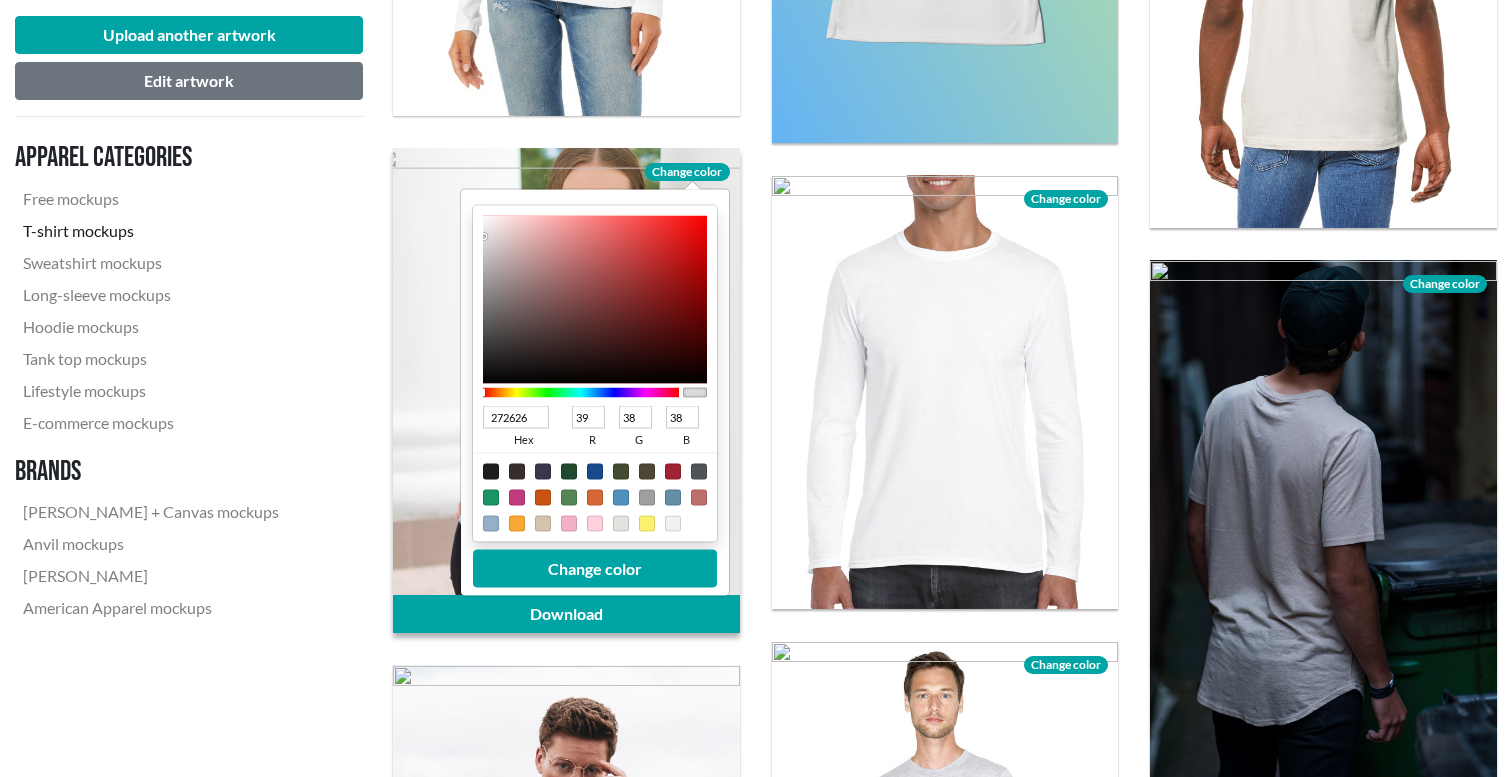 type on "111111" 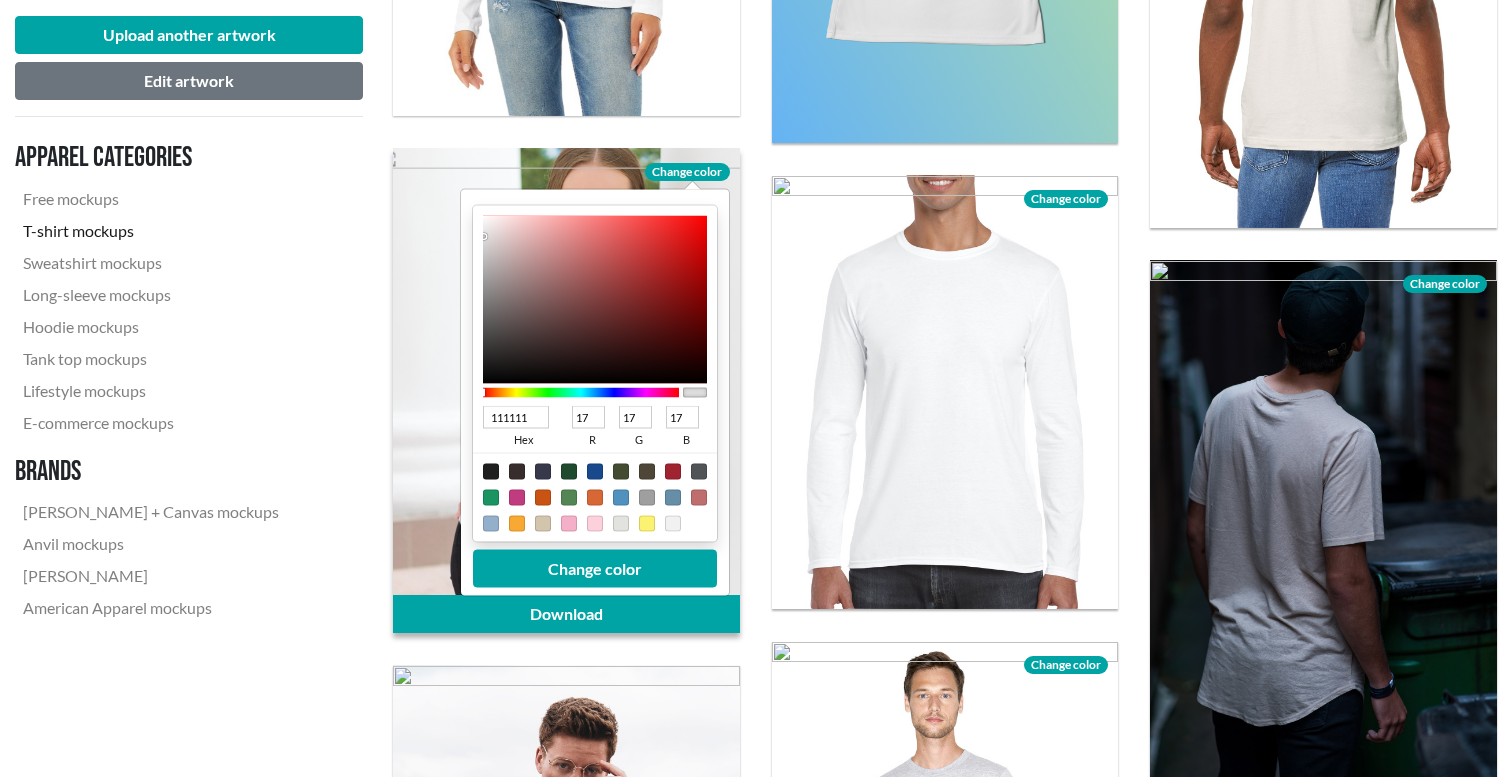 type on "000000" 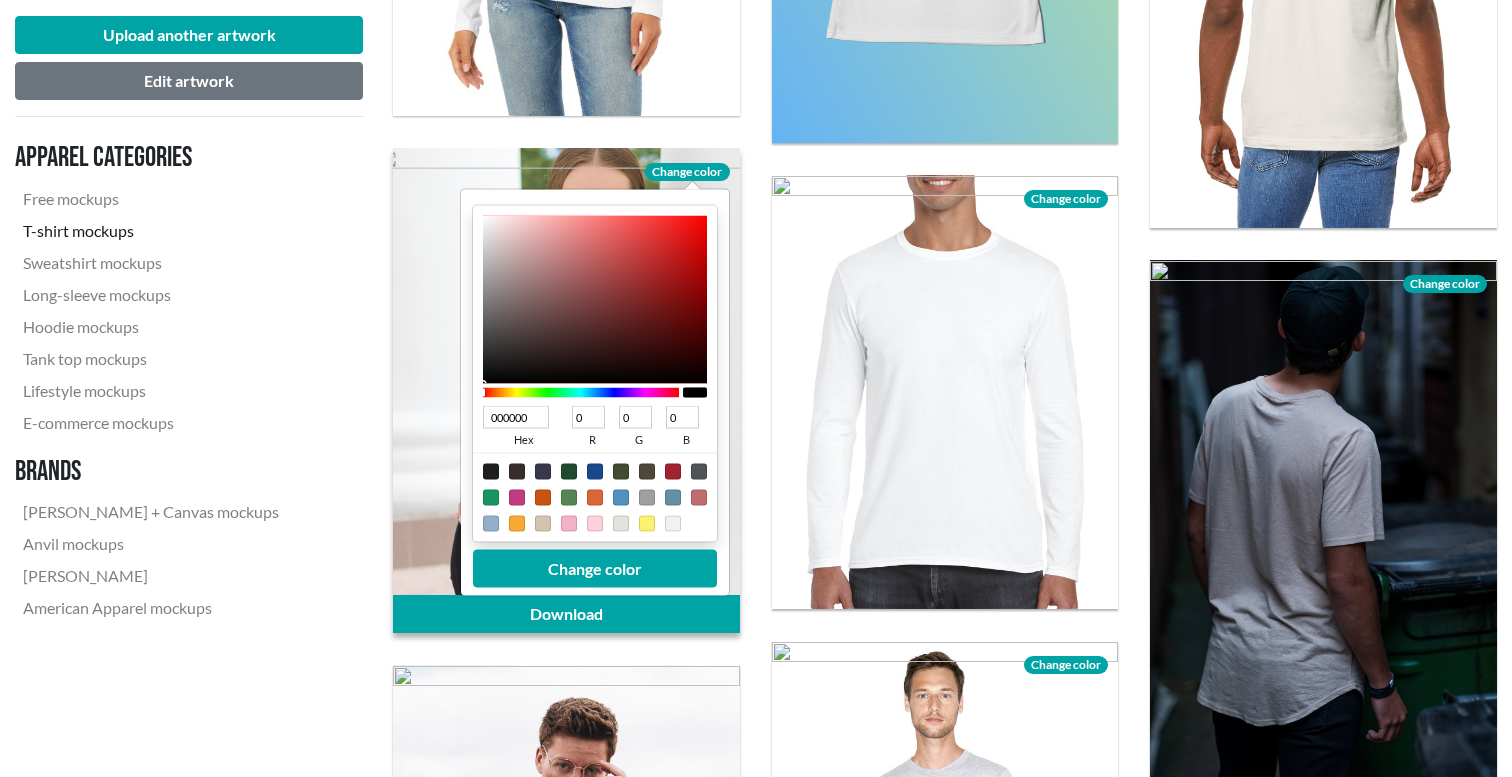 drag, startPoint x: 484, startPoint y: 215, endPoint x: 469, endPoint y: 398, distance: 183.61372 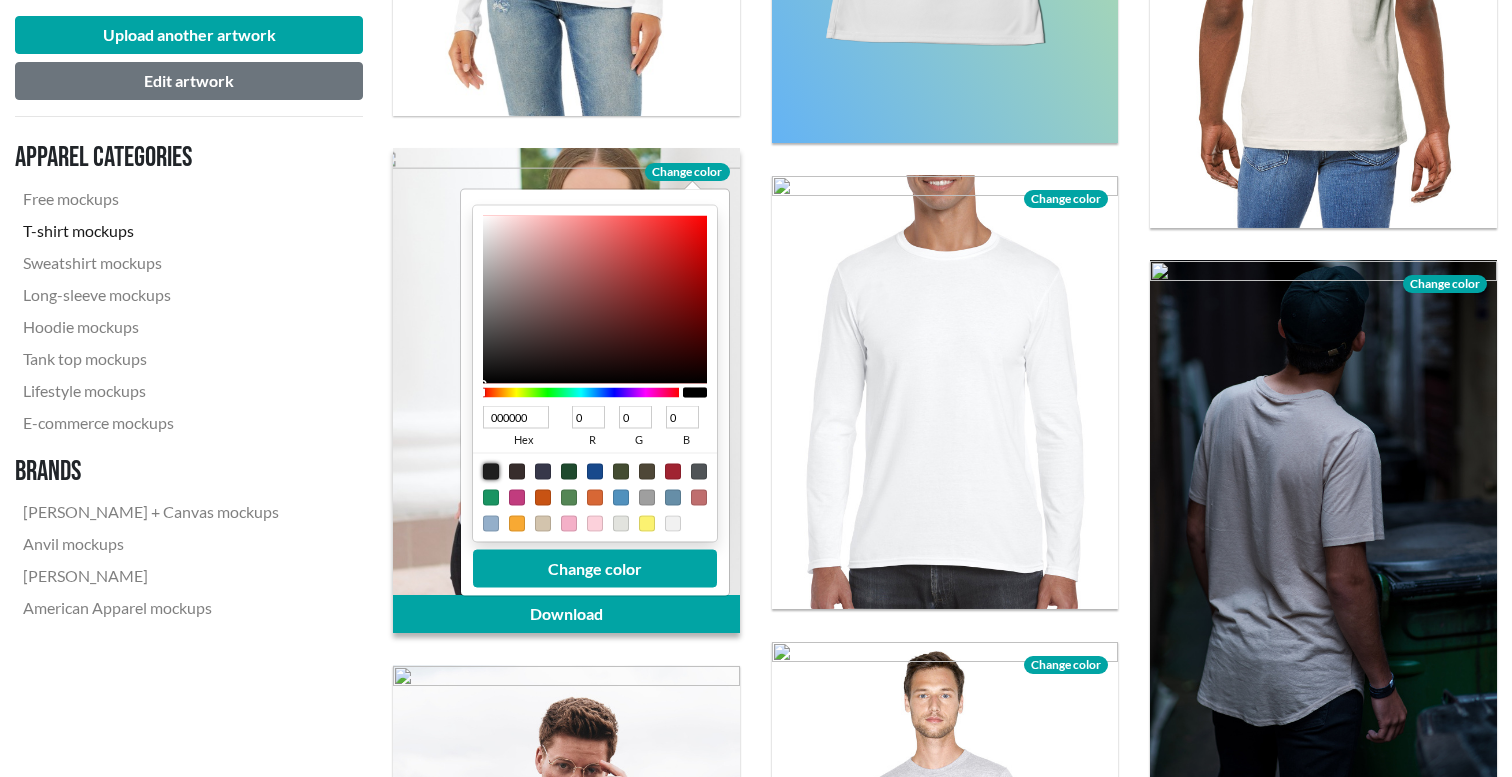 click at bounding box center (491, 471) 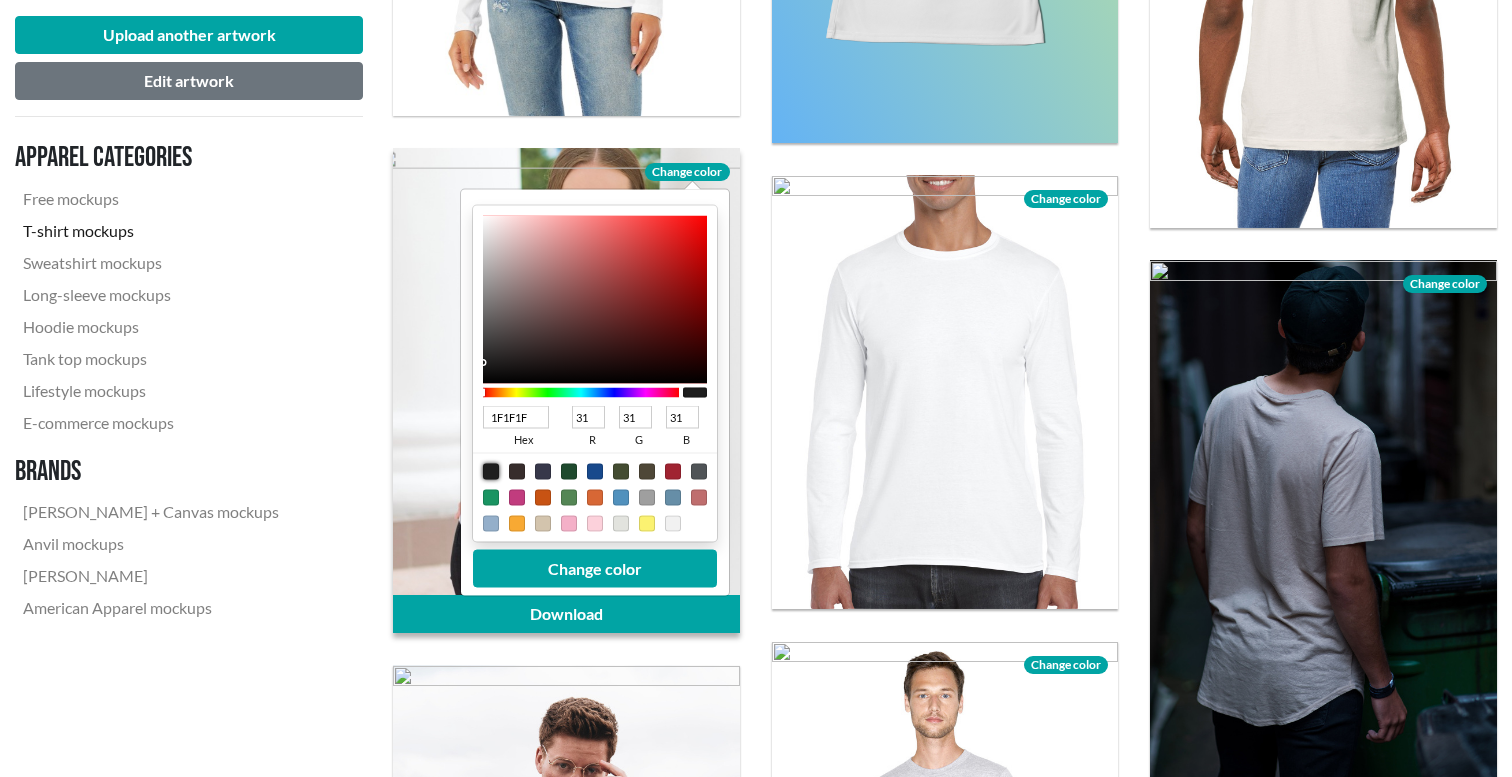 type on "1B1B1B" 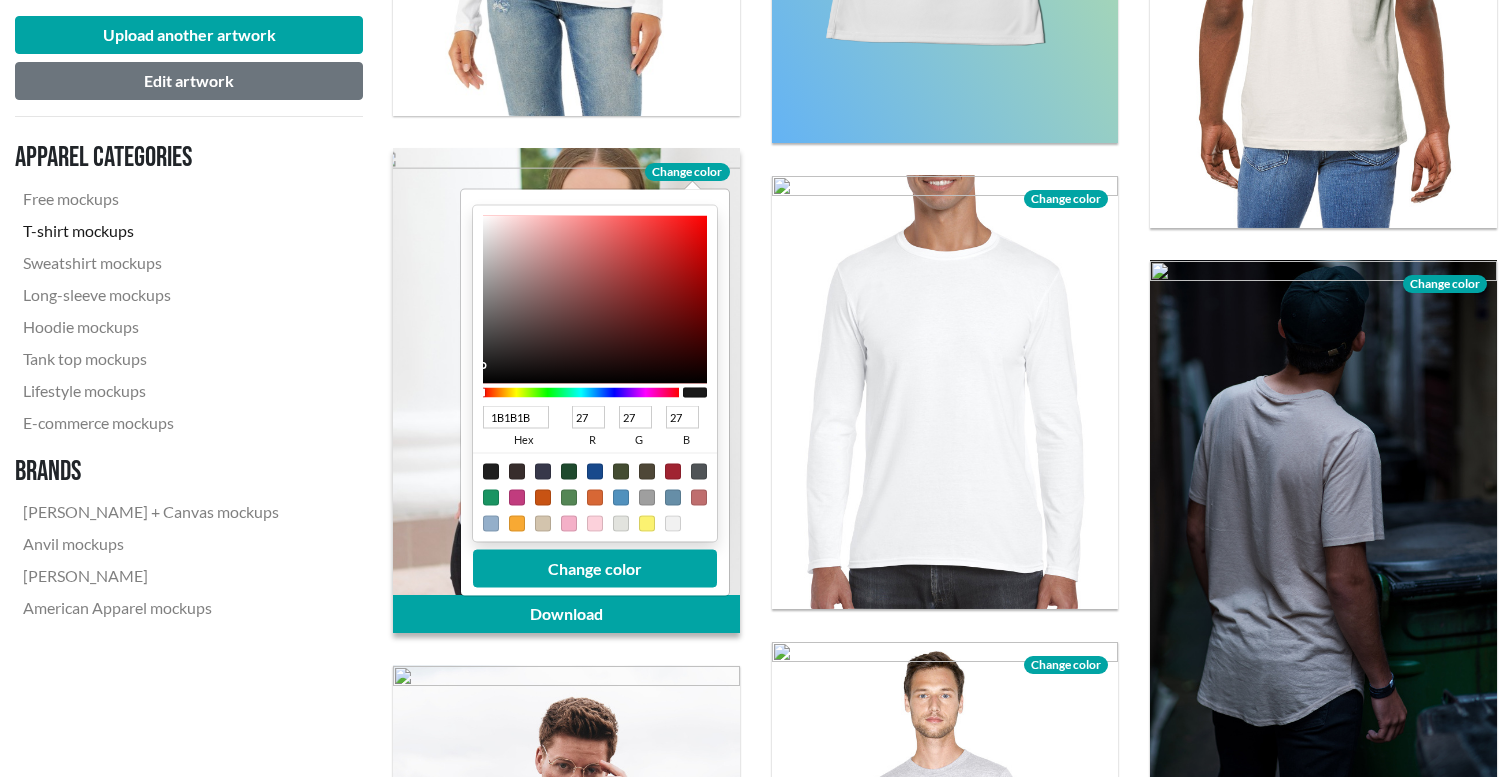 type on "0F0F0F" 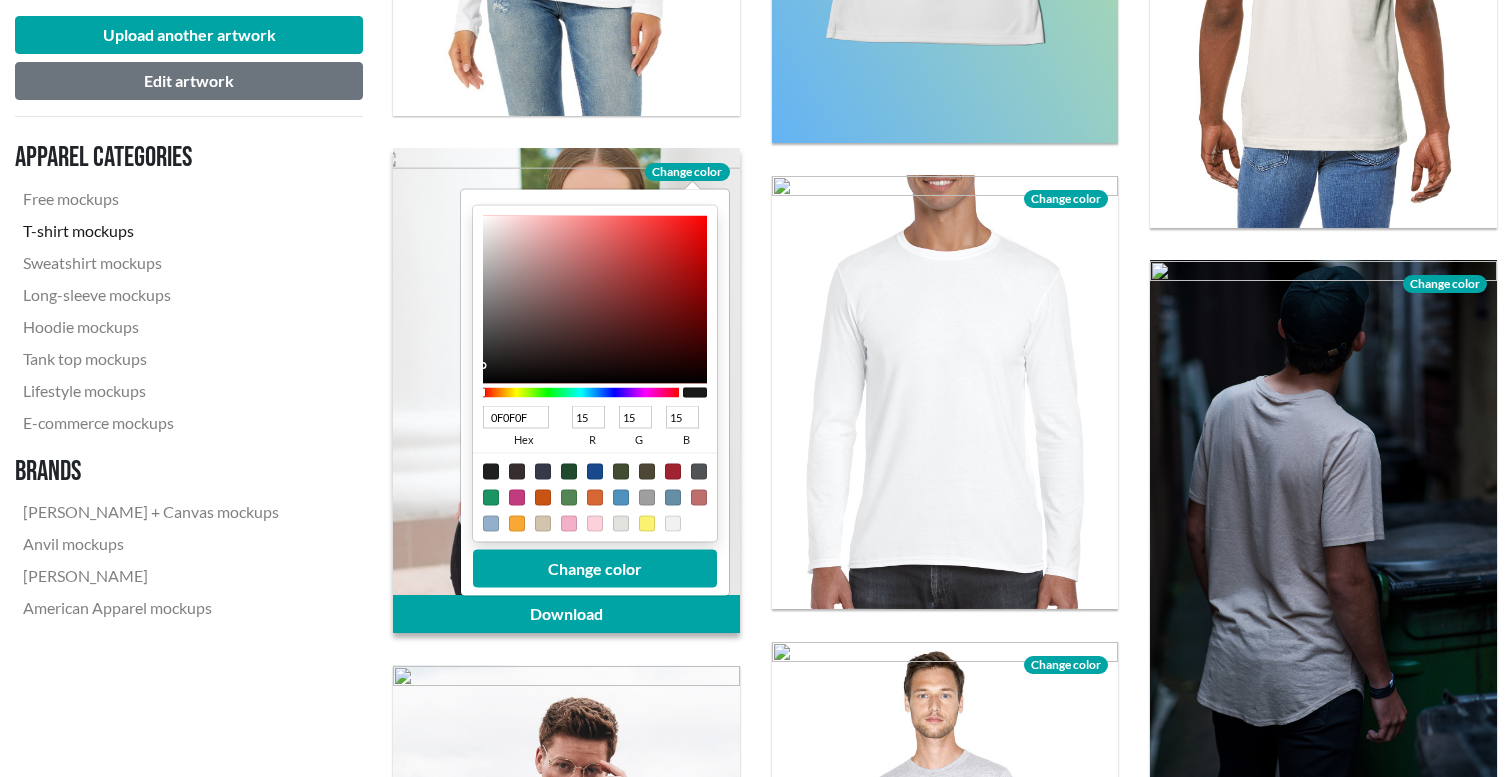 type on "000000" 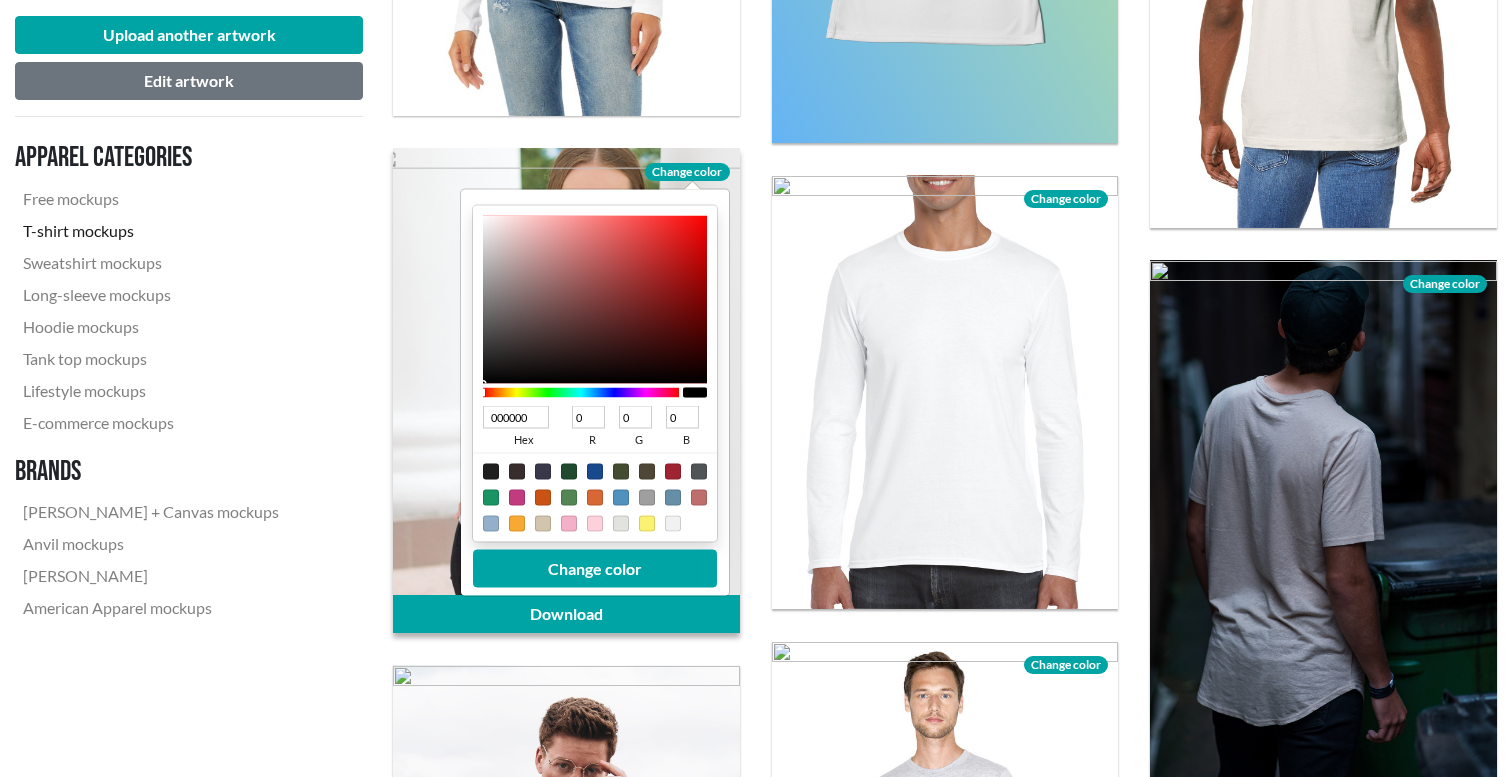 drag, startPoint x: 486, startPoint y: 365, endPoint x: 479, endPoint y: 406, distance: 41.59327 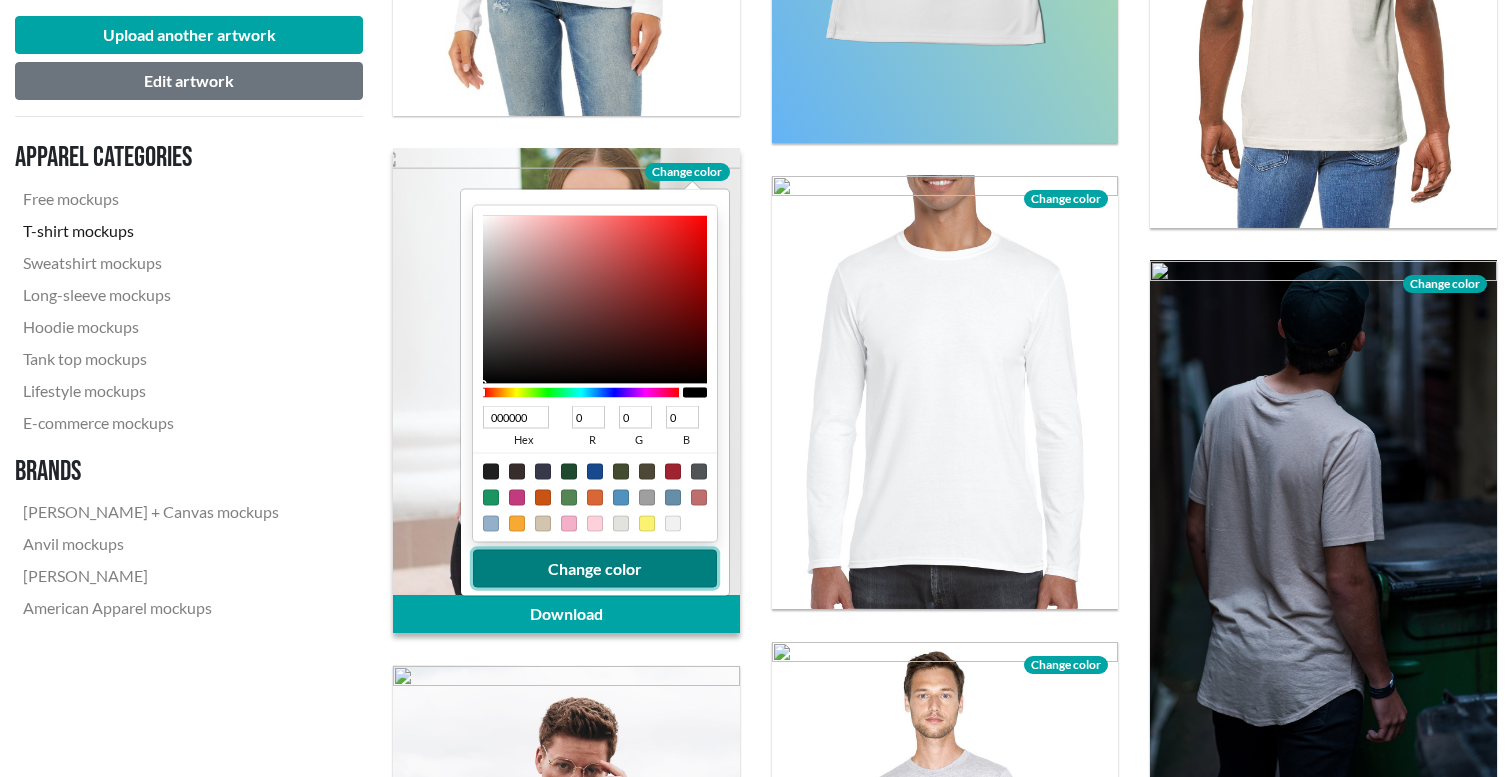click on "Change color" at bounding box center [595, 568] 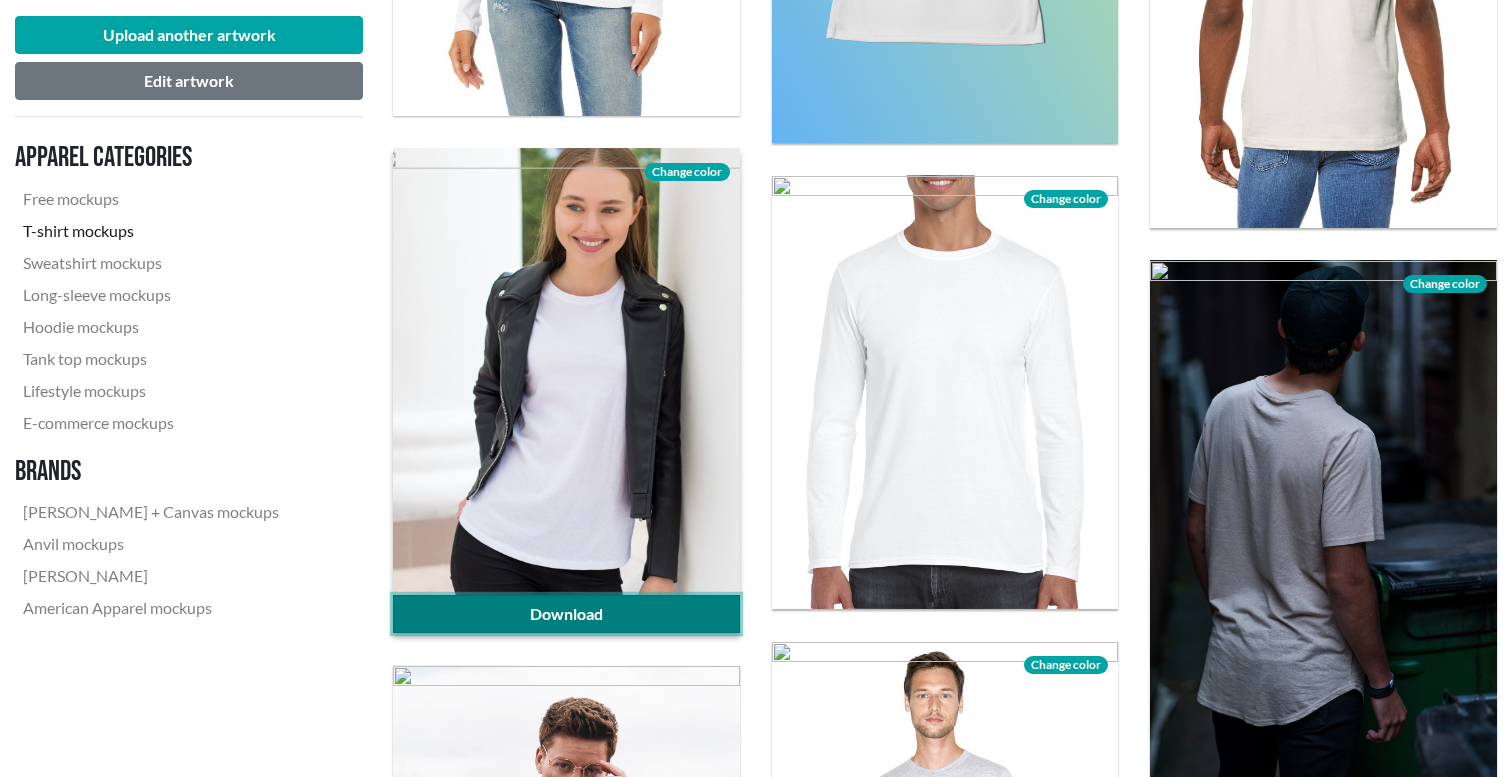click on "Download" 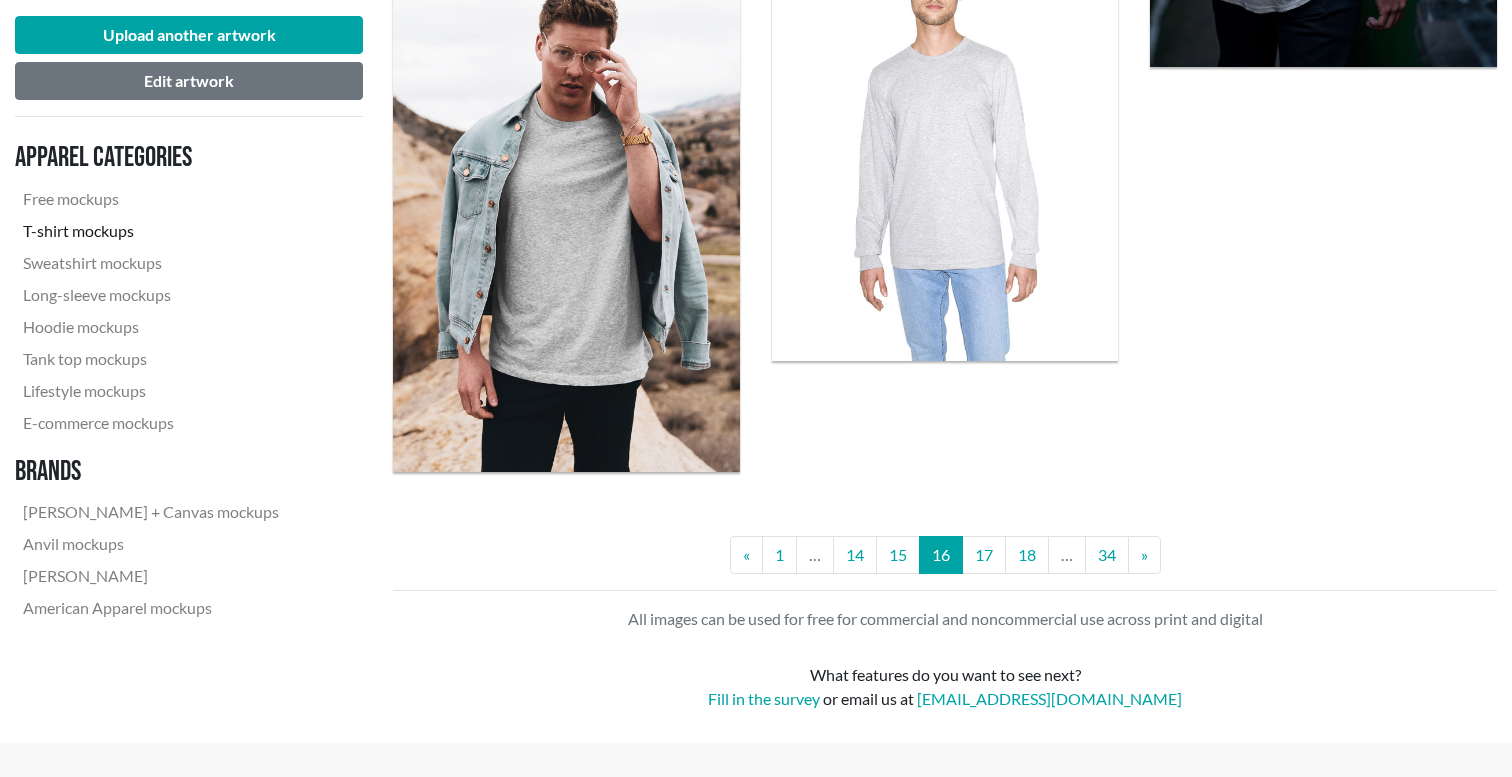 scroll, scrollTop: 4377, scrollLeft: 0, axis: vertical 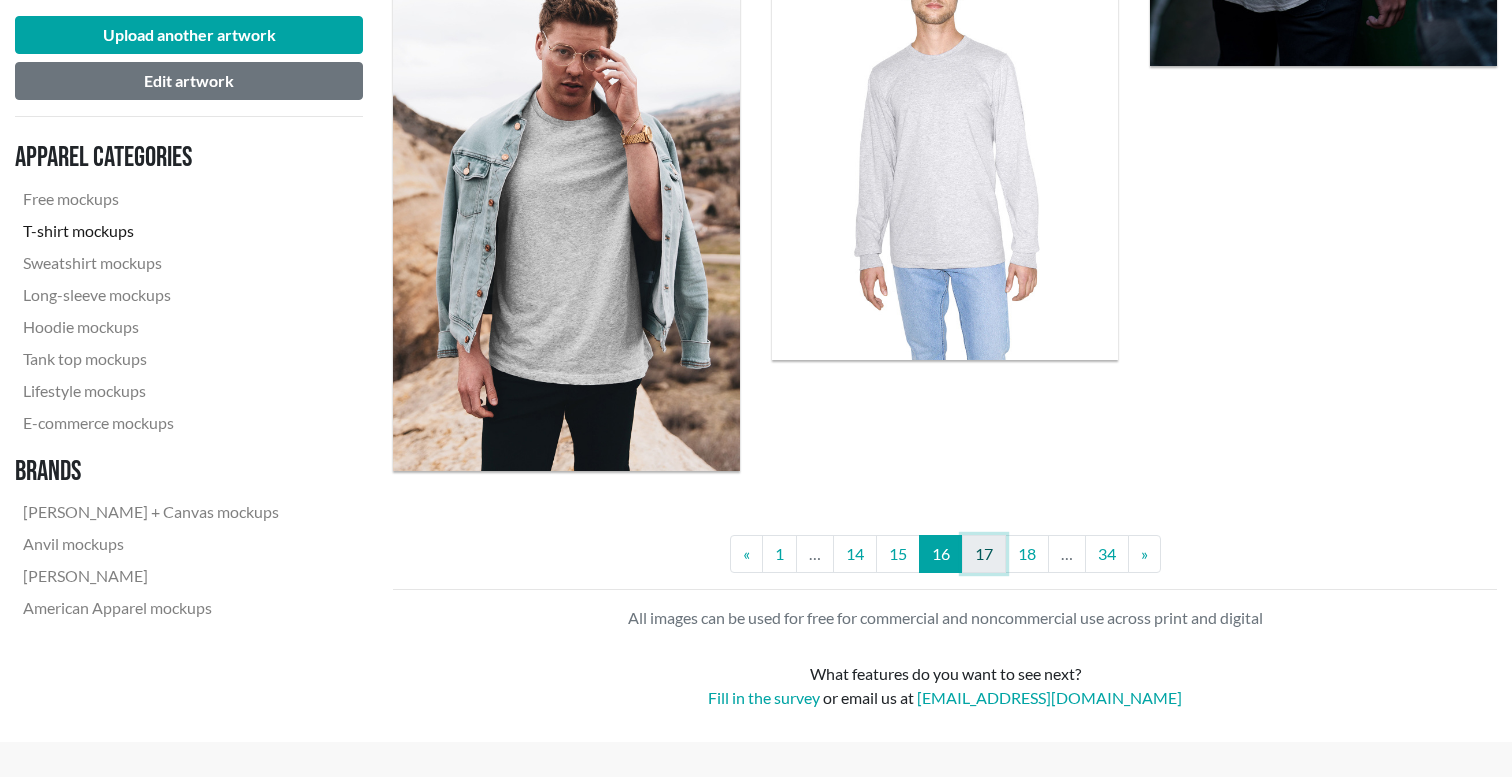 click on "17" at bounding box center [984, 554] 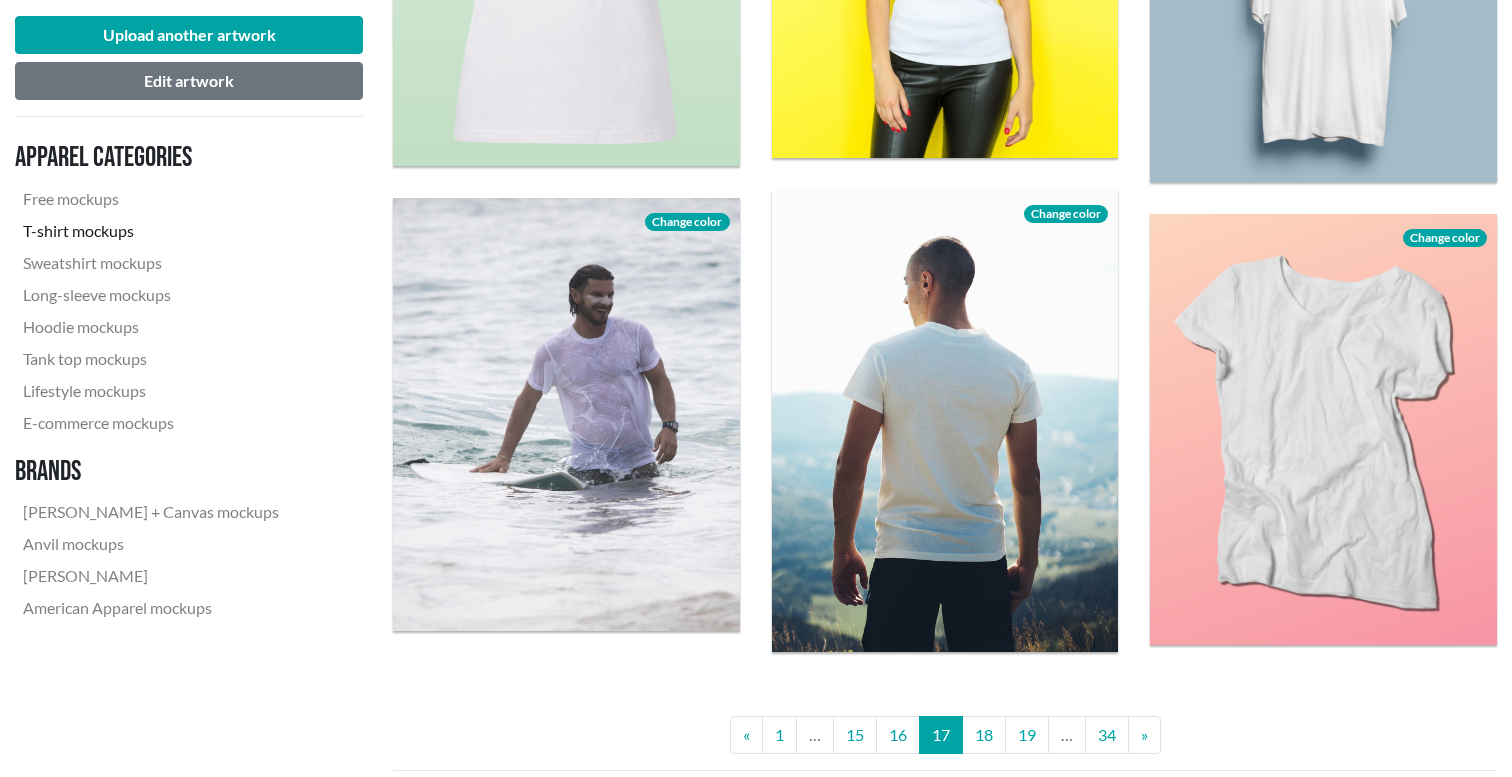 scroll, scrollTop: 3804, scrollLeft: 0, axis: vertical 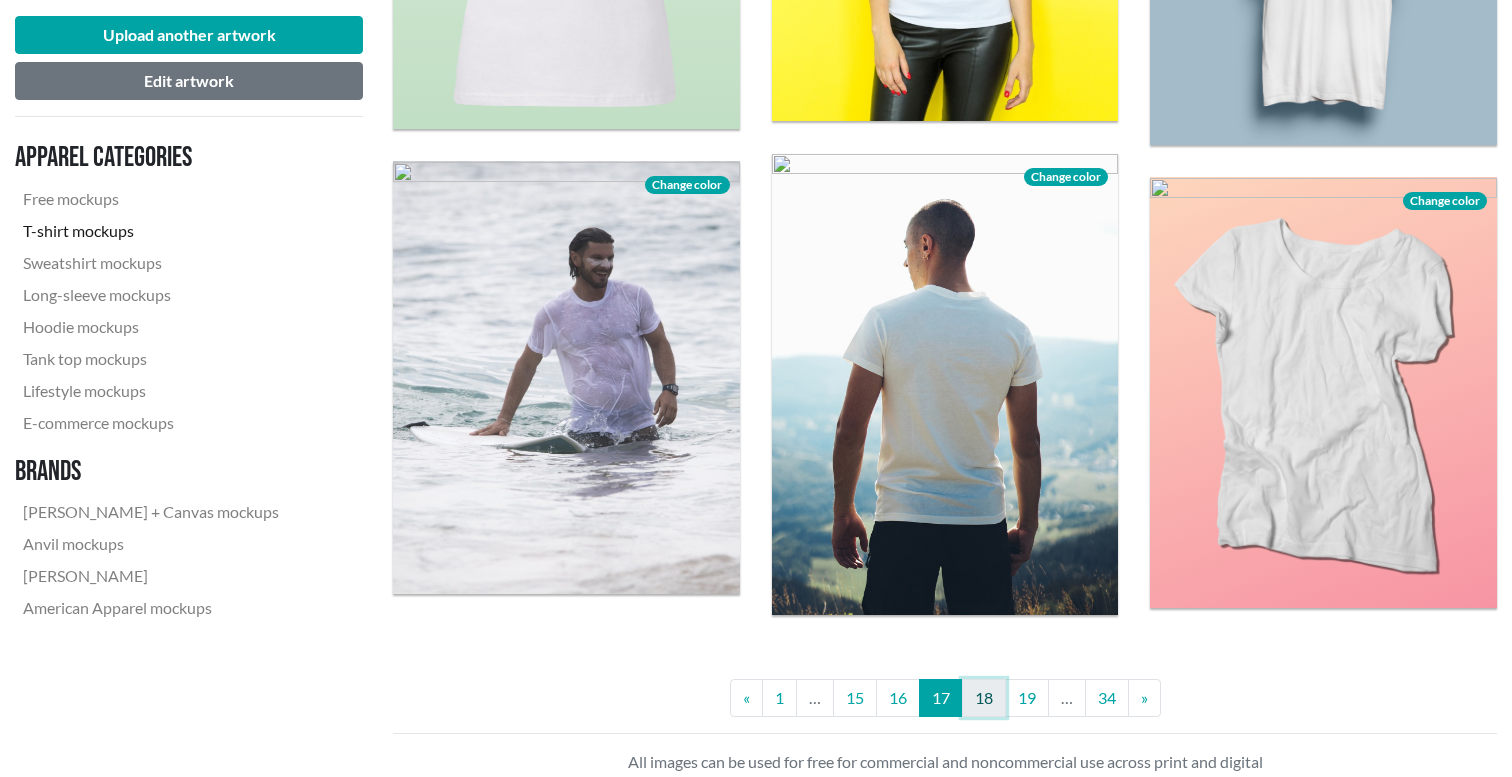 click on "18" at bounding box center (984, 698) 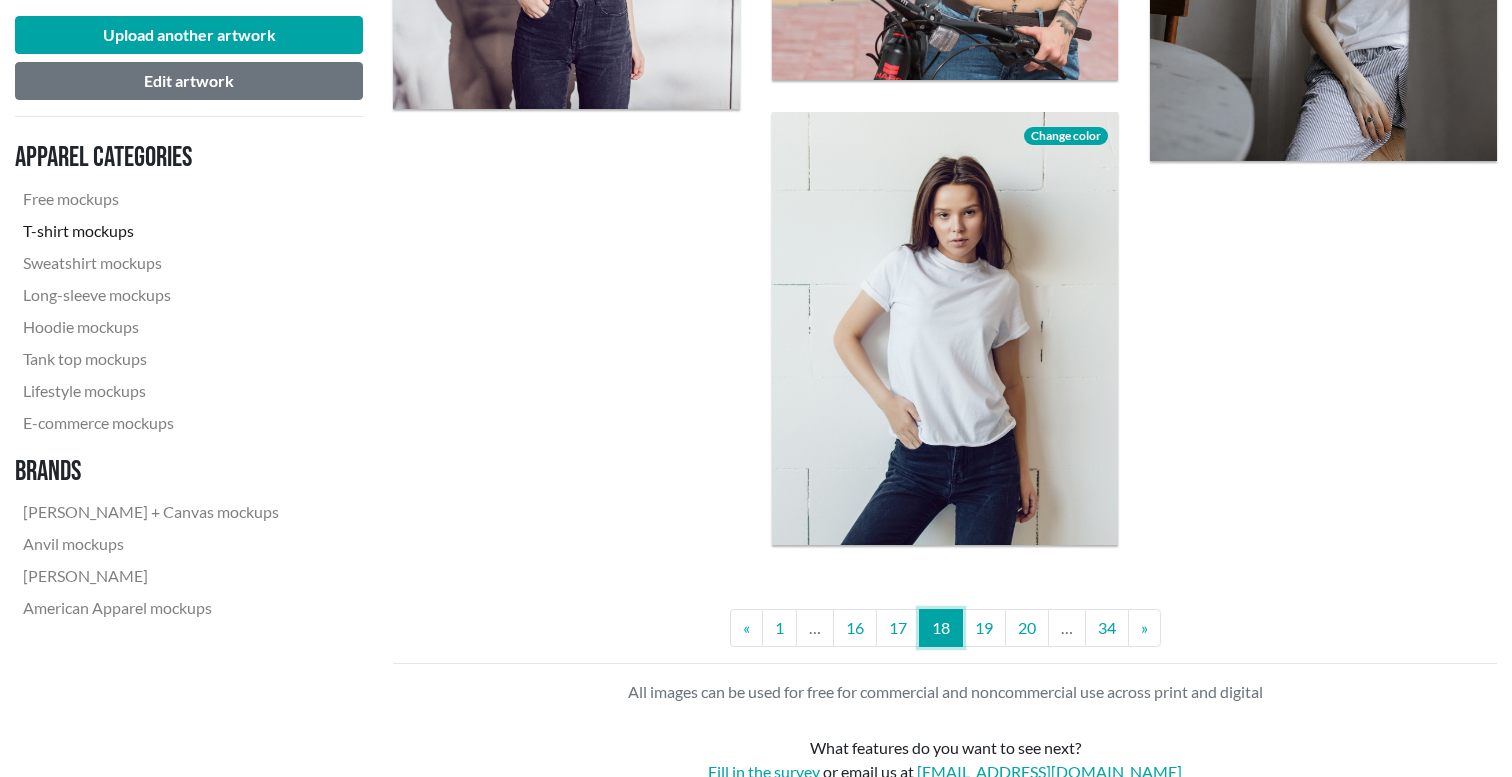 scroll, scrollTop: 4224, scrollLeft: 0, axis: vertical 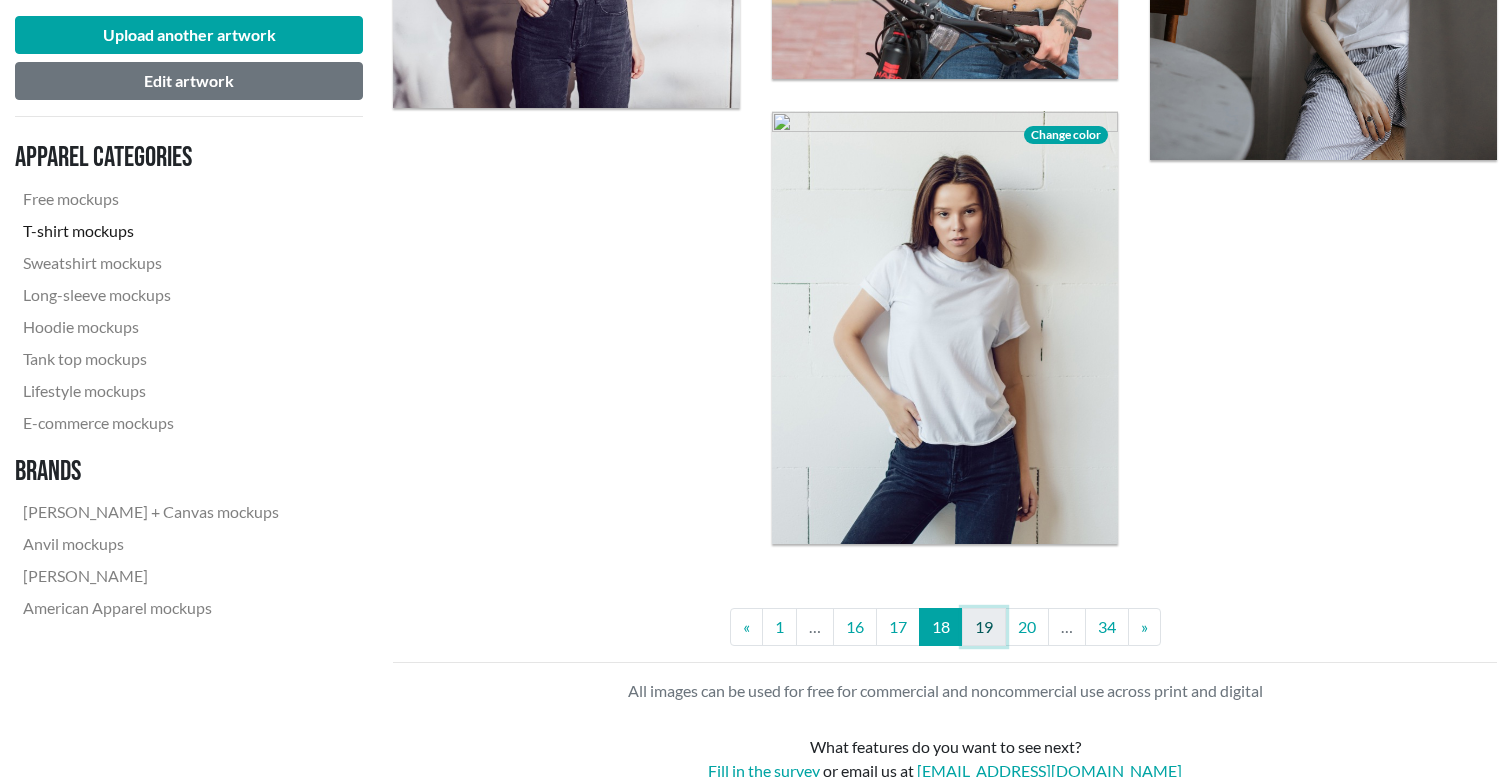 click on "19" at bounding box center (984, 627) 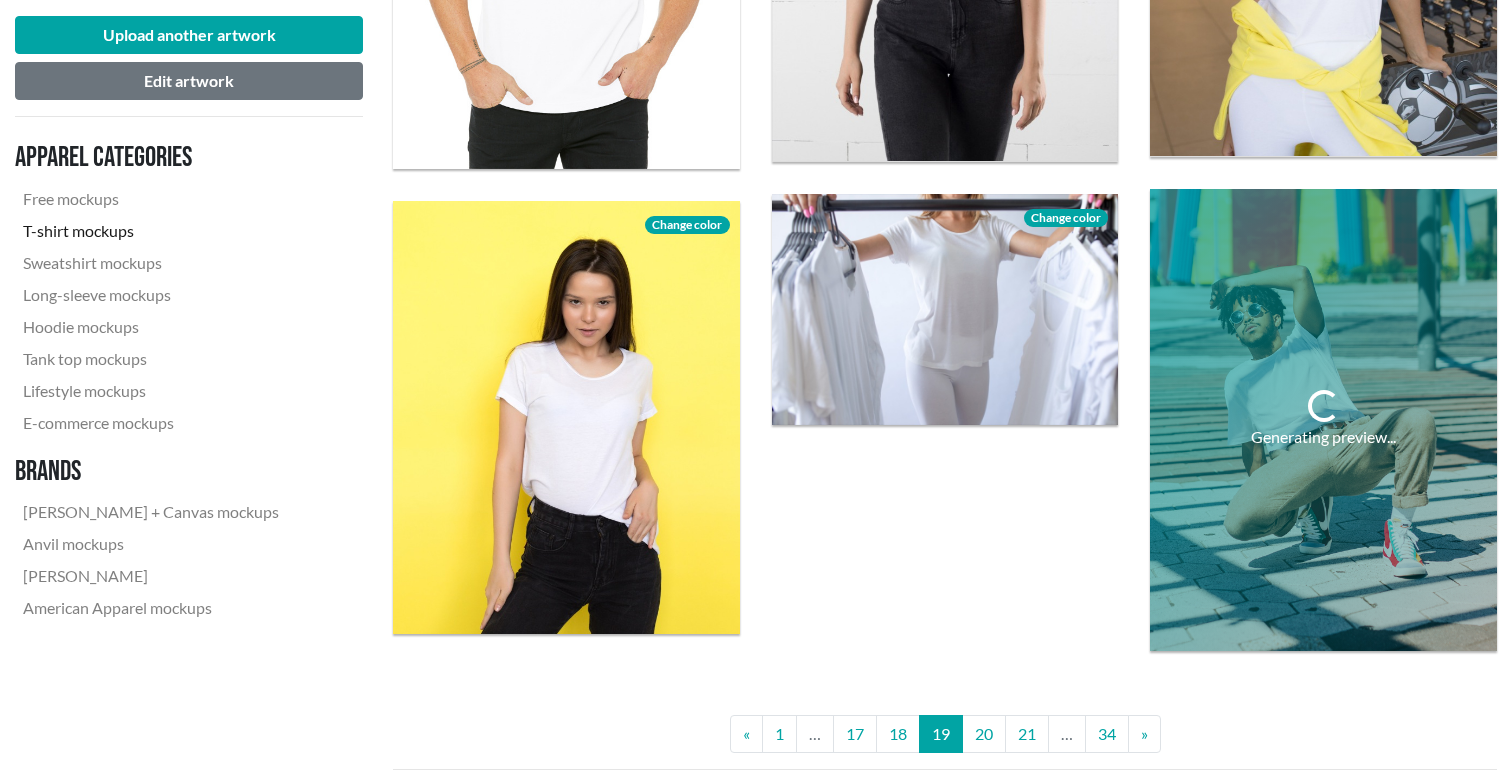 scroll, scrollTop: 3817, scrollLeft: 0, axis: vertical 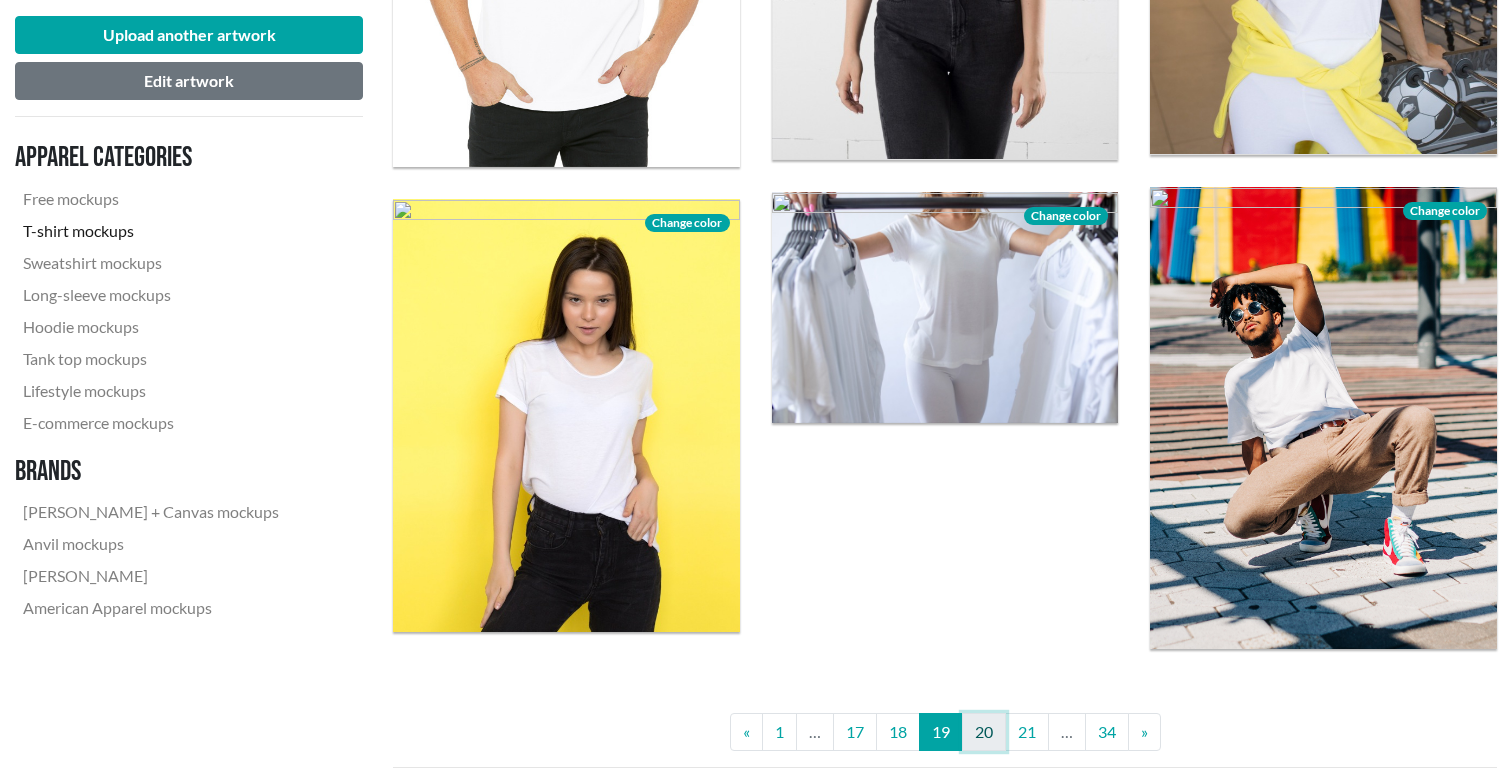 click on "20" at bounding box center (984, 732) 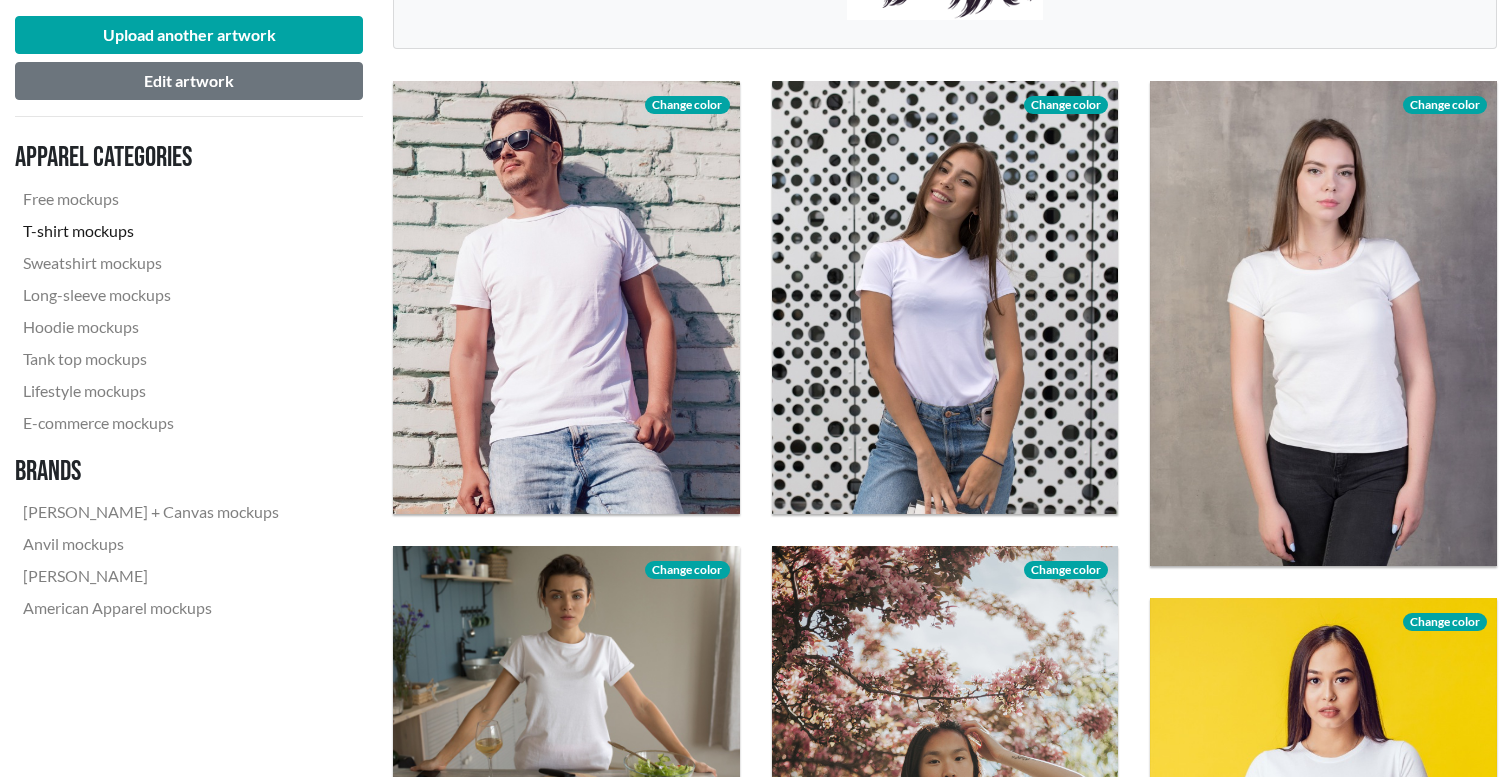 scroll, scrollTop: 621, scrollLeft: 0, axis: vertical 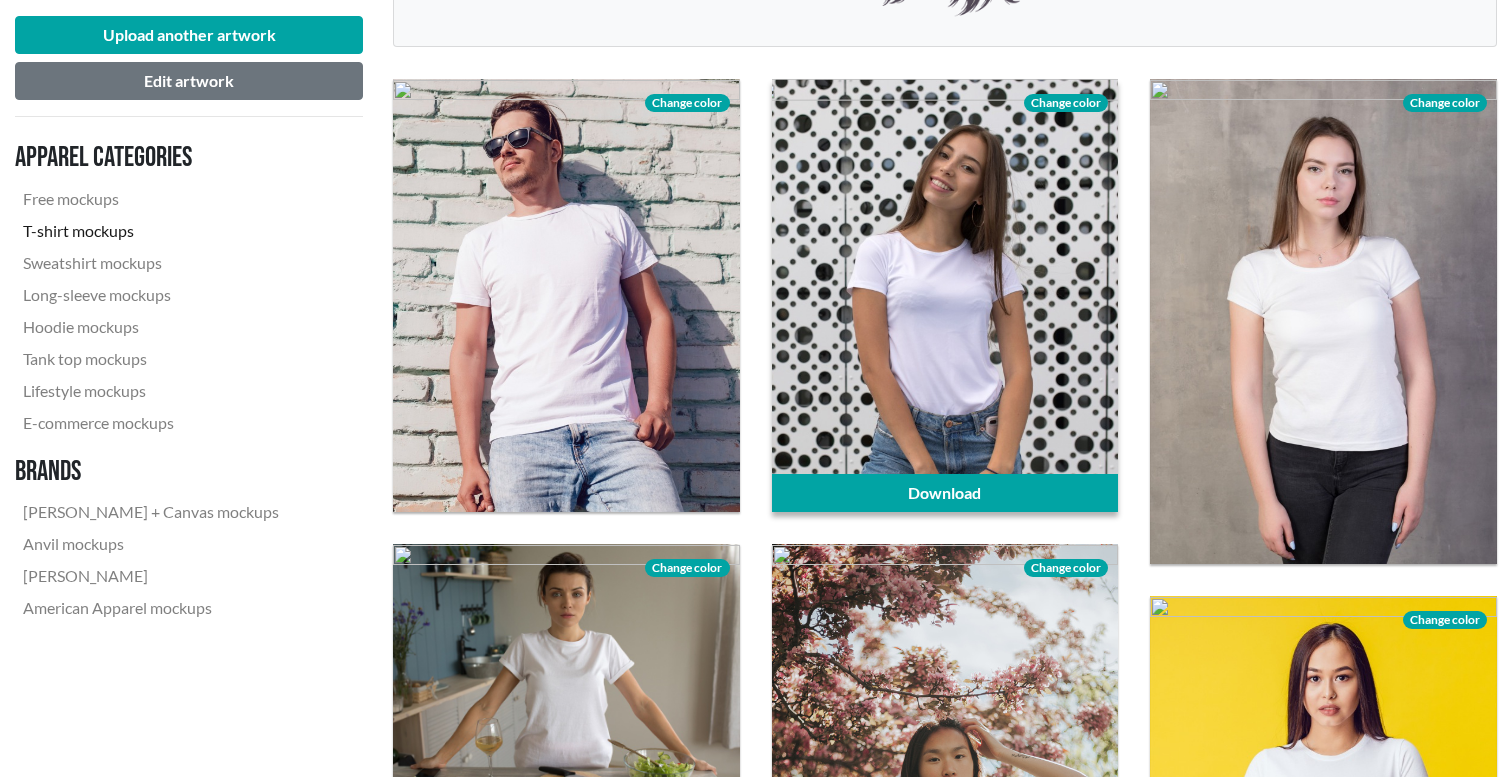 click on "Change color" at bounding box center (1066, 103) 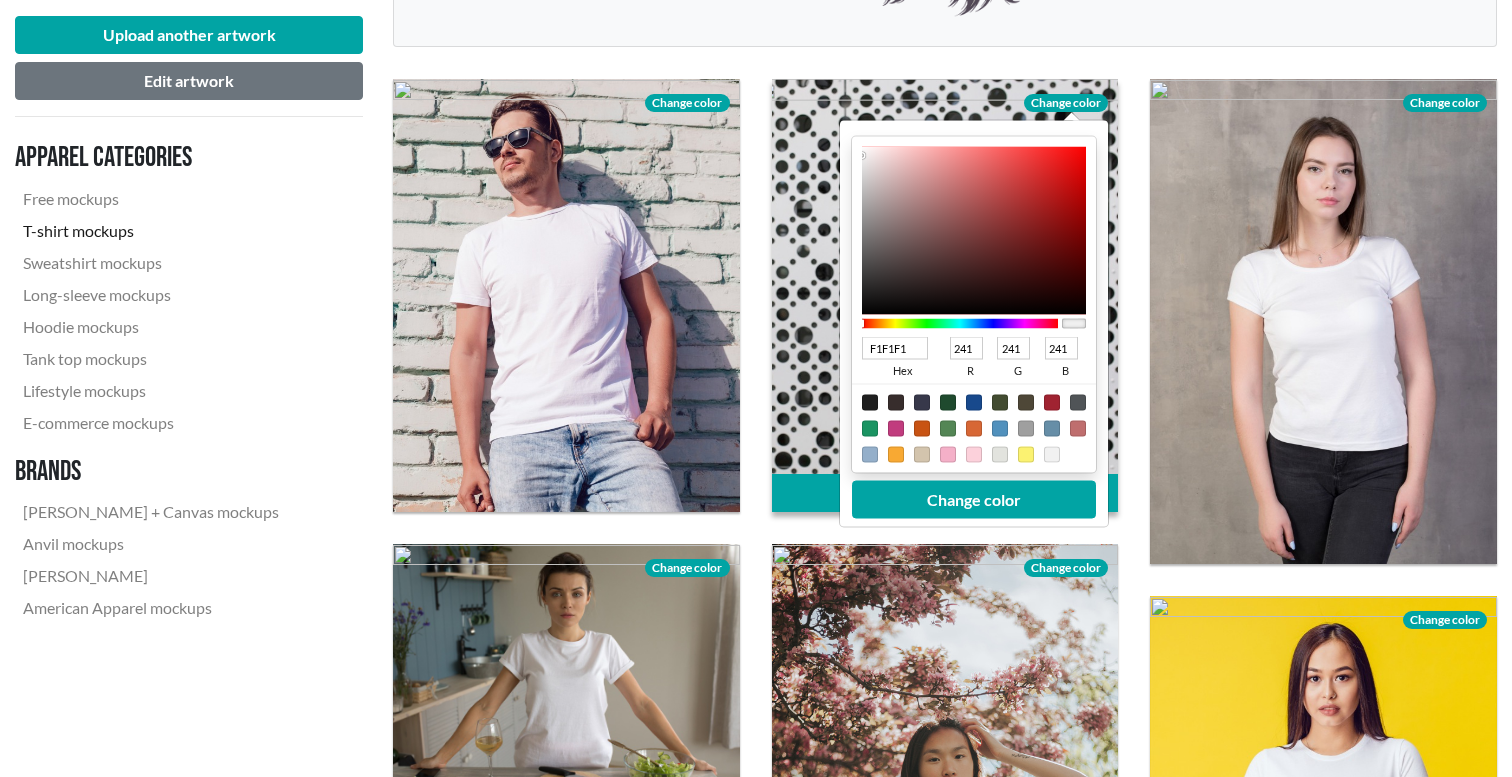 type on "F2F0F0" 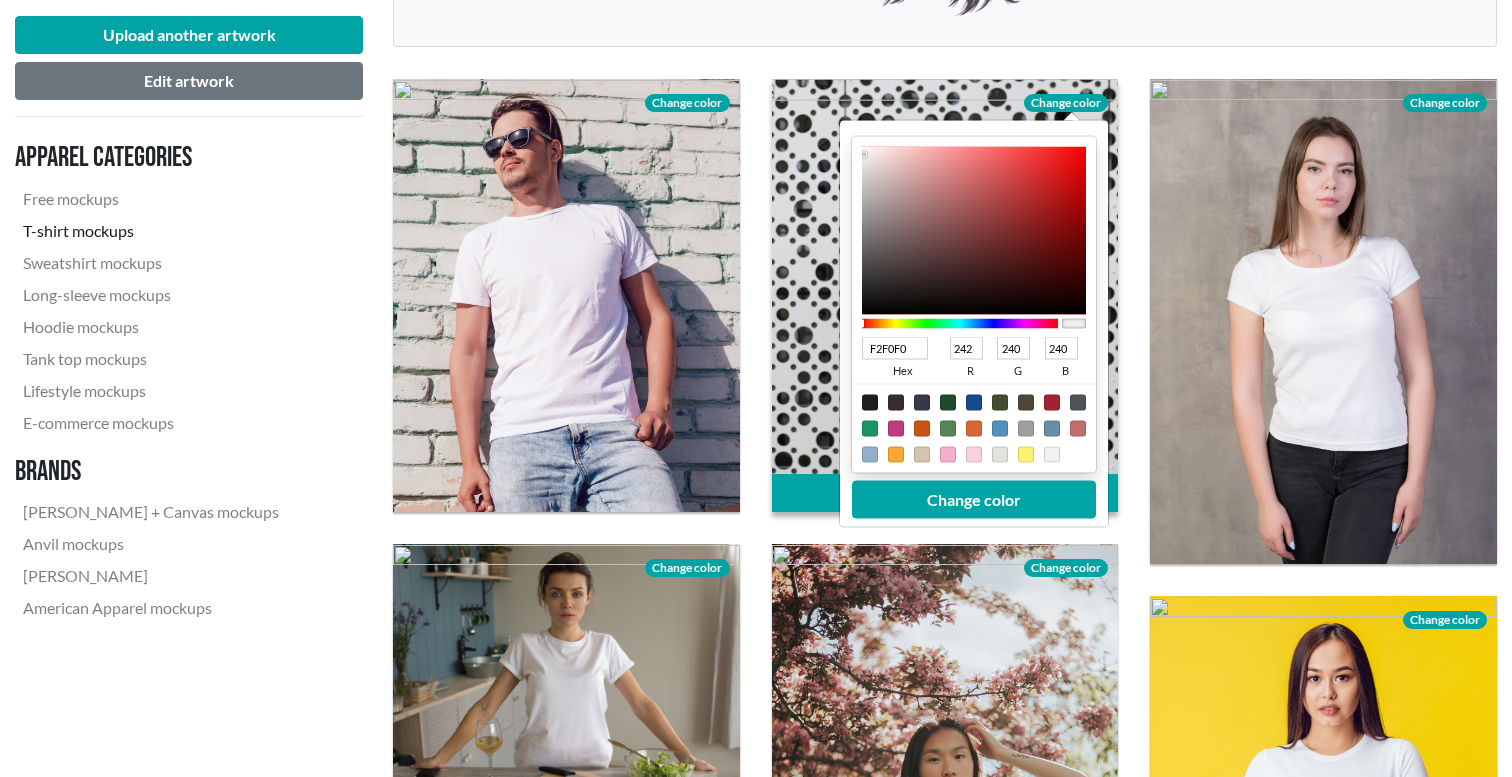 type on "C7C5C5" 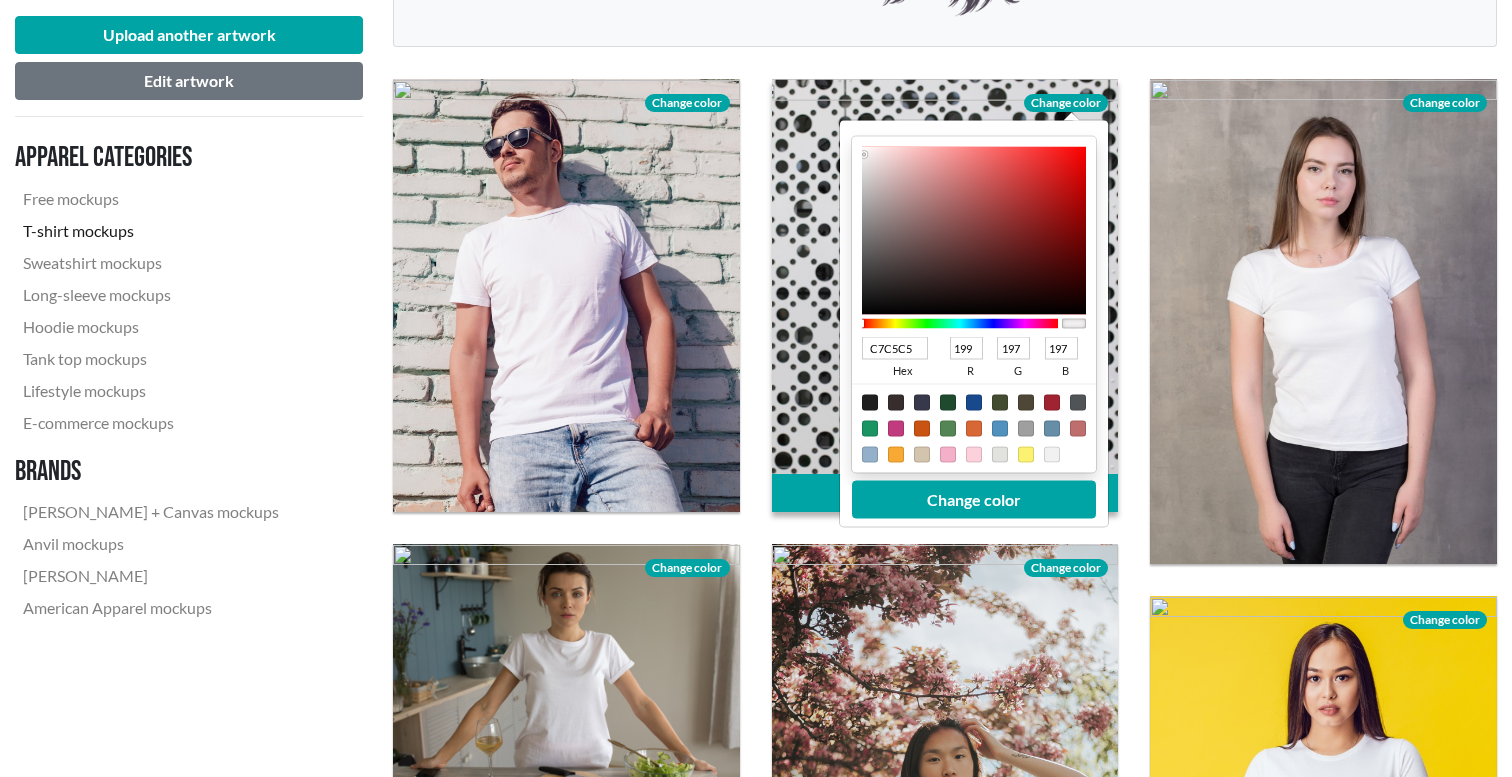 type on "636161" 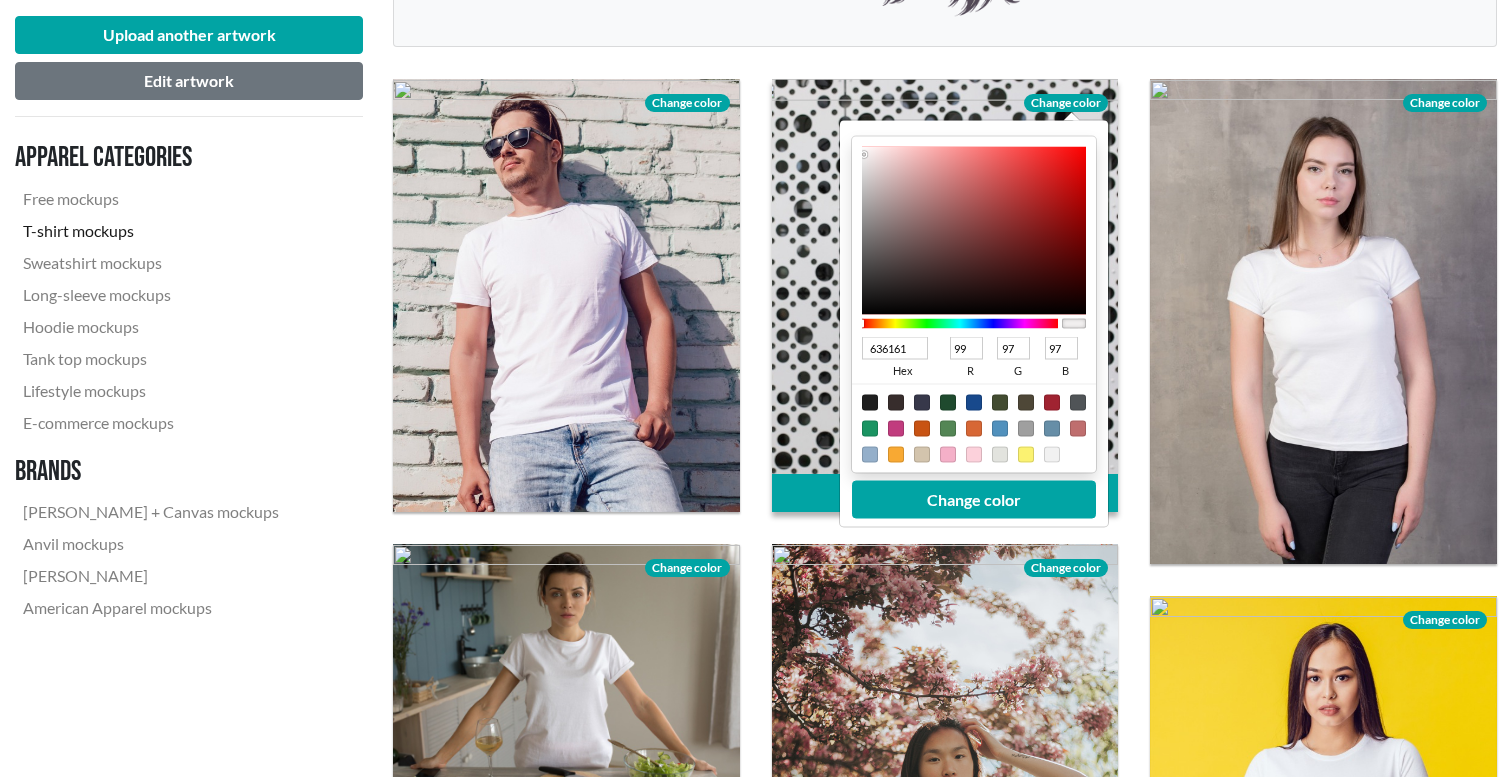 type on "1C1B1B" 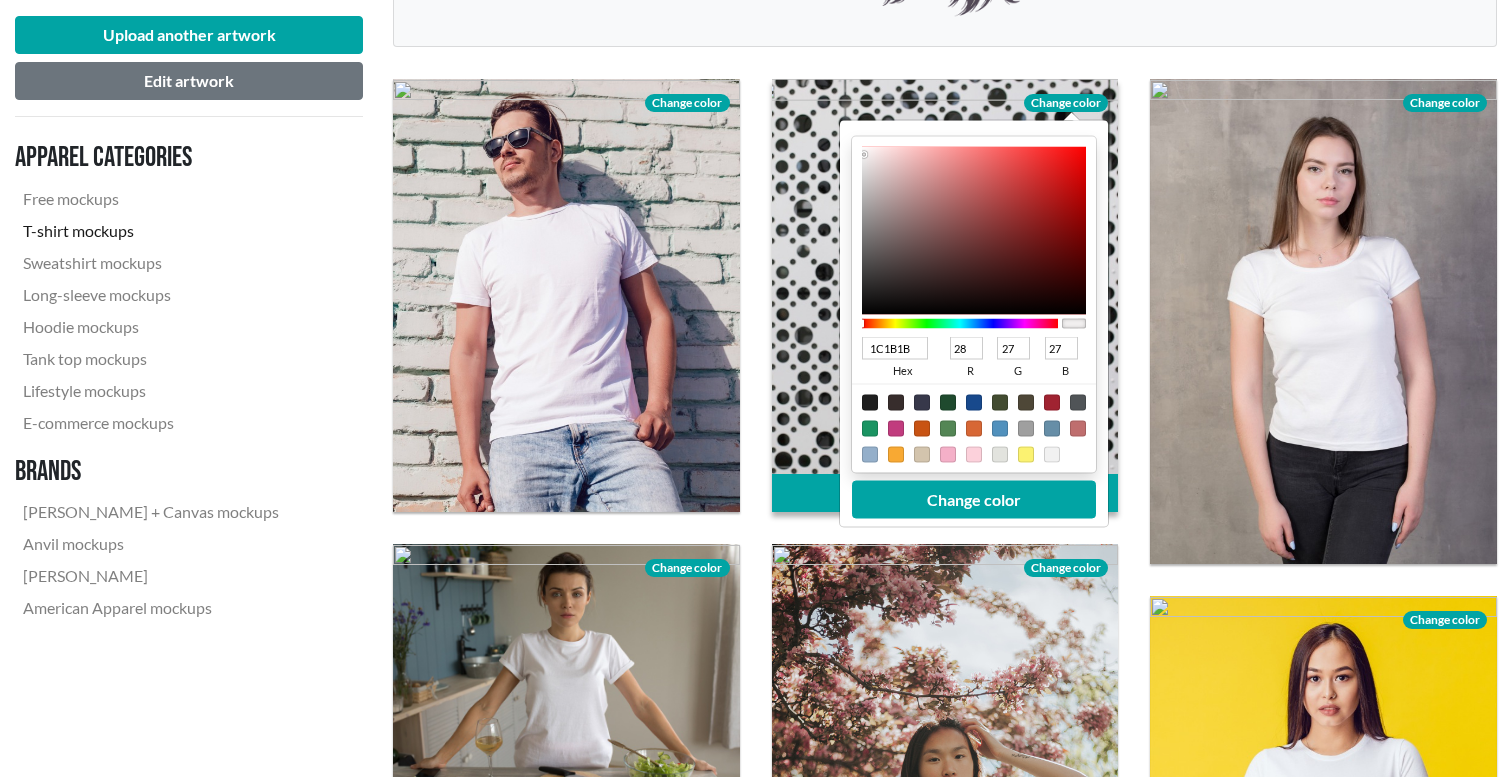 type on "000000" 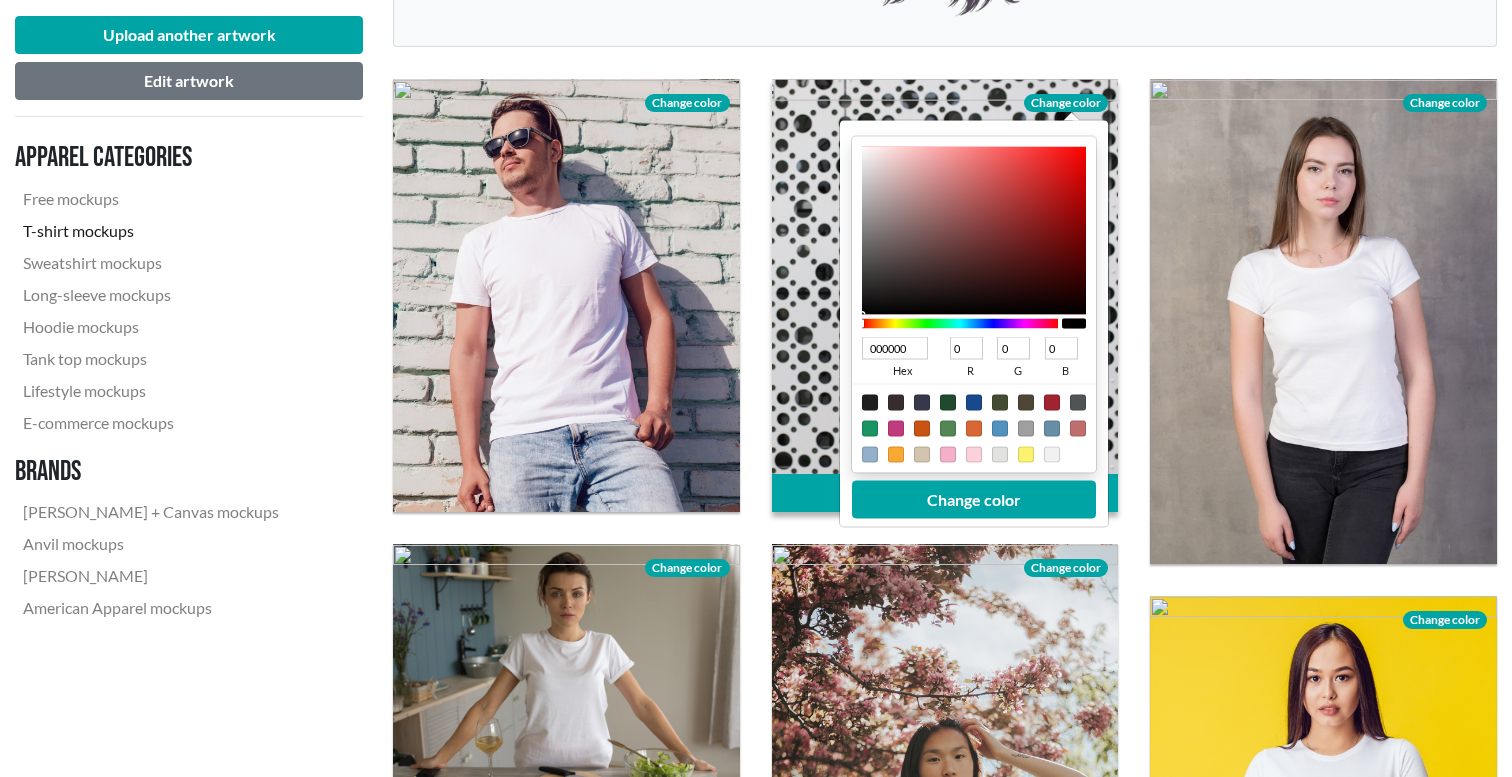 drag, startPoint x: 863, startPoint y: 155, endPoint x: 854, endPoint y: 335, distance: 180.22485 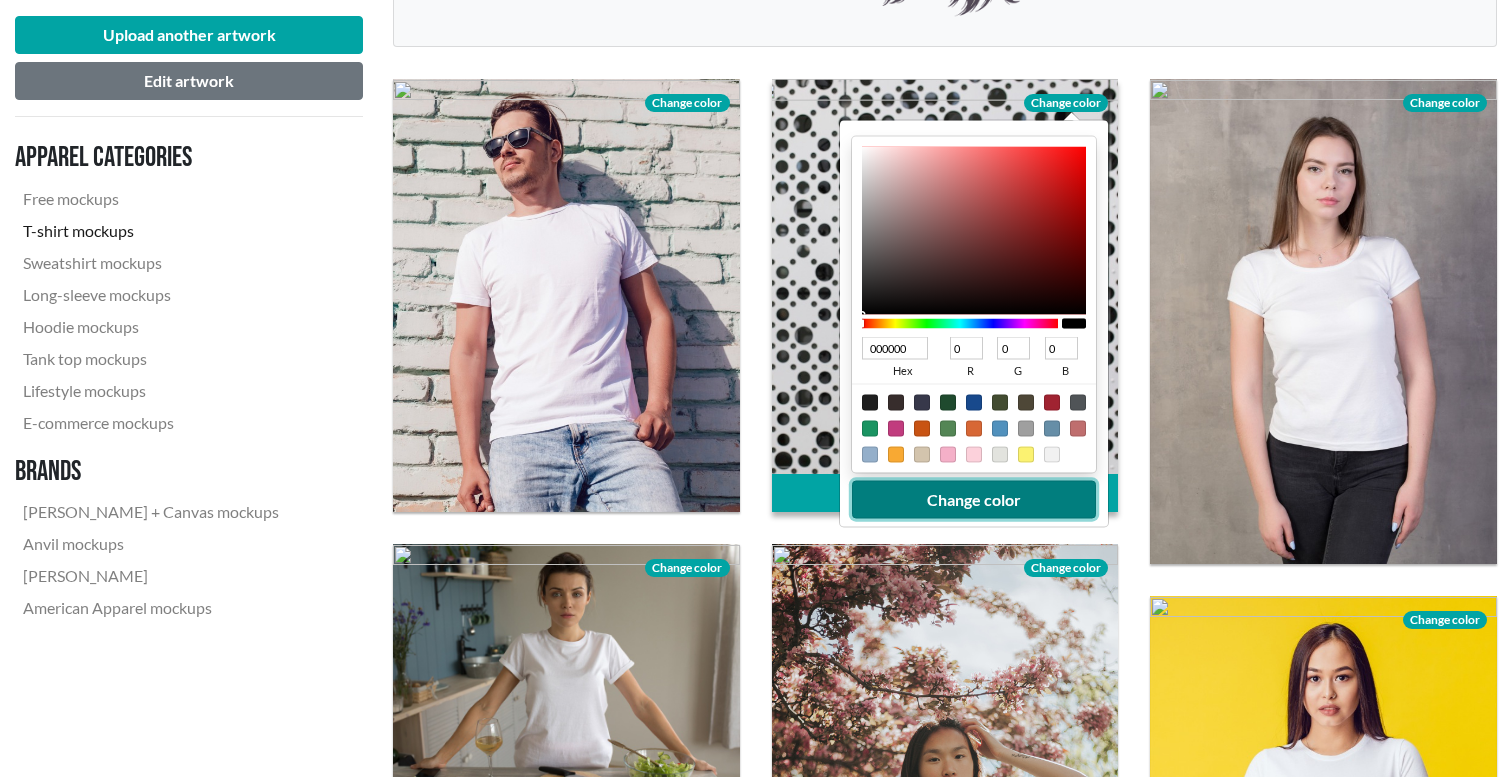 click on "Change color" at bounding box center (974, 499) 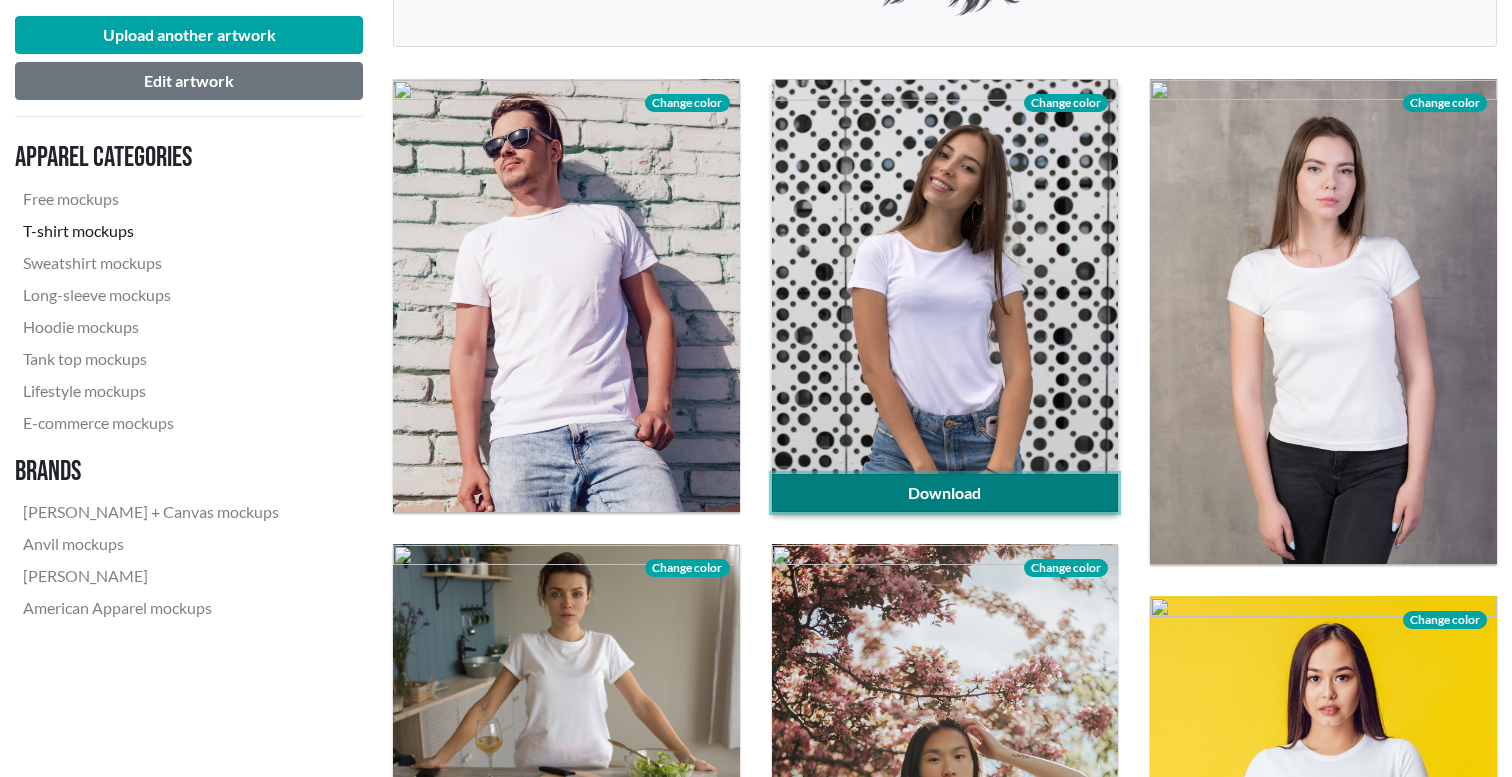 click on "Download" 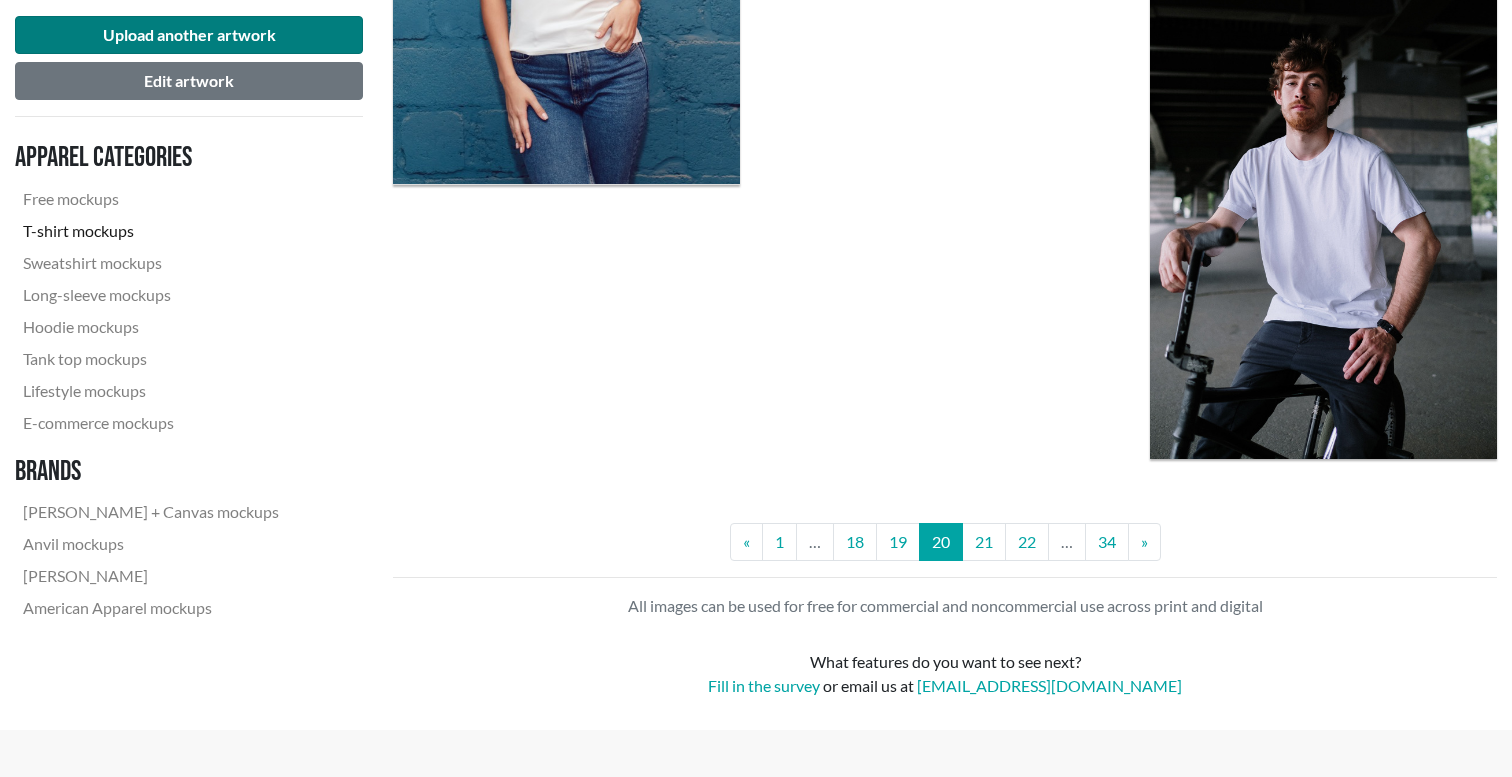 scroll, scrollTop: 4439, scrollLeft: 0, axis: vertical 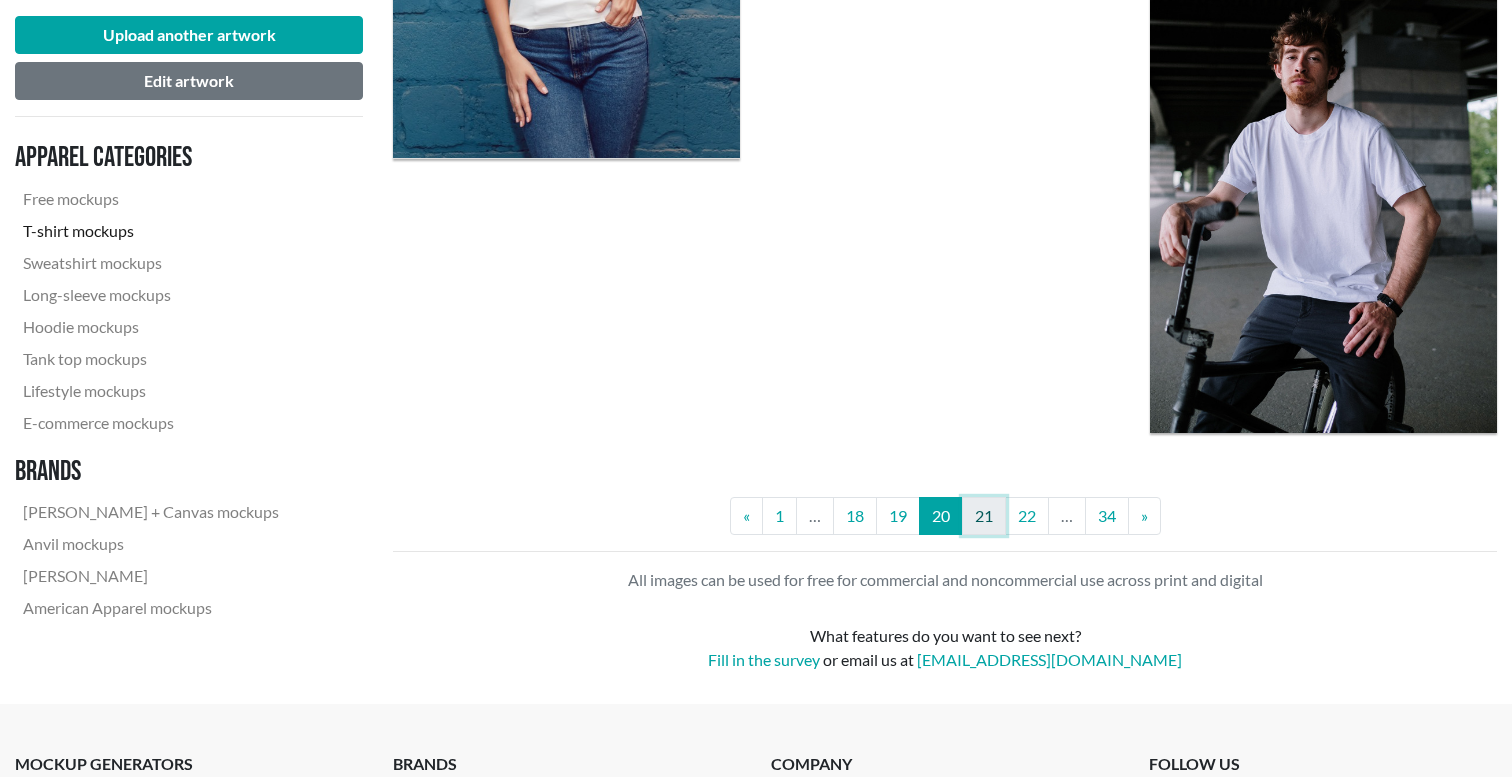 click on "21" at bounding box center (984, 516) 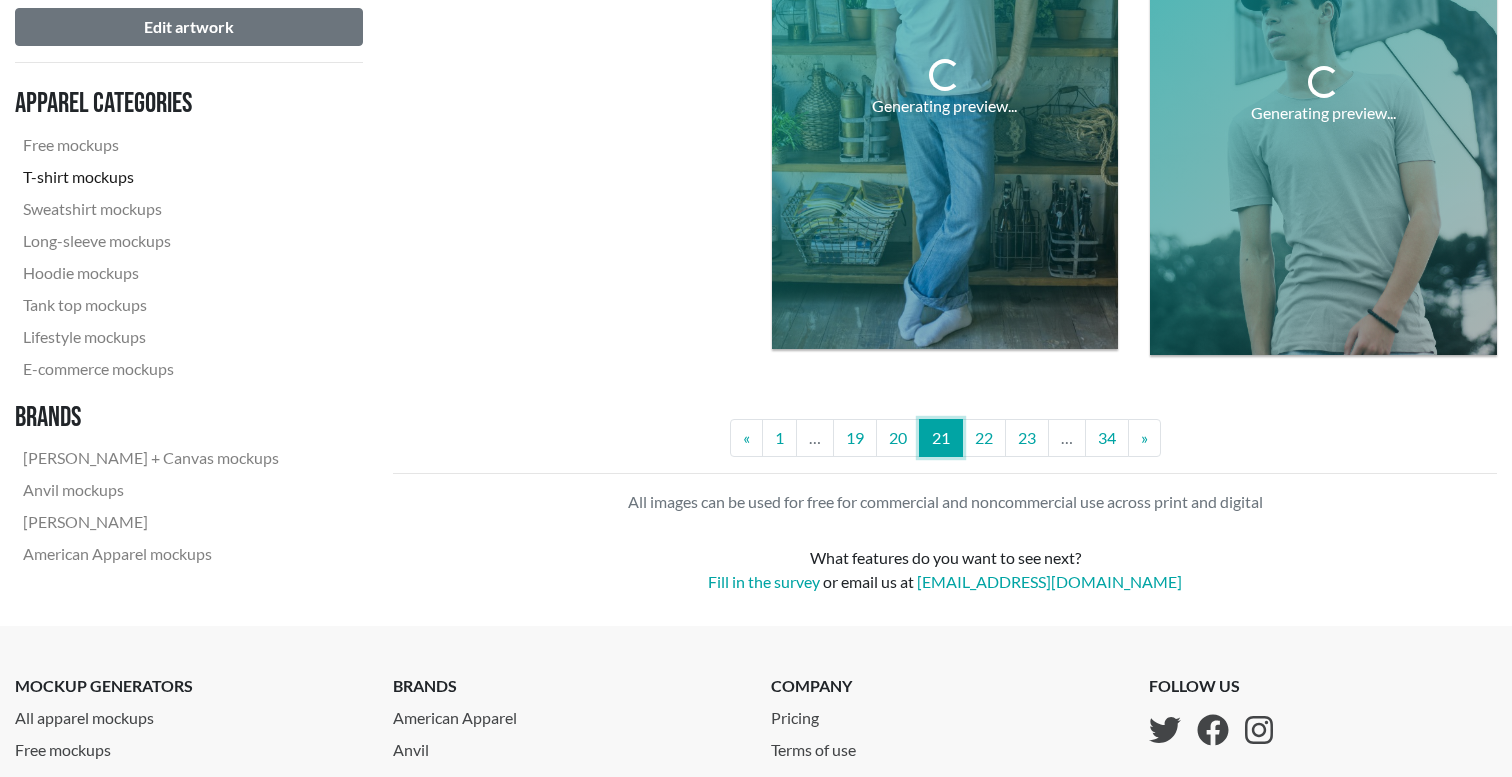 scroll, scrollTop: 4392, scrollLeft: 0, axis: vertical 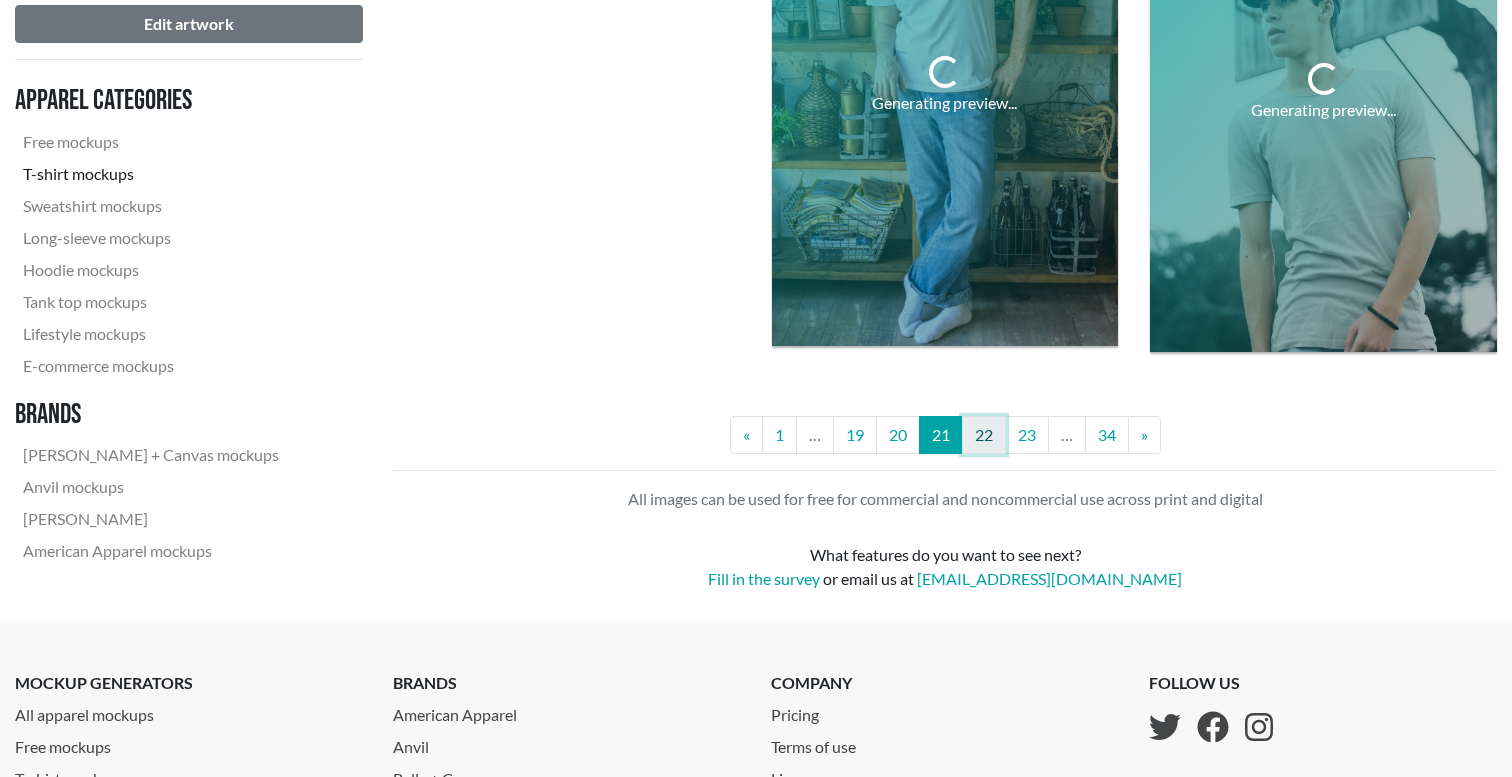 click on "22" at bounding box center [984, 435] 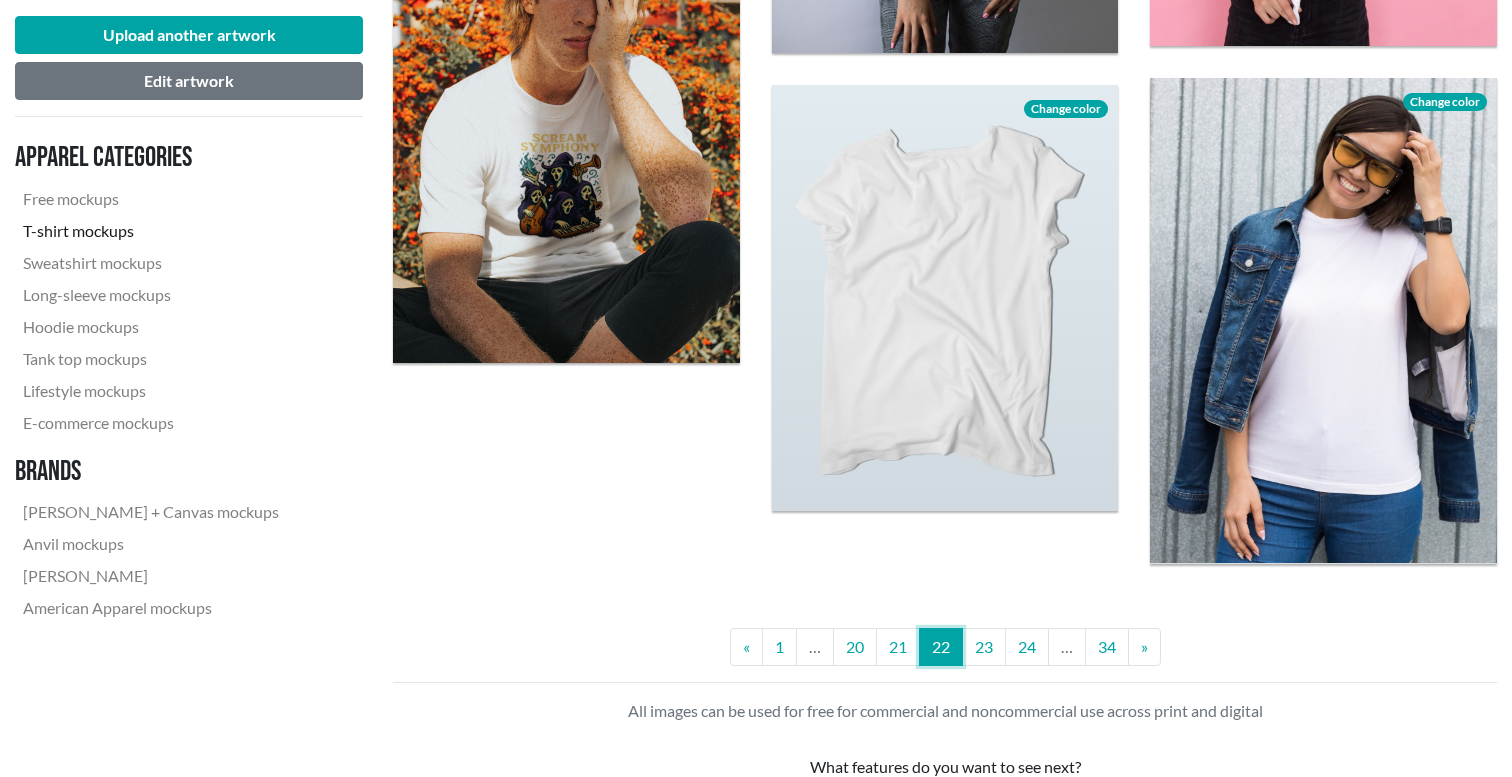 scroll, scrollTop: 3984, scrollLeft: 0, axis: vertical 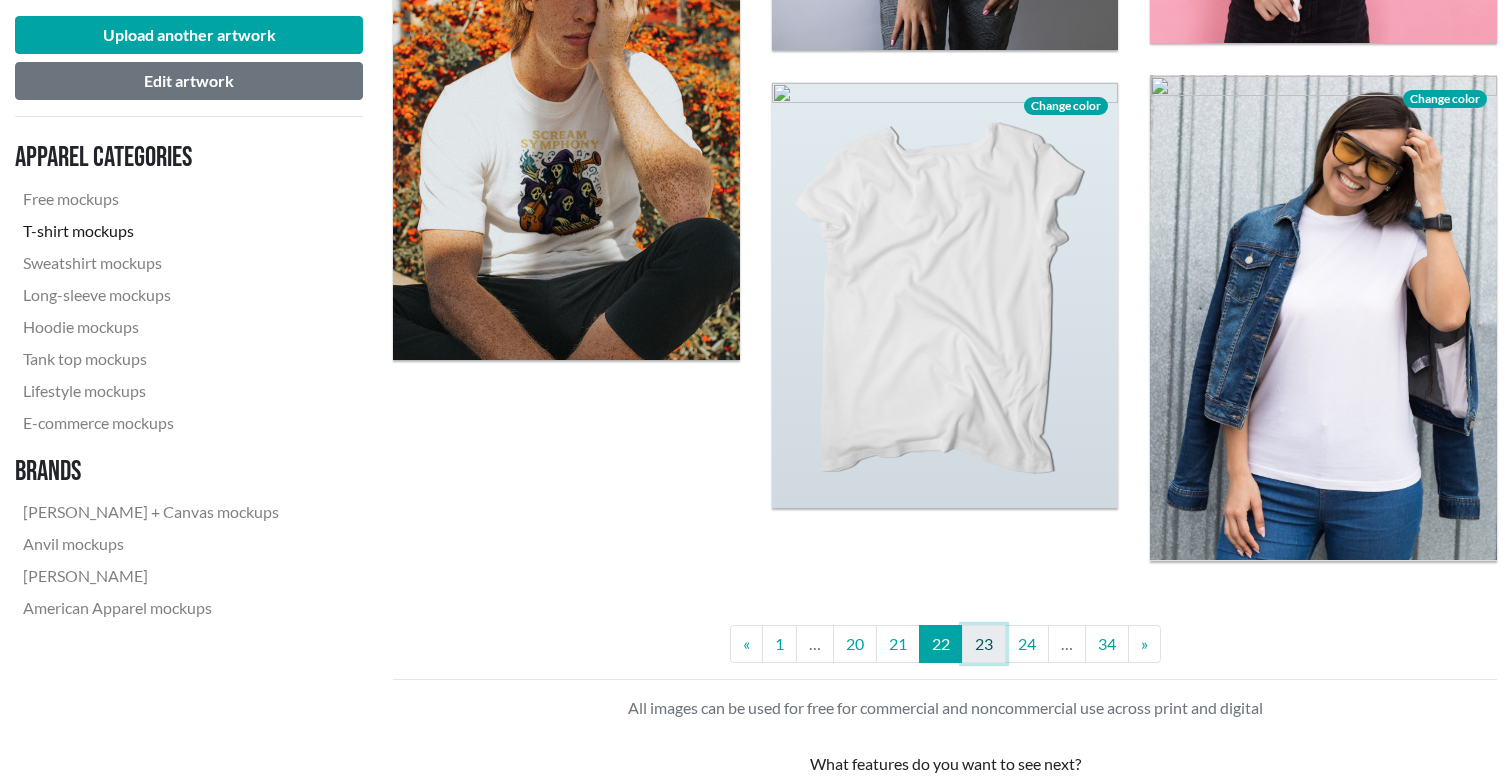 click on "23" at bounding box center [984, 644] 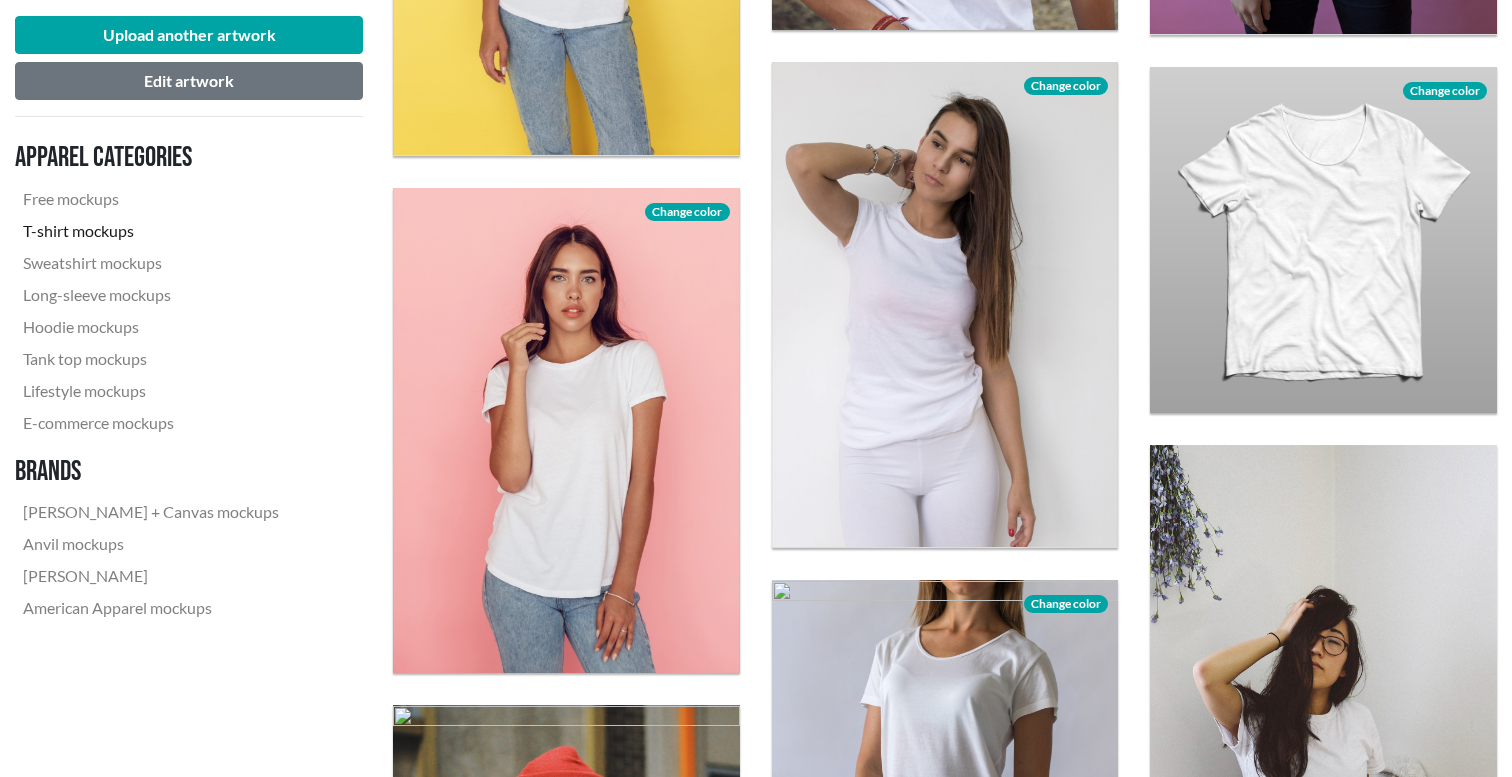 scroll, scrollTop: 2656, scrollLeft: 0, axis: vertical 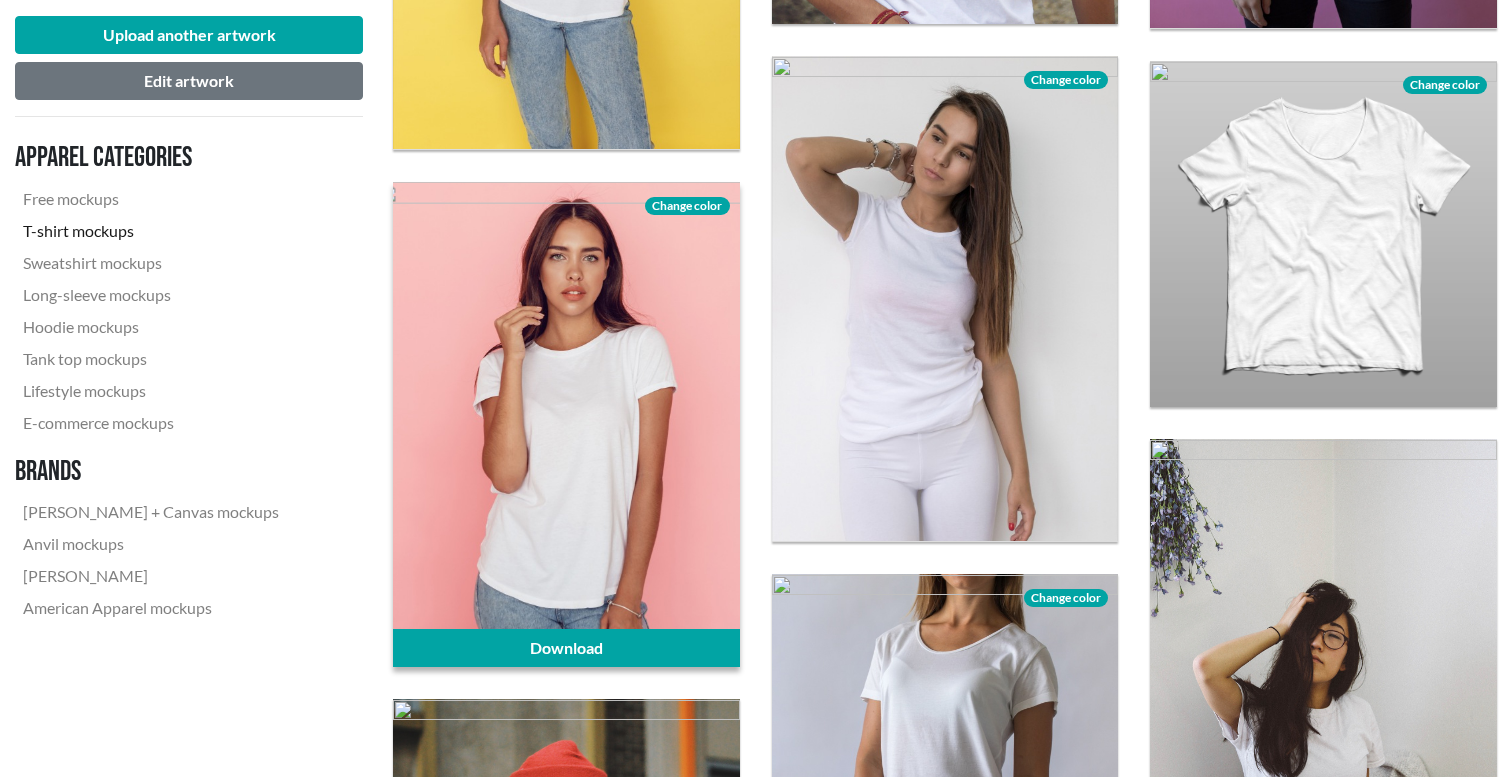 click on "Change color" at bounding box center (687, 206) 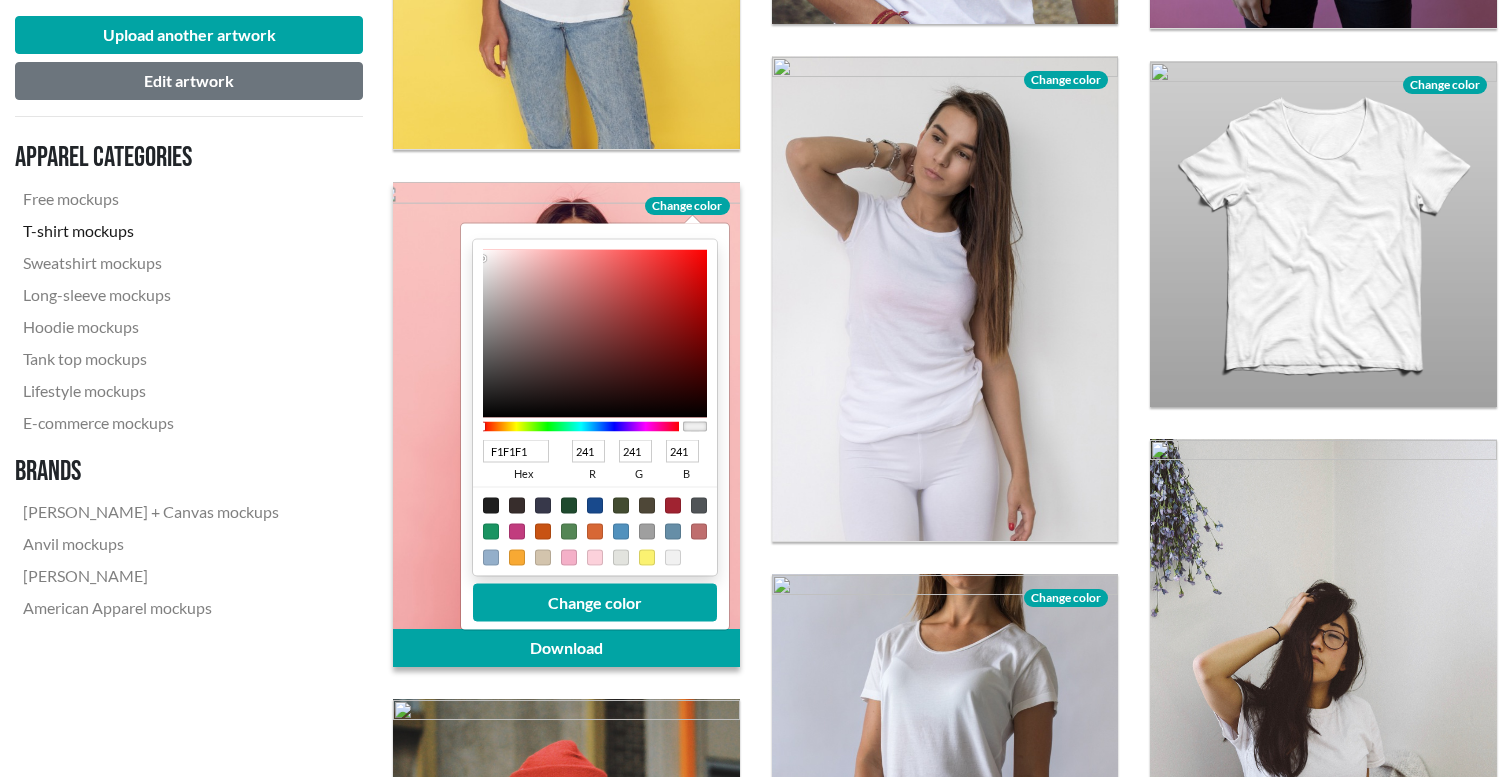 type on "F0EFEF" 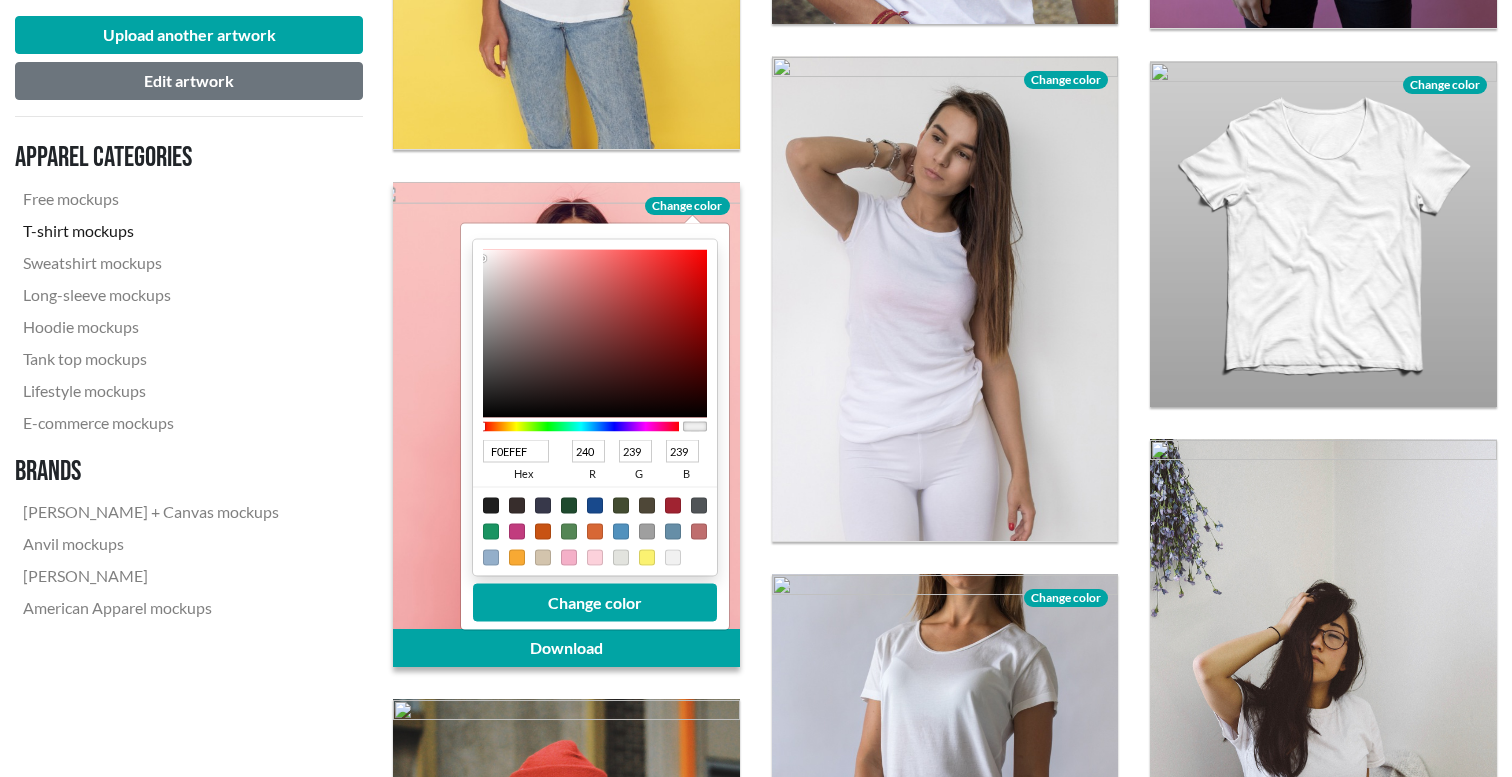 type on "EFEEEE" 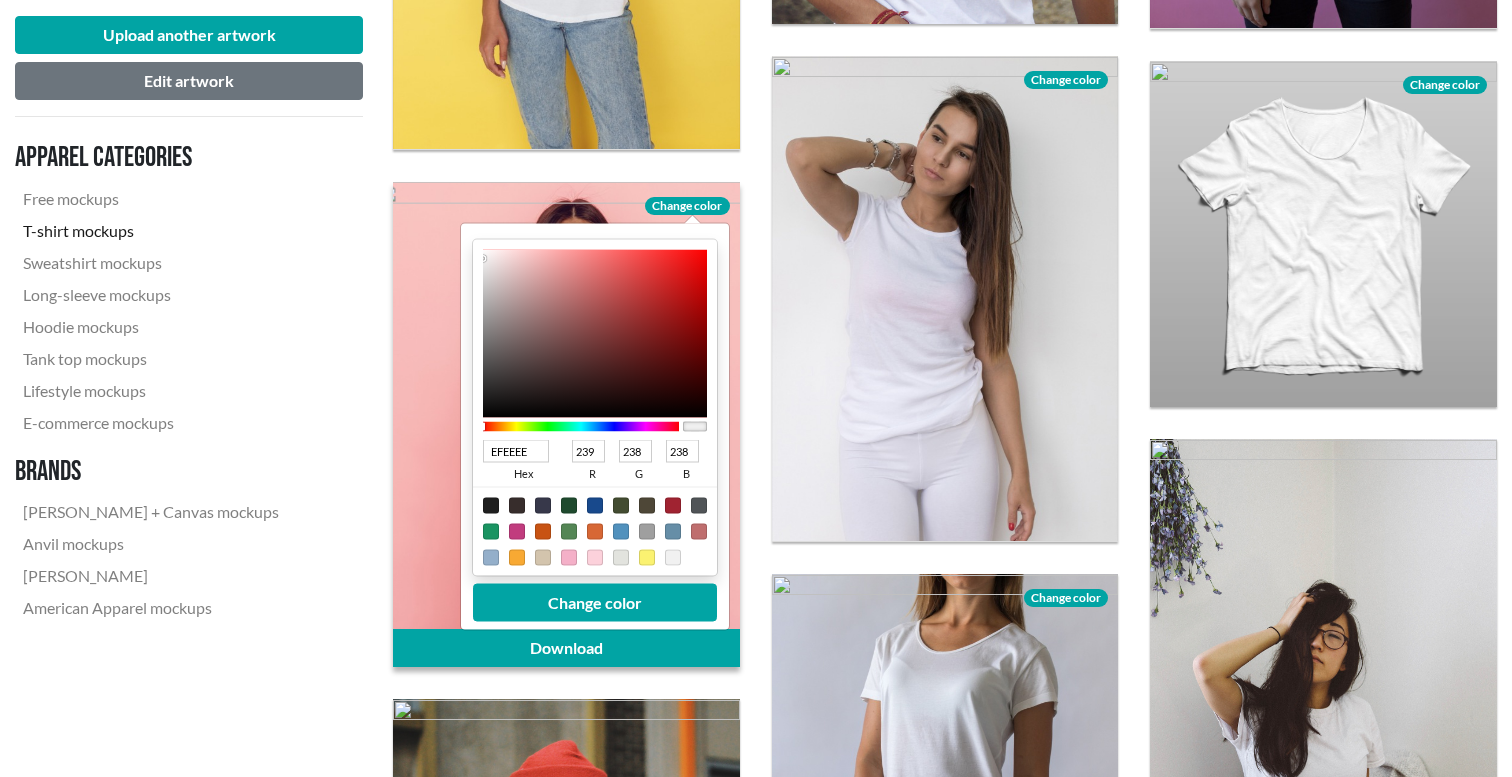 type on "CAC9C9" 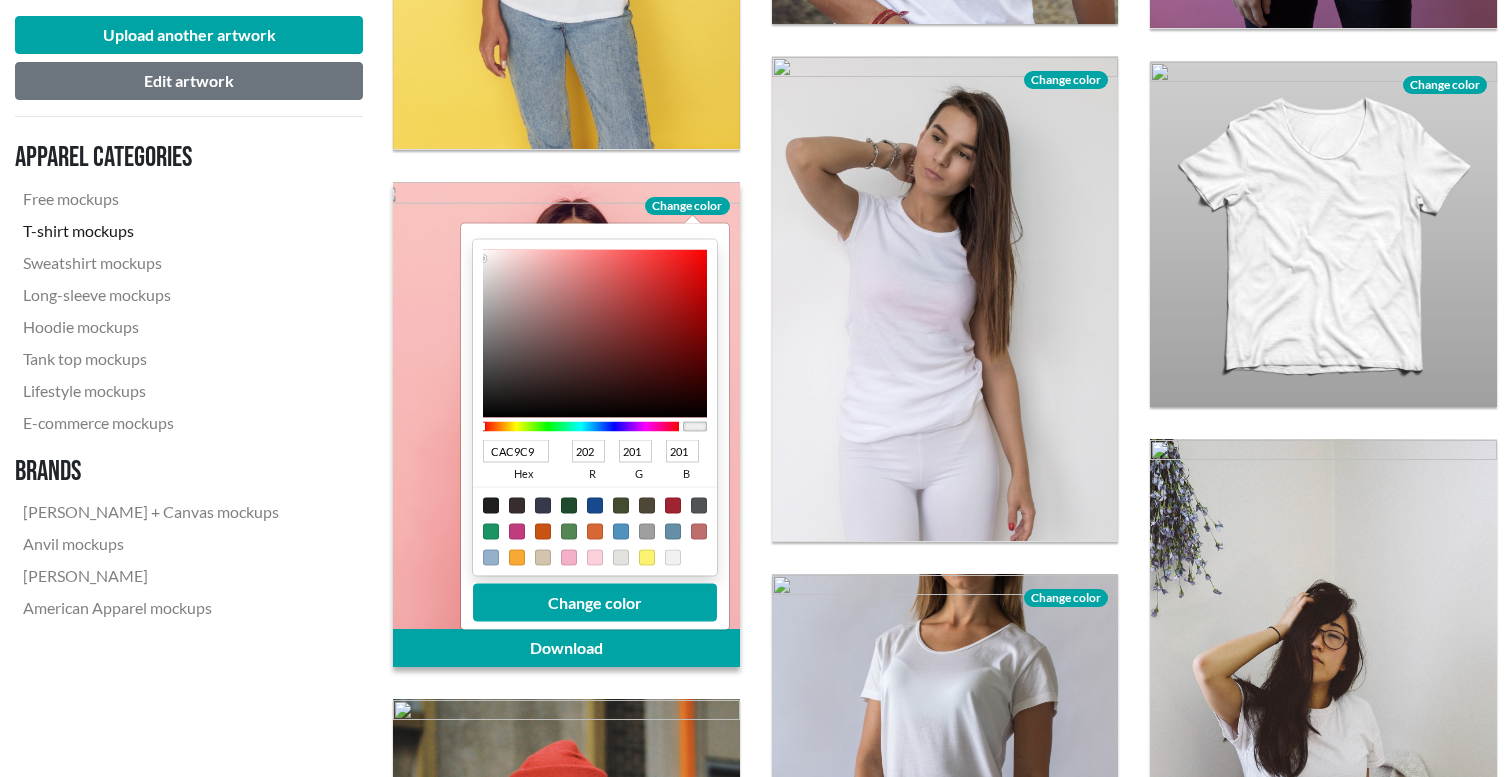 type on "777676" 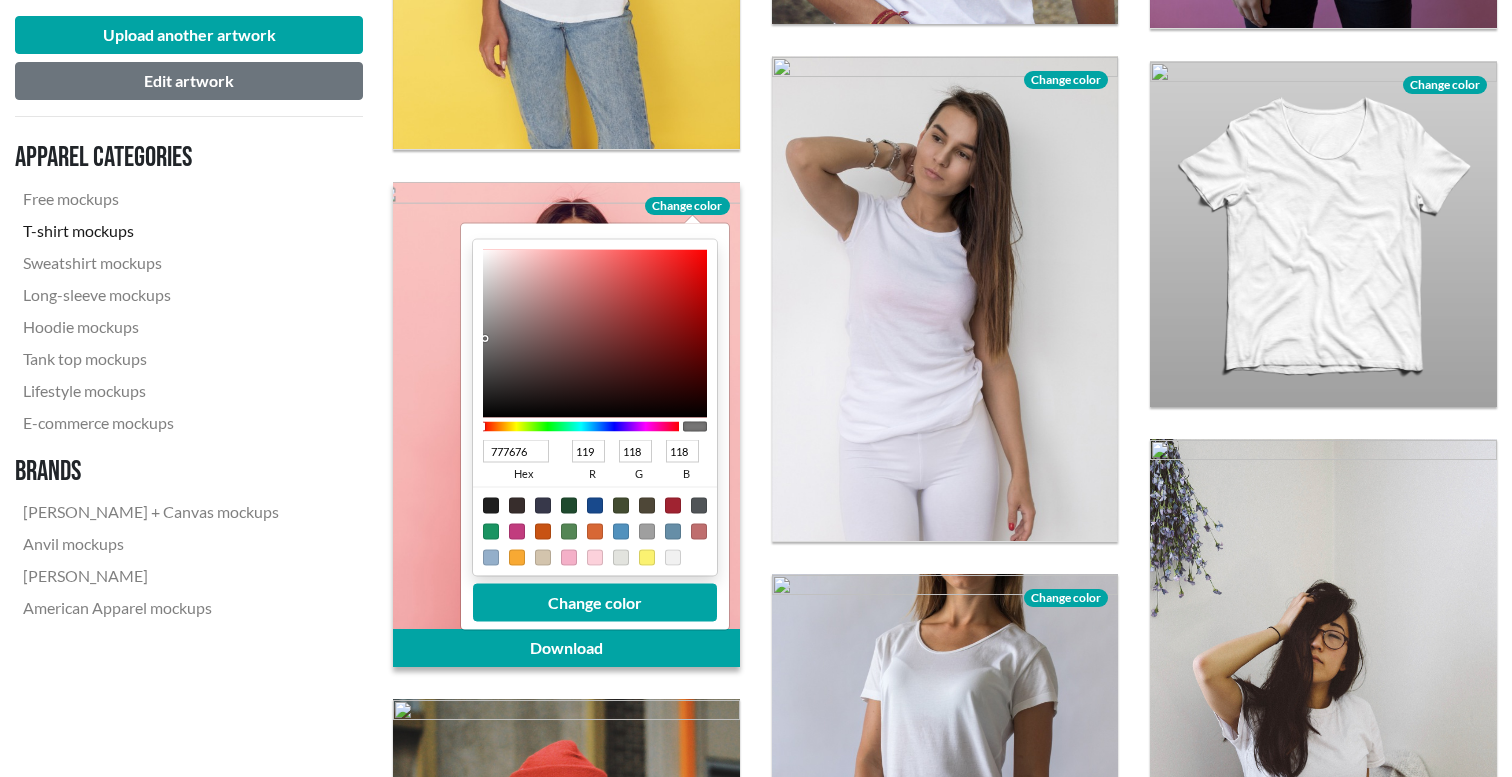 type on "3A3A3A" 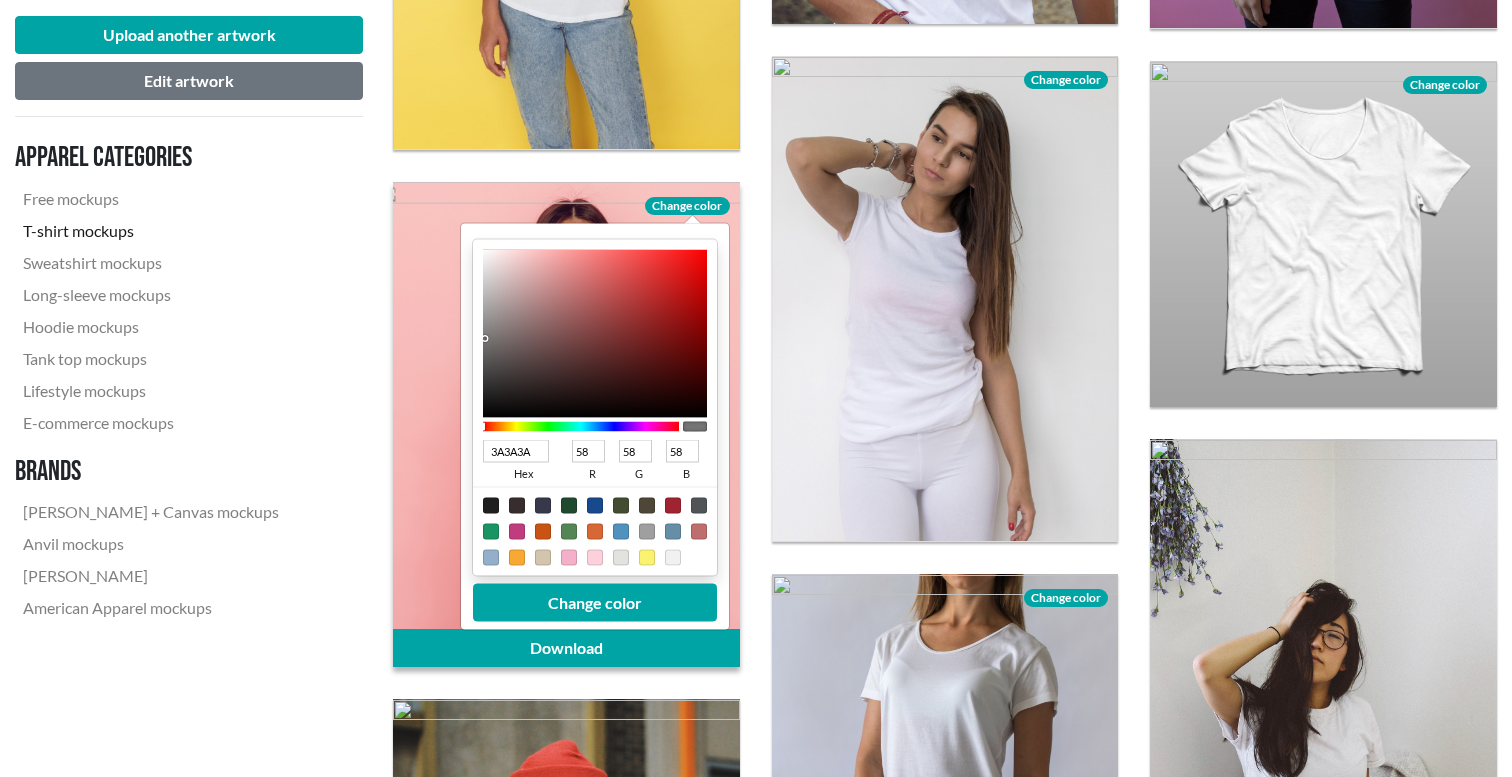 type on "050505" 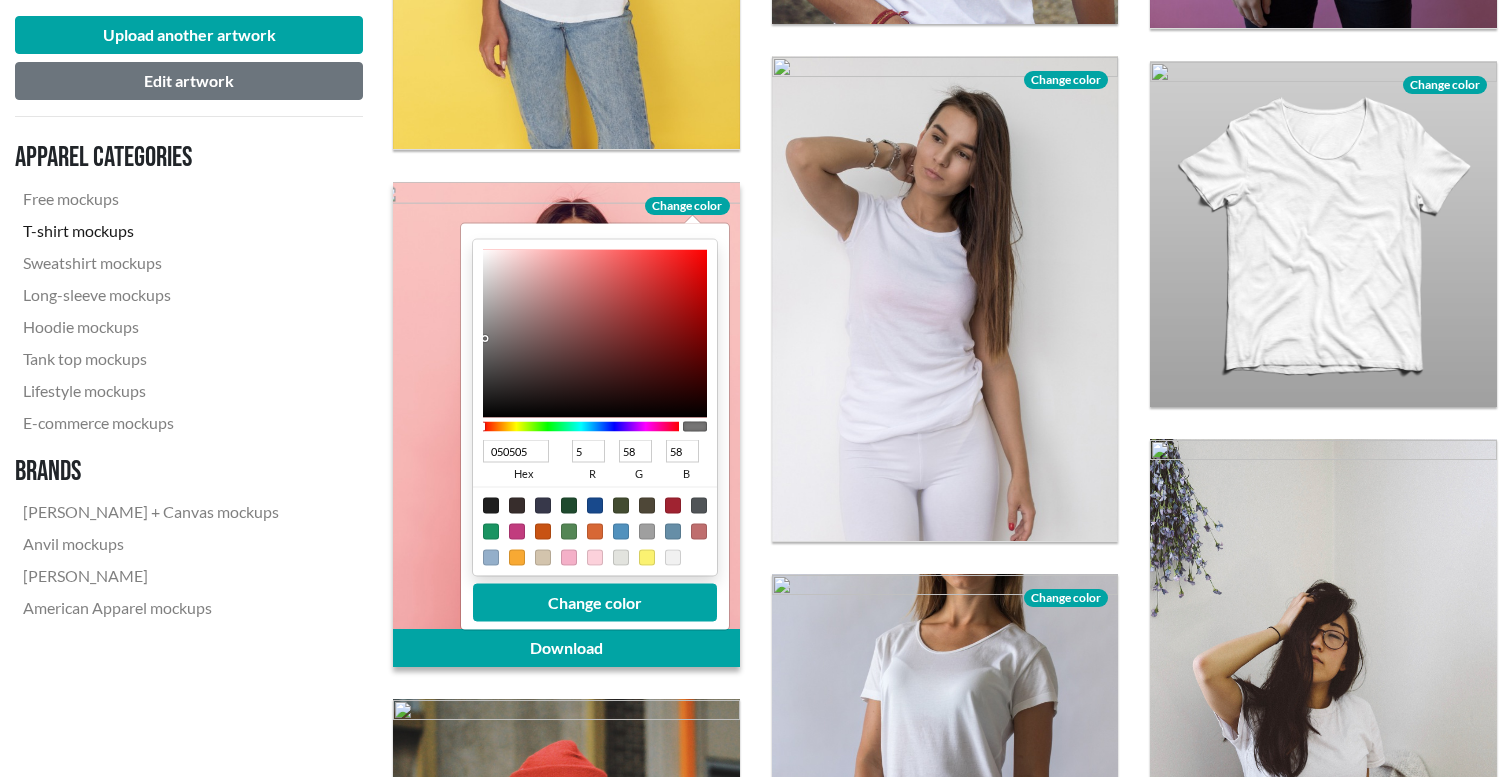 type on "5" 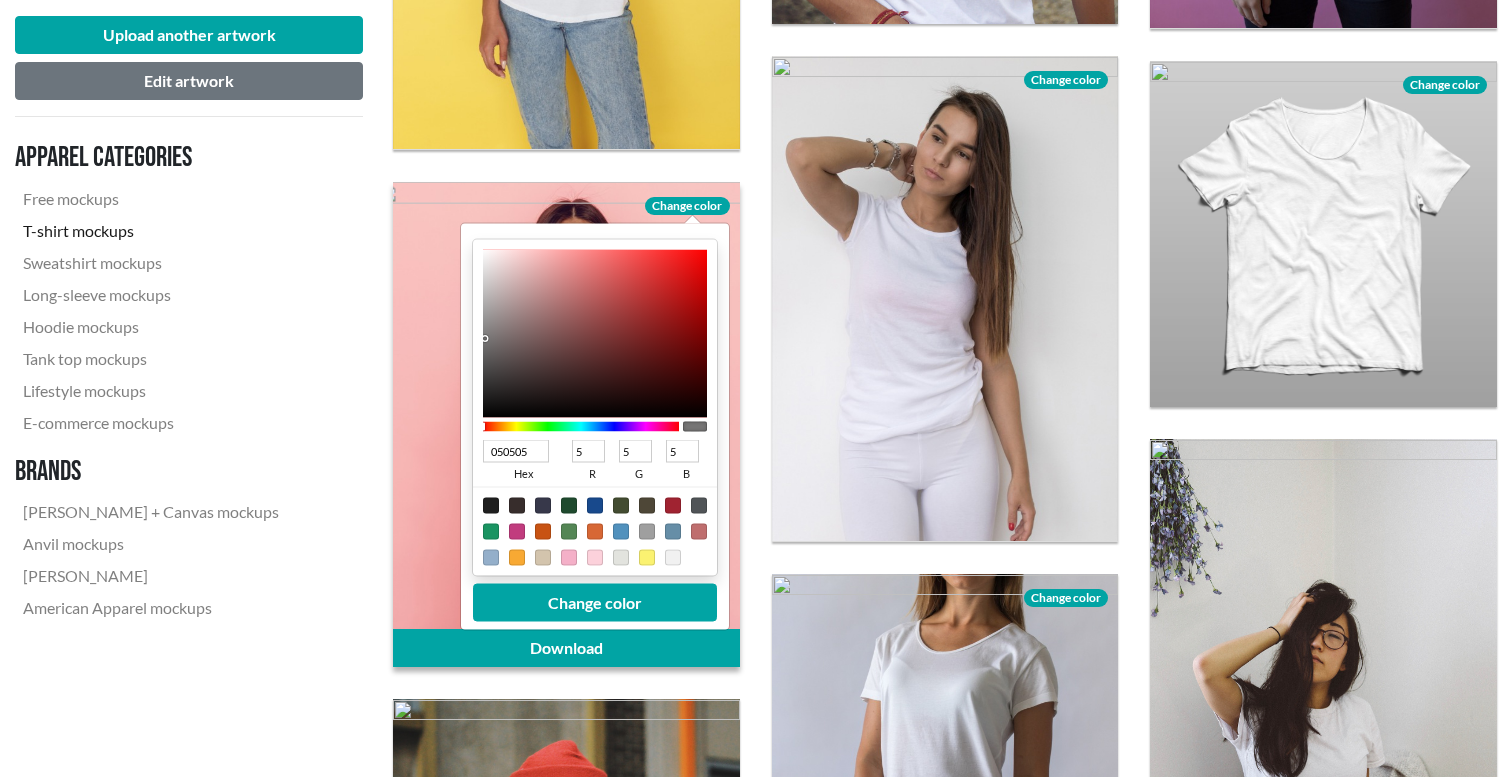 type on "000000" 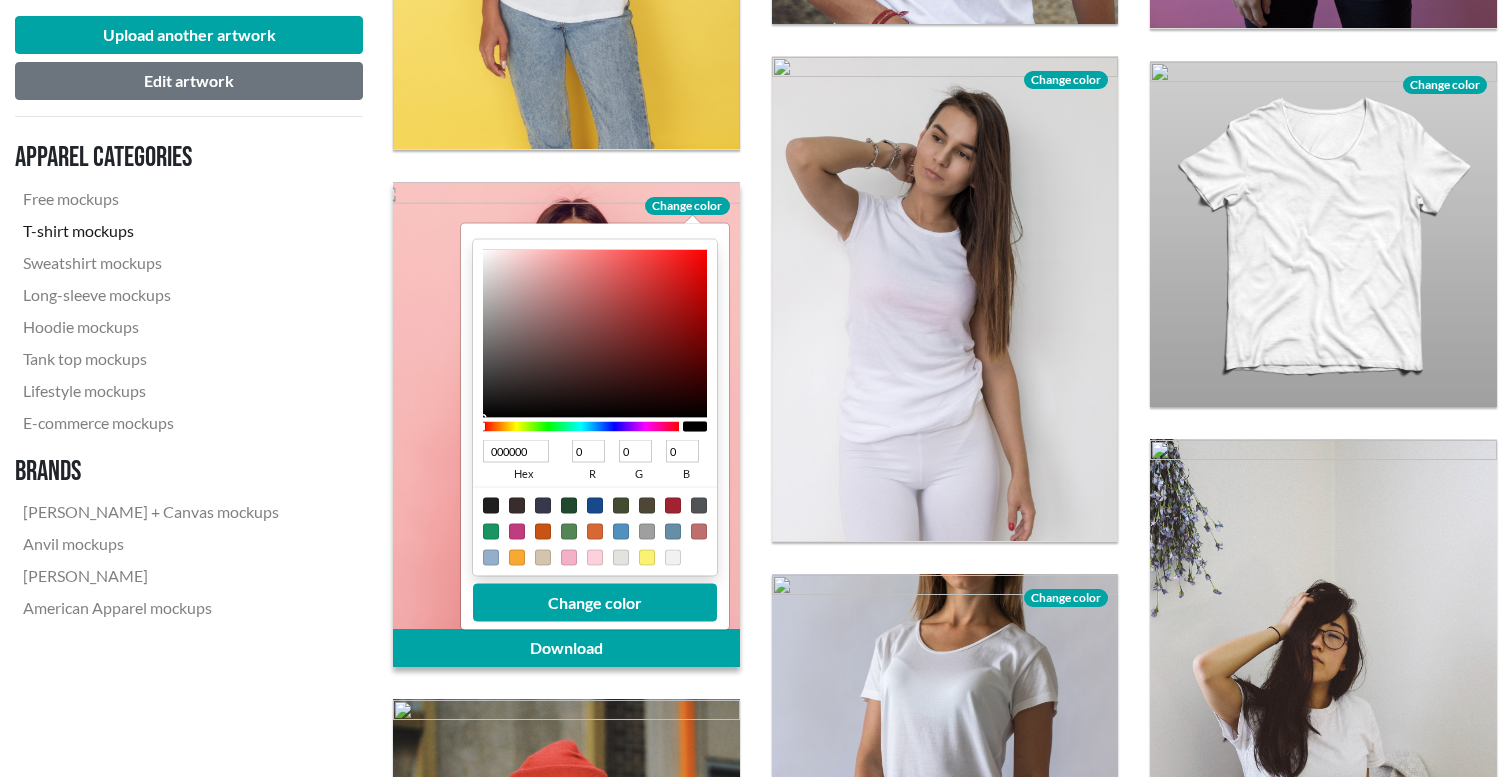 drag, startPoint x: 484, startPoint y: 259, endPoint x: 466, endPoint y: 455, distance: 196.8248 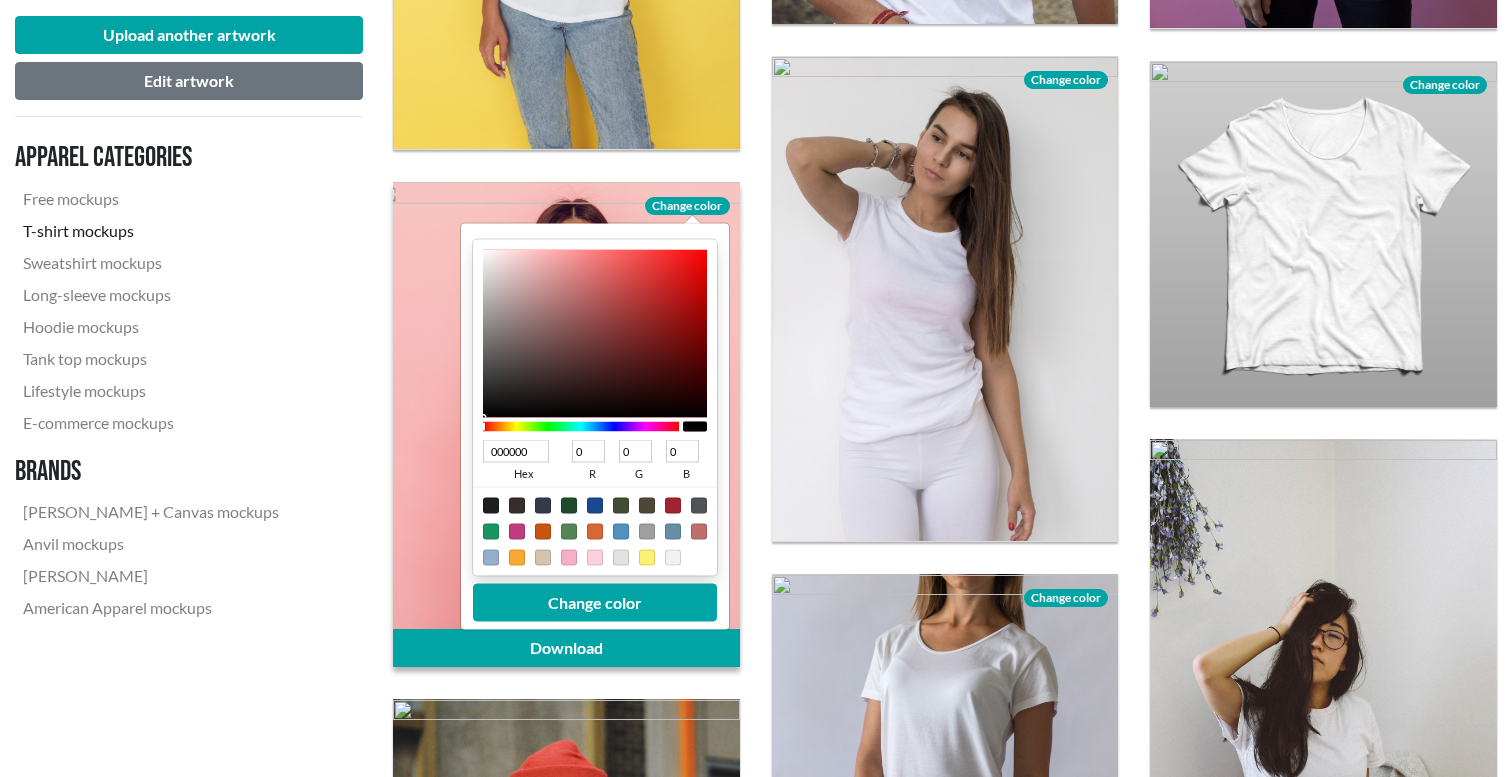 click at bounding box center (491, 505) 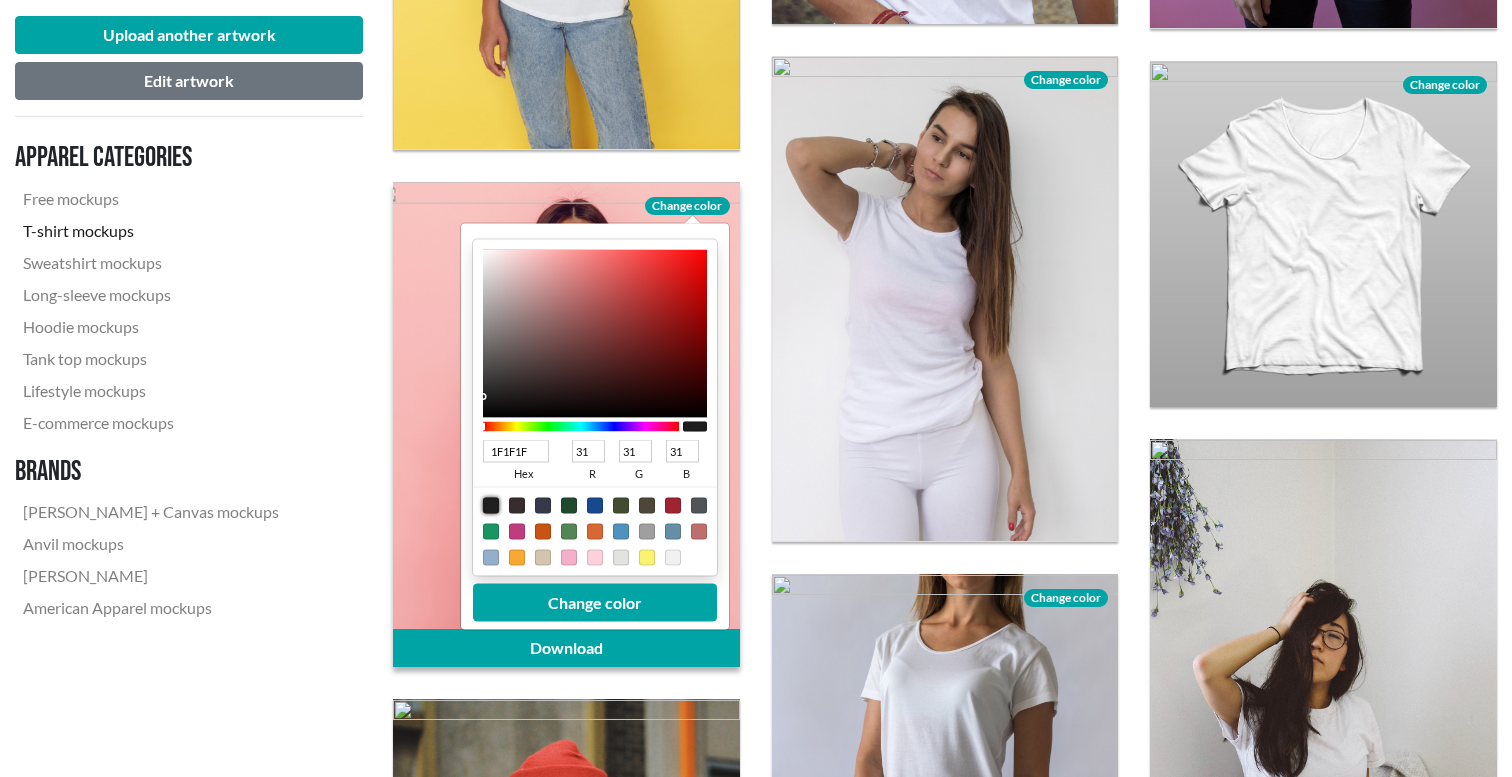 type on "1F1E1E" 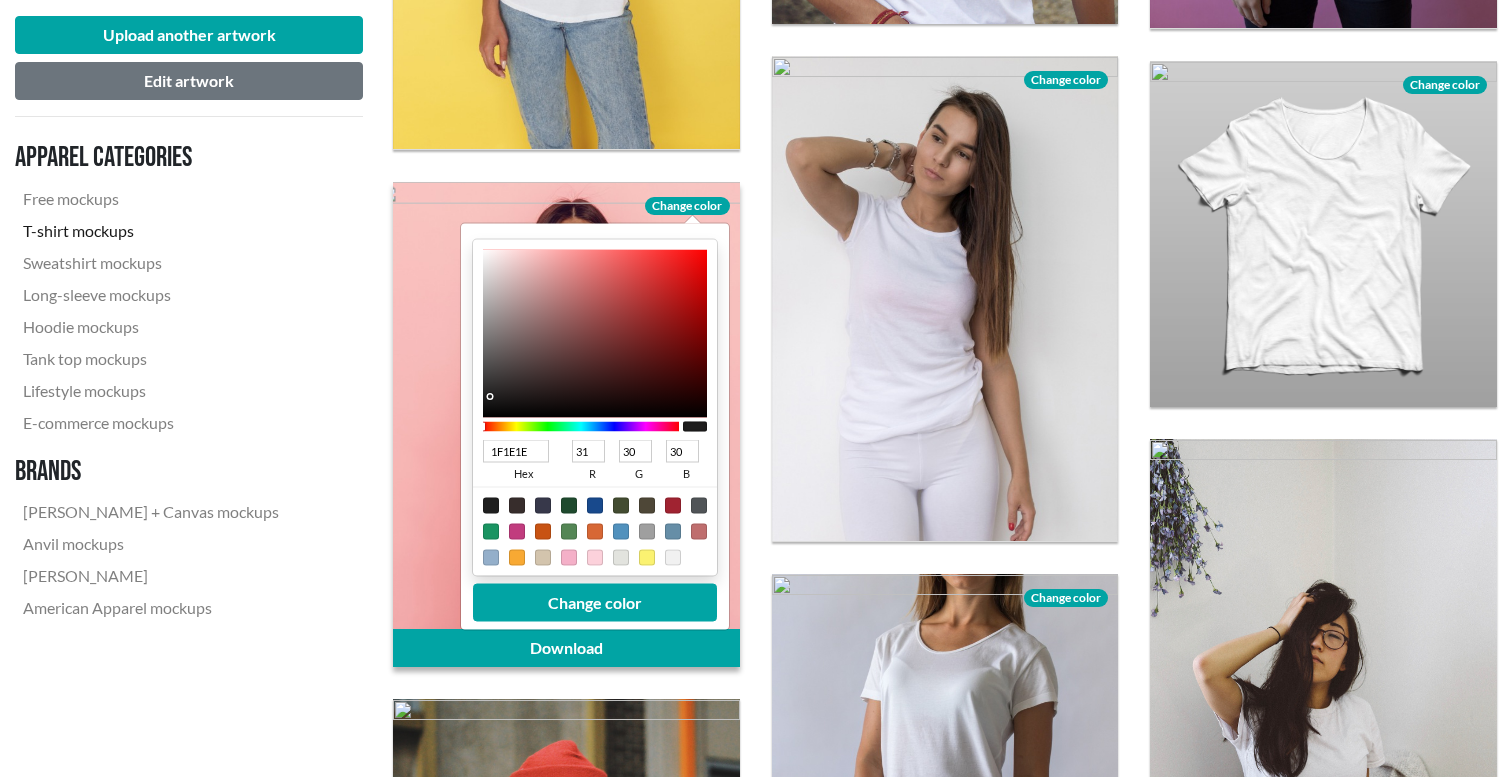type on "100F0F" 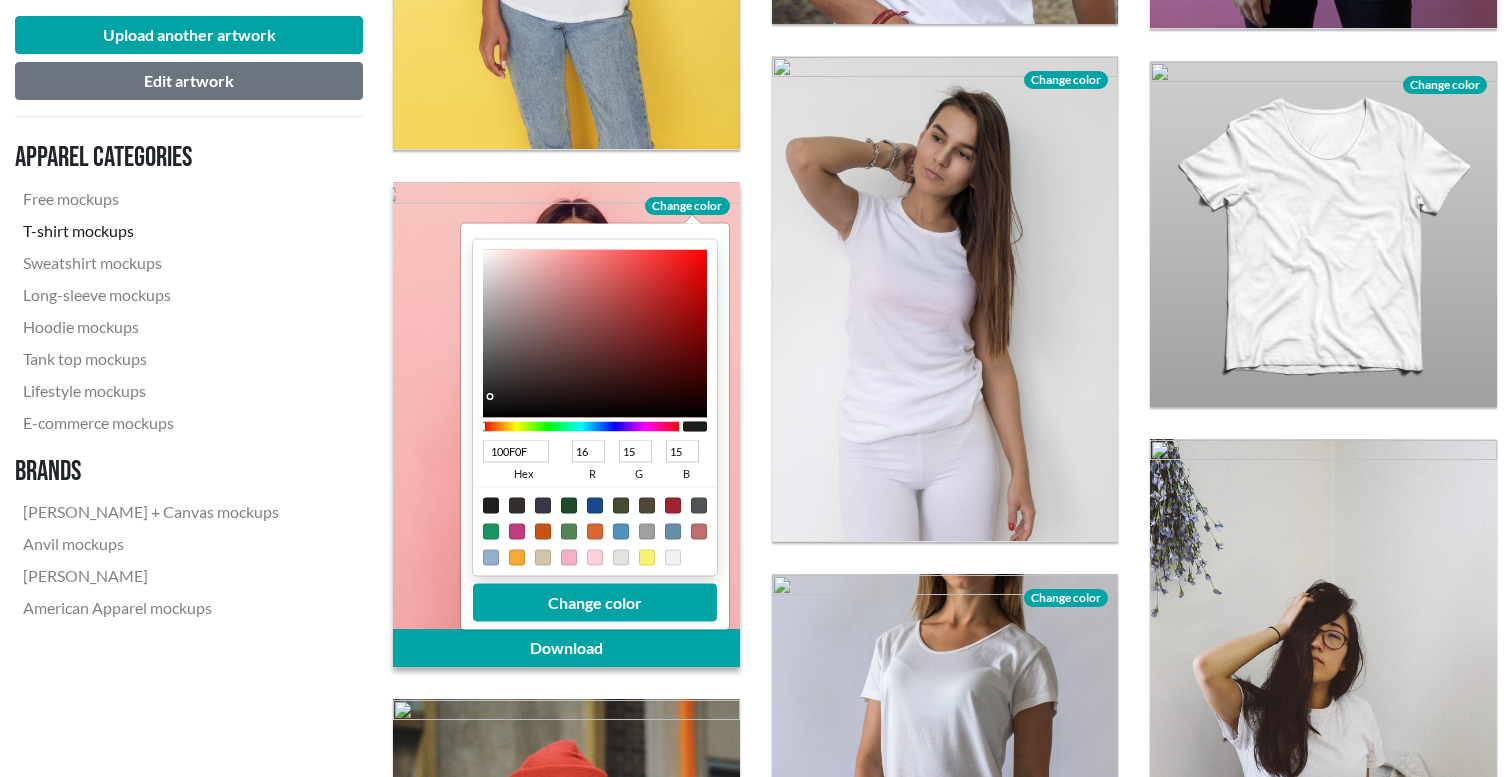type on "000000" 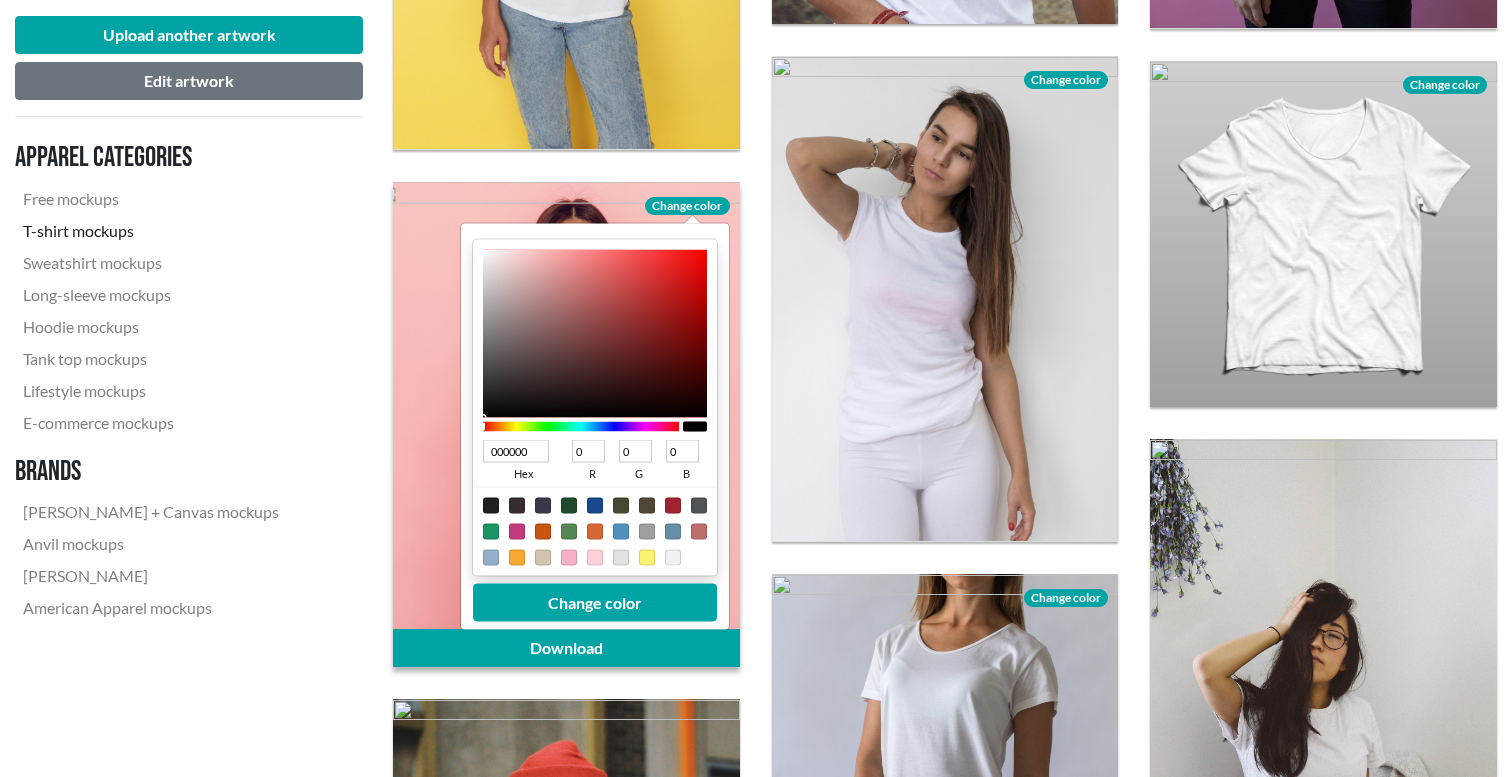 drag, startPoint x: 486, startPoint y: 397, endPoint x: 474, endPoint y: 435, distance: 39.849716 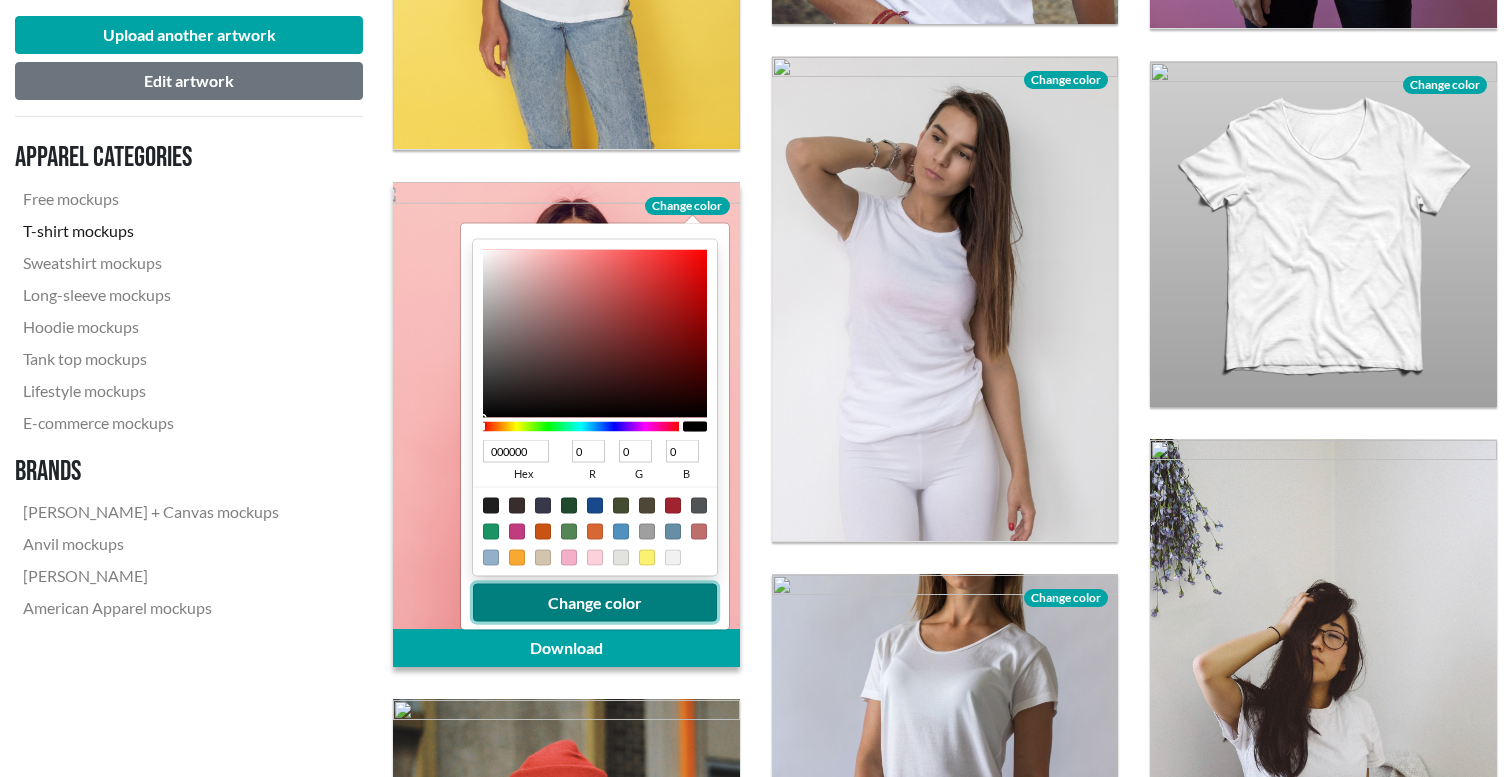 click on "Change color" at bounding box center [595, 602] 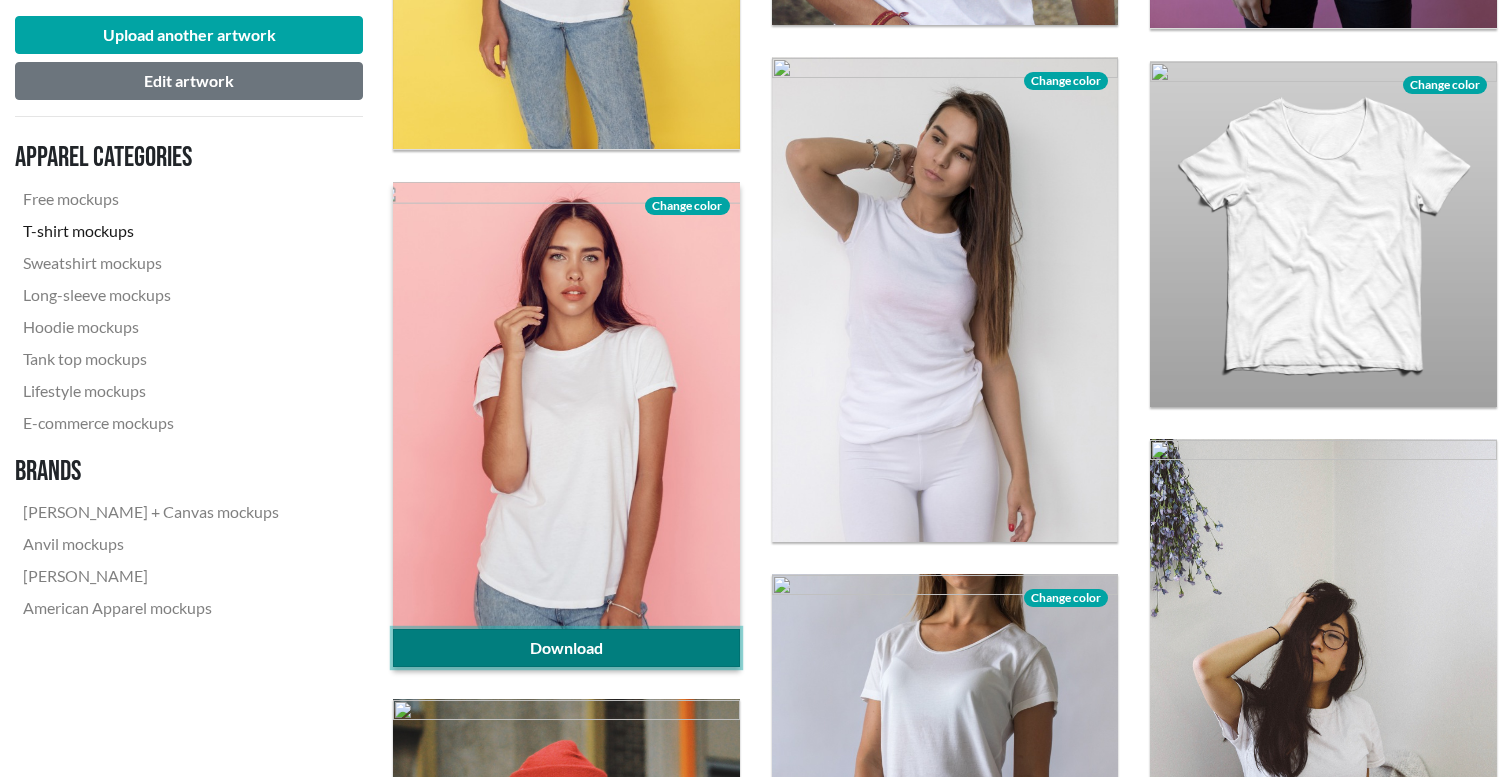 click on "Download" 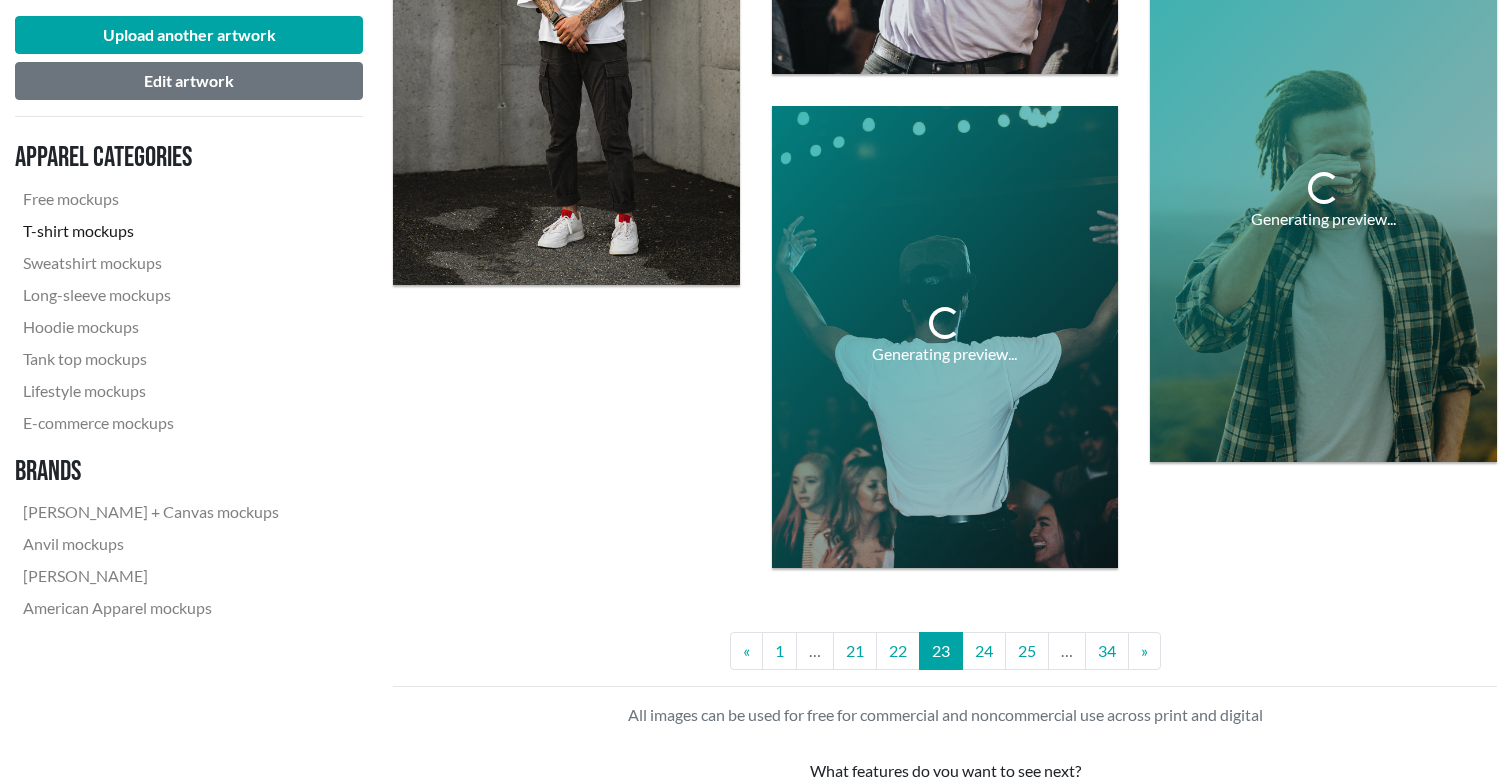 scroll, scrollTop: 4086, scrollLeft: 0, axis: vertical 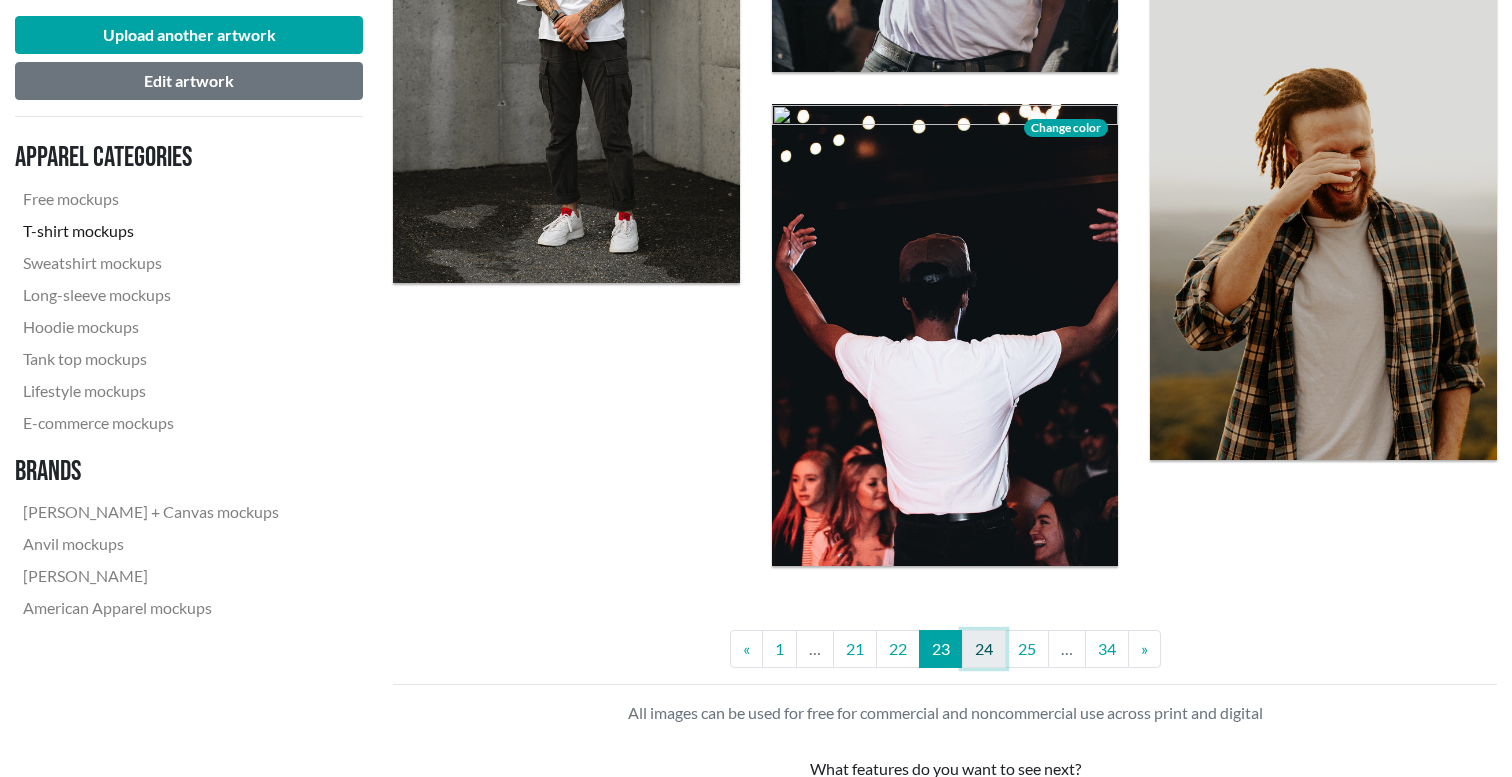 click on "24" at bounding box center [984, 649] 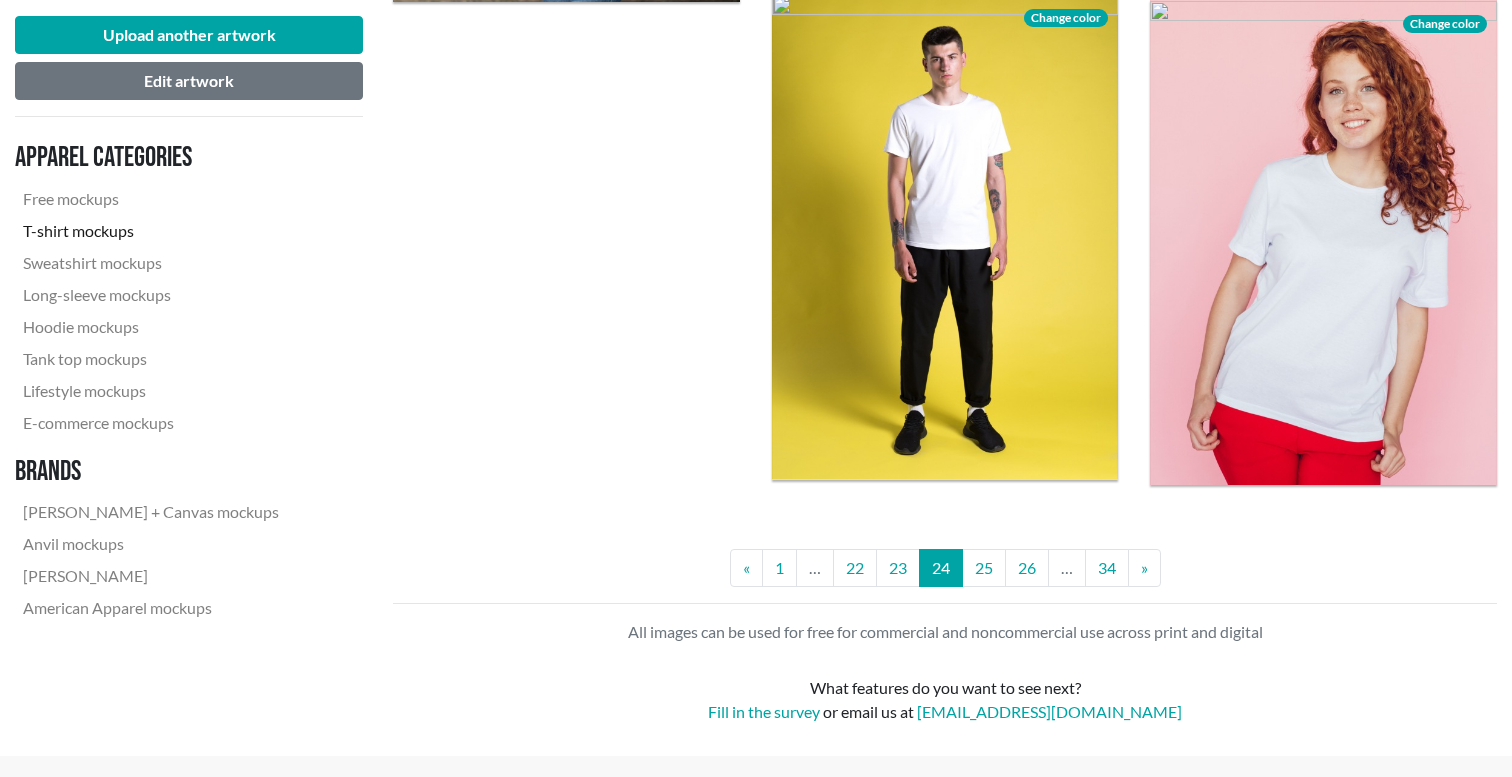 scroll, scrollTop: 4227, scrollLeft: 0, axis: vertical 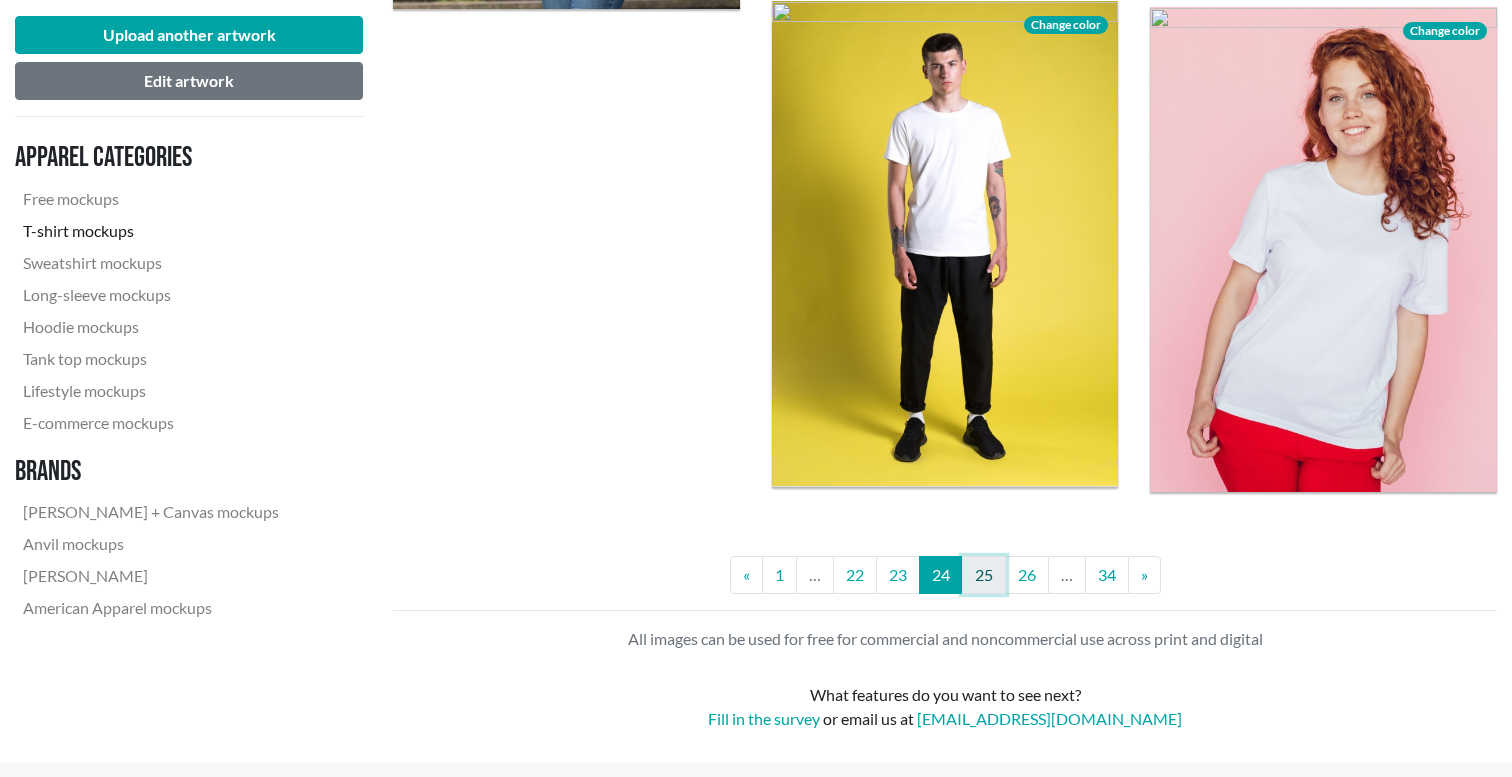 click on "25" at bounding box center (984, 575) 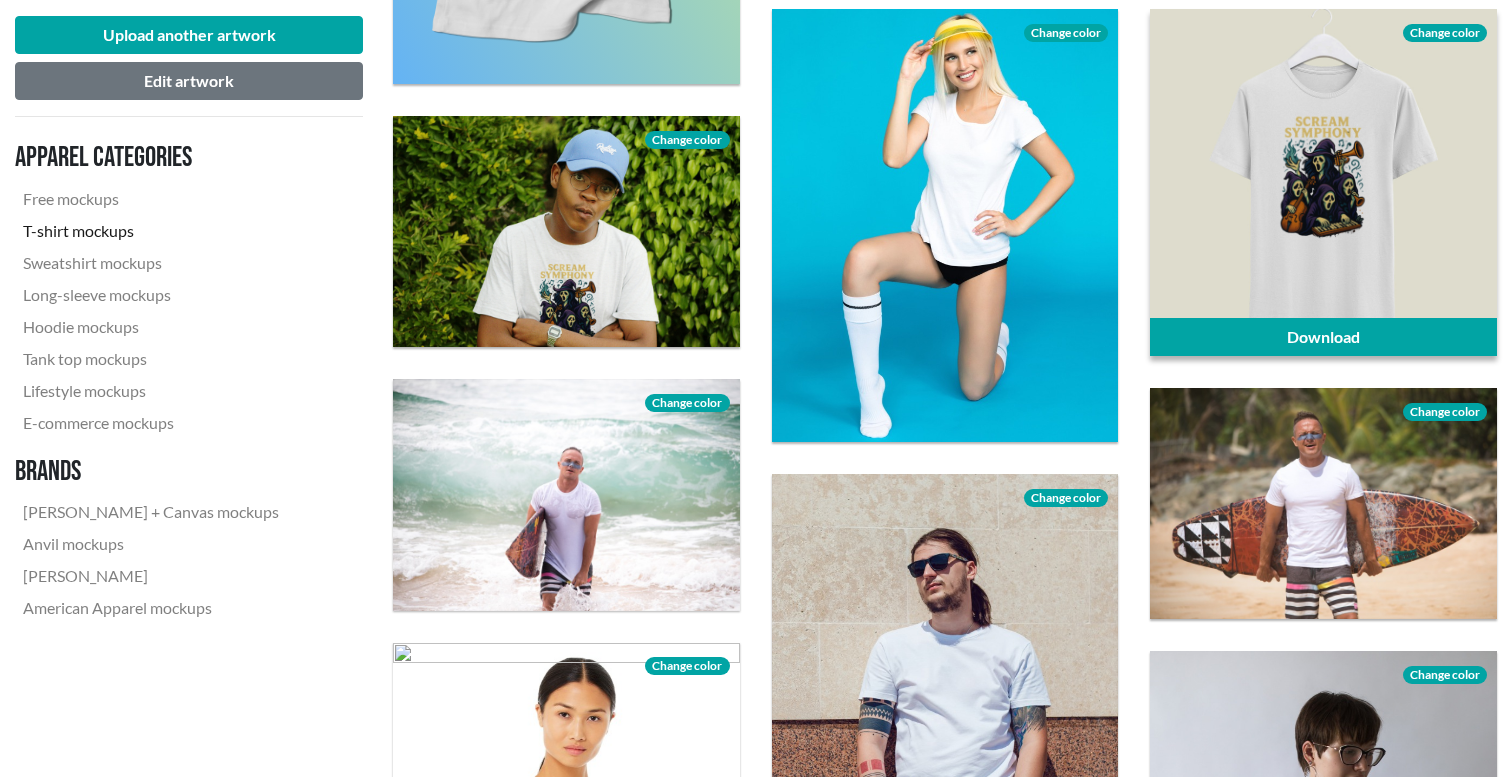scroll, scrollTop: 2684, scrollLeft: 0, axis: vertical 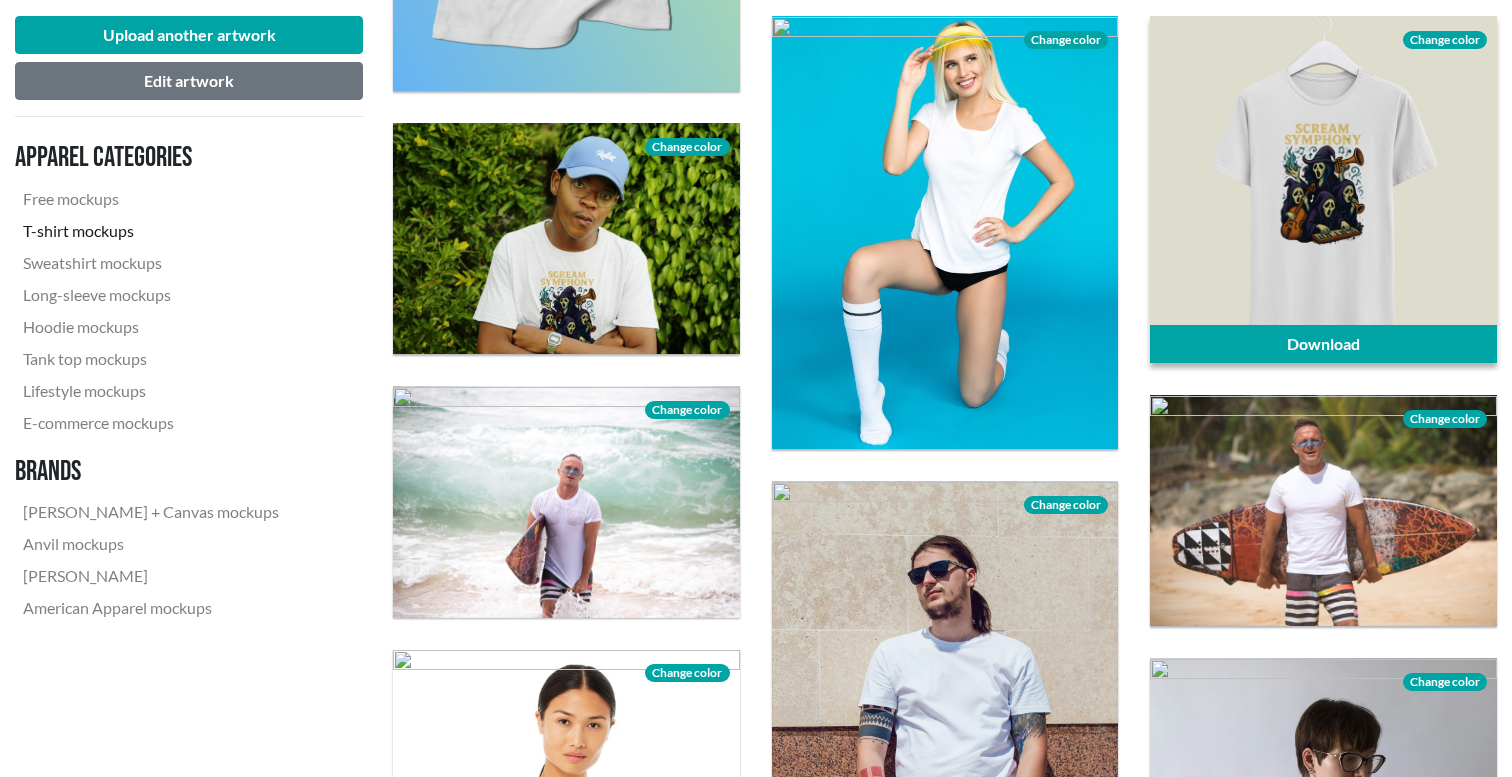 click at bounding box center (1323, 189) 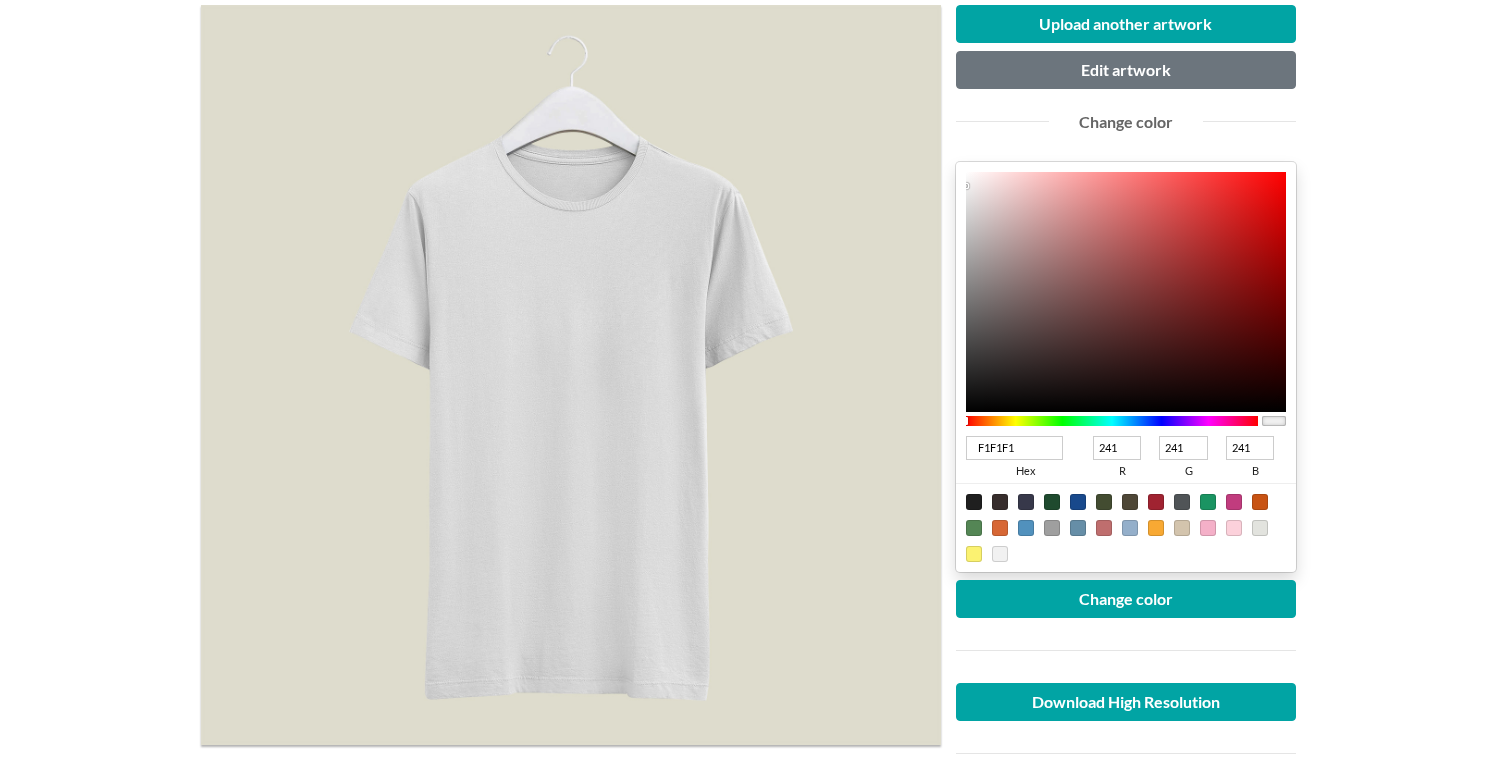 scroll, scrollTop: 248, scrollLeft: 0, axis: vertical 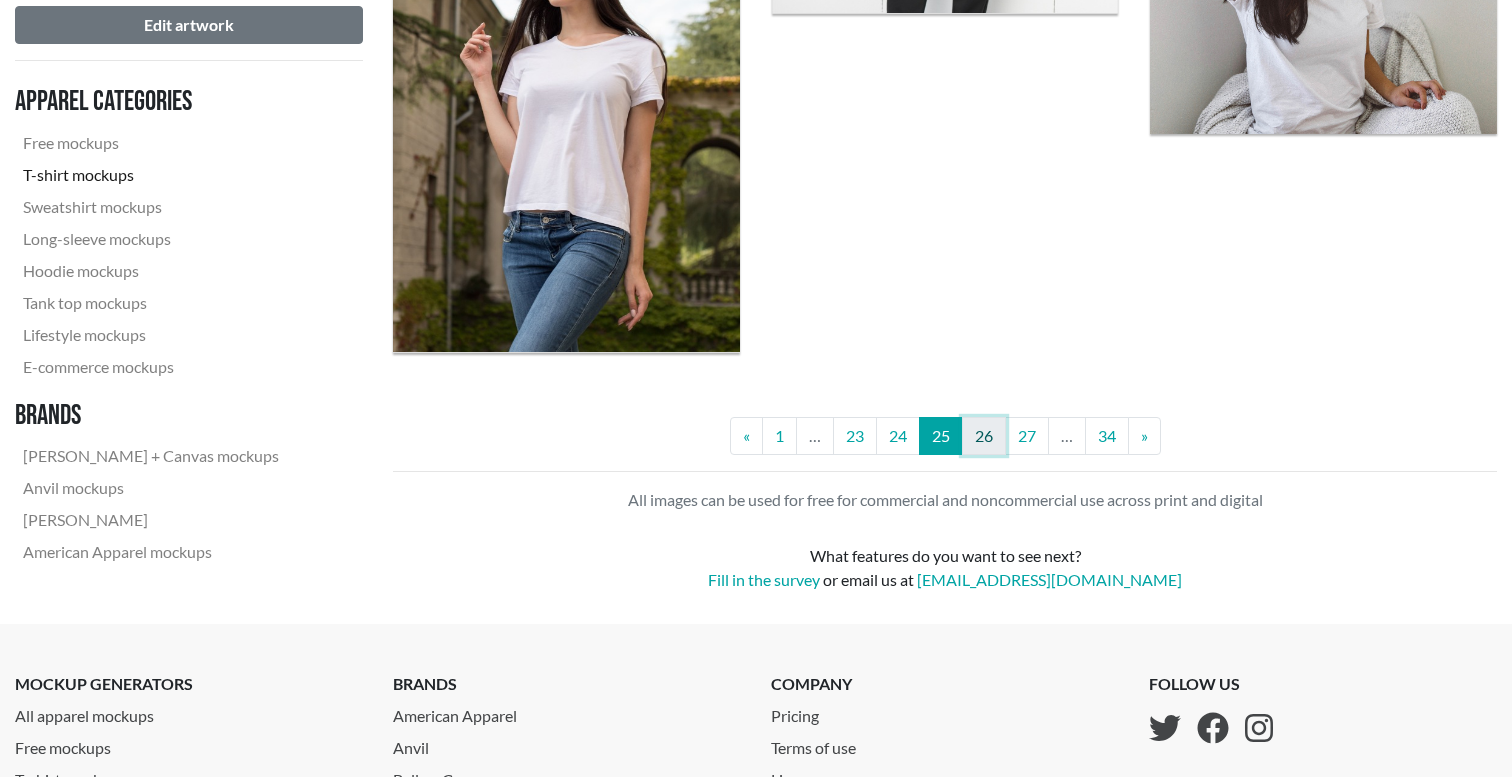 click on "26" at bounding box center (984, 436) 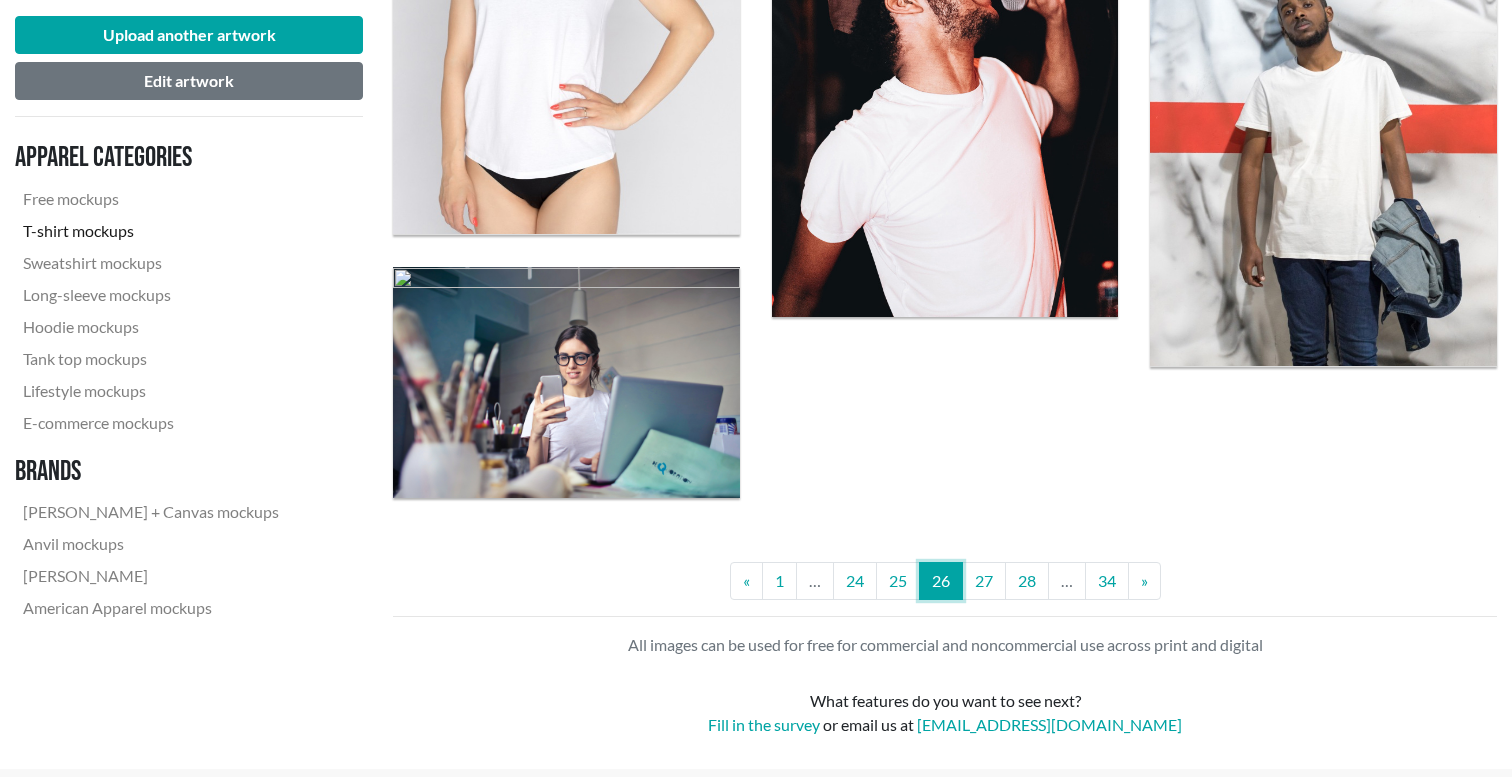 scroll, scrollTop: 4043, scrollLeft: 0, axis: vertical 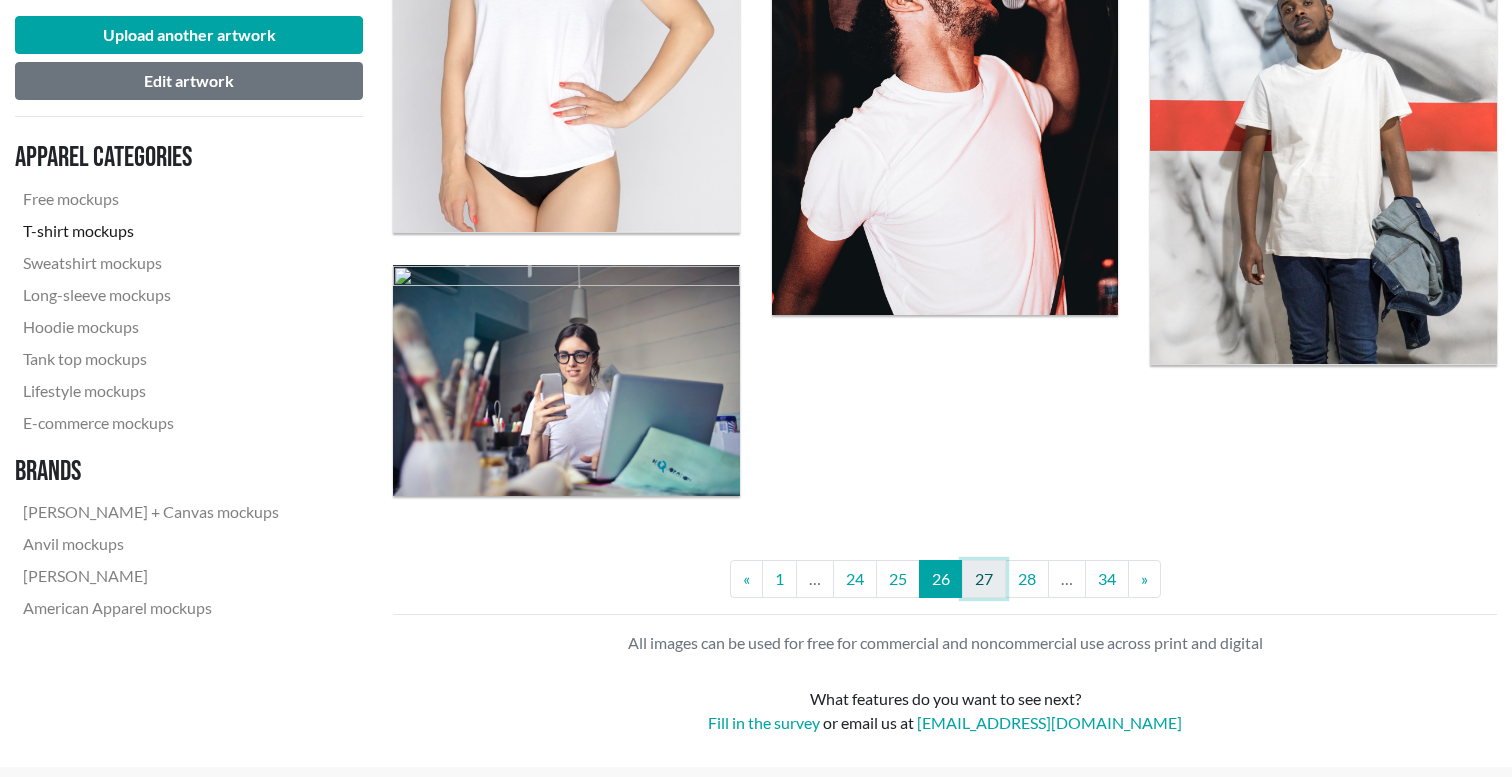 click on "27" at bounding box center (984, 579) 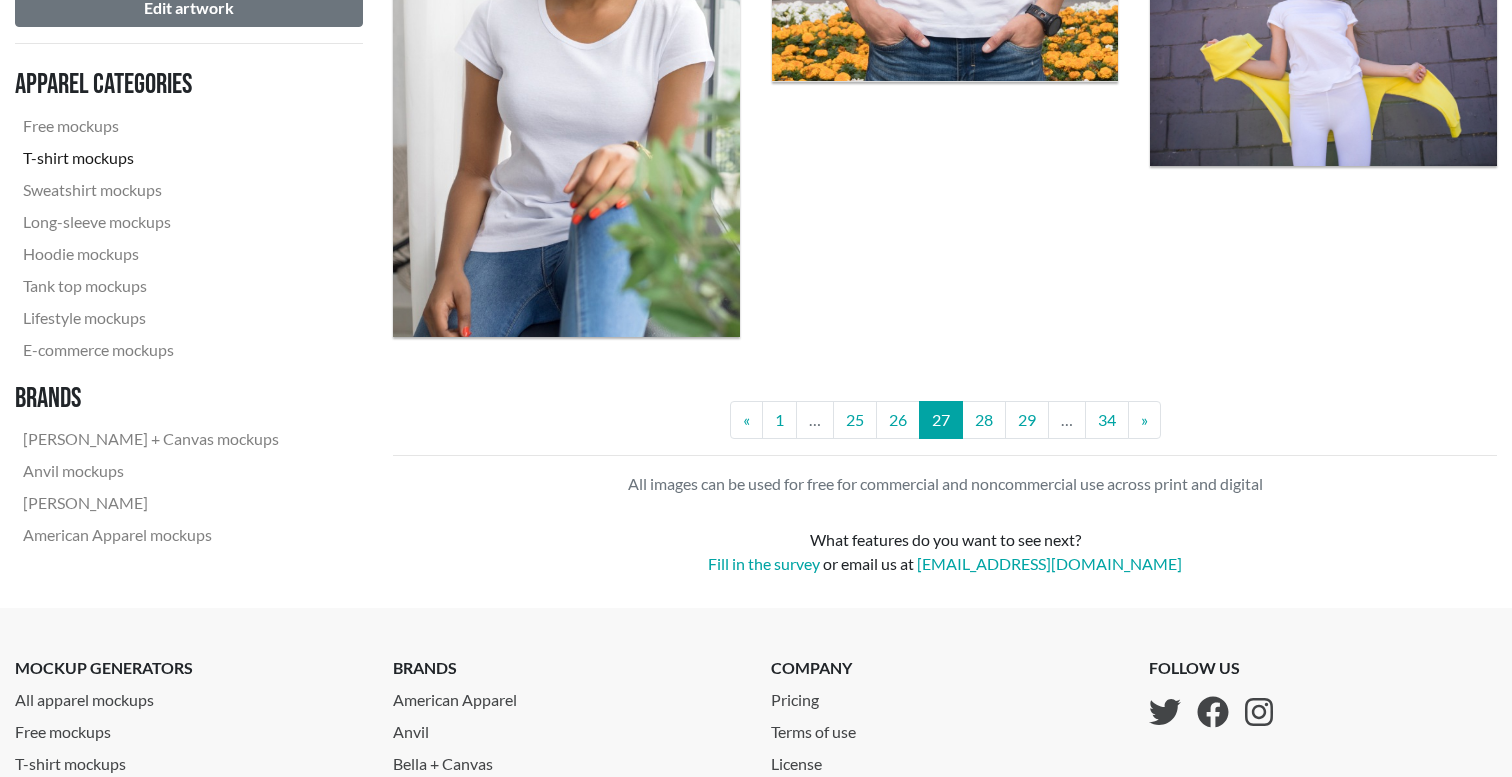 scroll, scrollTop: 4298, scrollLeft: 0, axis: vertical 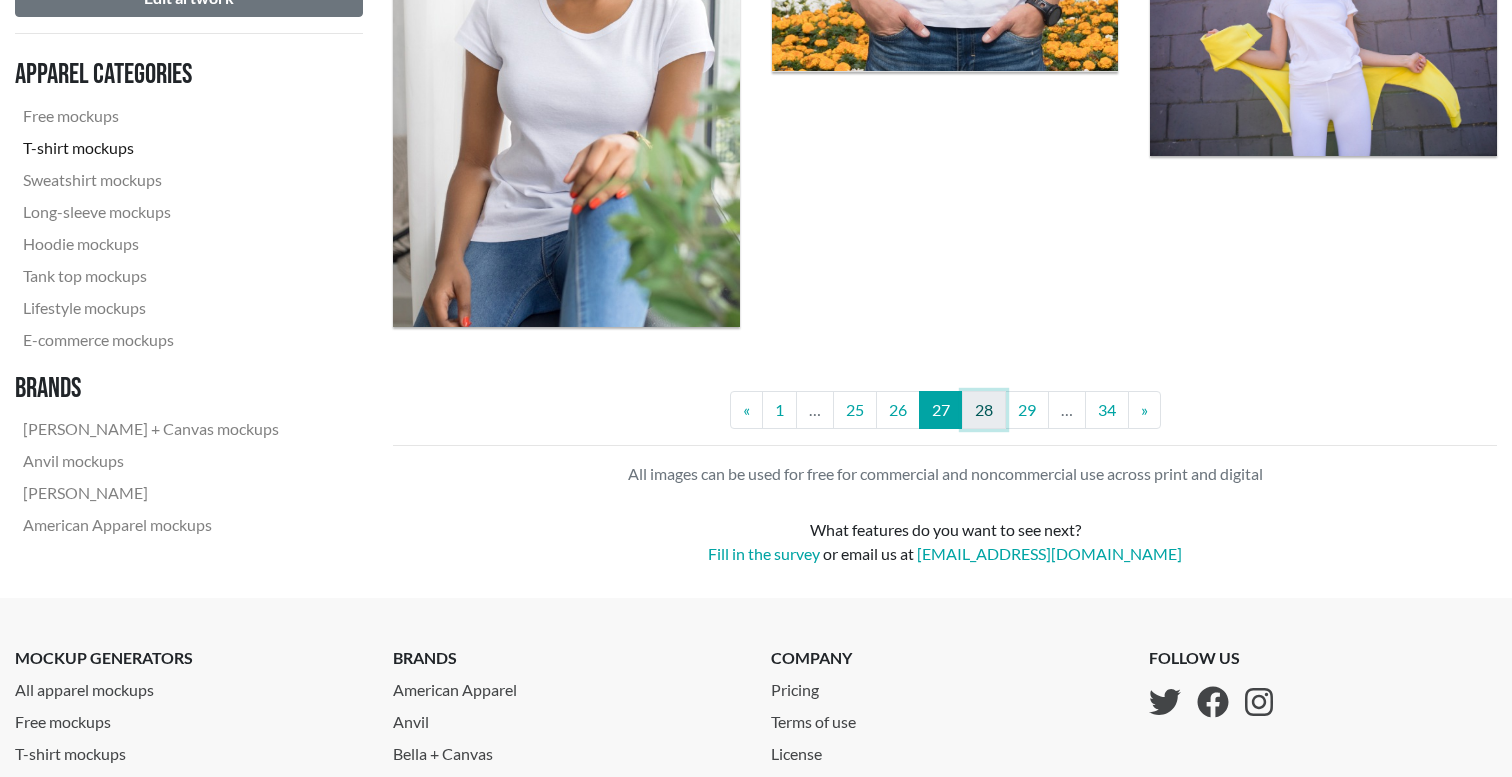 click on "28" at bounding box center [984, 410] 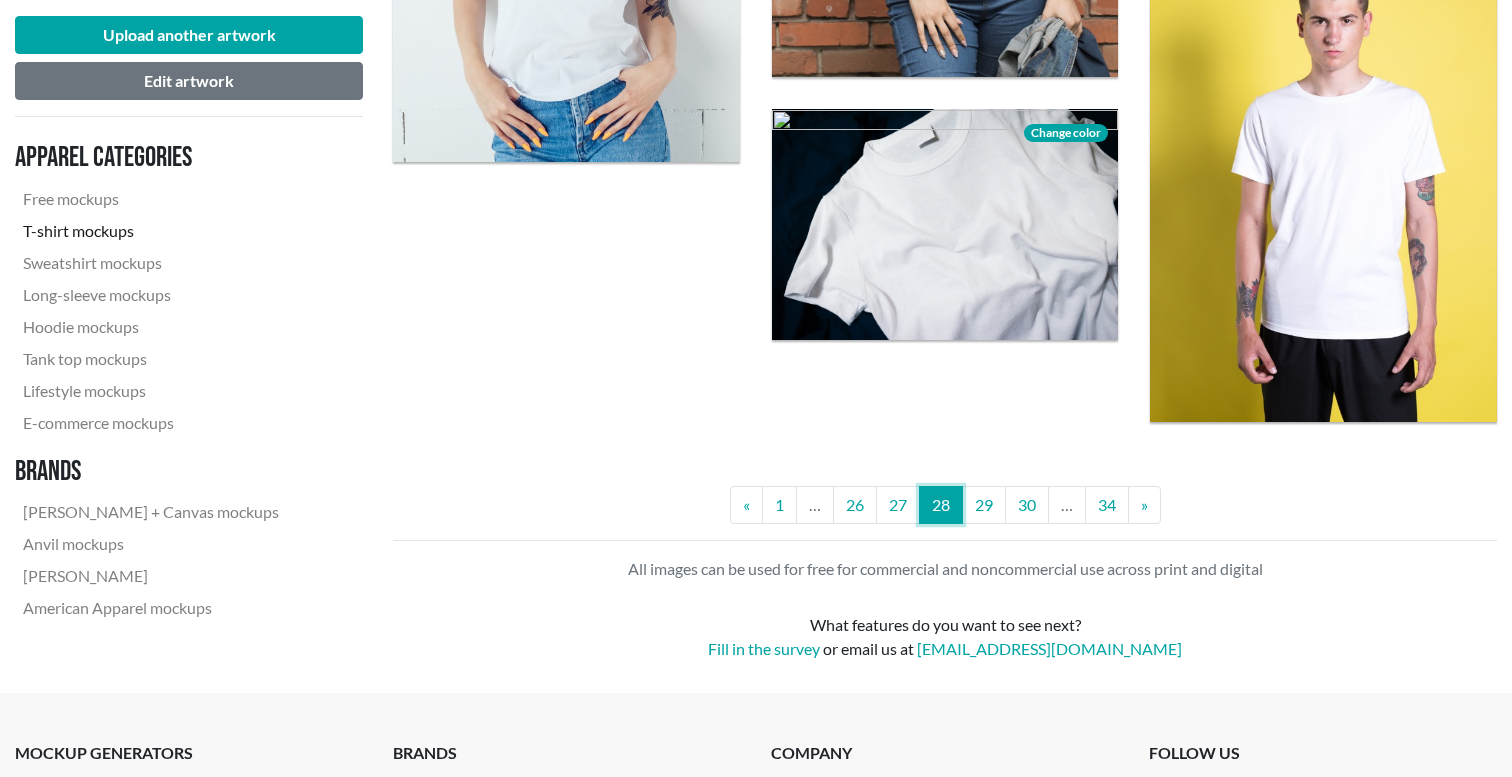 scroll, scrollTop: 4278, scrollLeft: 0, axis: vertical 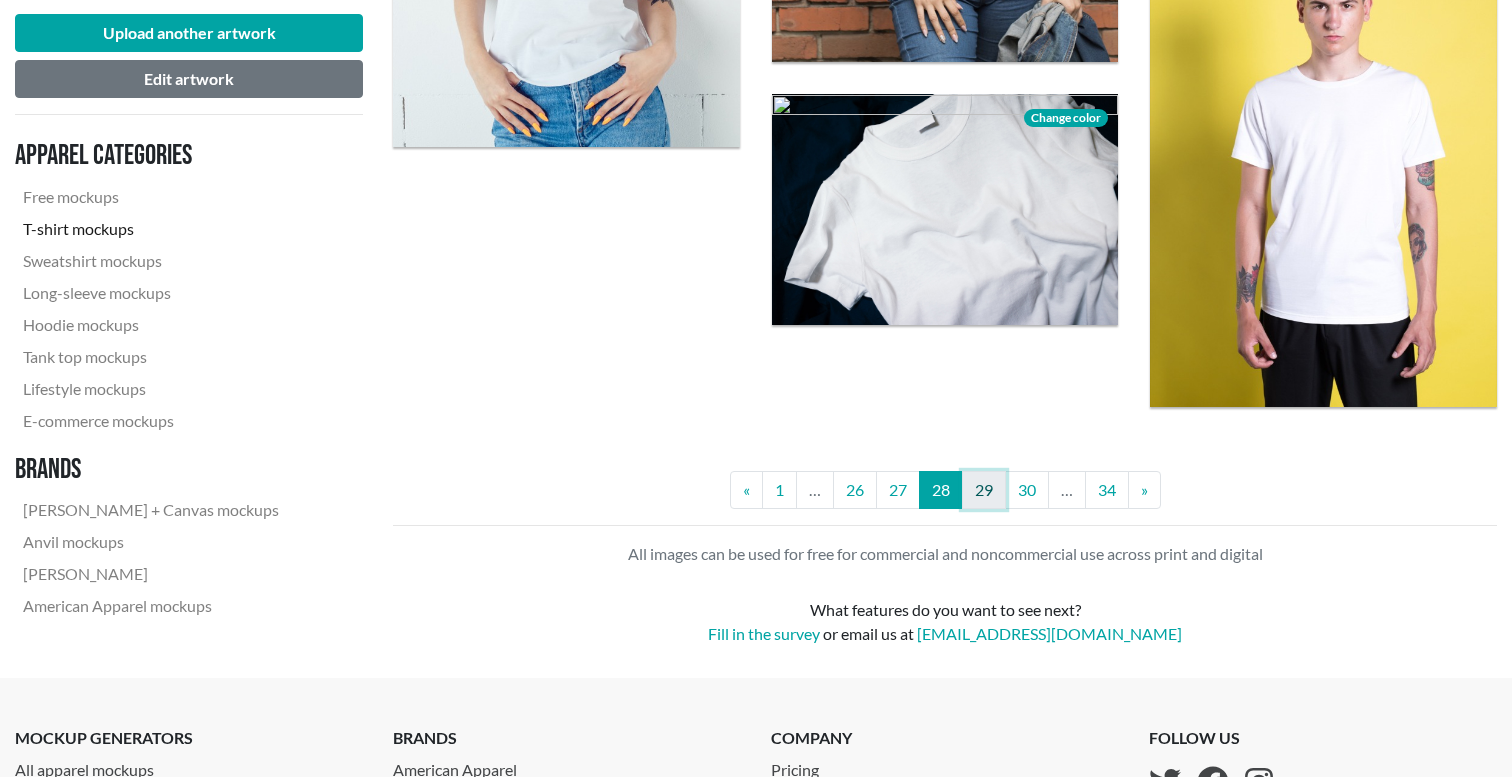 click on "29" at bounding box center (984, 490) 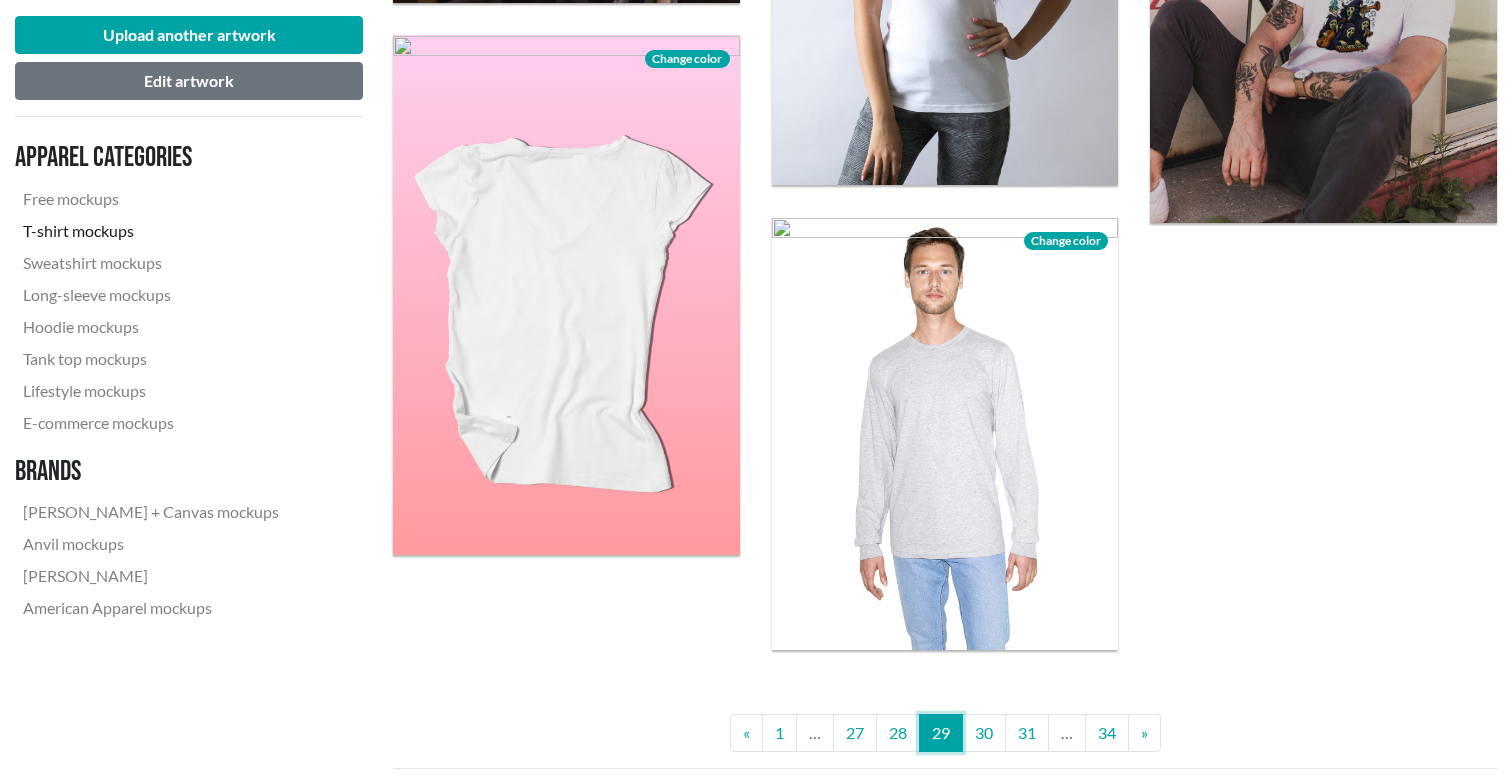 scroll, scrollTop: 3948, scrollLeft: 0, axis: vertical 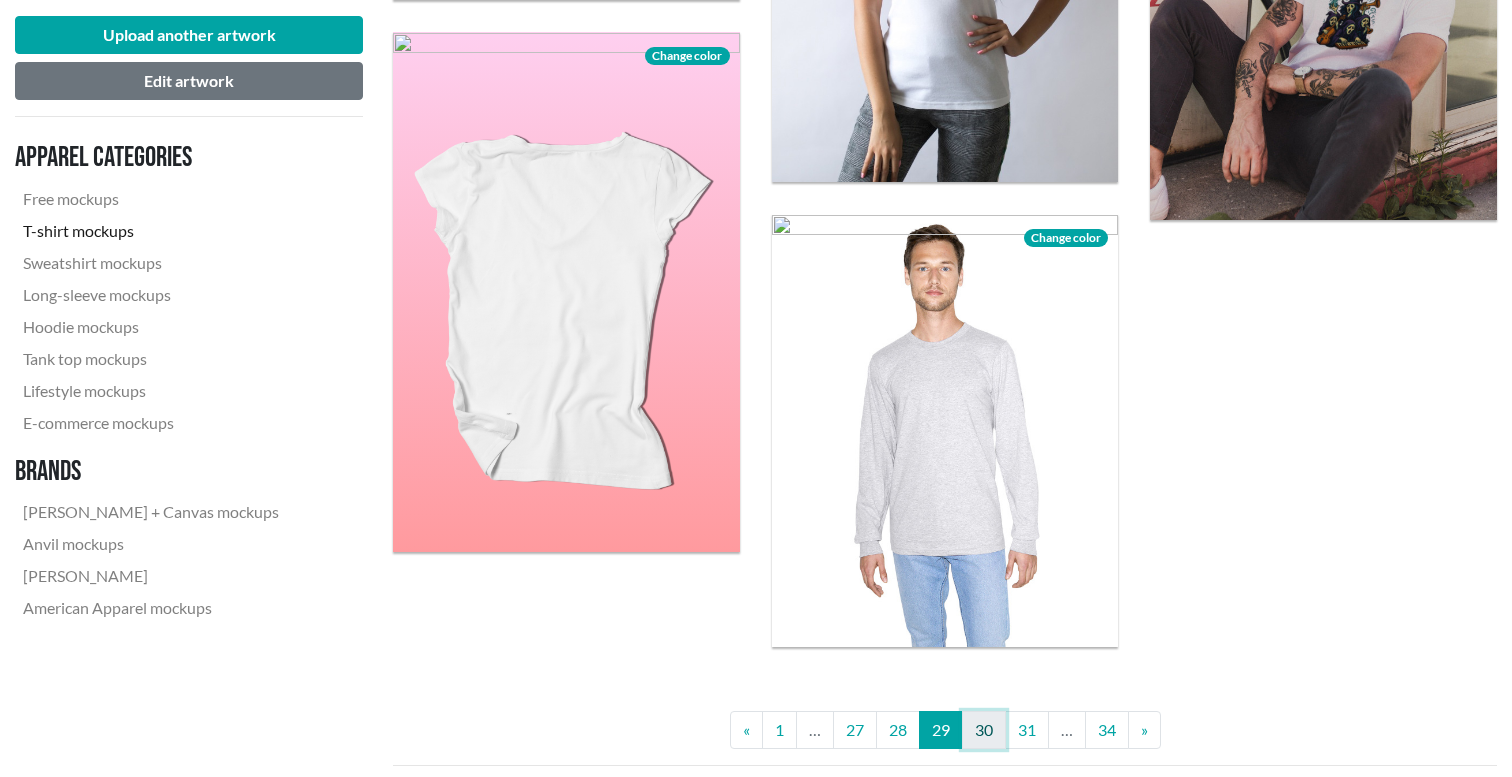 click on "30" at bounding box center [984, 730] 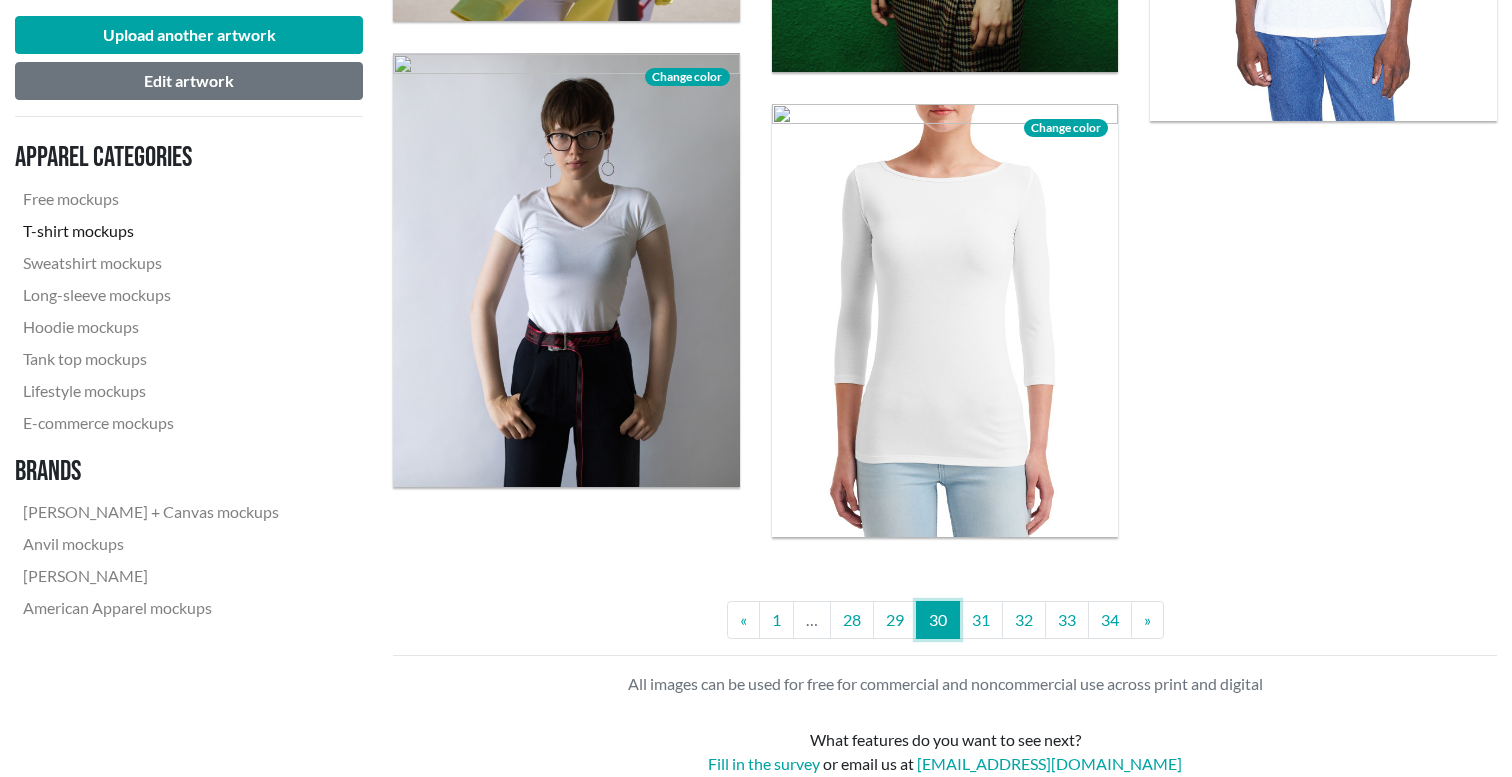 scroll, scrollTop: 4051, scrollLeft: 0, axis: vertical 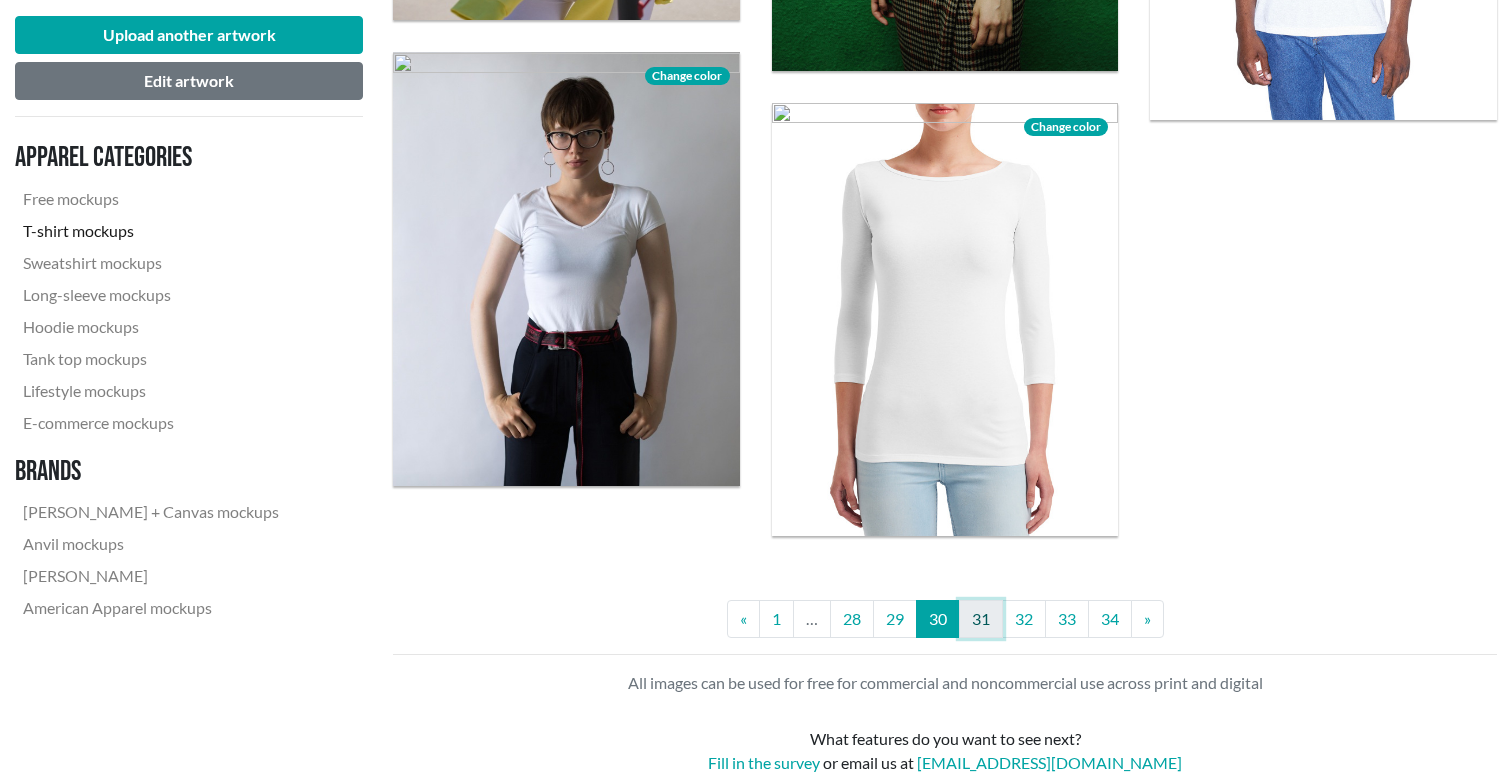 click on "31" at bounding box center [981, 619] 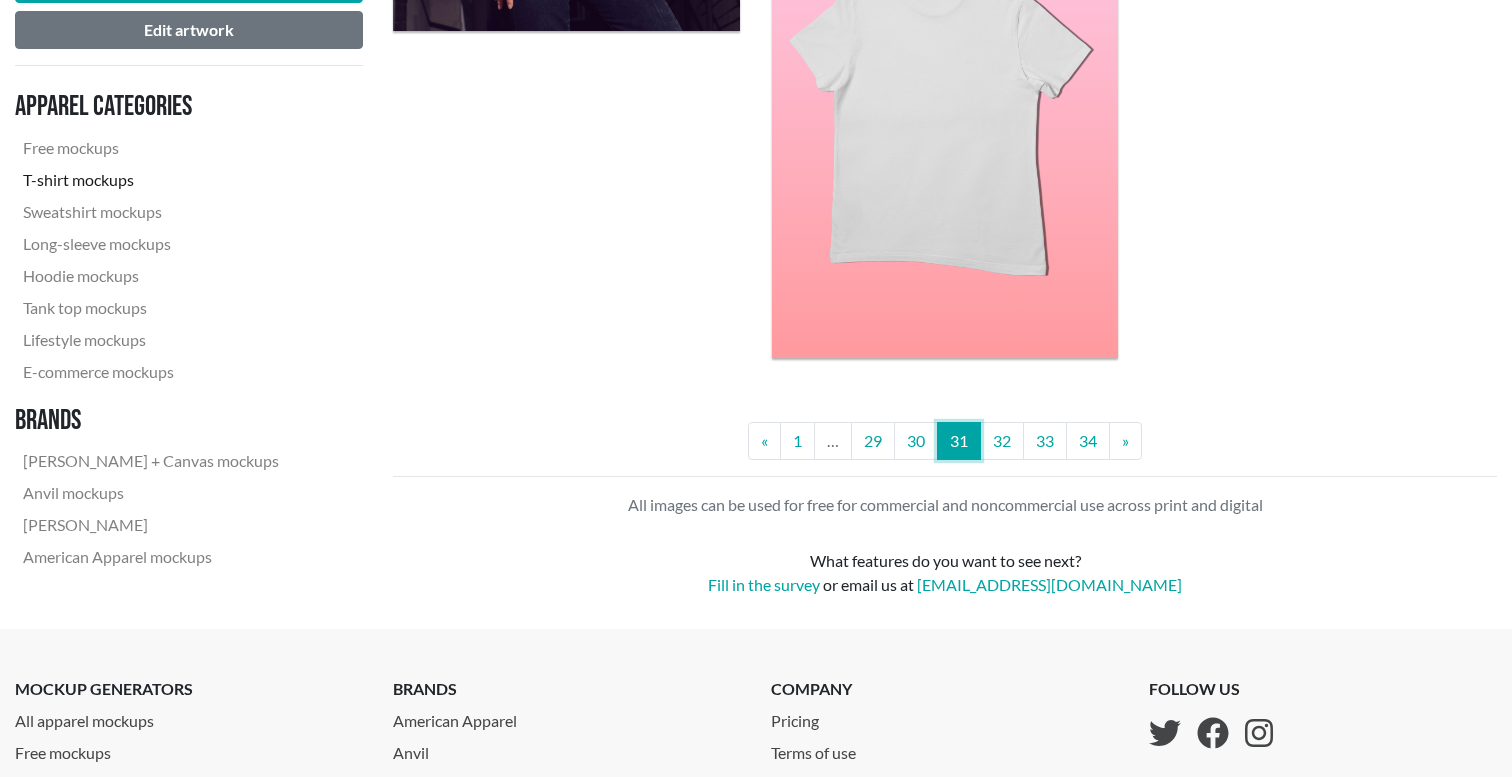 scroll, scrollTop: 4312, scrollLeft: 0, axis: vertical 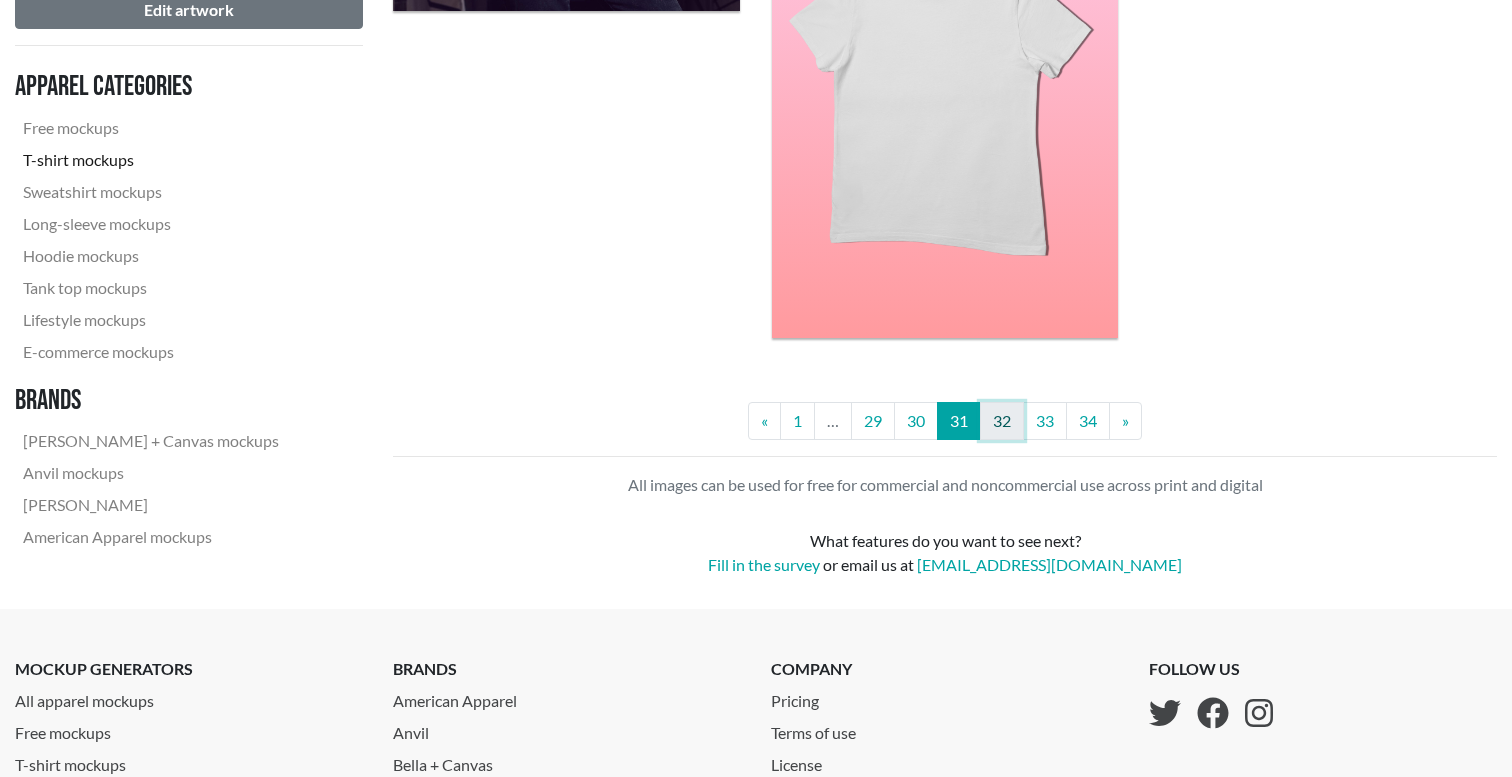 click on "32" at bounding box center (1002, 421) 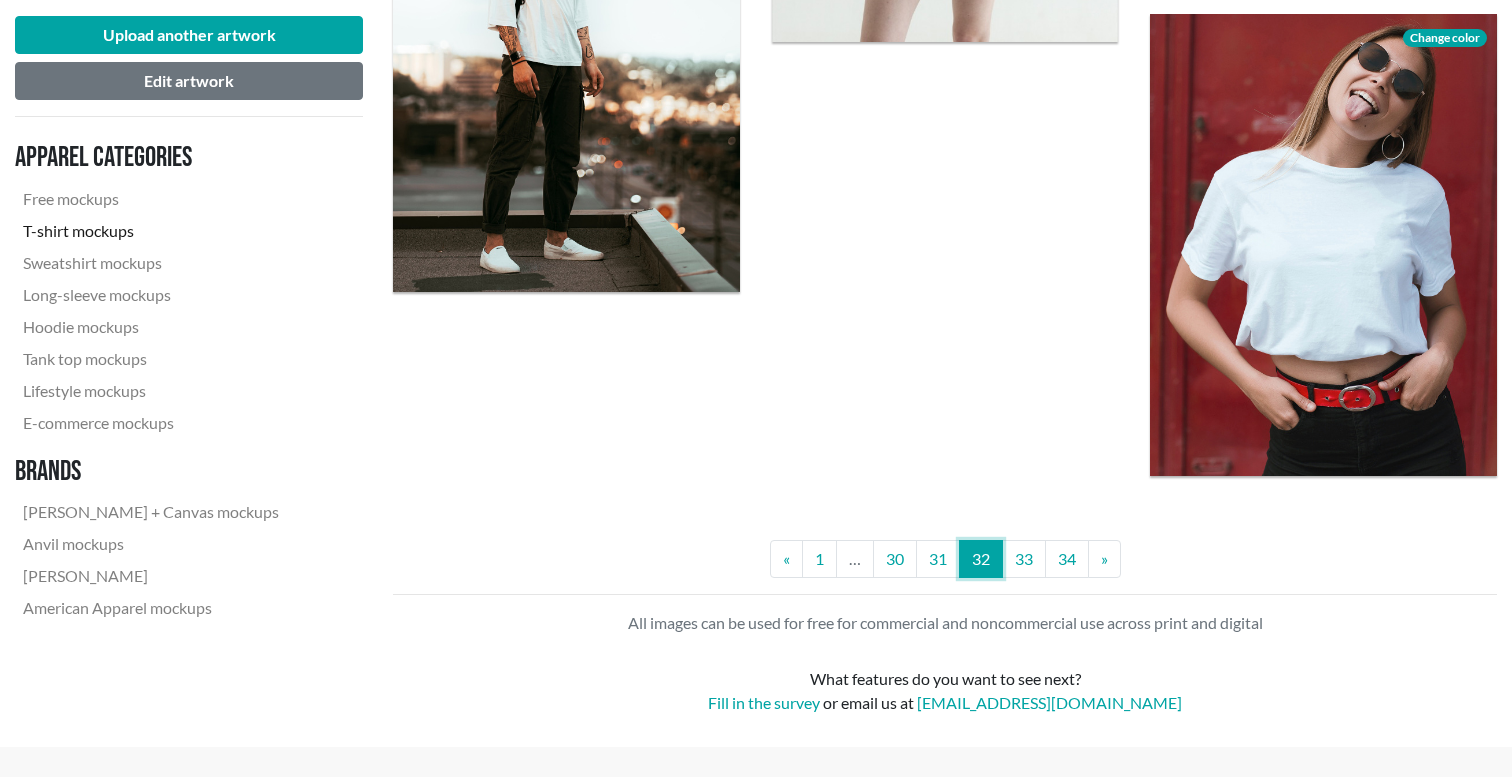 scroll, scrollTop: 4406, scrollLeft: 0, axis: vertical 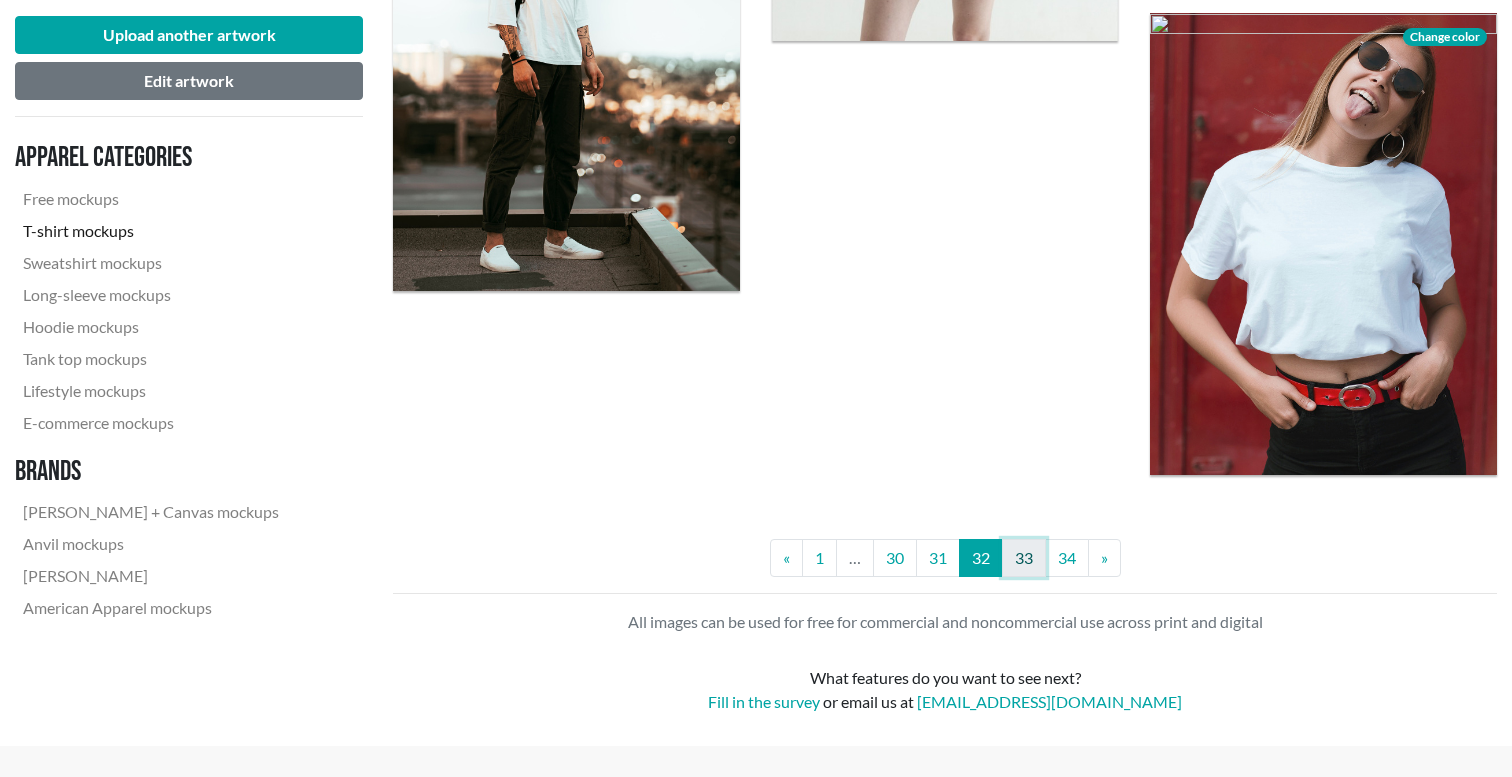 click on "33" at bounding box center (1024, 558) 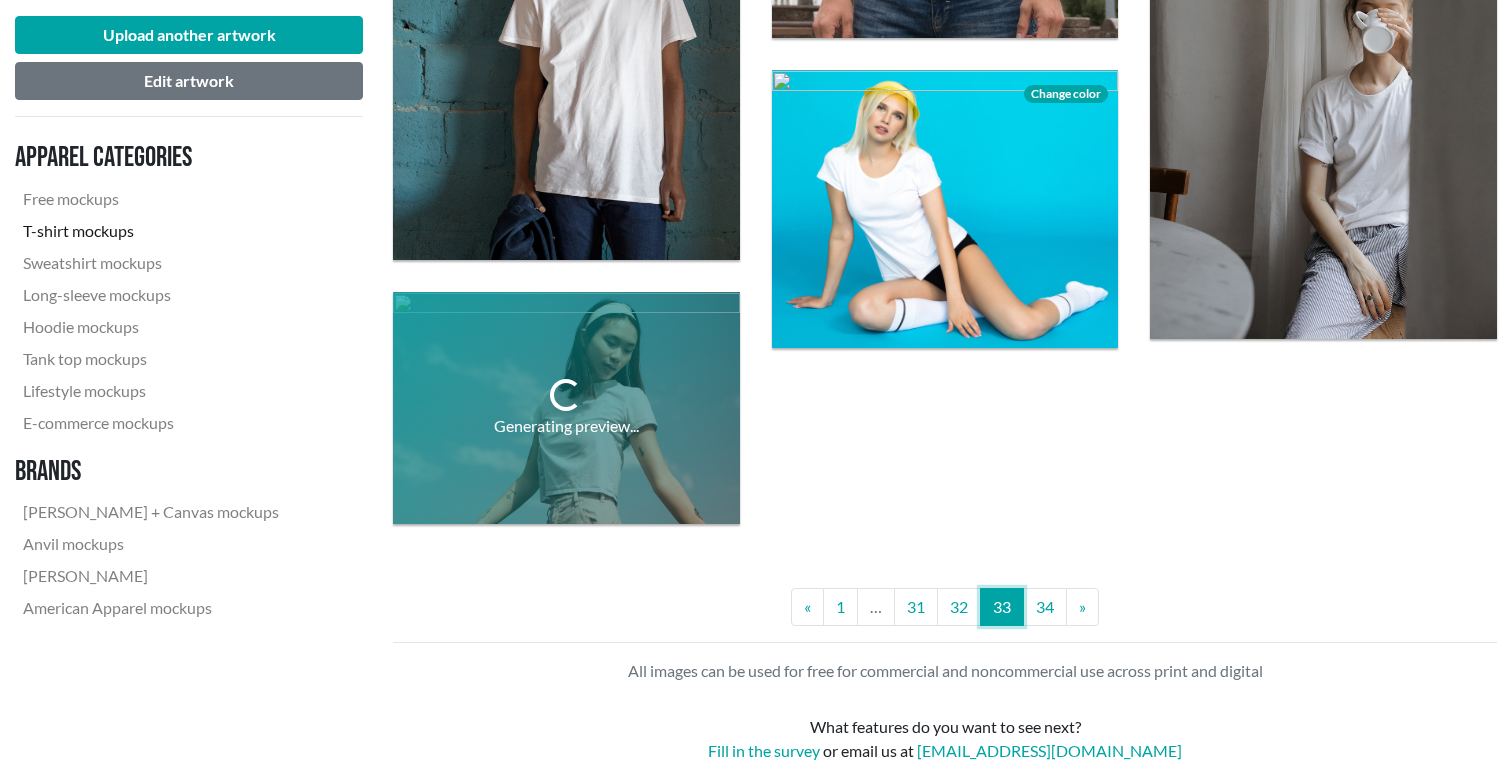 scroll, scrollTop: 4093, scrollLeft: 0, axis: vertical 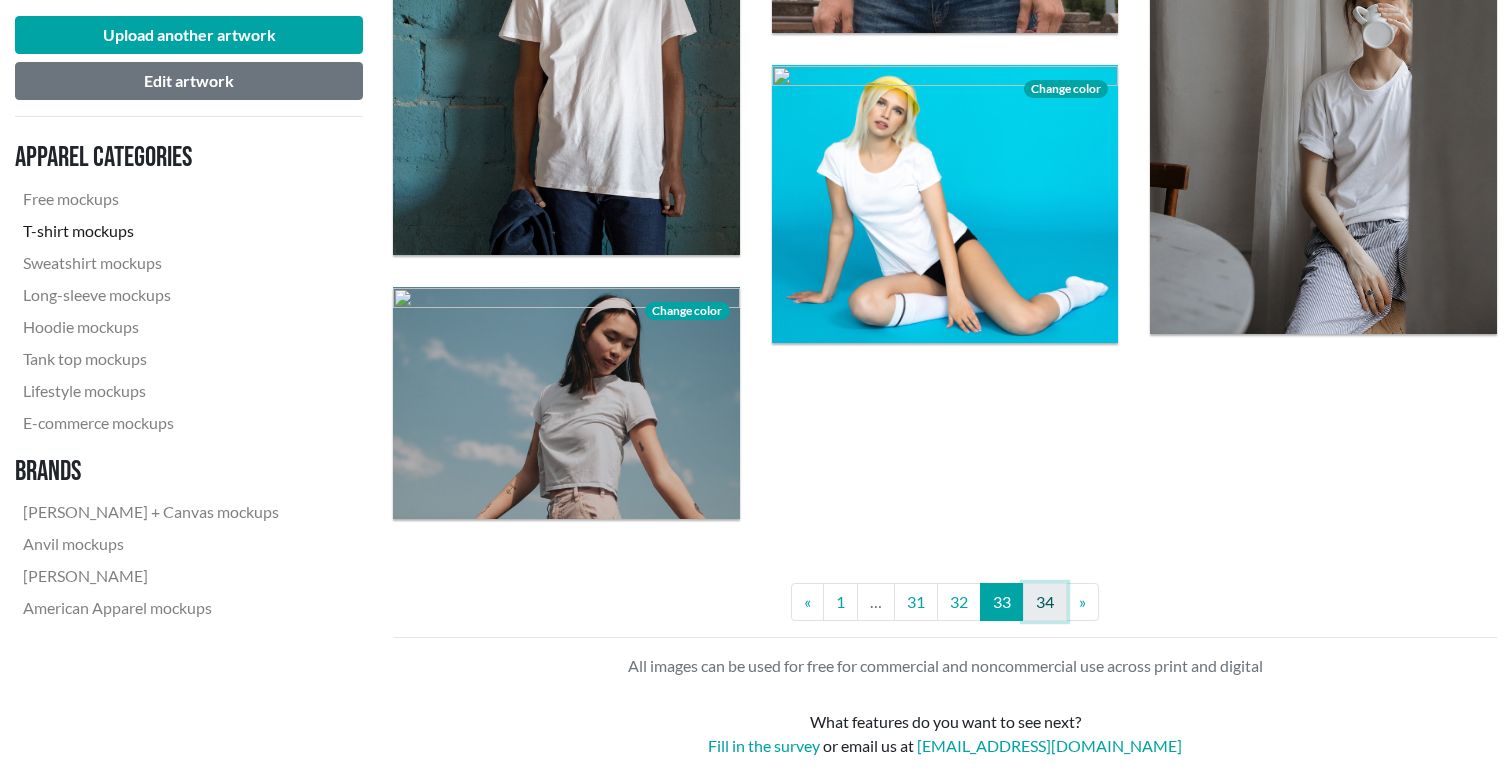 click on "34" at bounding box center (1045, 602) 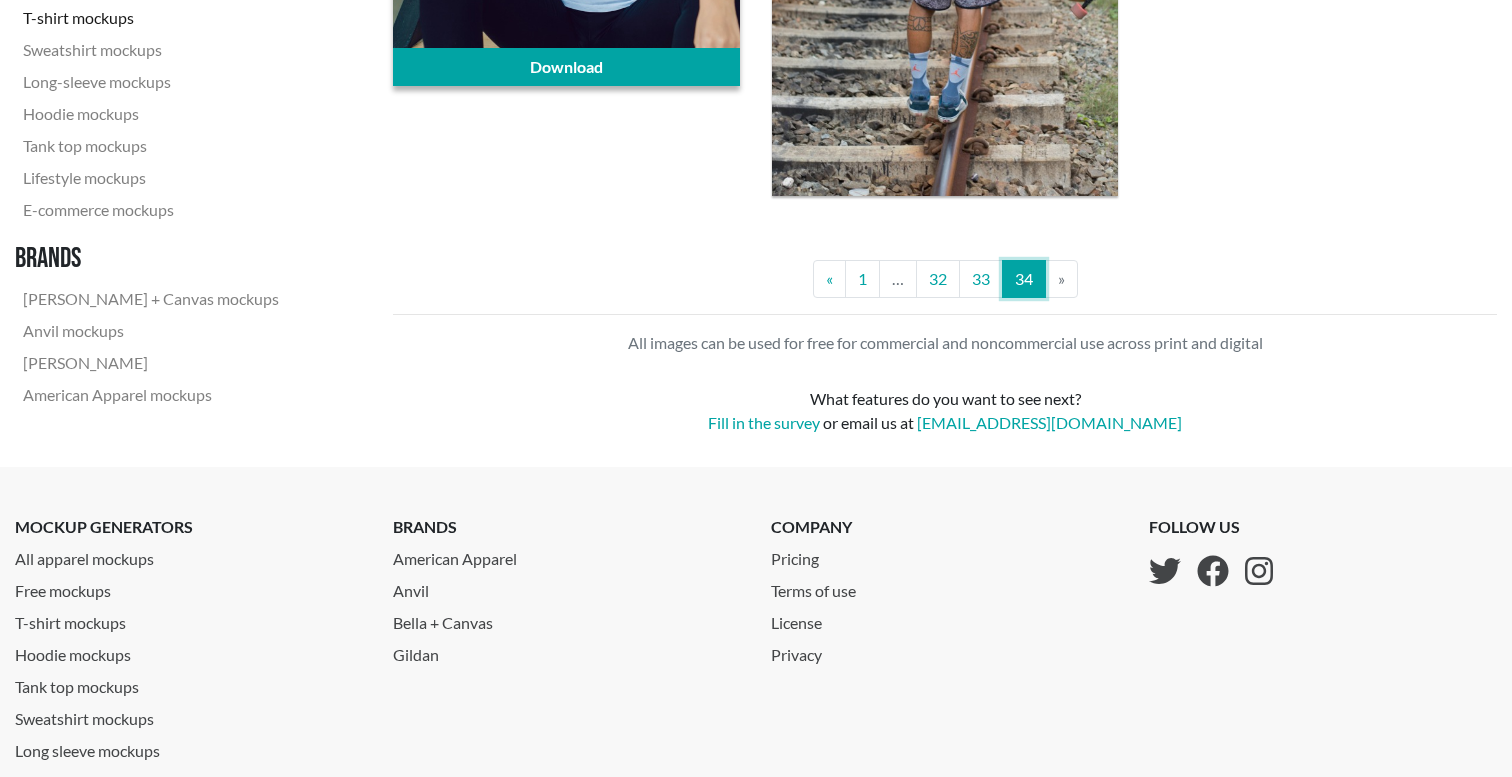scroll, scrollTop: 3422, scrollLeft: 0, axis: vertical 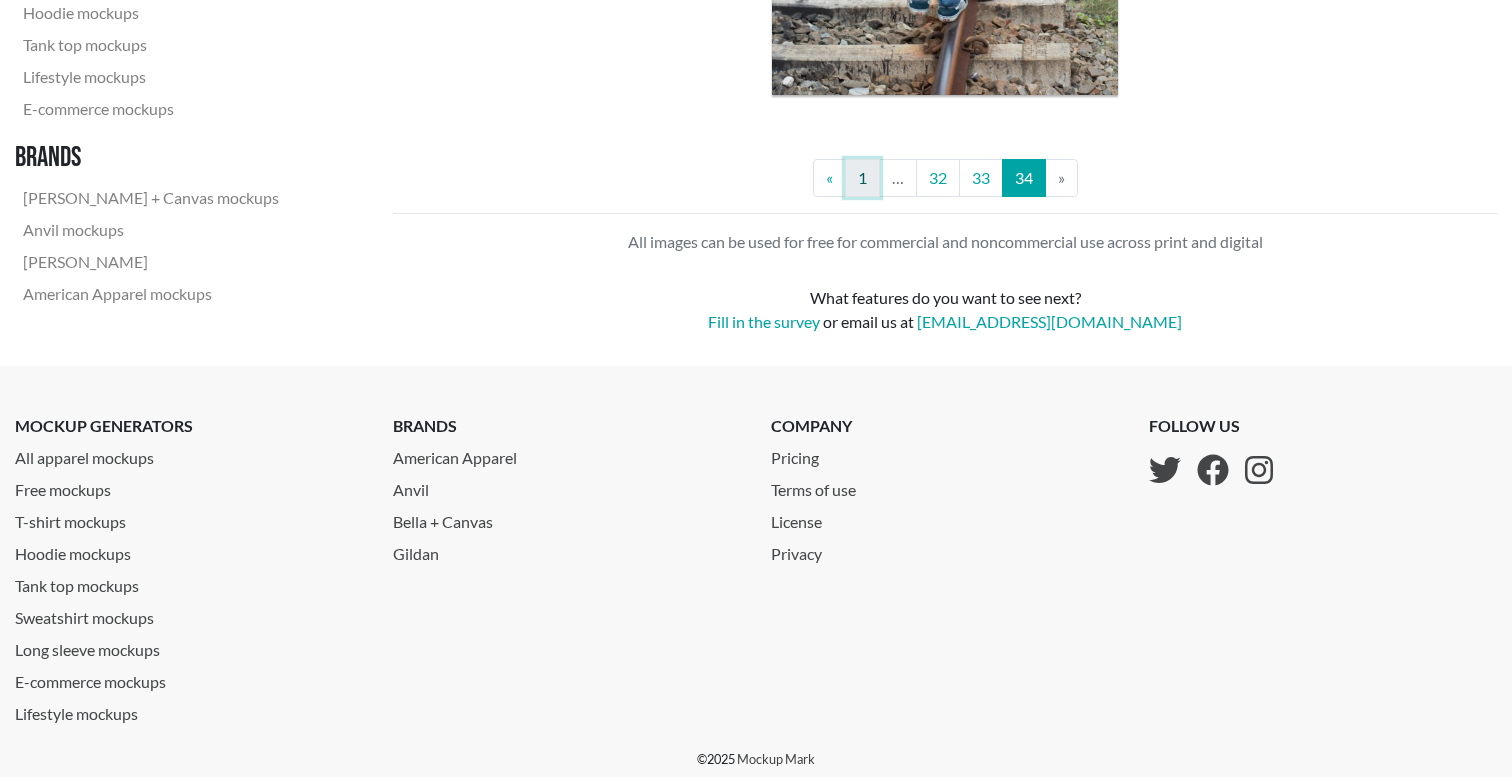 click on "1" at bounding box center (862, 178) 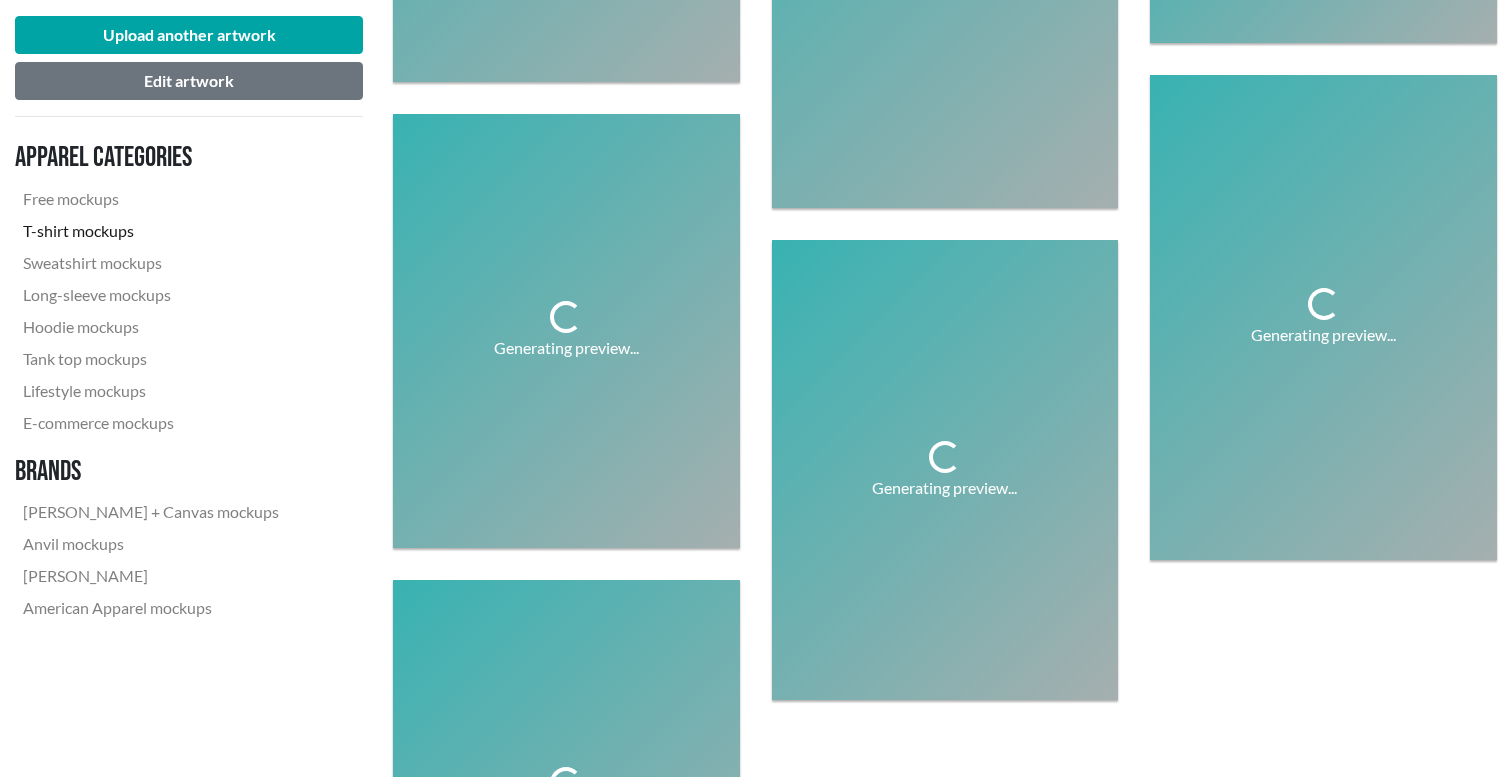 scroll, scrollTop: 0, scrollLeft: 0, axis: both 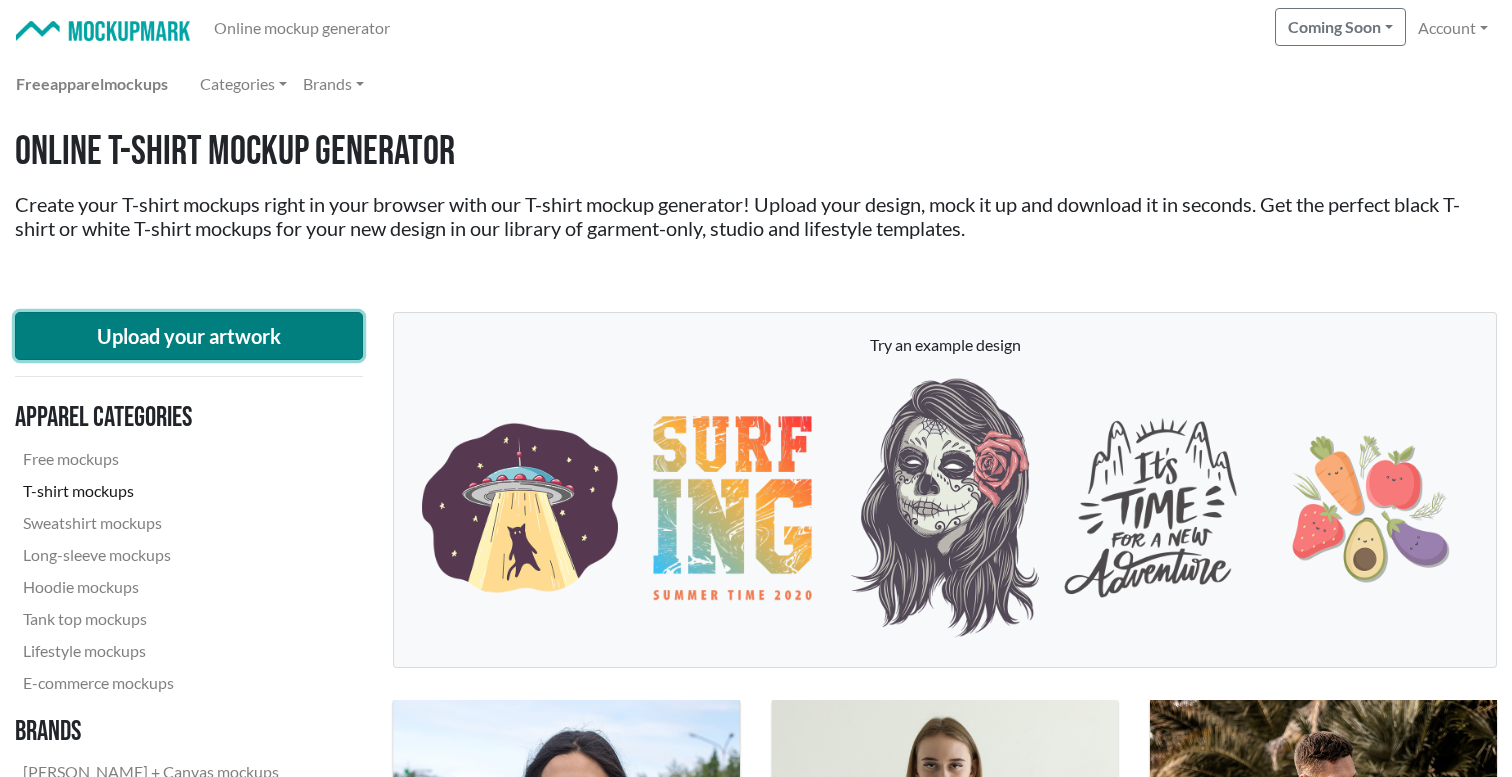 click on "Upload your artwork" at bounding box center [189, 336] 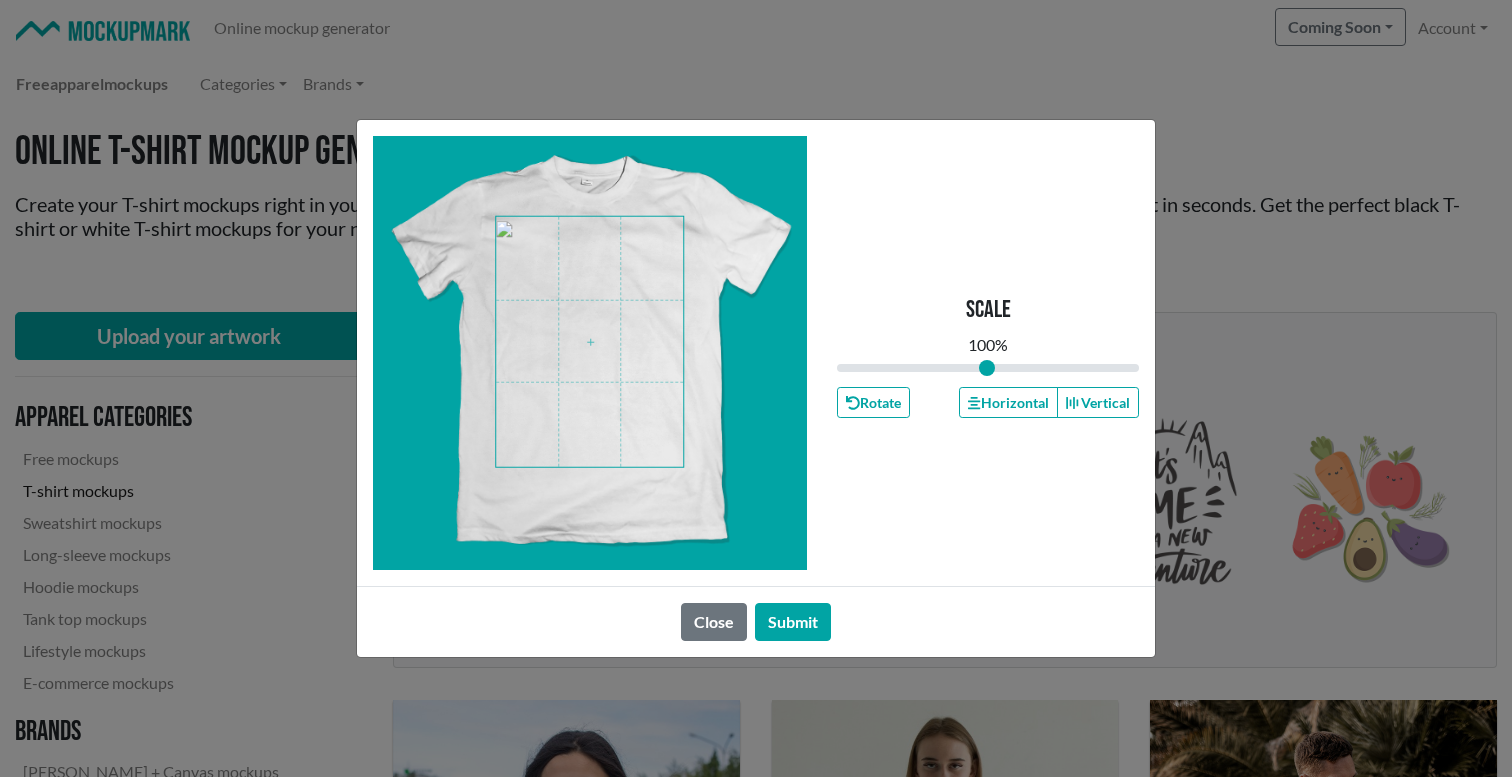click at bounding box center (589, 342) 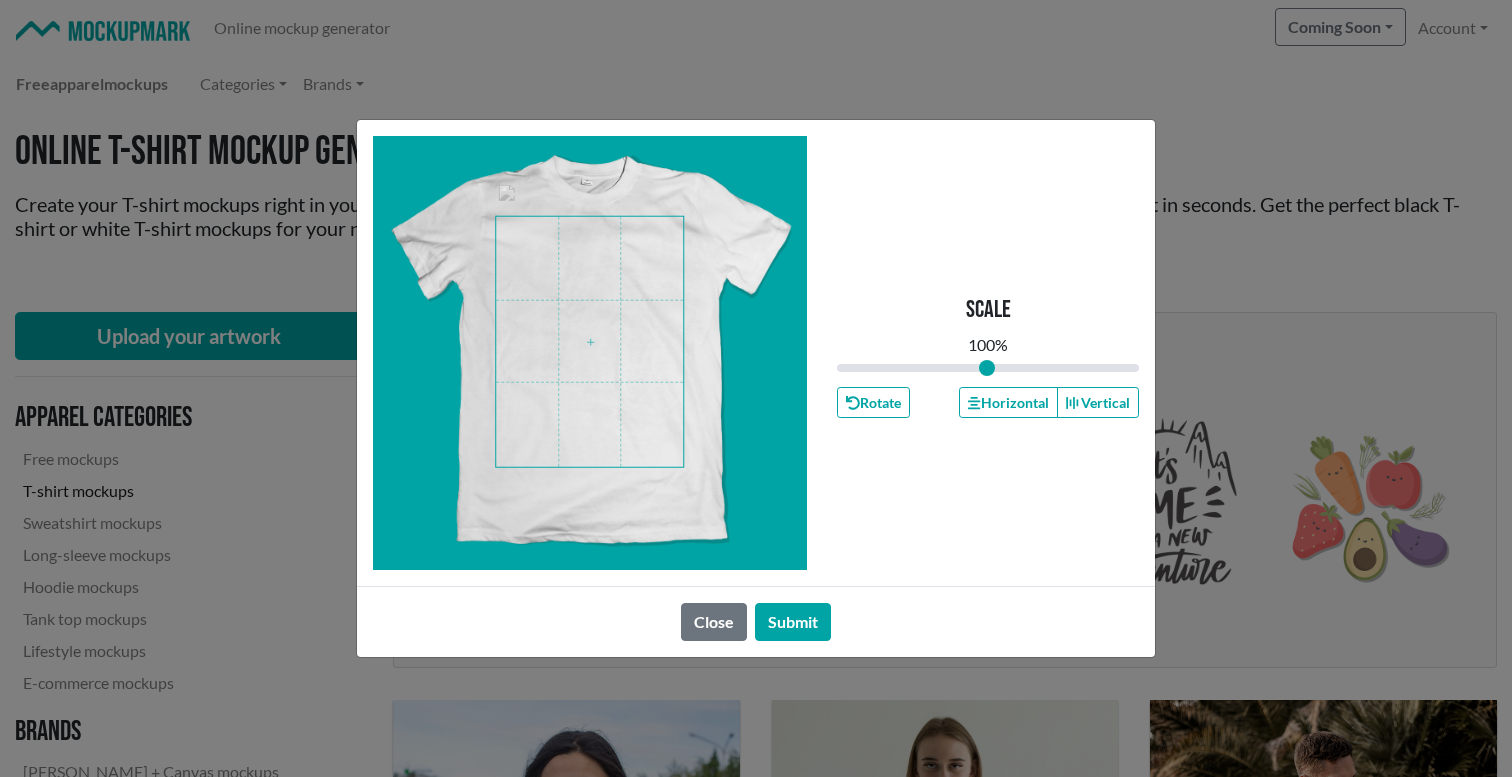 click at bounding box center [589, 342] 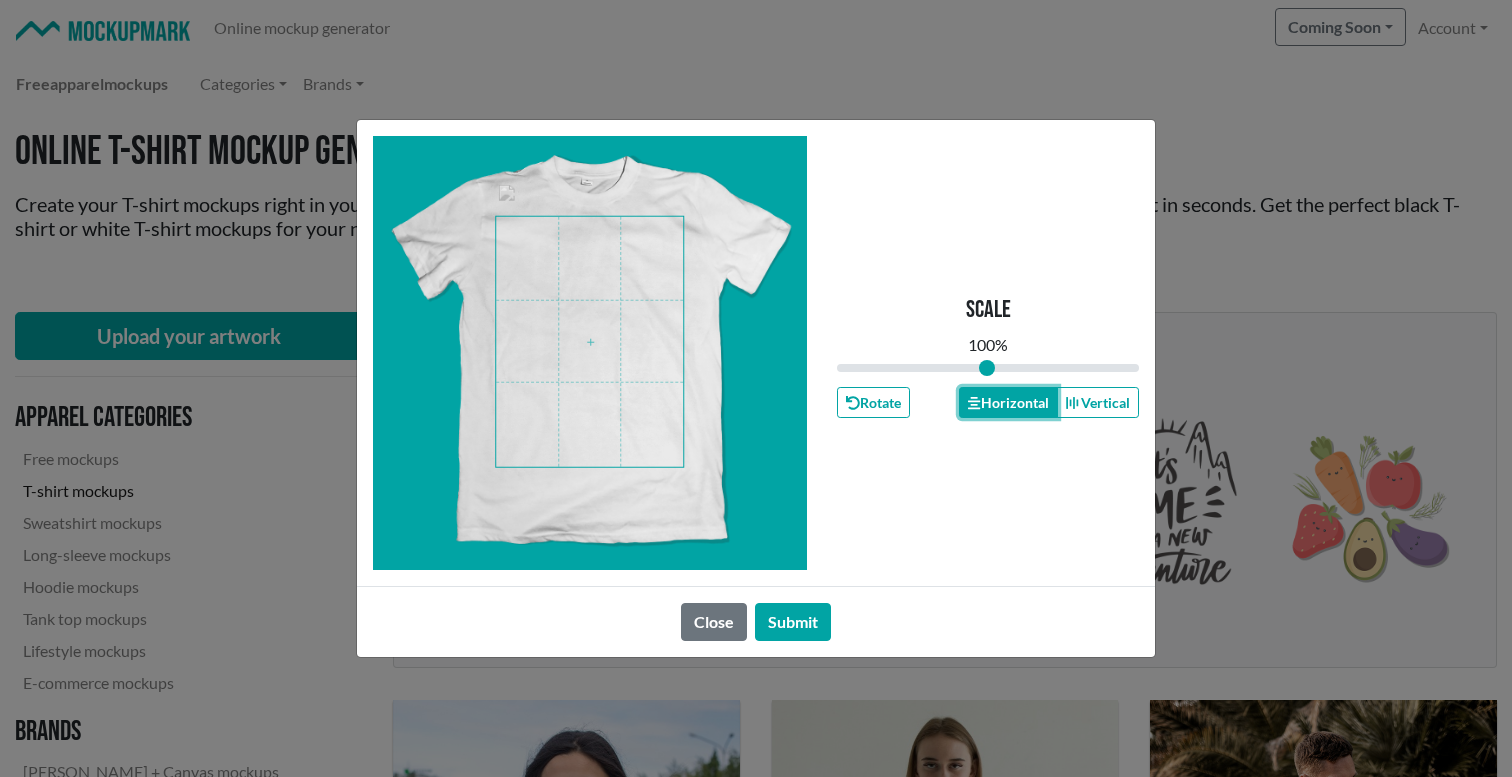 click on "Horizontal" at bounding box center [1008, 402] 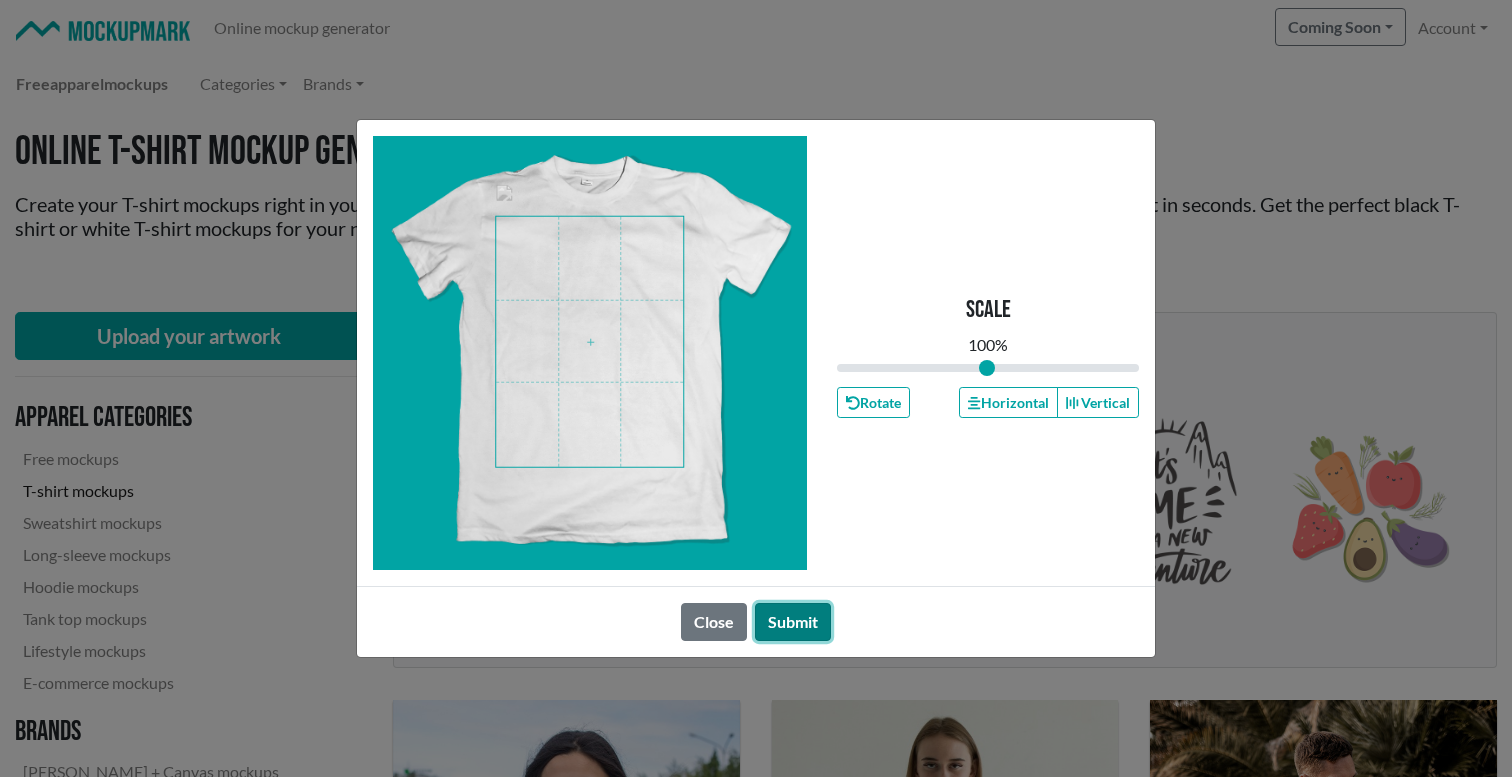 click on "Submit" at bounding box center [793, 622] 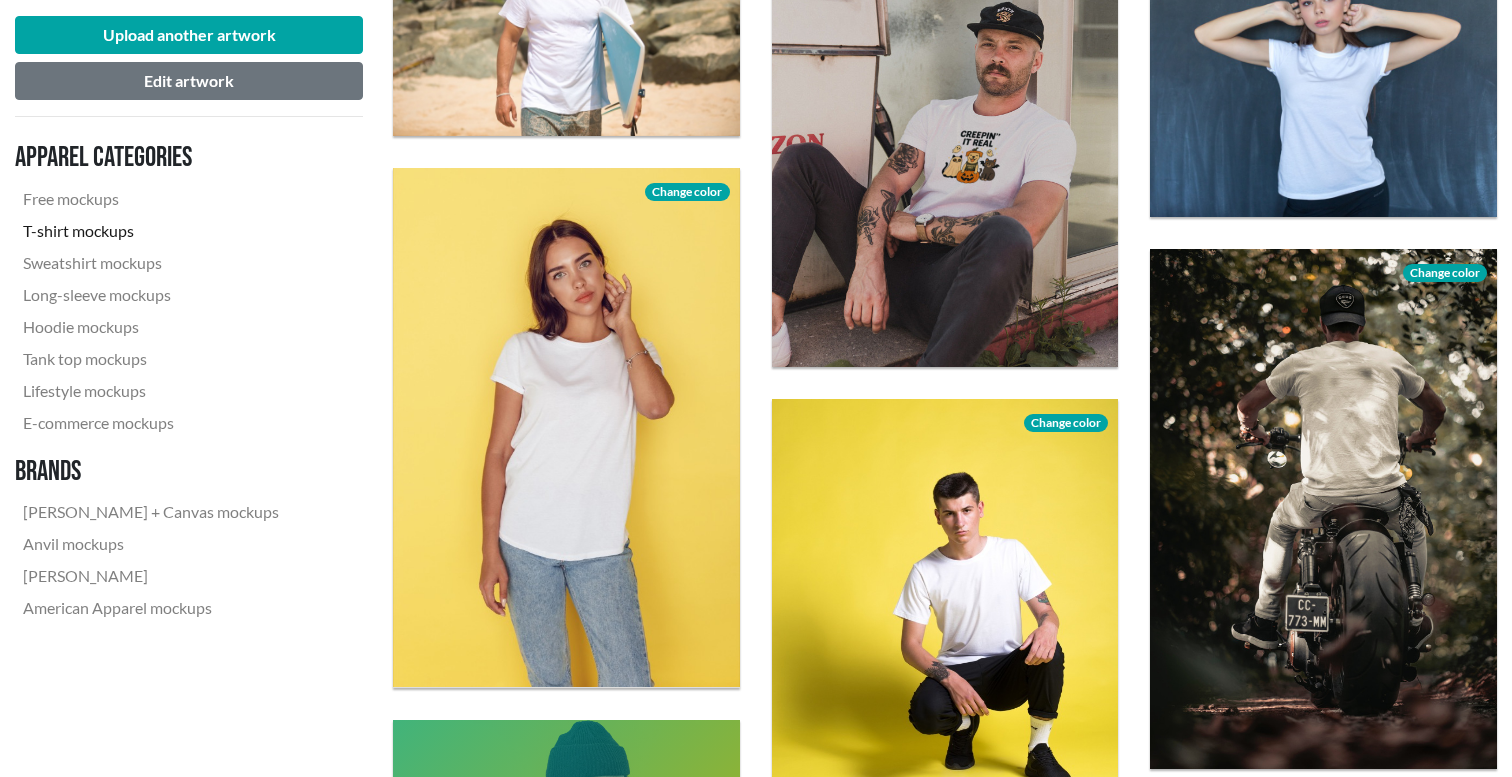 scroll, scrollTop: 1321, scrollLeft: 0, axis: vertical 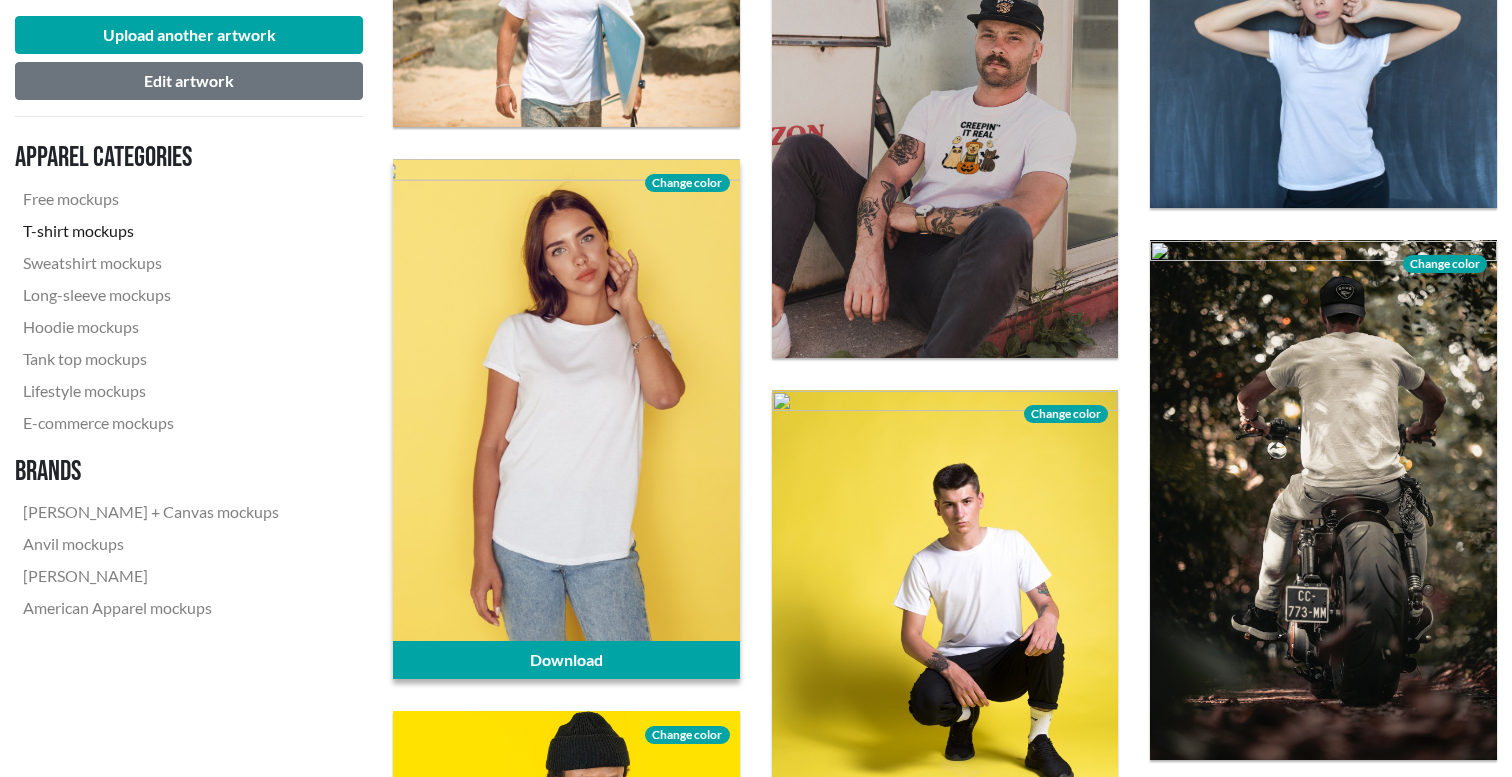 click on "Change color" at bounding box center (687, 183) 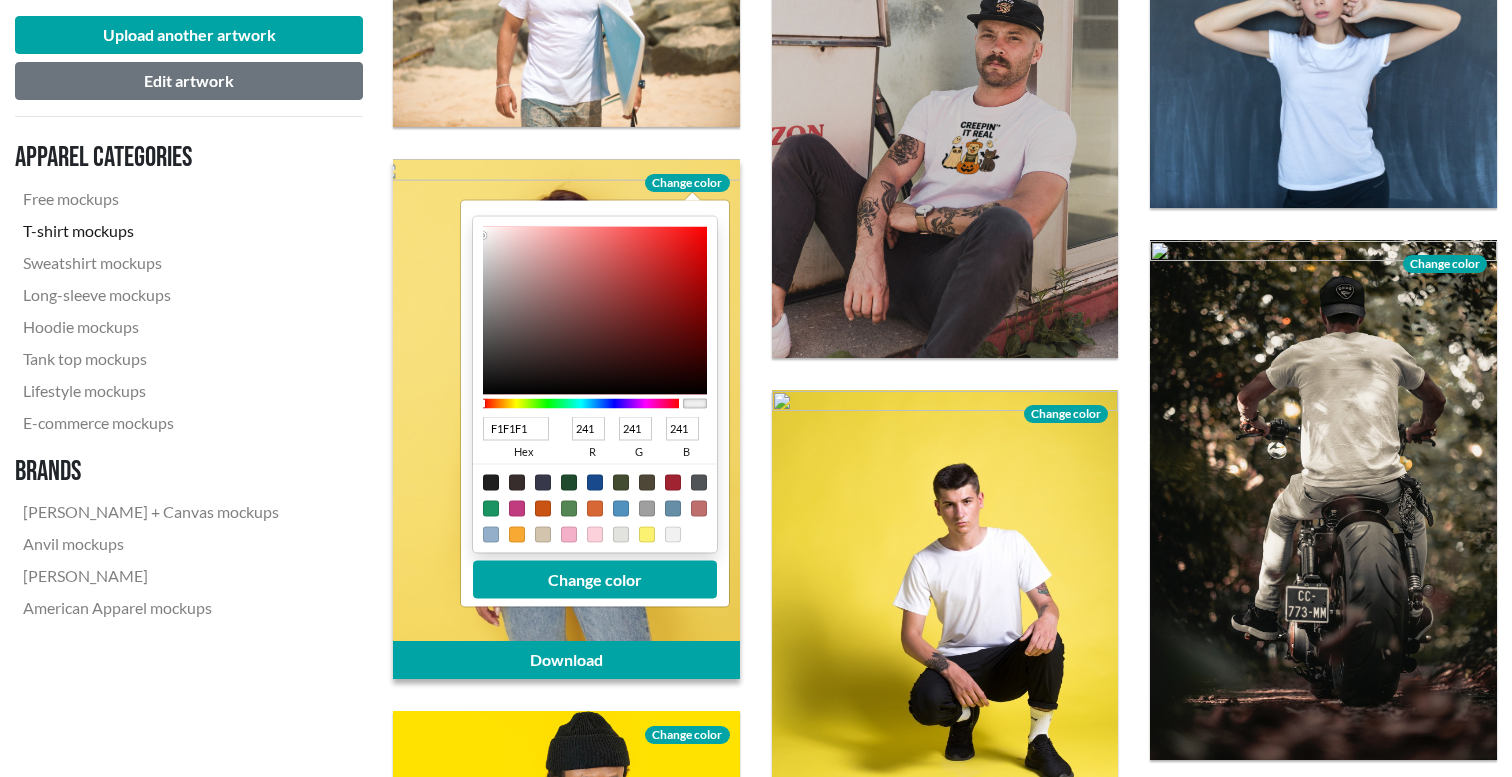 type on "F1F0F0" 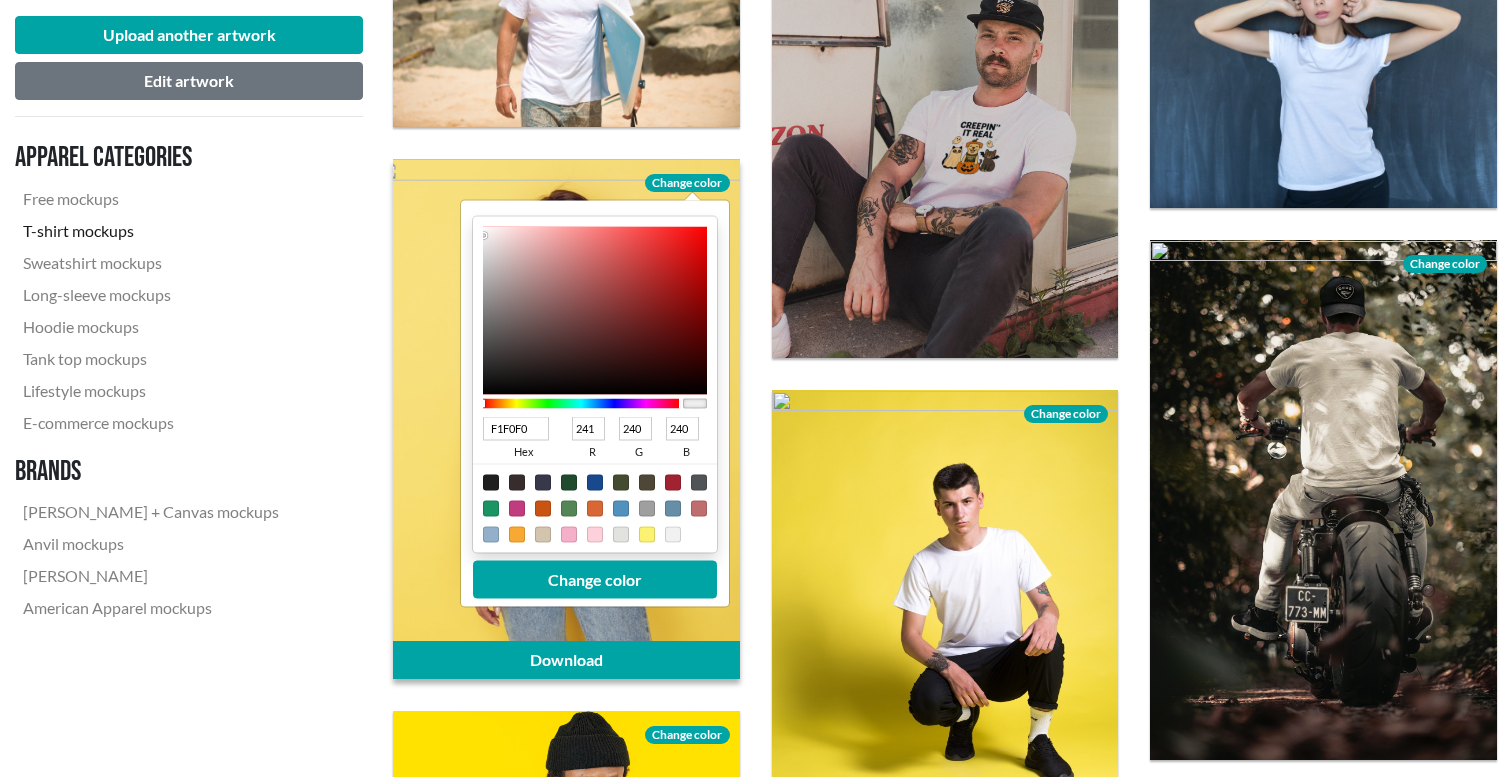 type on "F2F1F1" 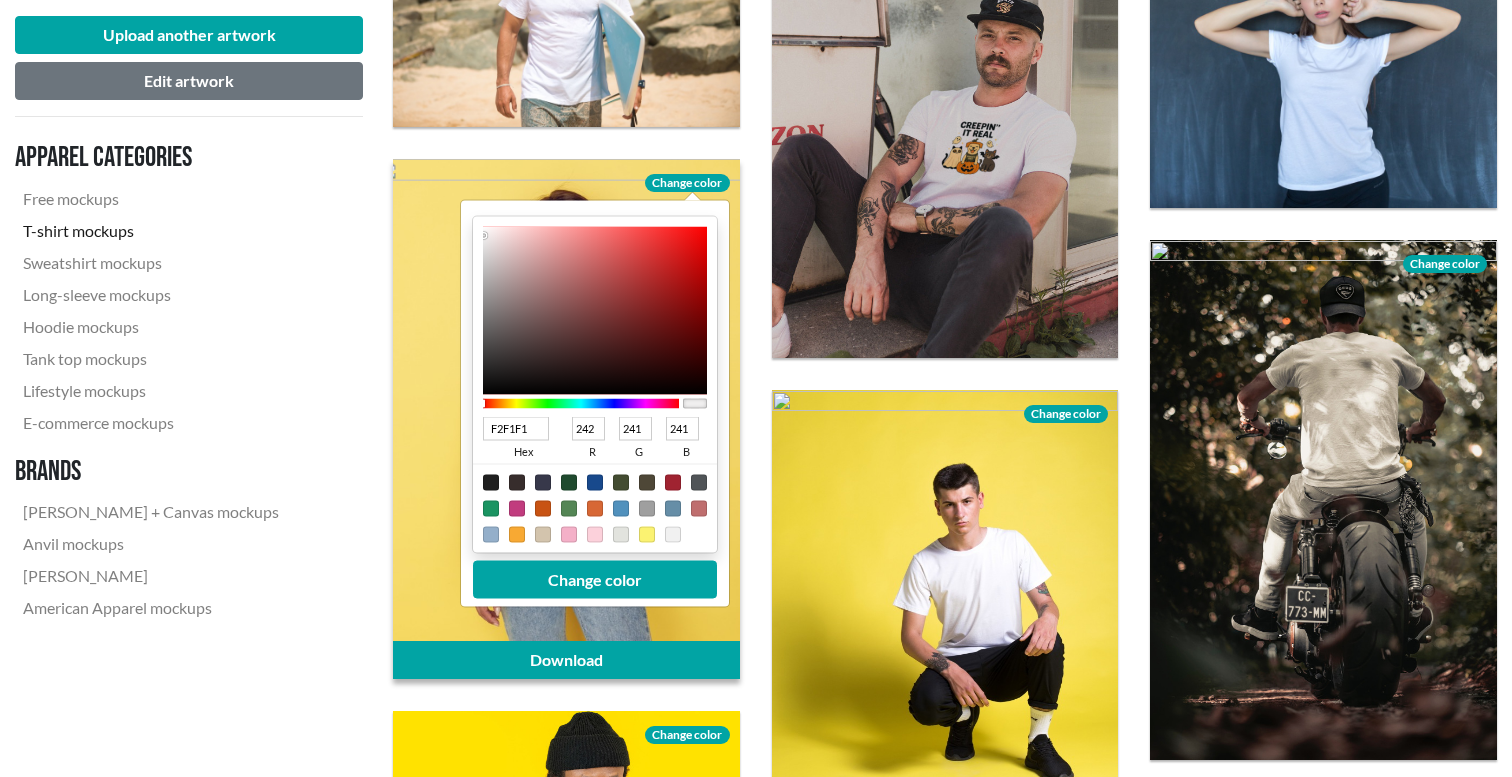 type on "F8F7F7" 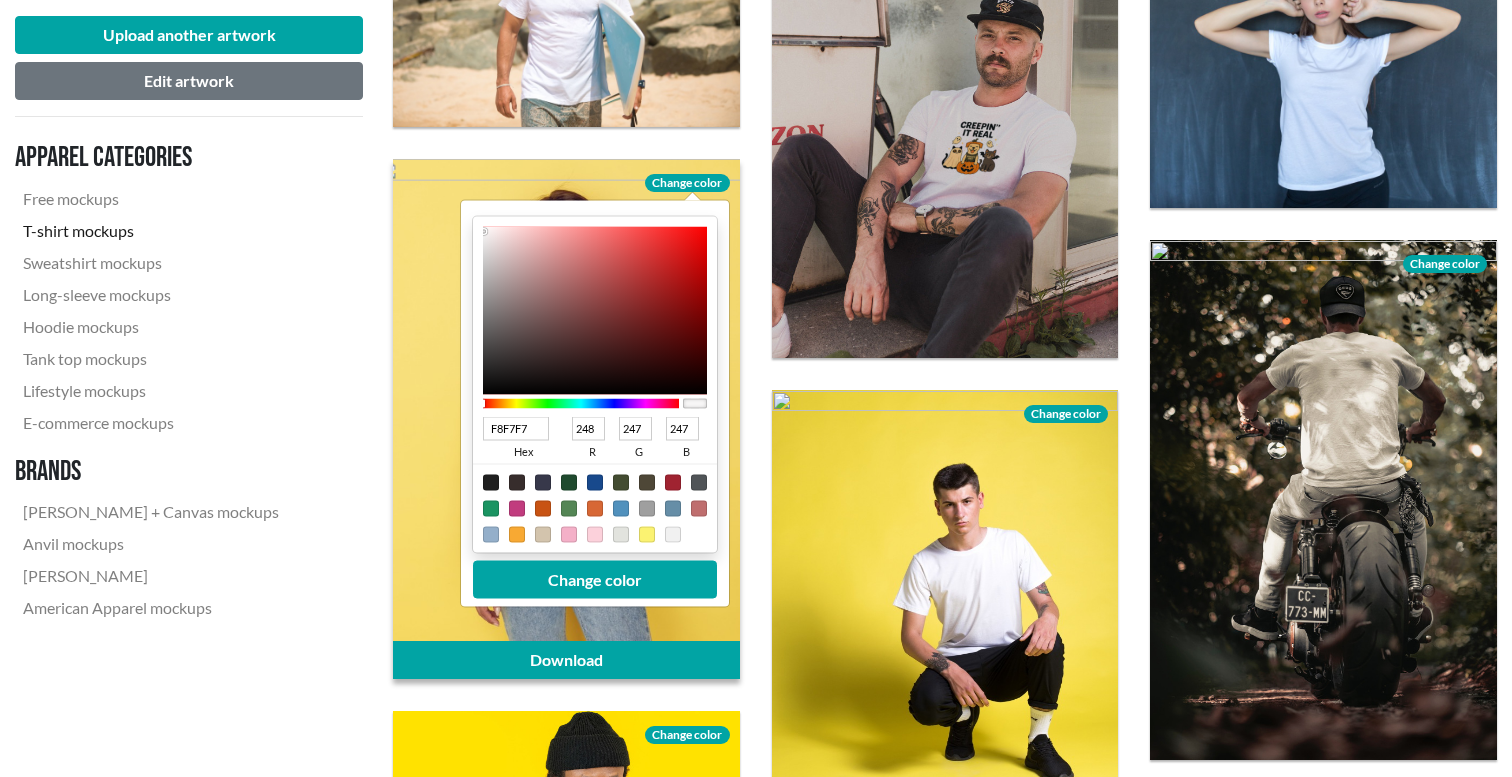 type on "FCFCFC" 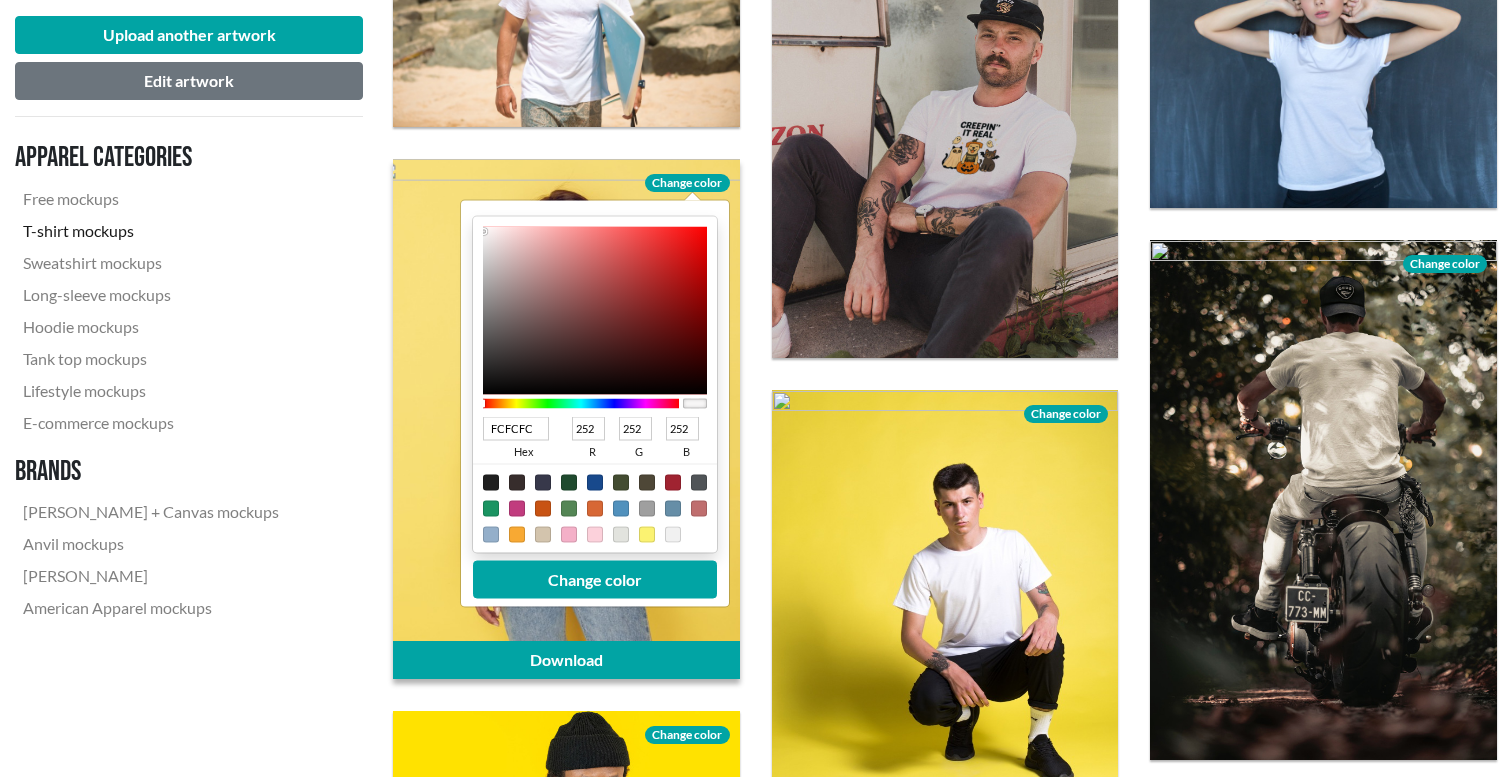 type on "FDFDFD" 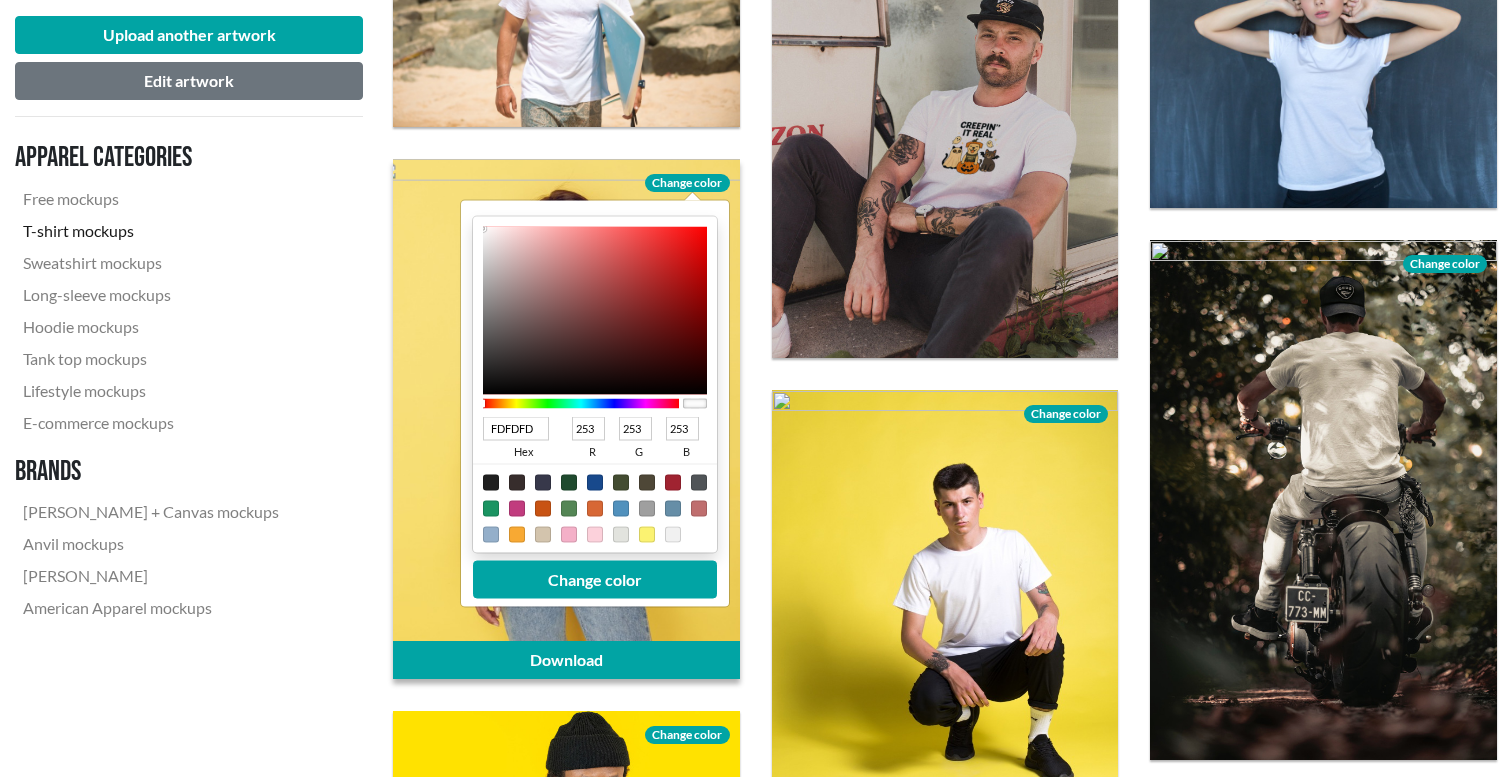 type on "FFFFFF" 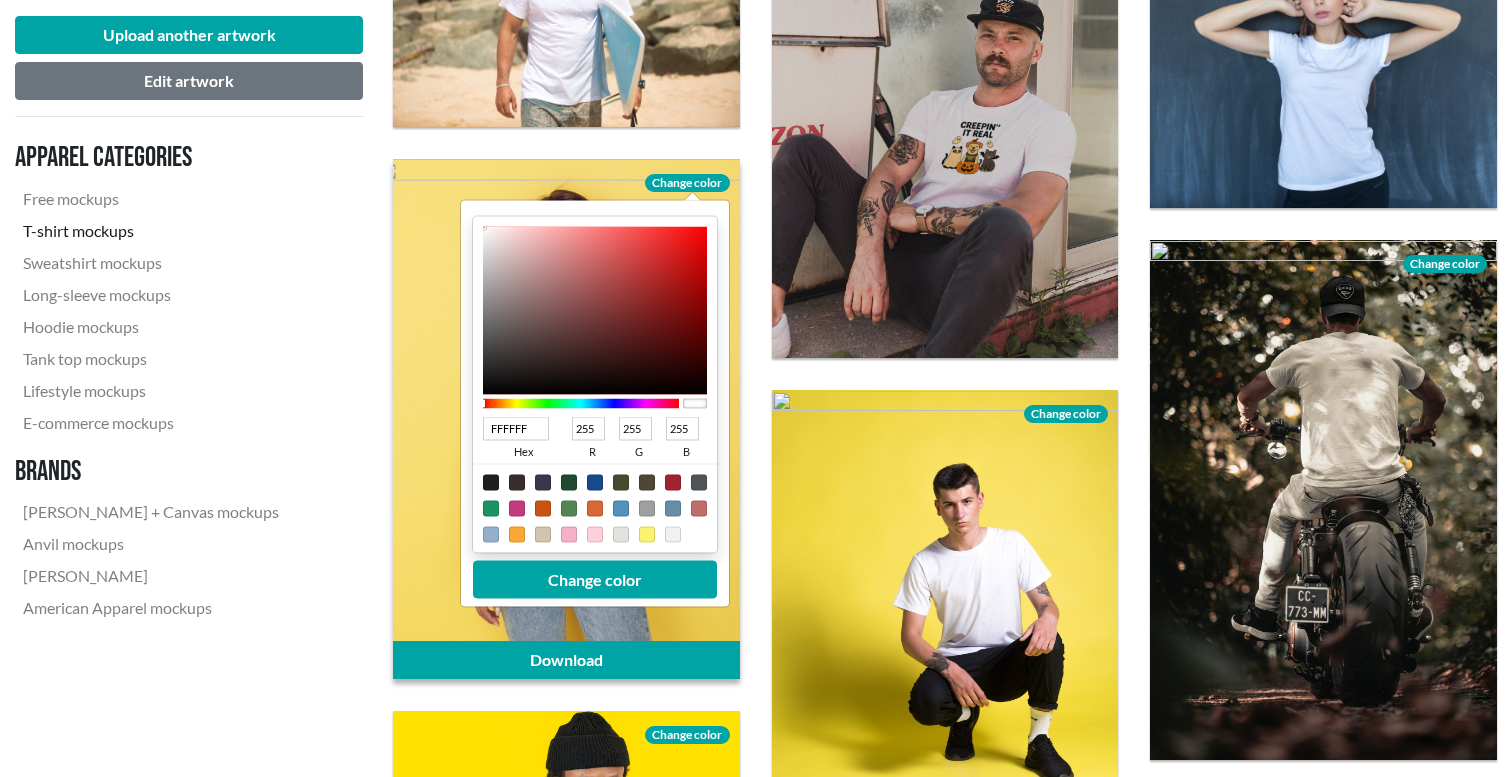 drag, startPoint x: 484, startPoint y: 236, endPoint x: 473, endPoint y: 222, distance: 17.804493 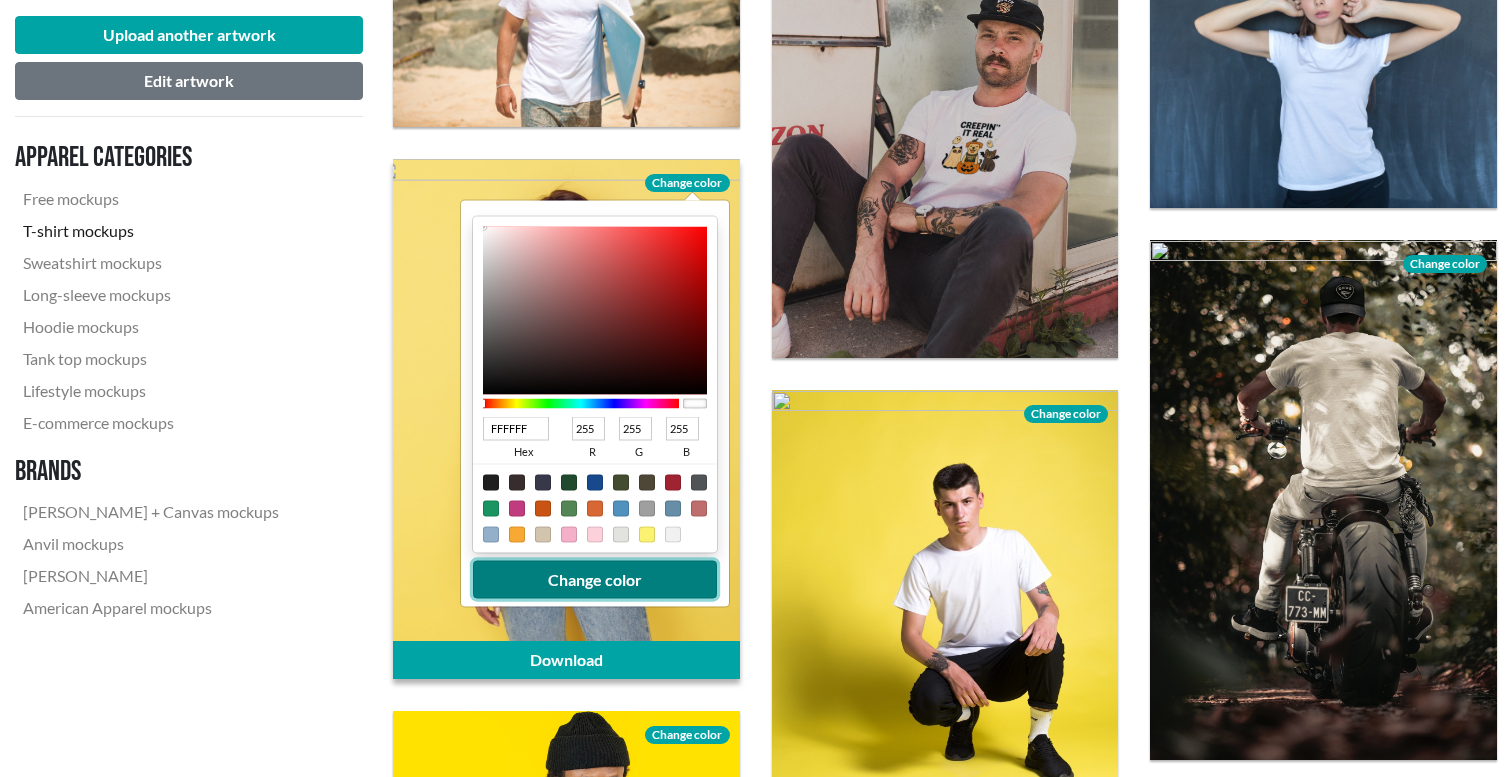 click on "Change color" at bounding box center (595, 580) 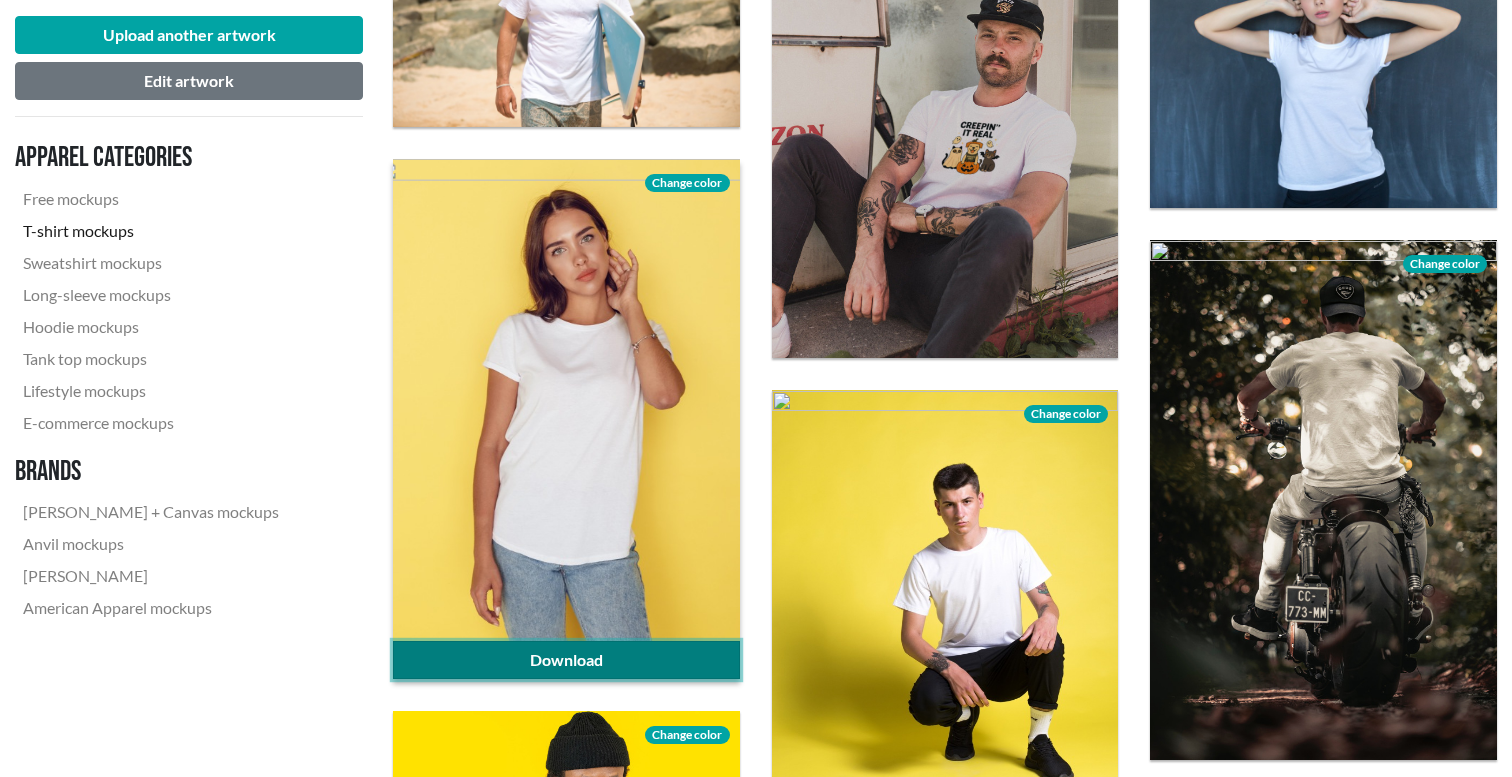 click on "Download" 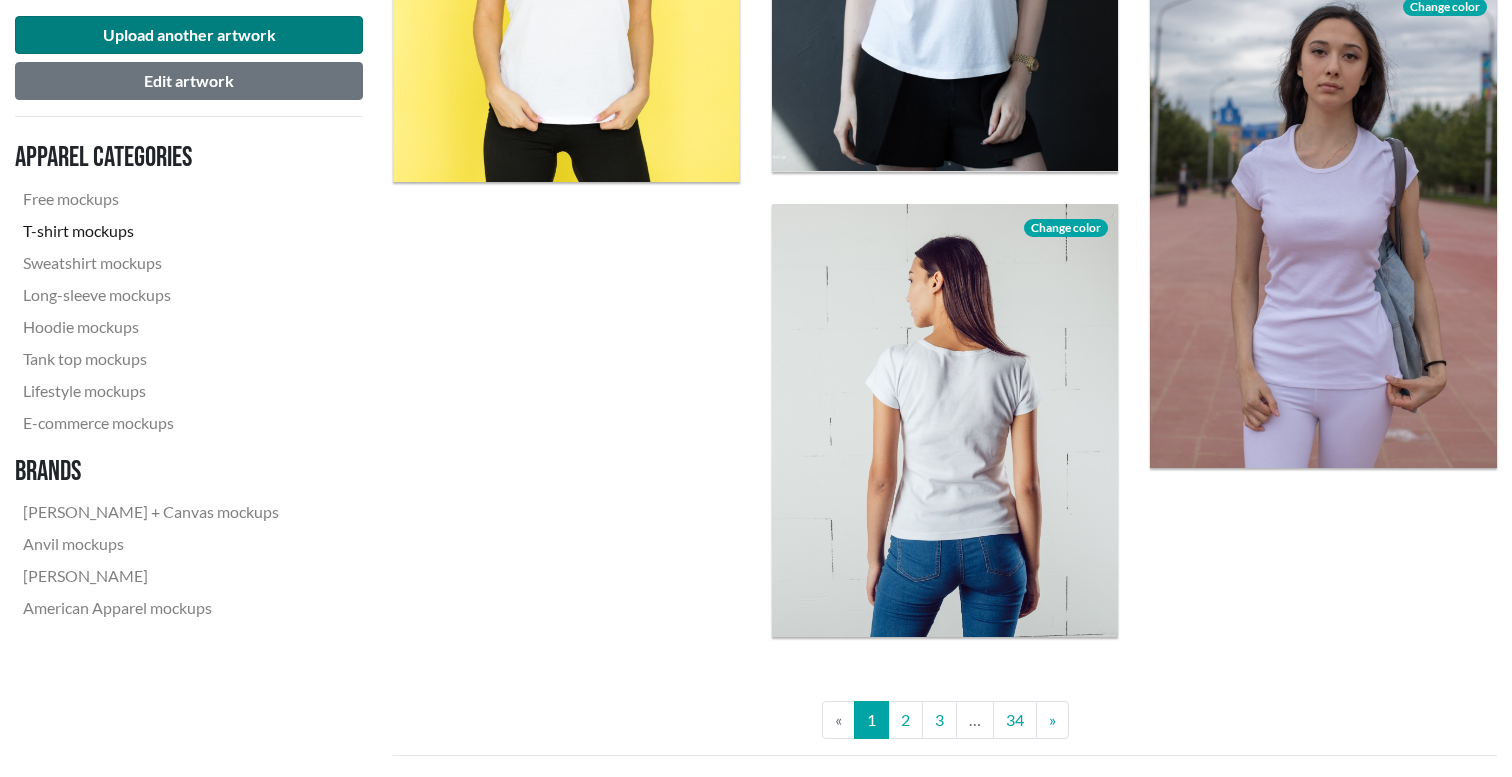 scroll, scrollTop: 3952, scrollLeft: 0, axis: vertical 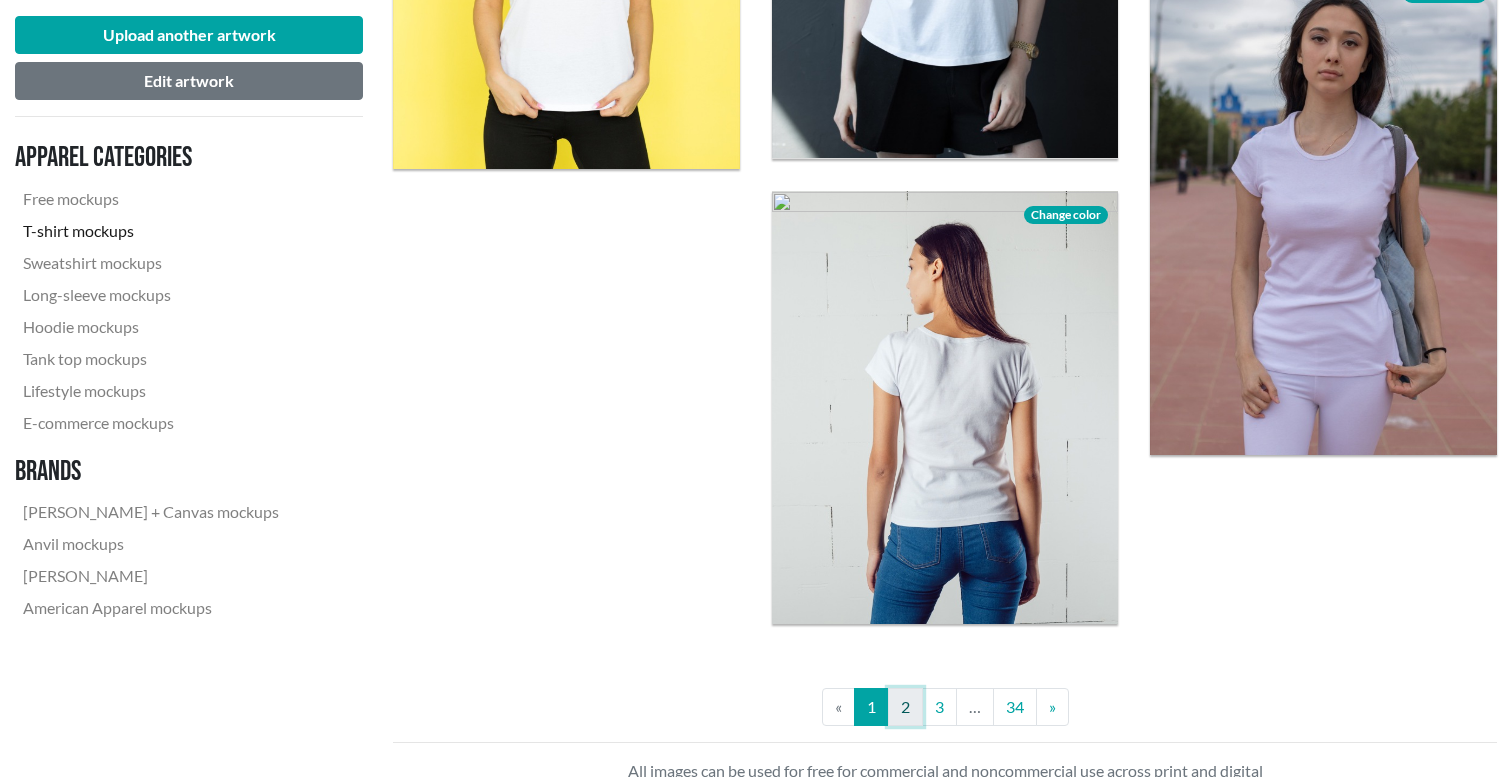 click on "2" at bounding box center (905, 707) 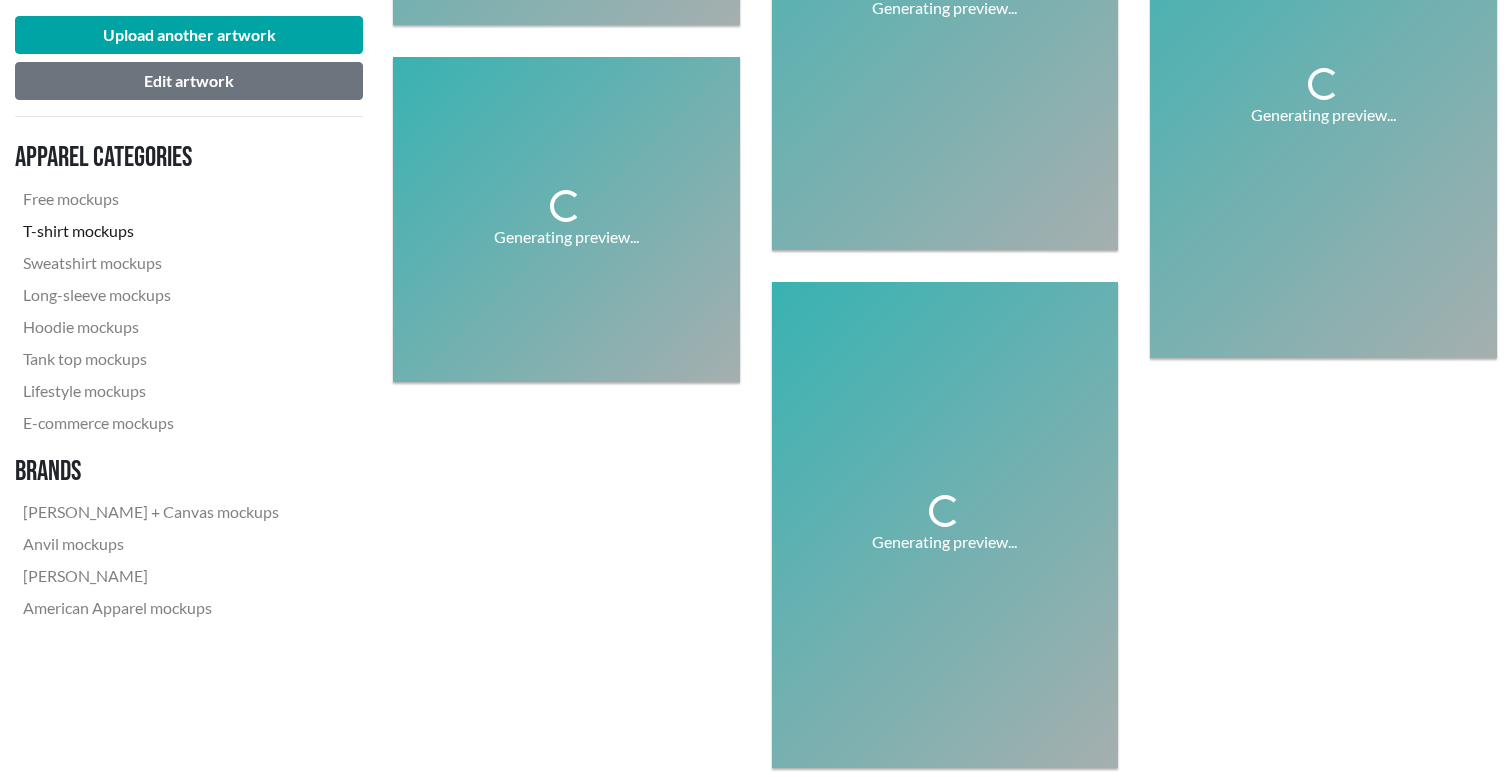 click on "Generating preview... Generating preview... Generating preview... Generating preview... Generating preview... Generating preview... Generating preview... Generating preview... Generating preview... Generating preview... Generating preview... Generating preview... Generating preview... Generating preview... Generating preview... Generating preview... Generating preview... Generating preview... Generating preview... Generating preview... Generating preview... Generating preview... Generating preview... Generating preview..." at bounding box center (945, -1242) 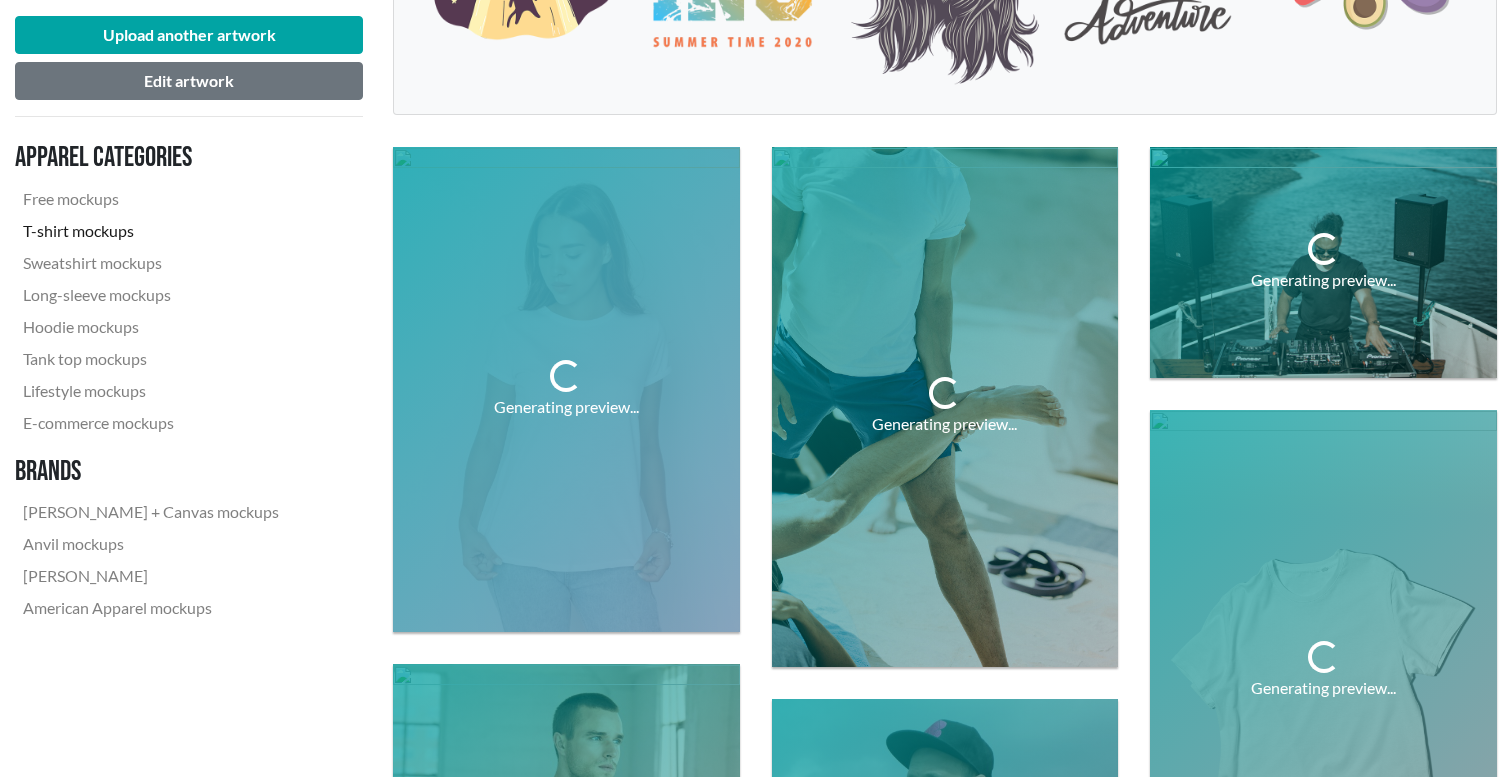 scroll, scrollTop: 565, scrollLeft: 0, axis: vertical 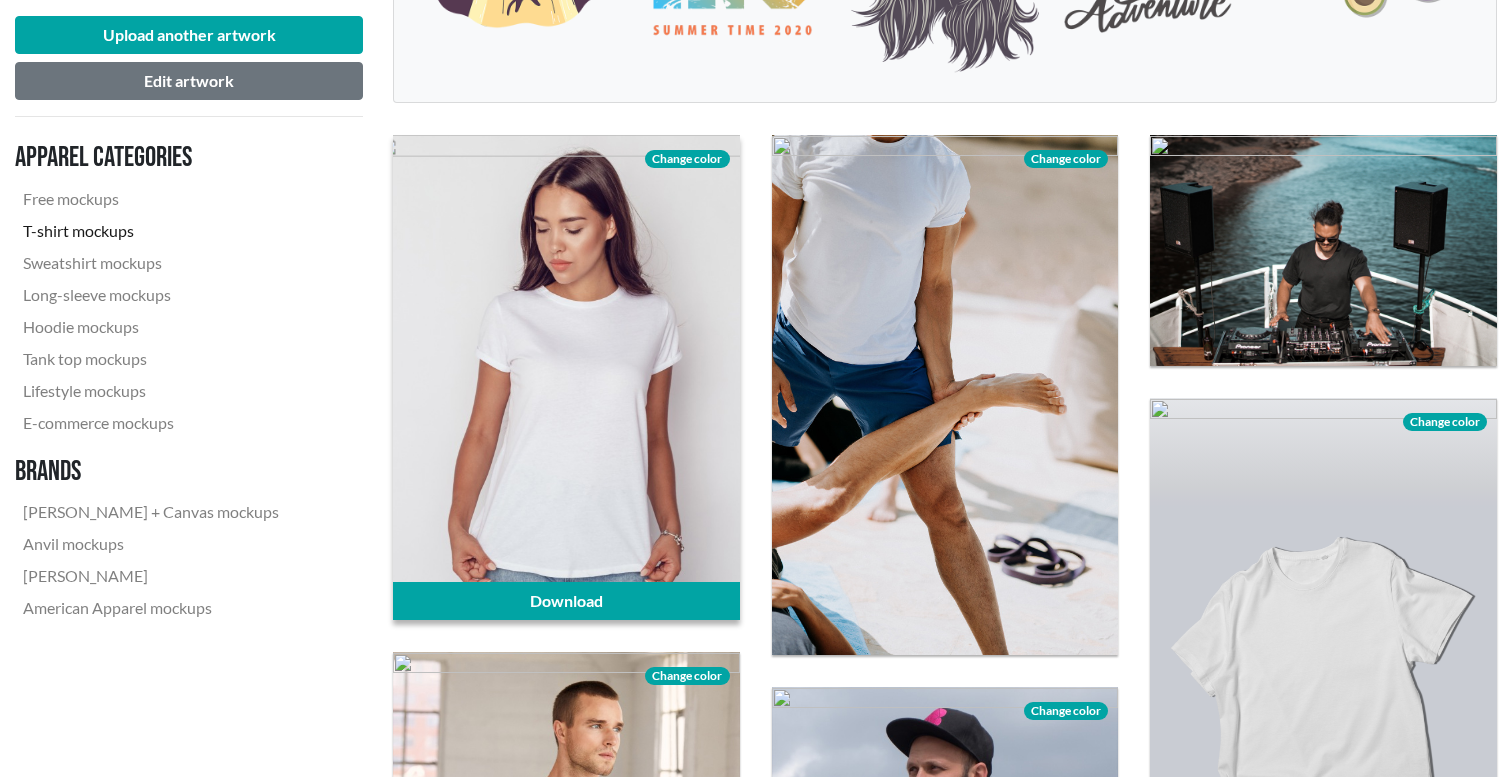 click on "Change color" at bounding box center (687, 159) 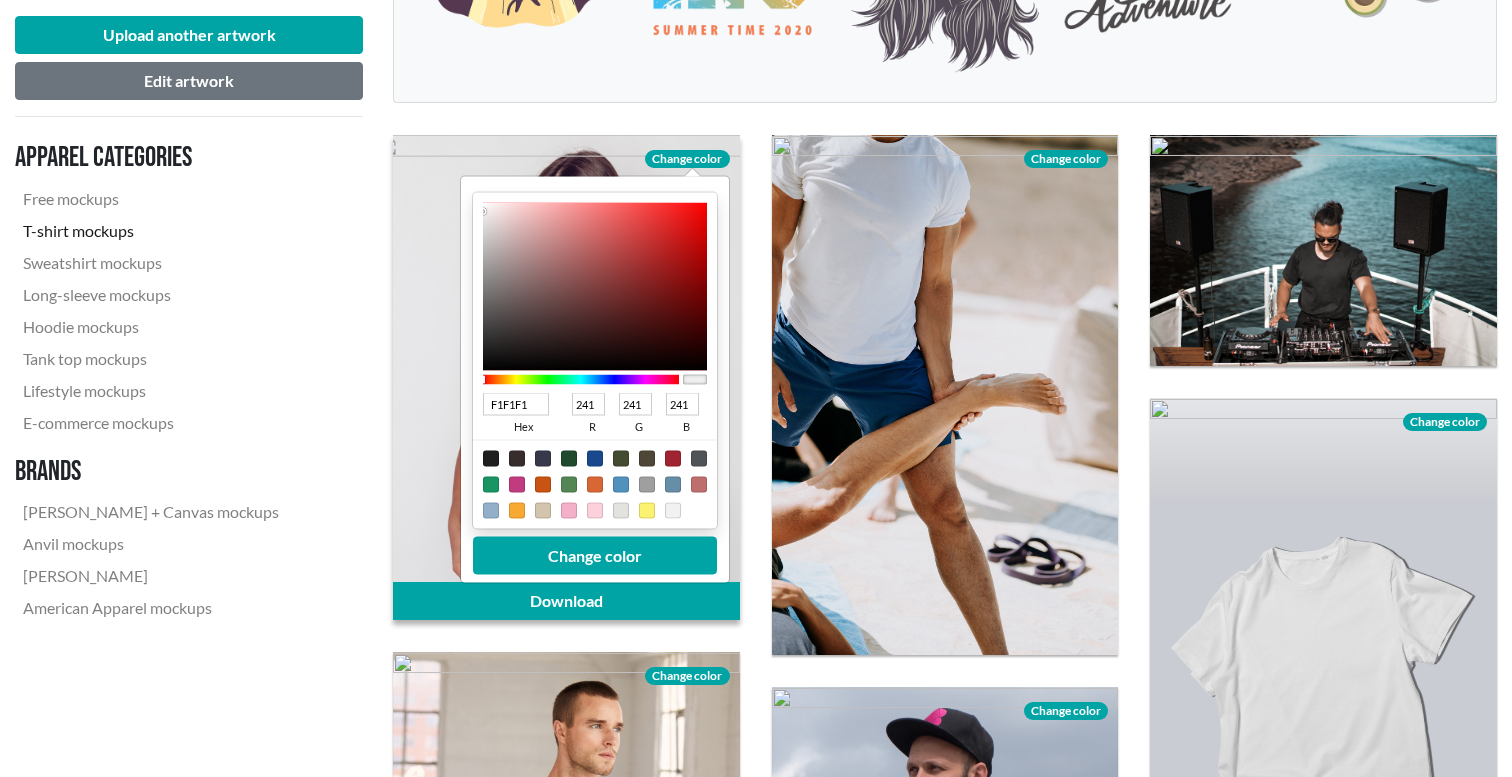type on "F3F2F2" 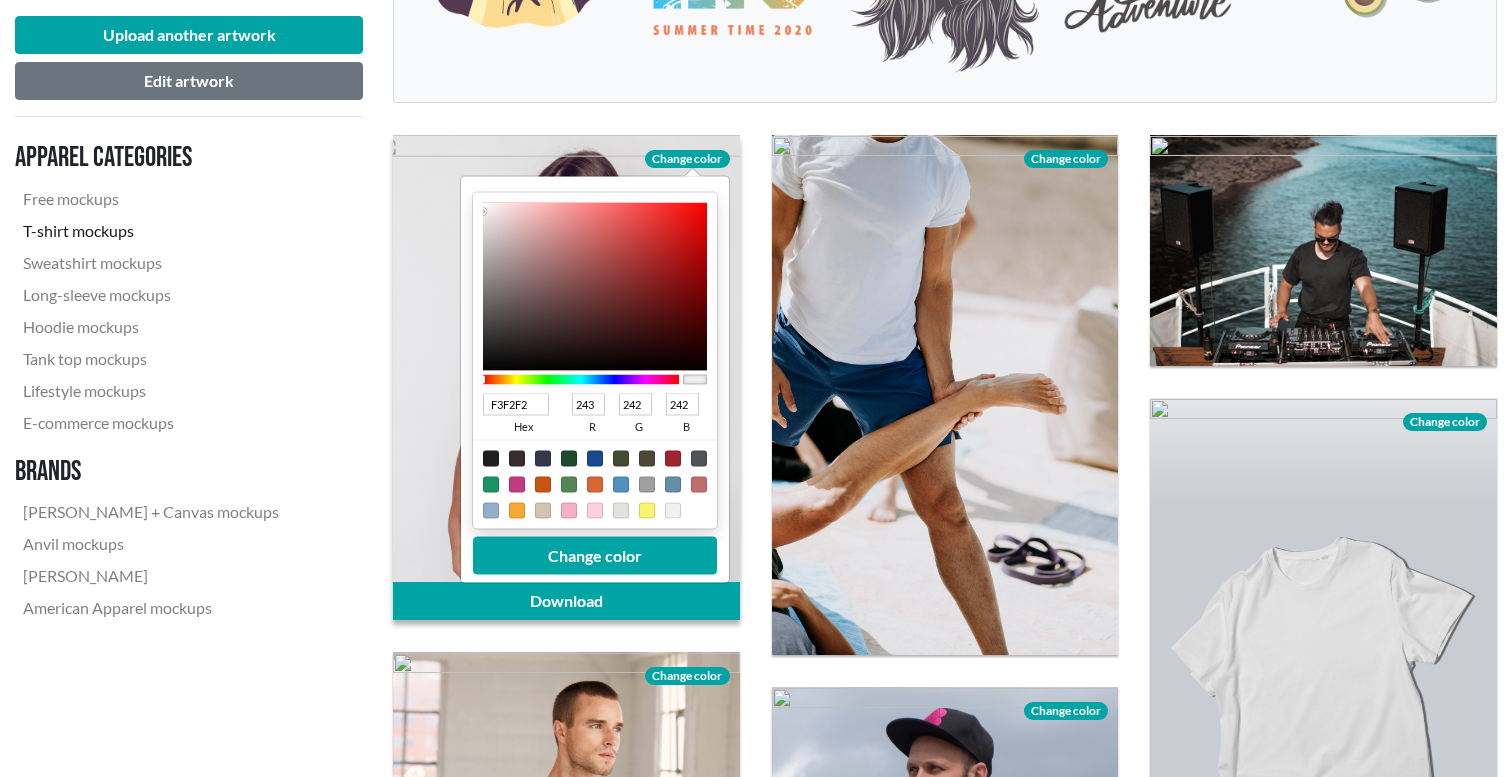 type on "F2F1F1" 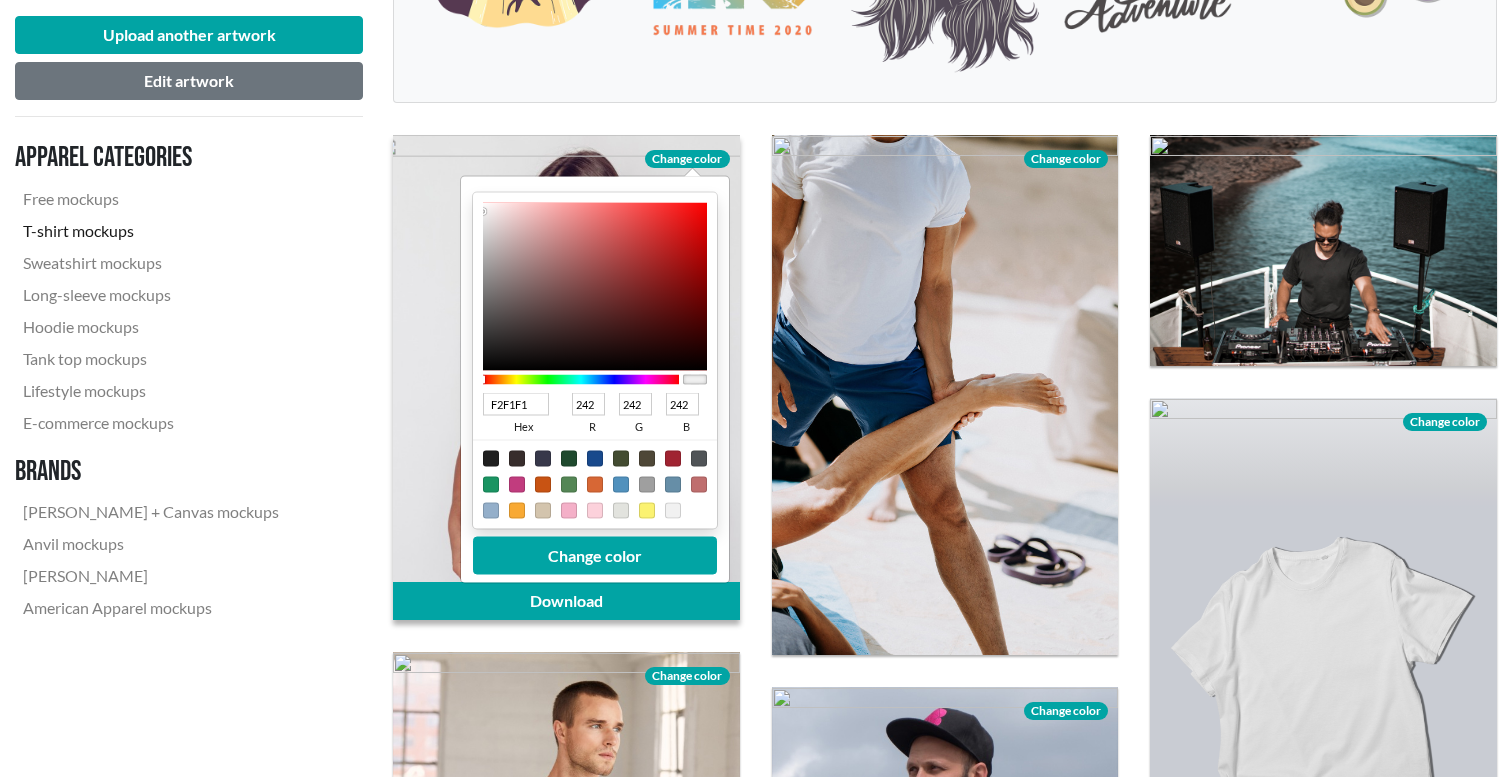 type on "241" 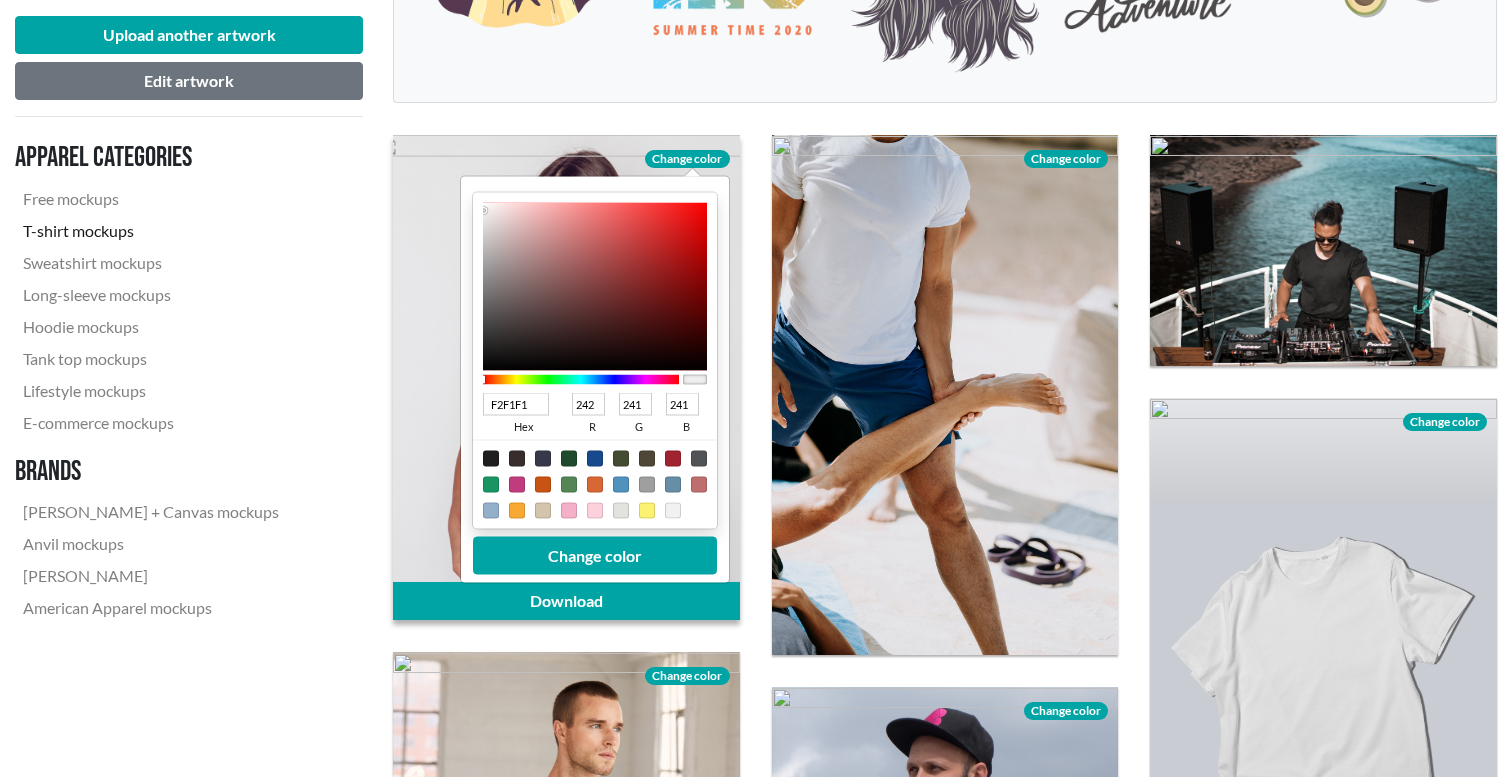 type on "D4D2D2" 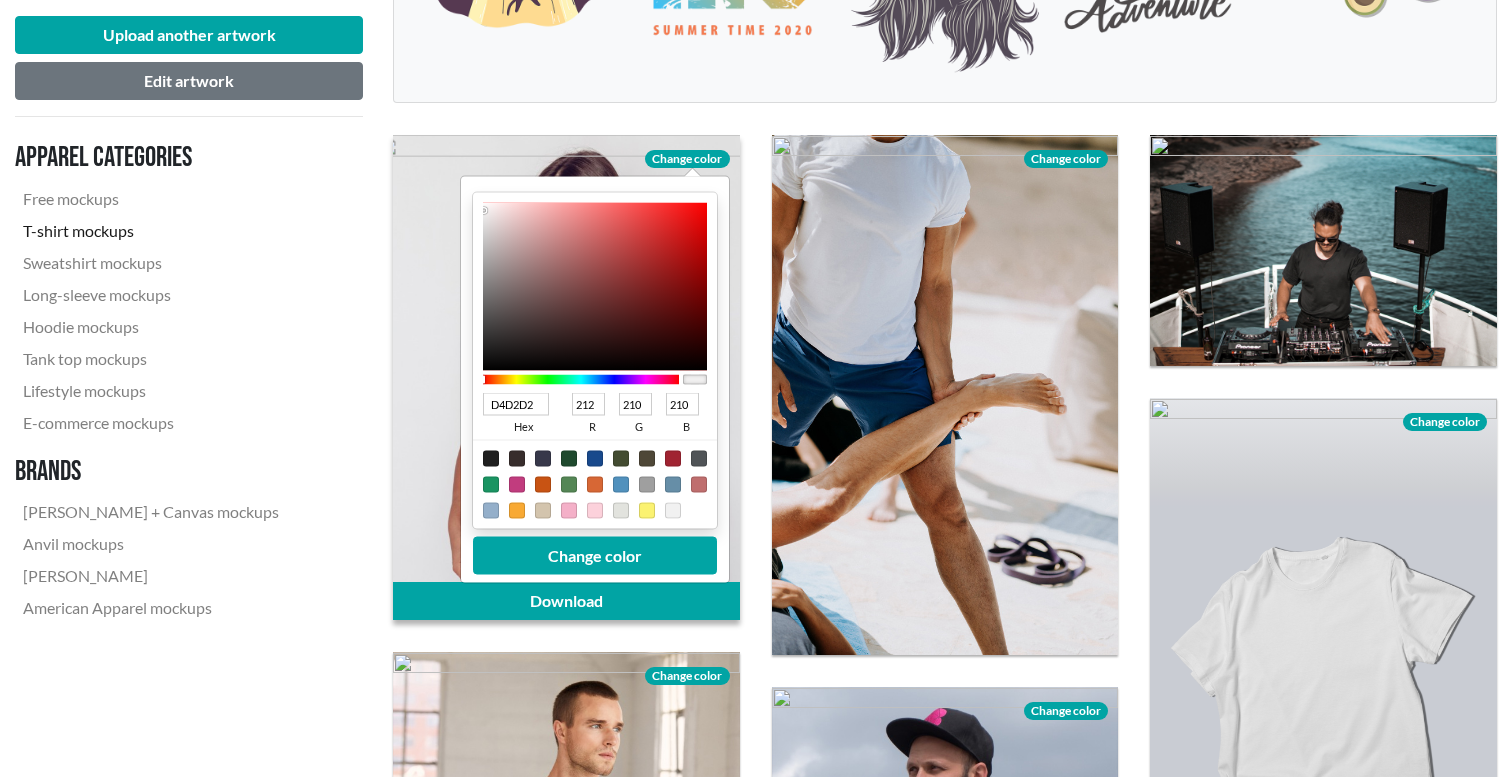type on "A6A5A5" 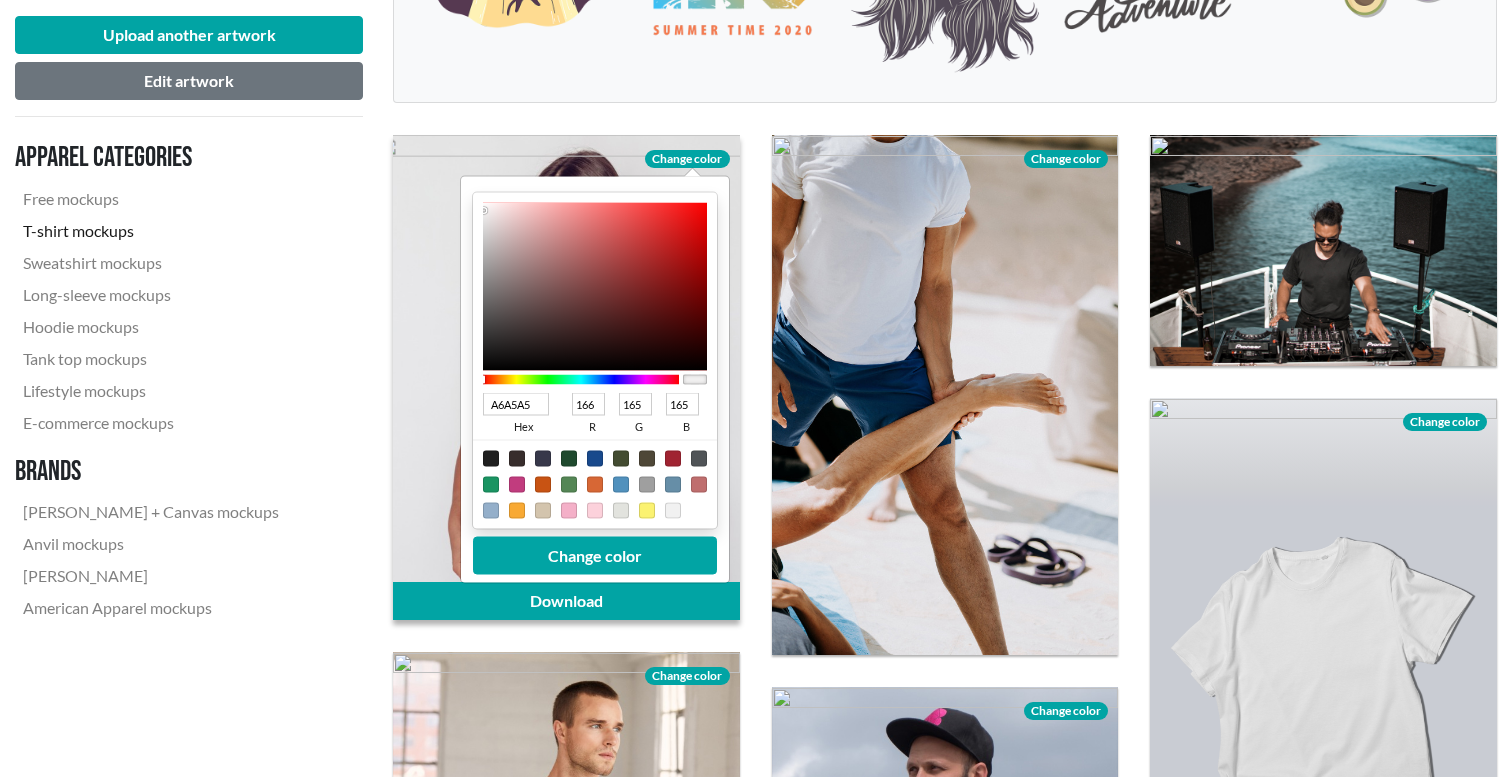 type on "6F6F6F" 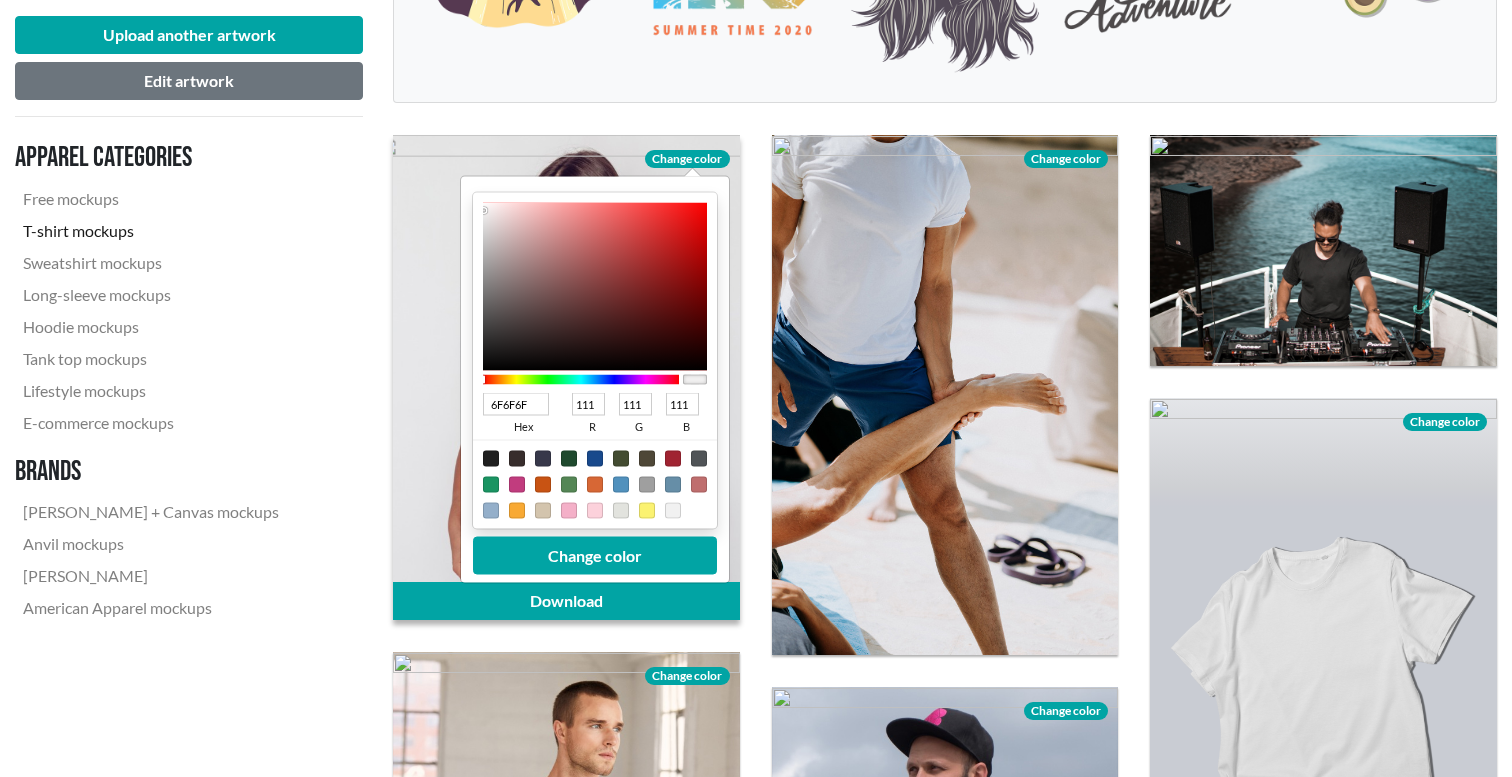 type on "3D3D3D" 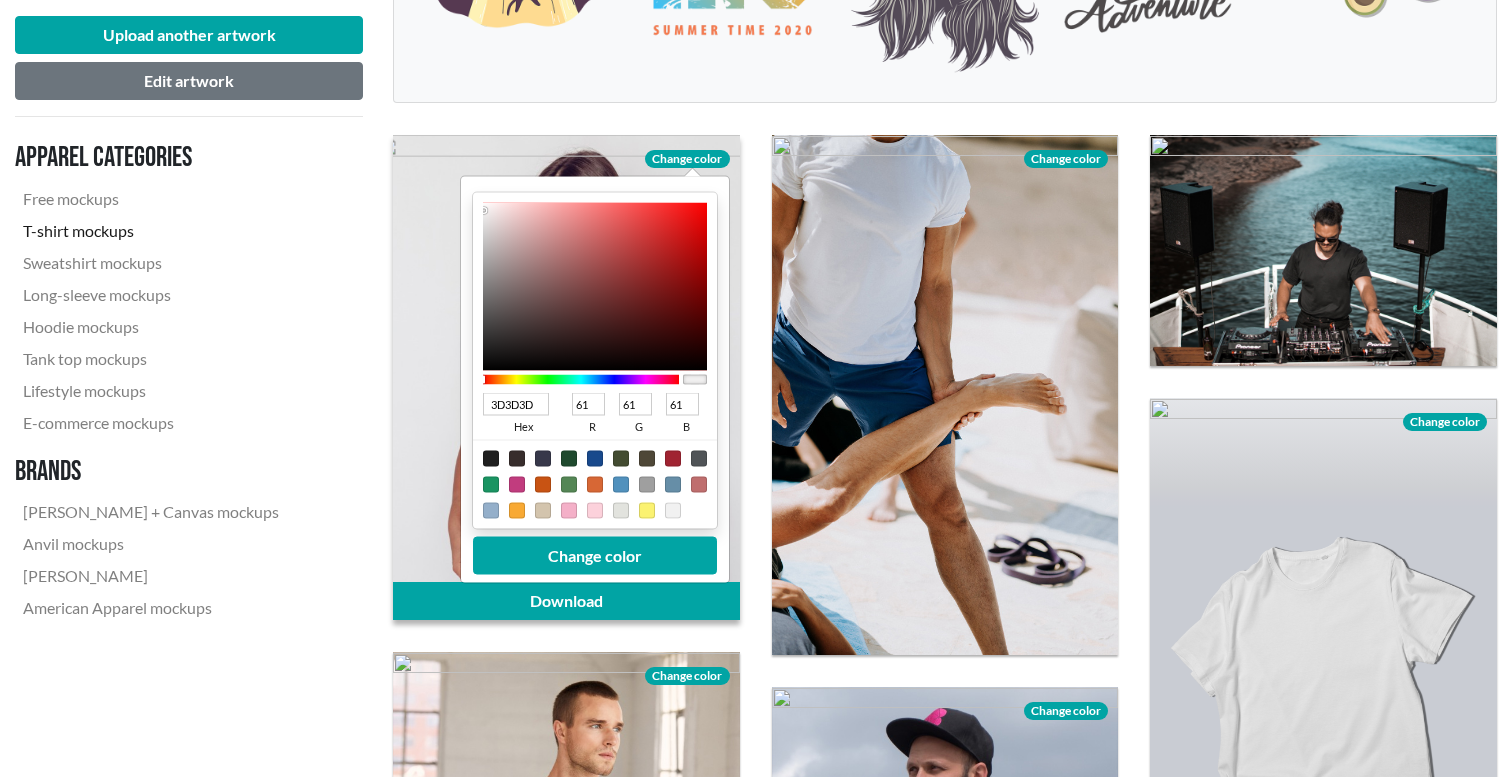 type on "0D0D0D" 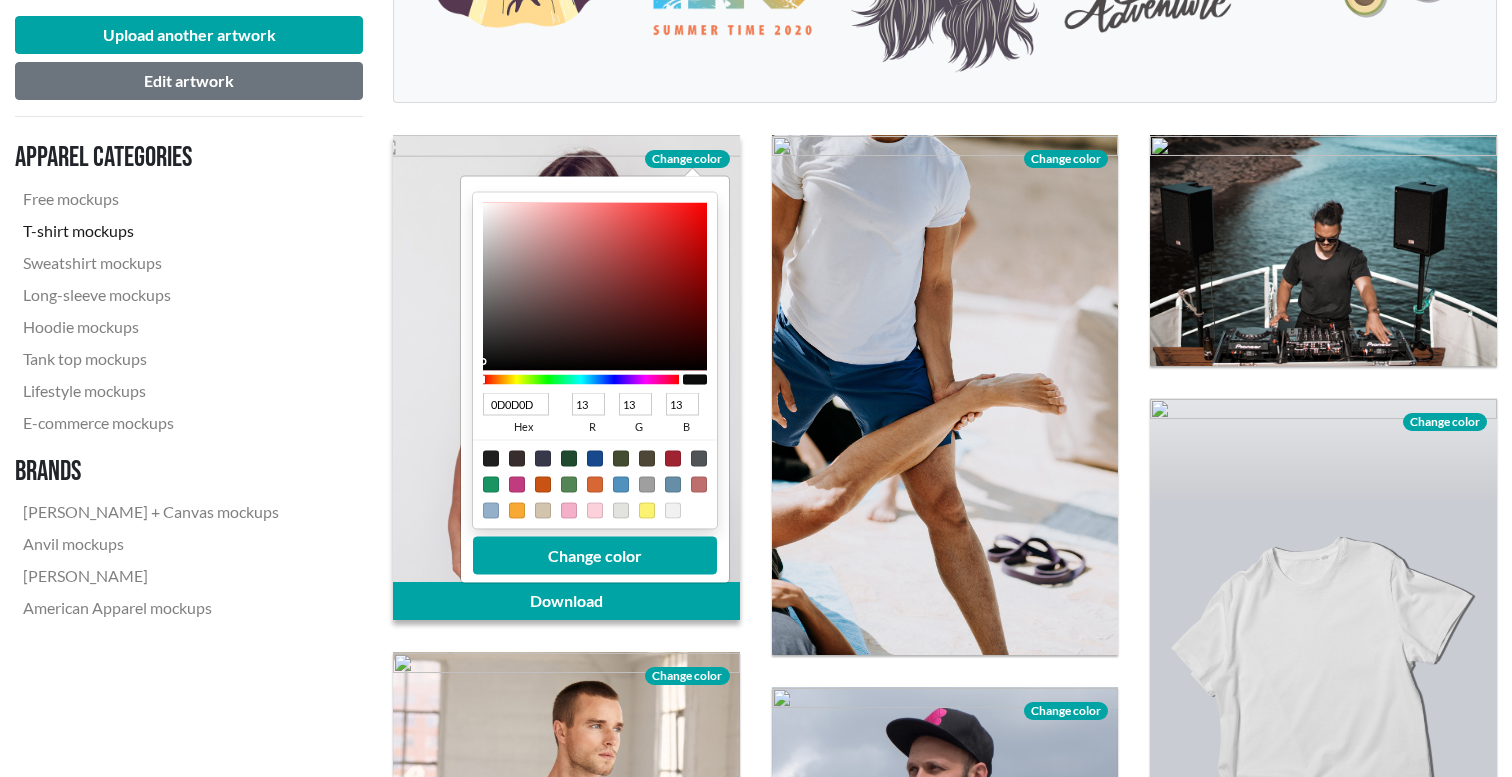 type on "000000" 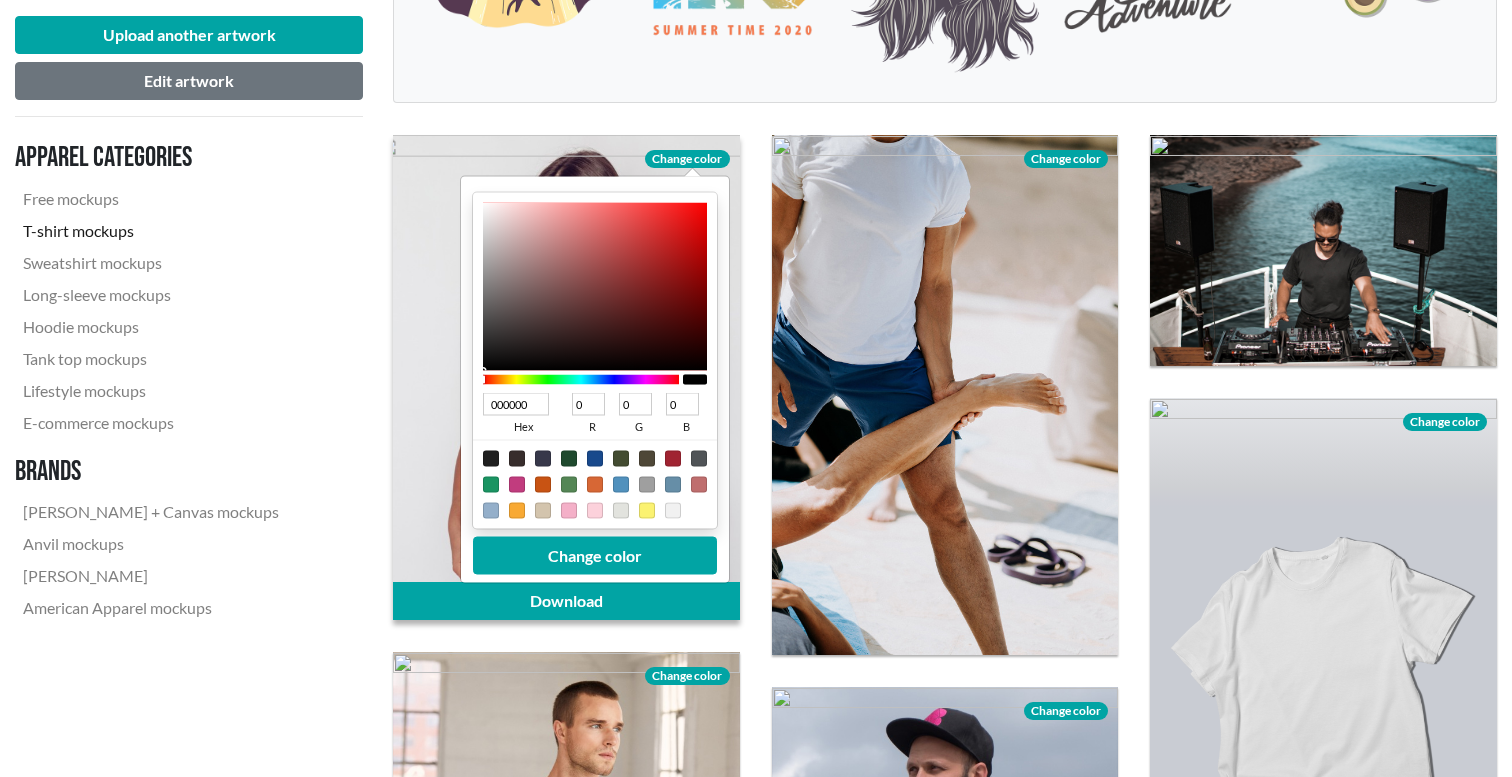 drag, startPoint x: 484, startPoint y: 210, endPoint x: 472, endPoint y: 397, distance: 187.38463 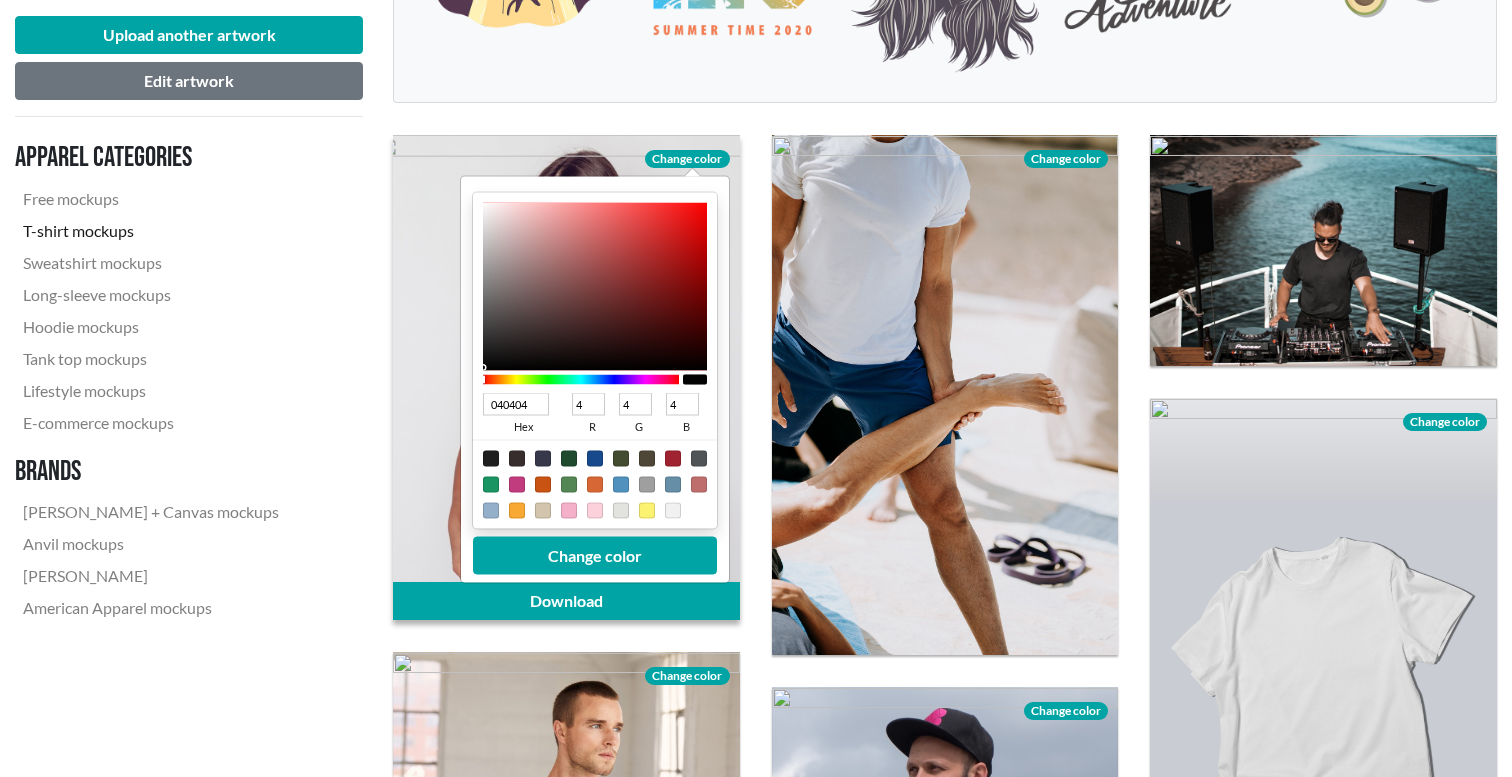 type on "1F1E1E" 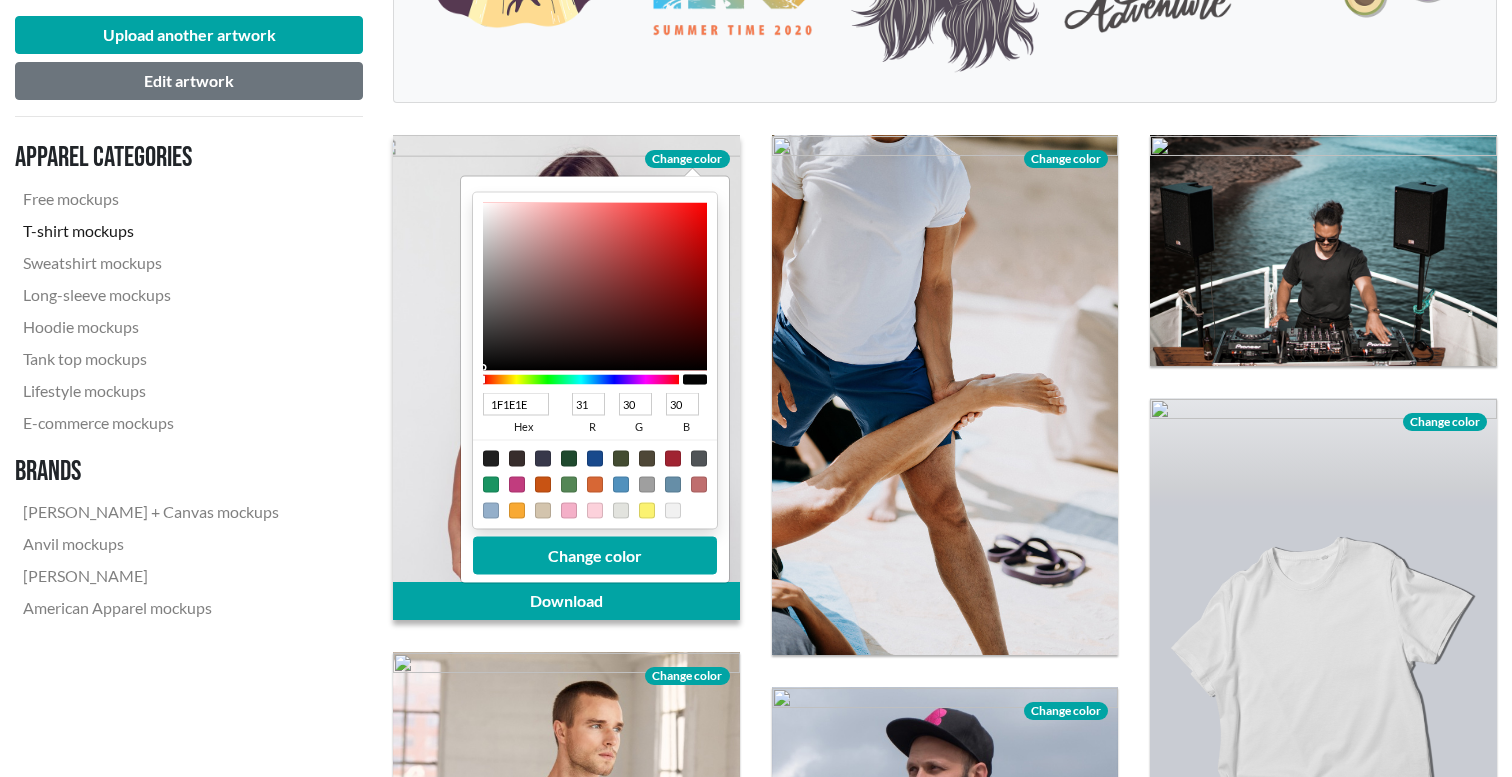type on "8B8787" 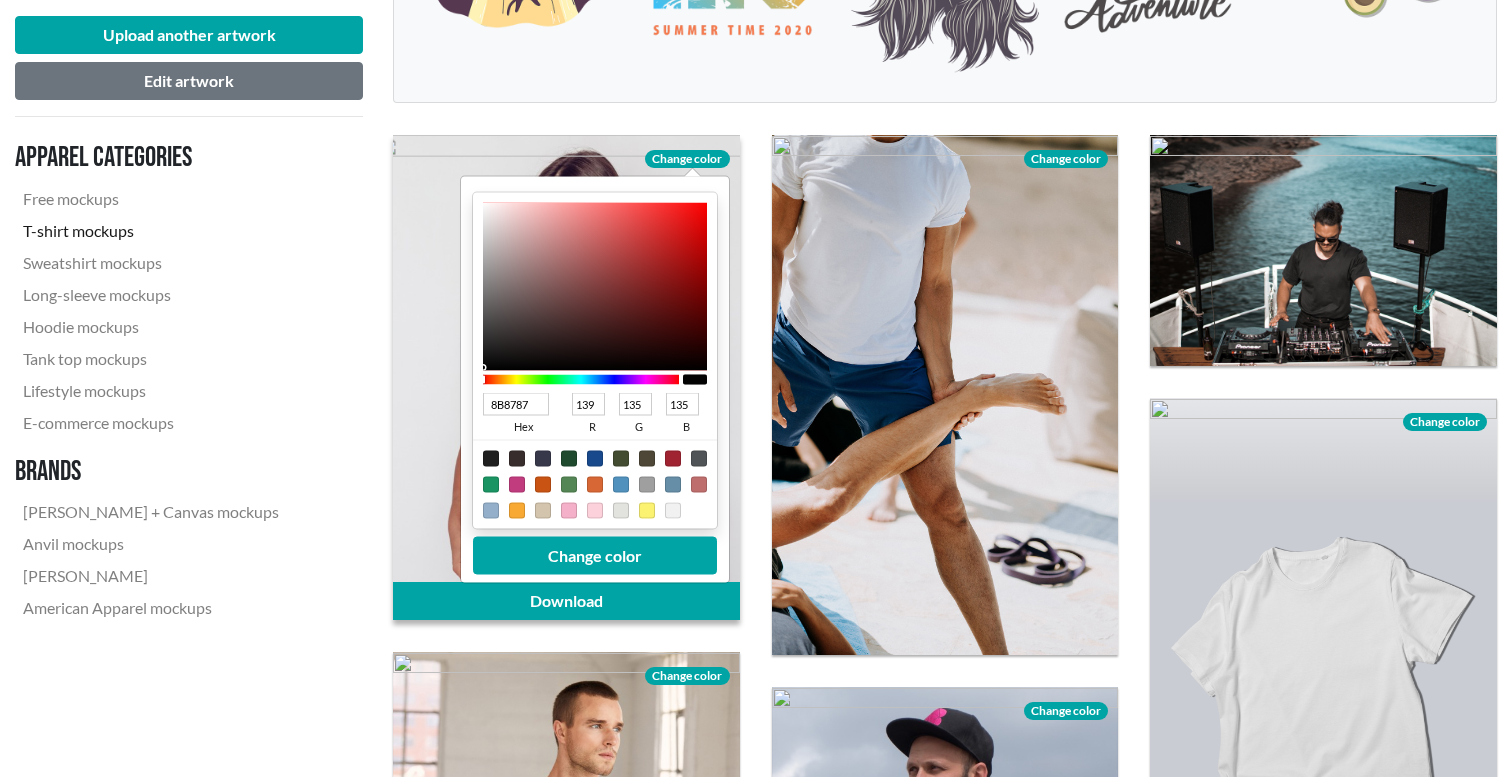type on "CABFBF" 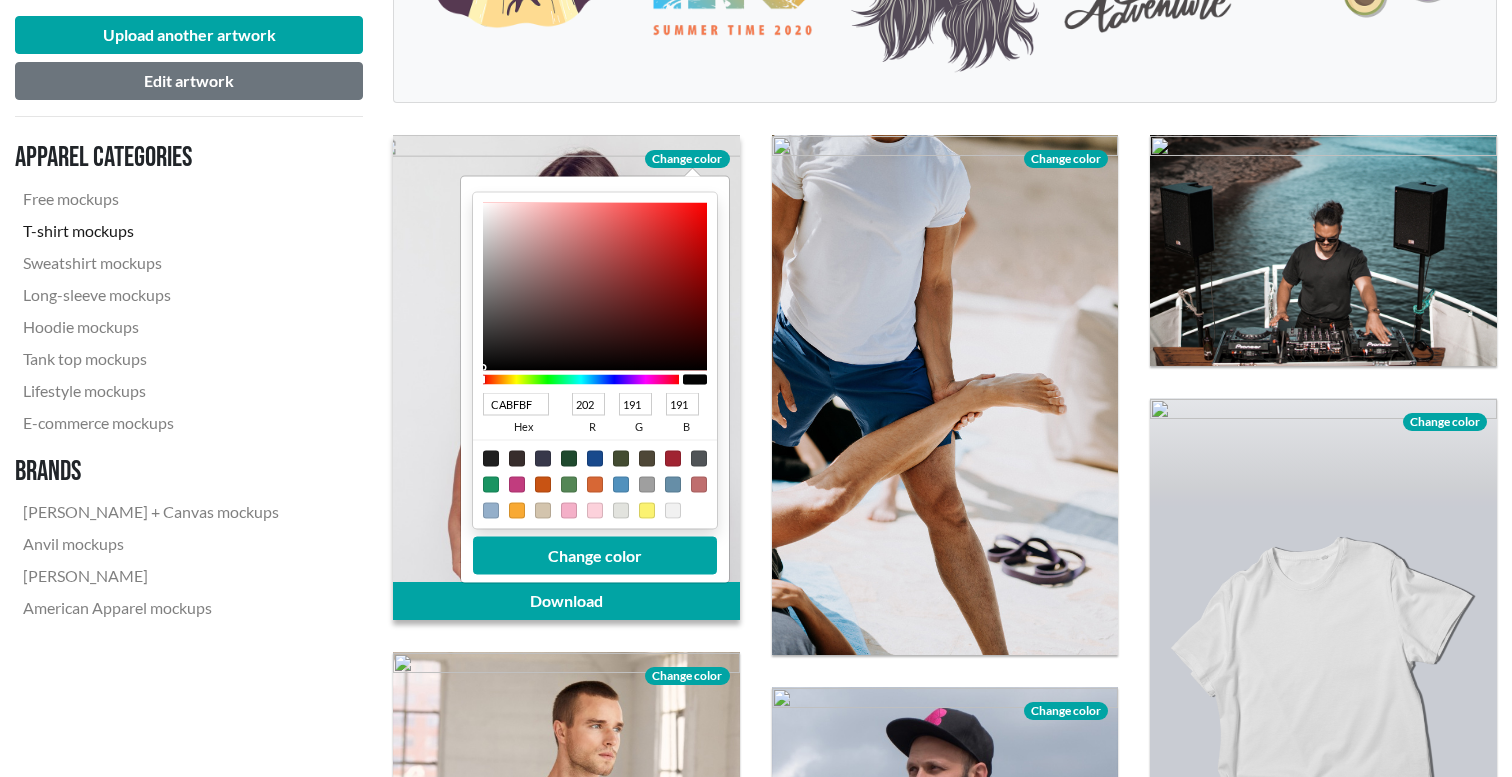 type on "DDD1D1" 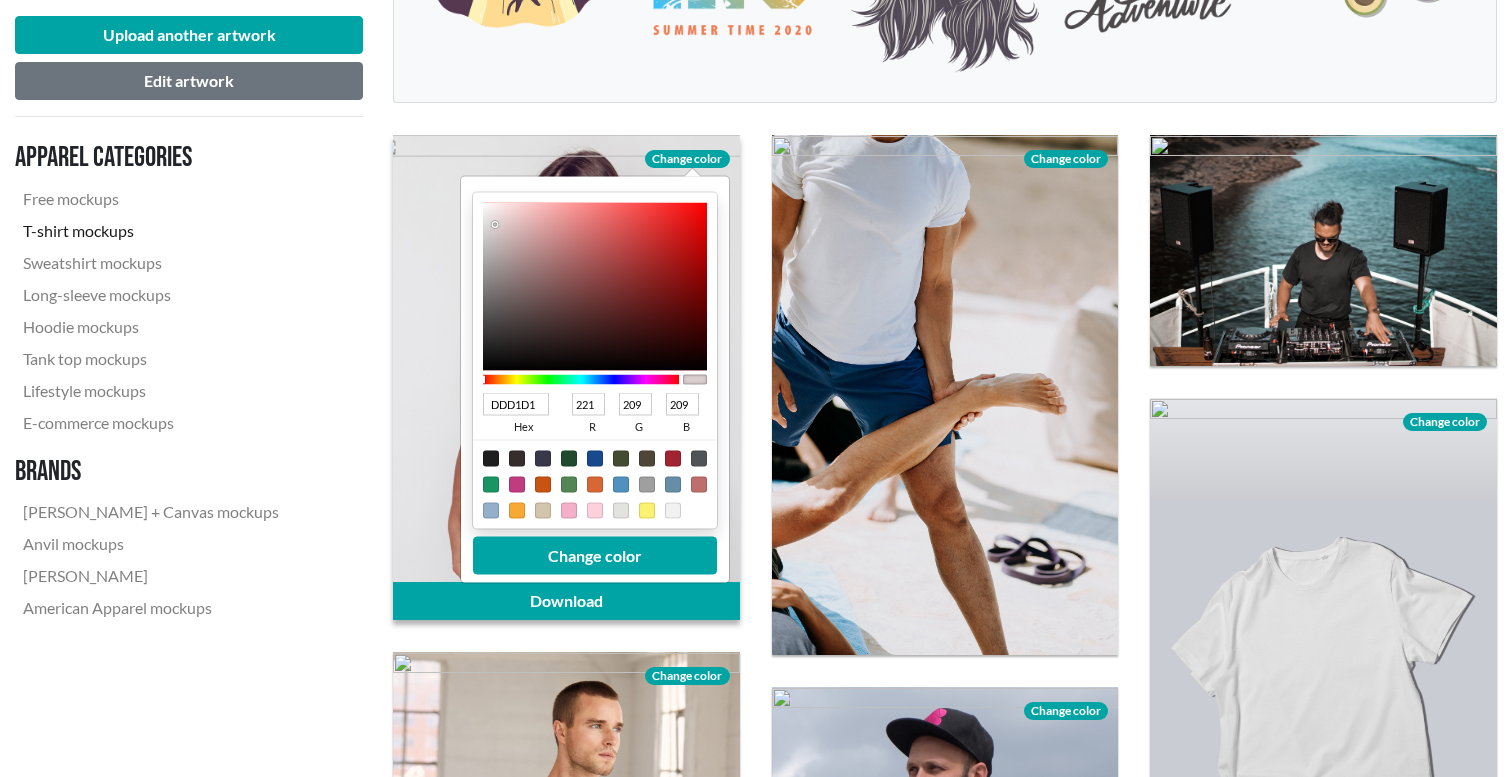 type on "EDE7E7" 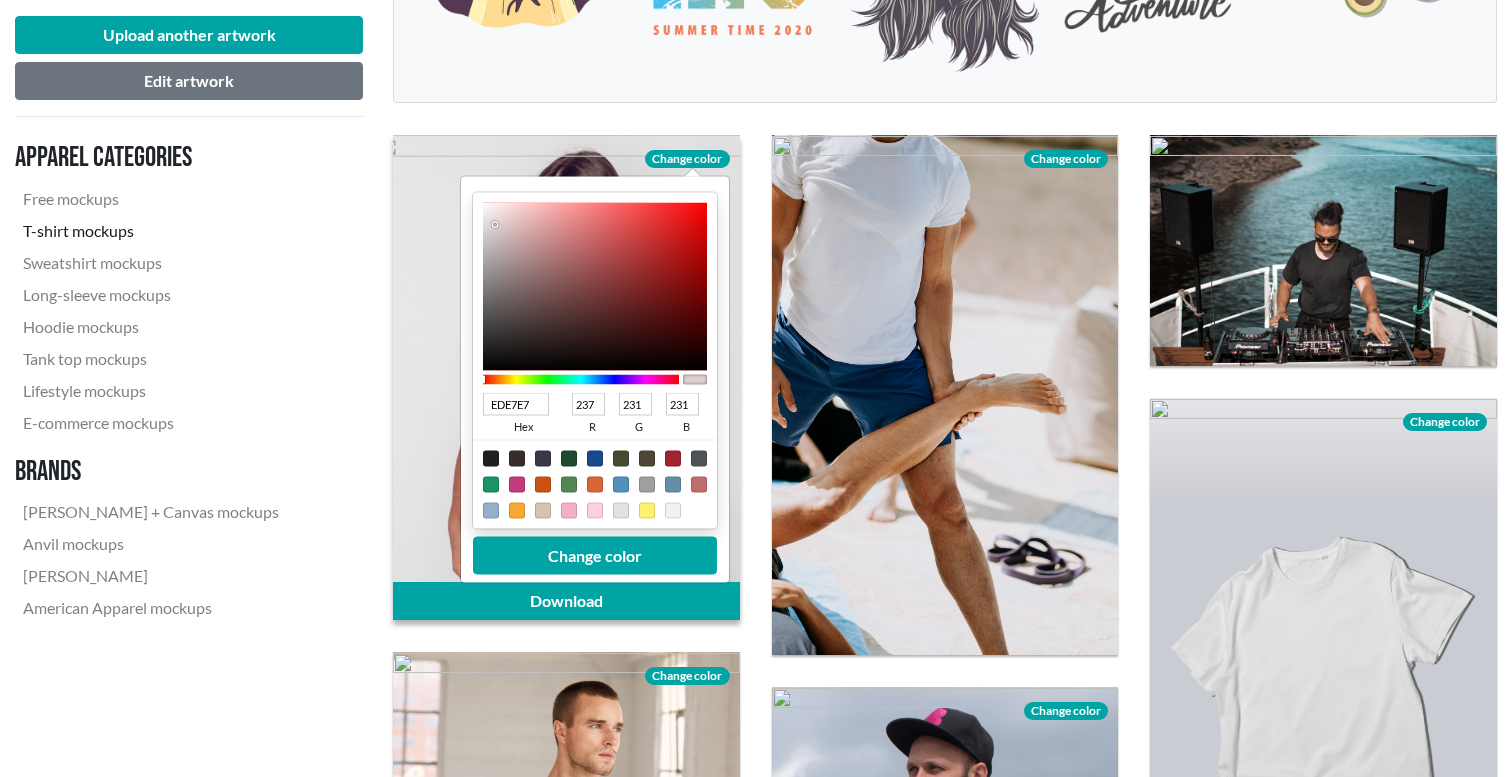 type on "F3F1F1" 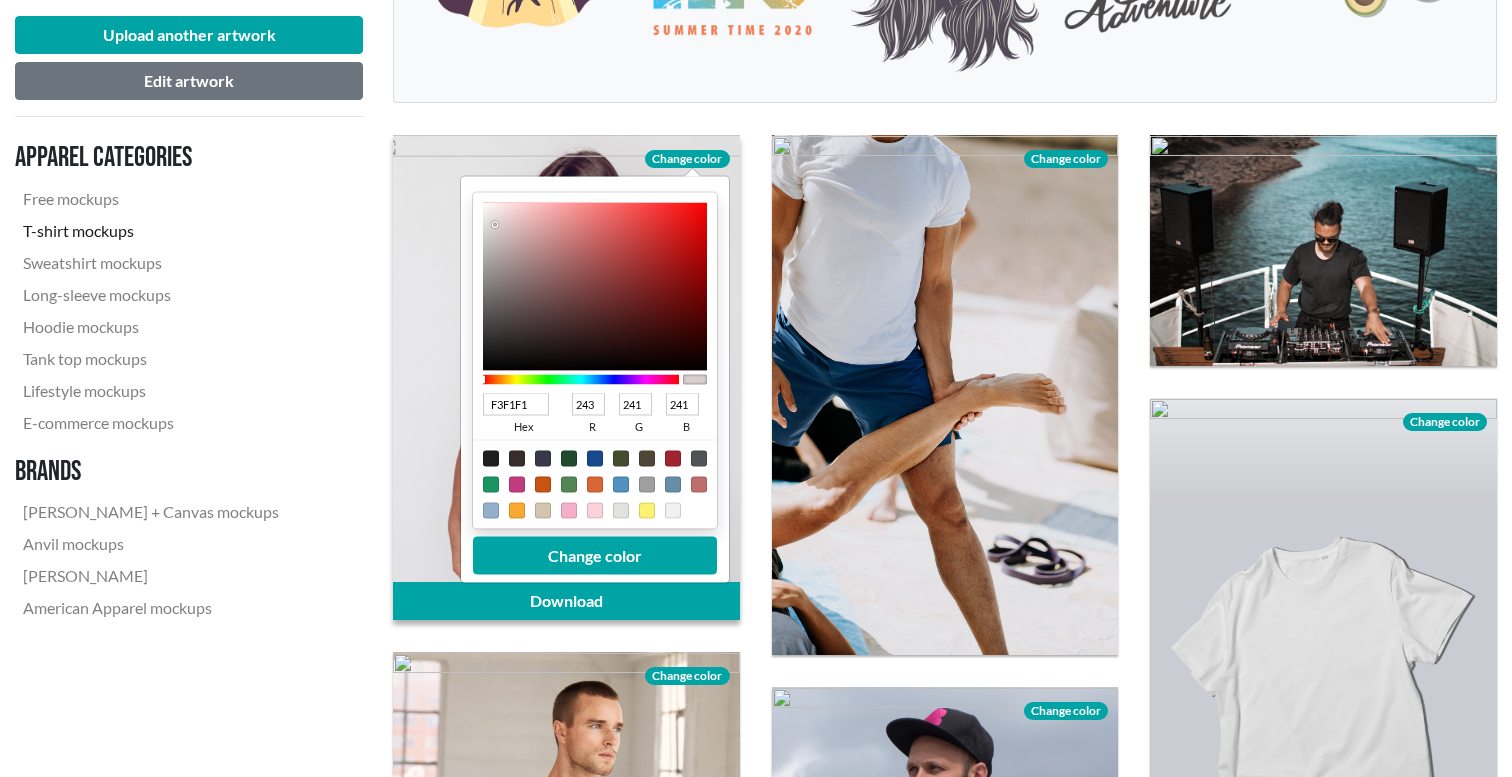type on "FDFDFD" 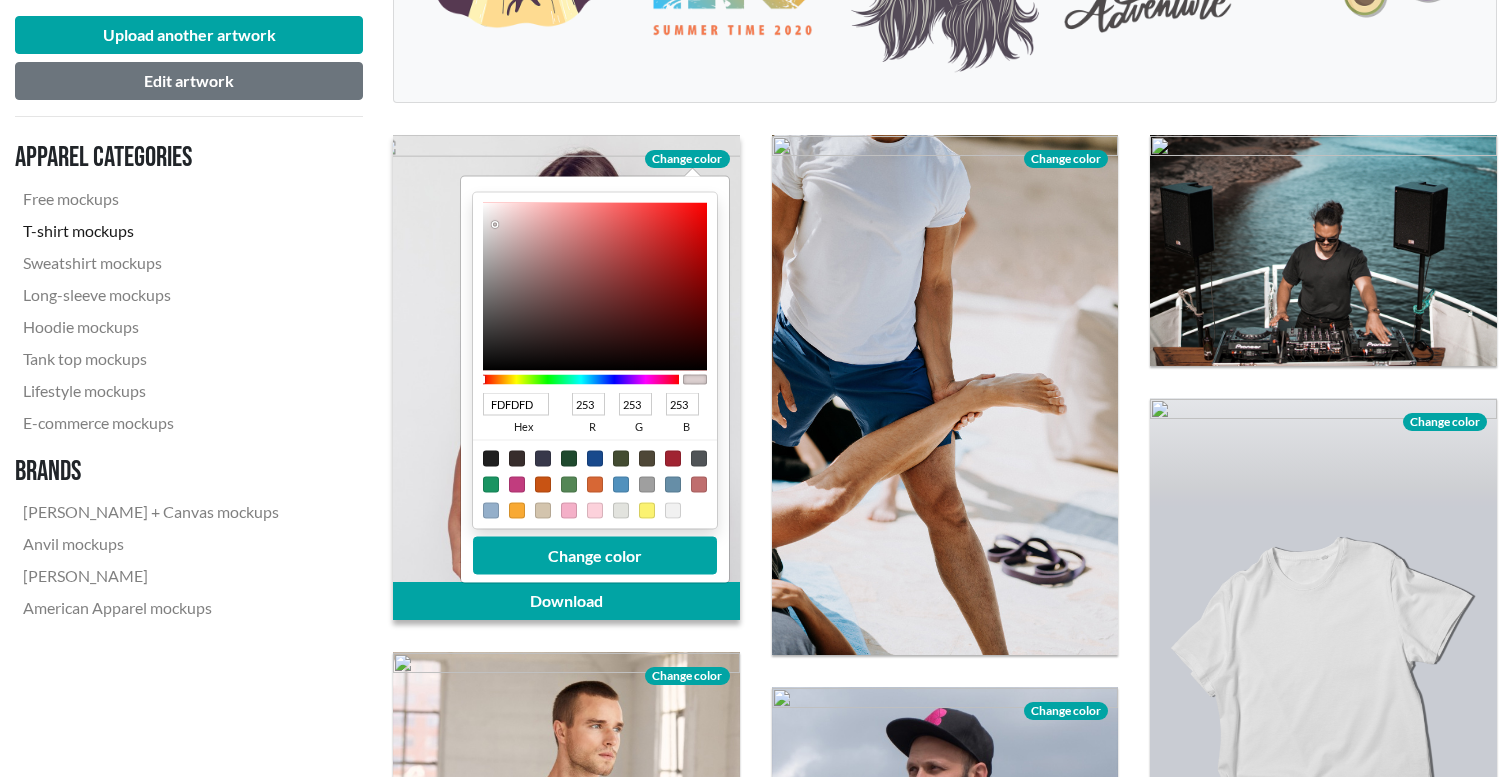type on "FFFFFF" 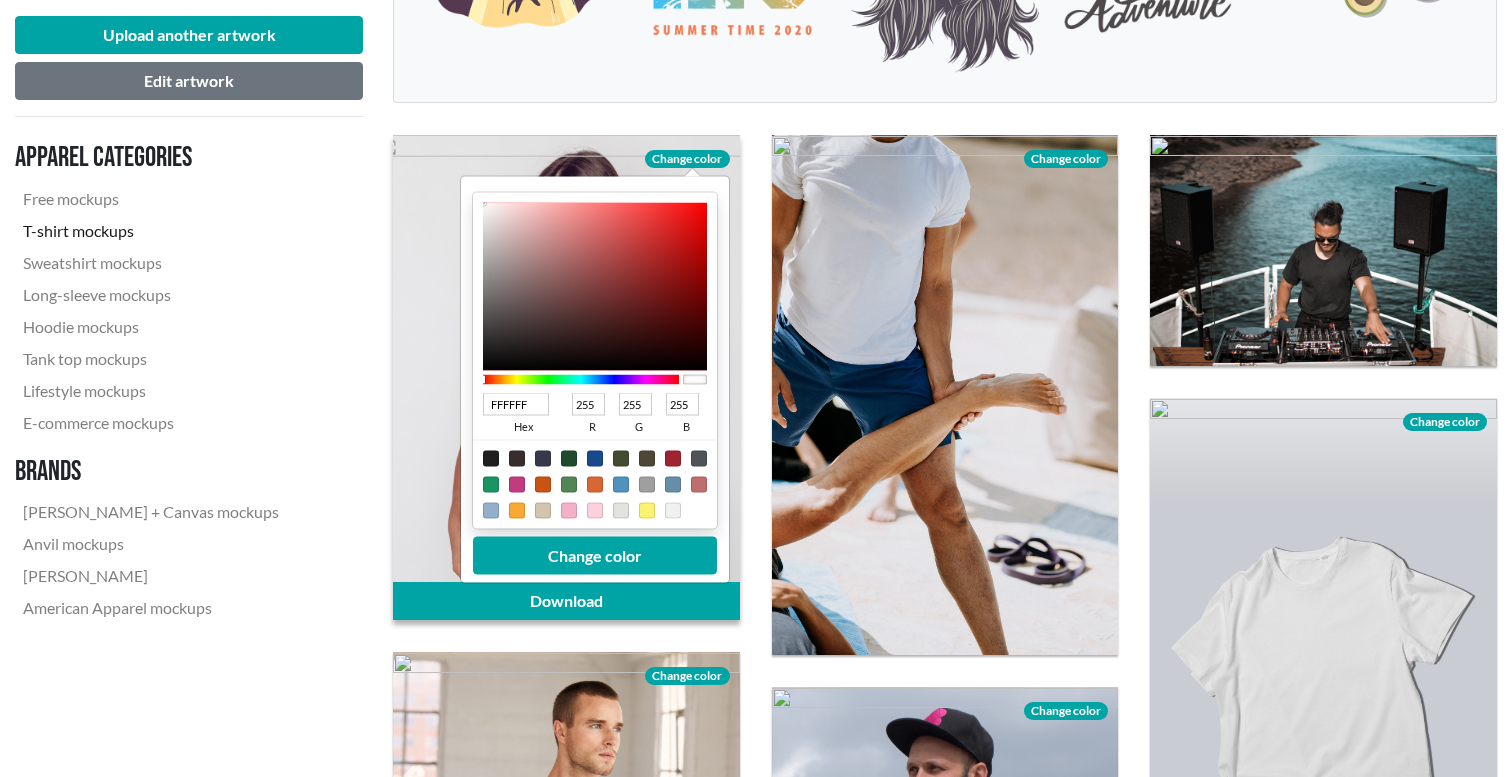 drag, startPoint x: 486, startPoint y: 368, endPoint x: 464, endPoint y: 191, distance: 178.36198 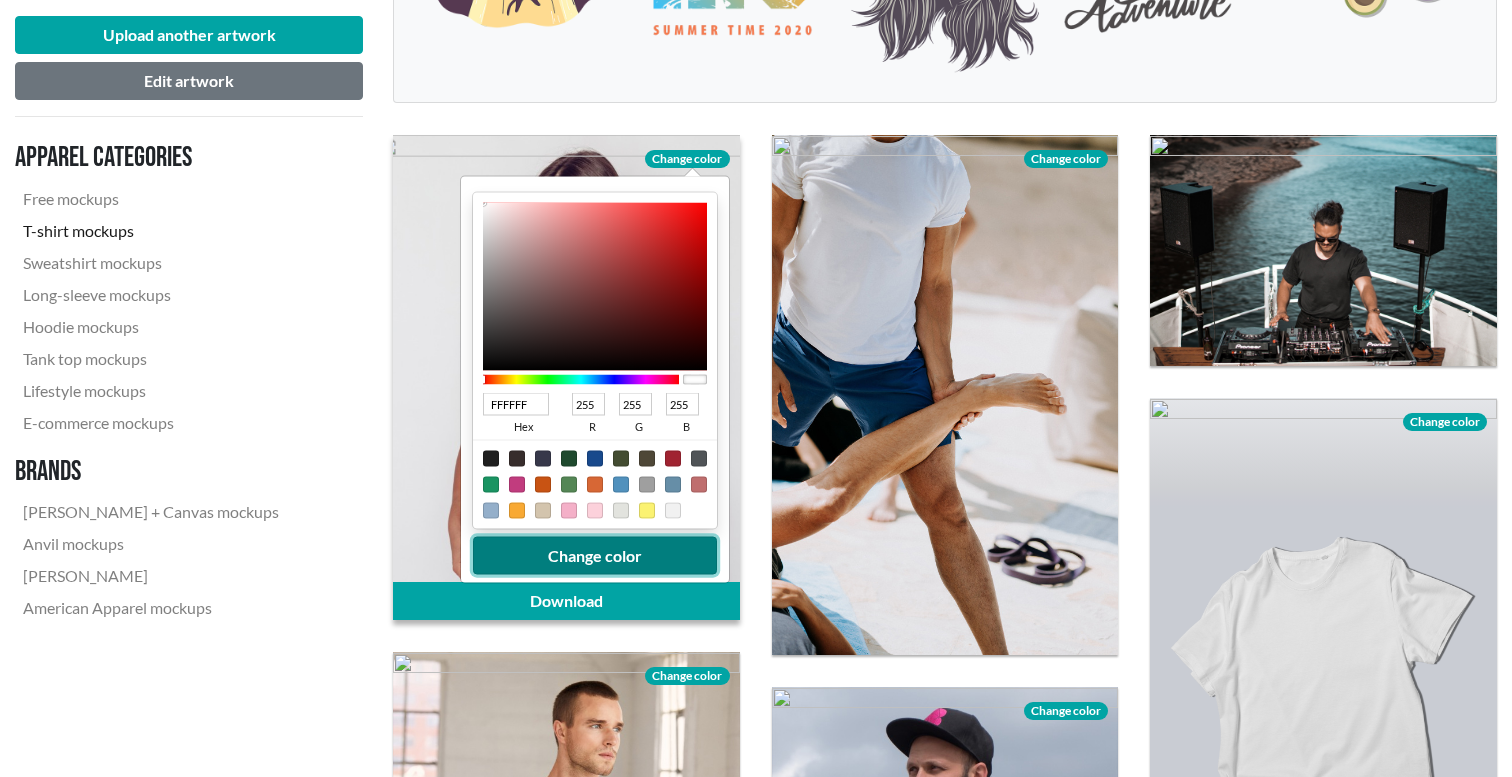click on "Change color" at bounding box center (595, 555) 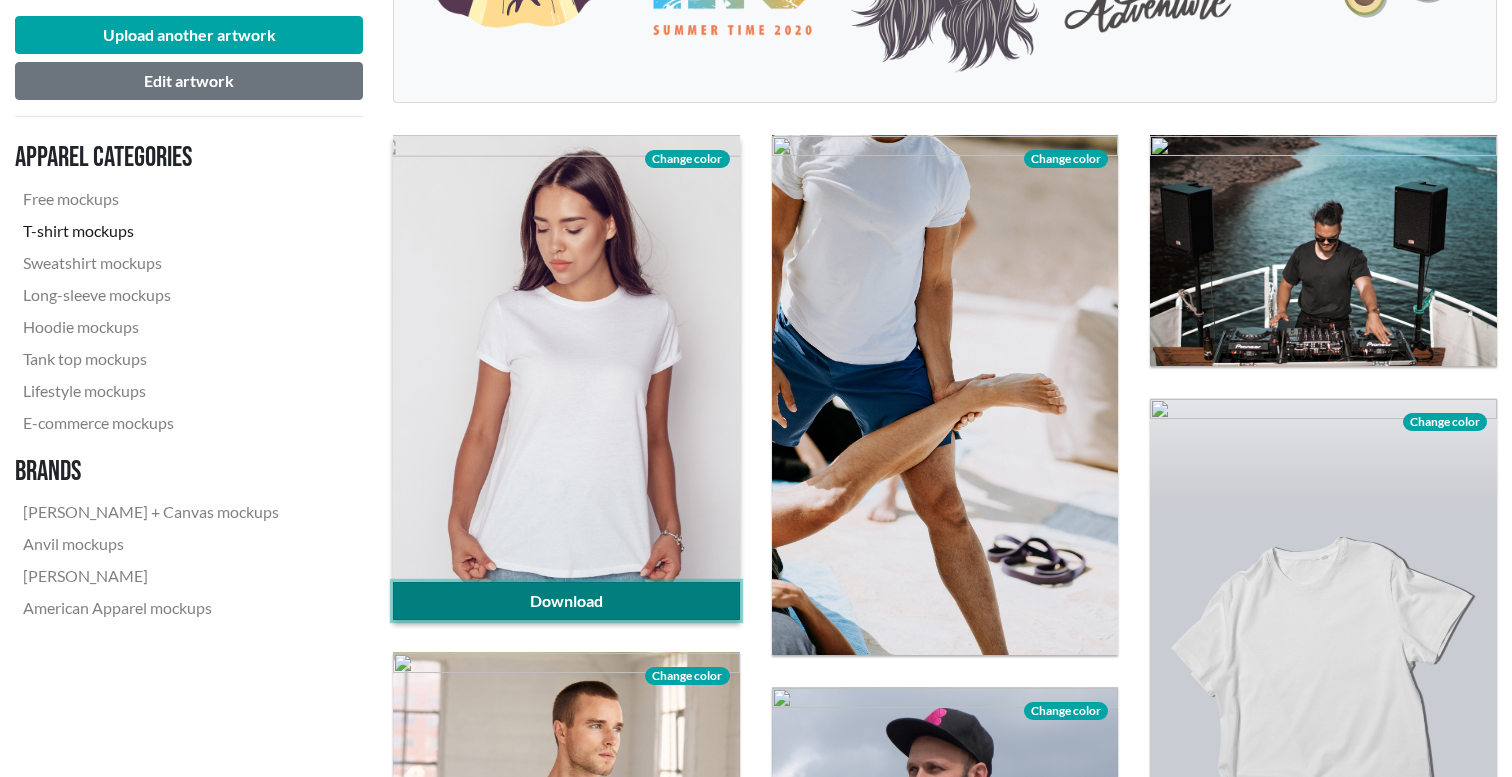 click on "Download" 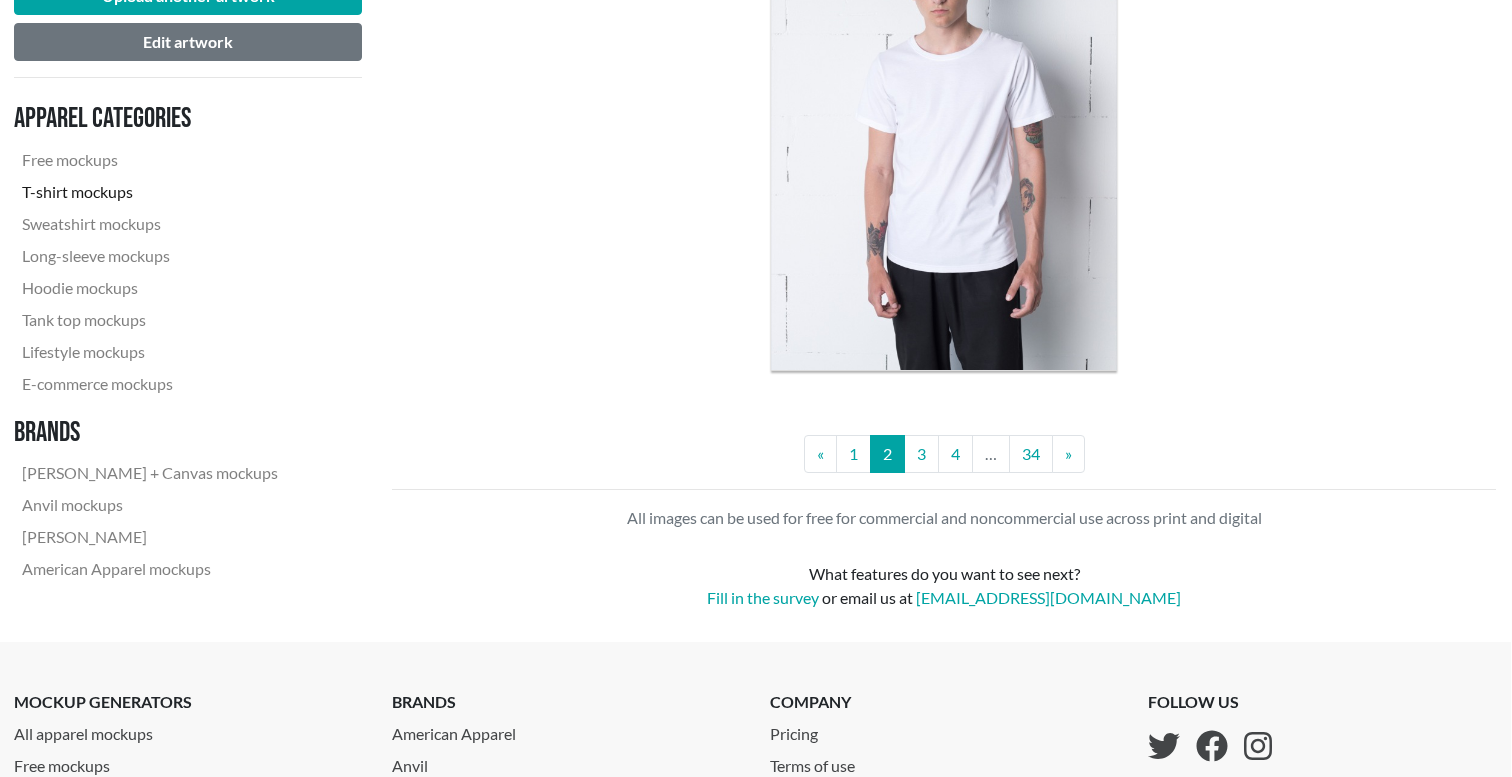 scroll, scrollTop: 4364, scrollLeft: 1, axis: both 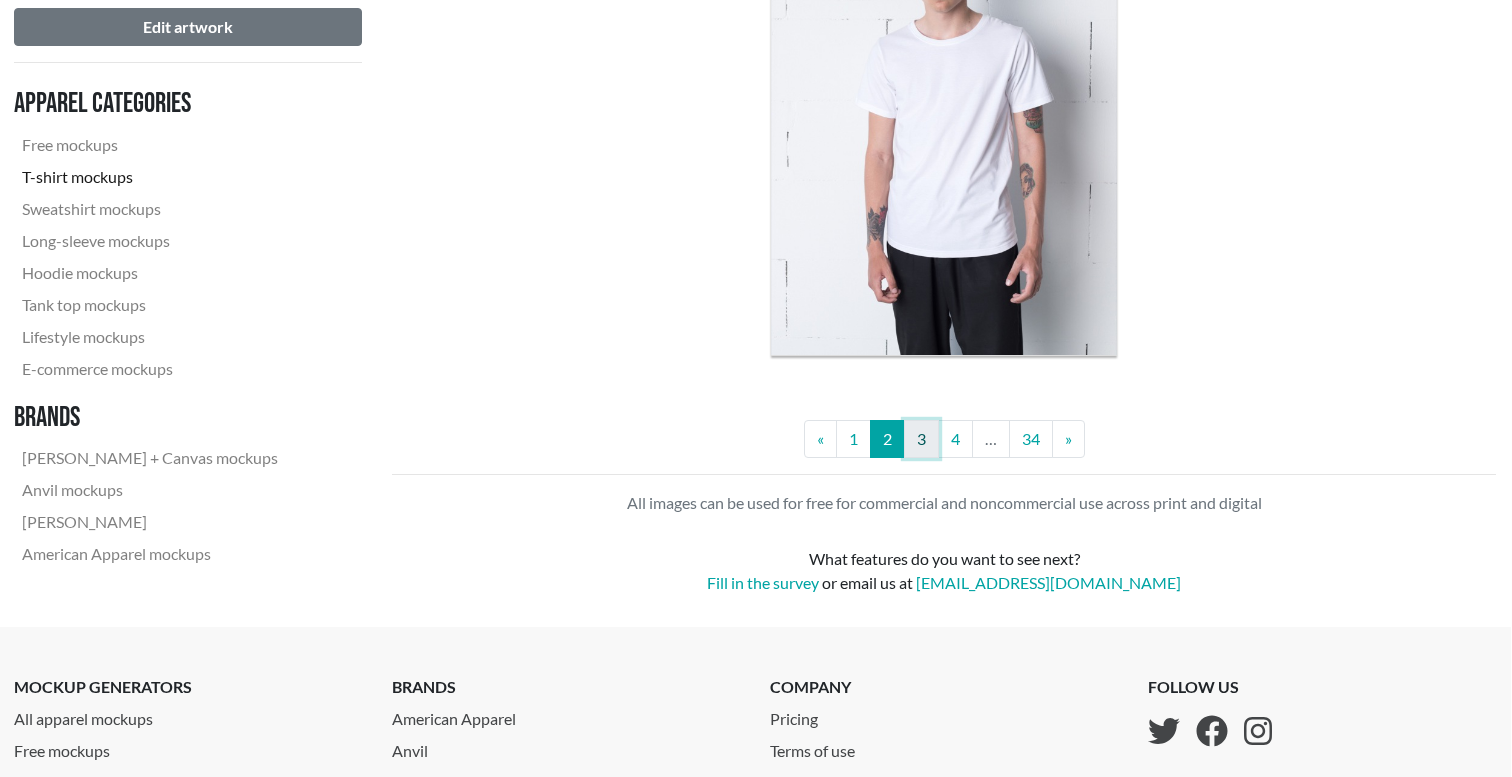 click on "3" at bounding box center (921, 439) 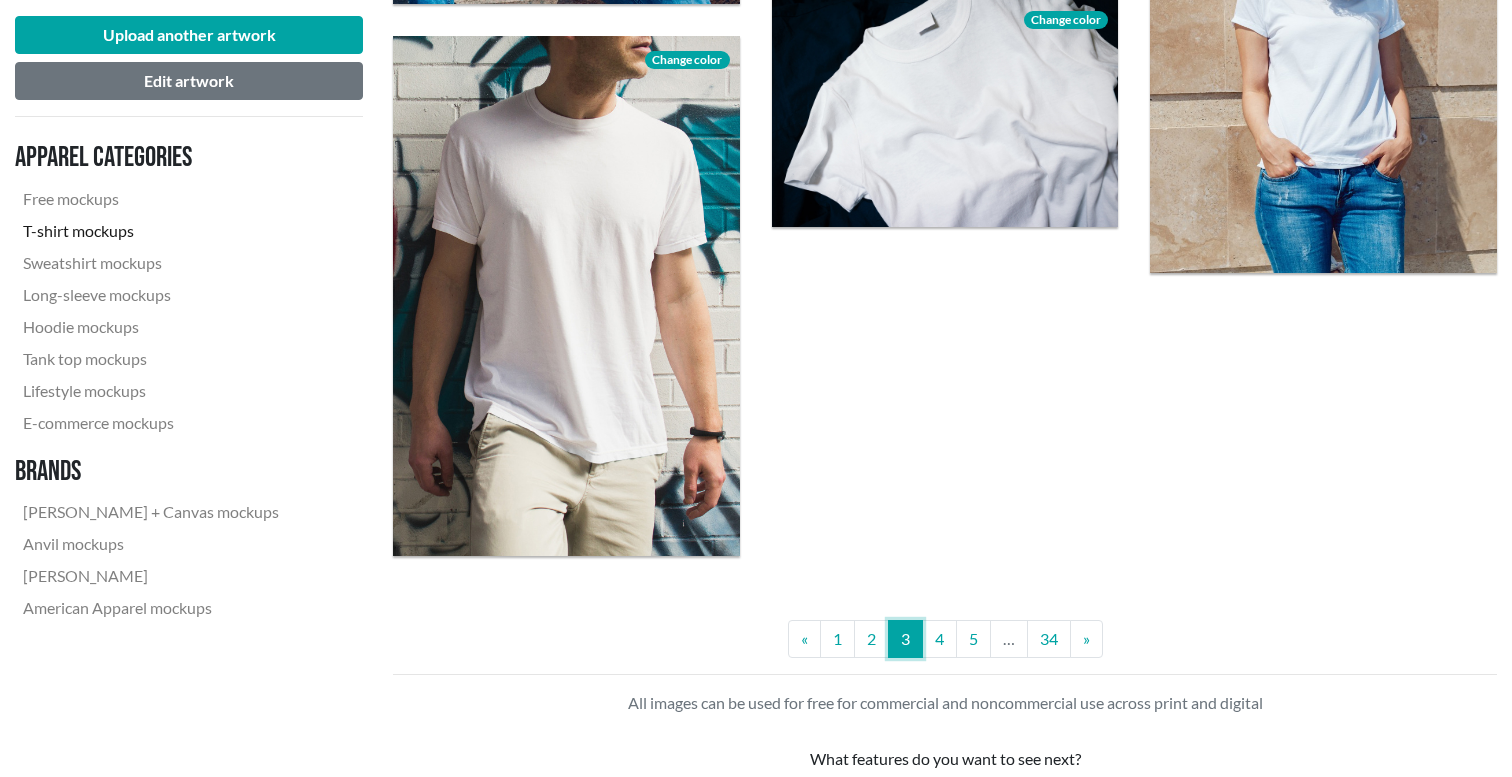 scroll, scrollTop: 4165, scrollLeft: 0, axis: vertical 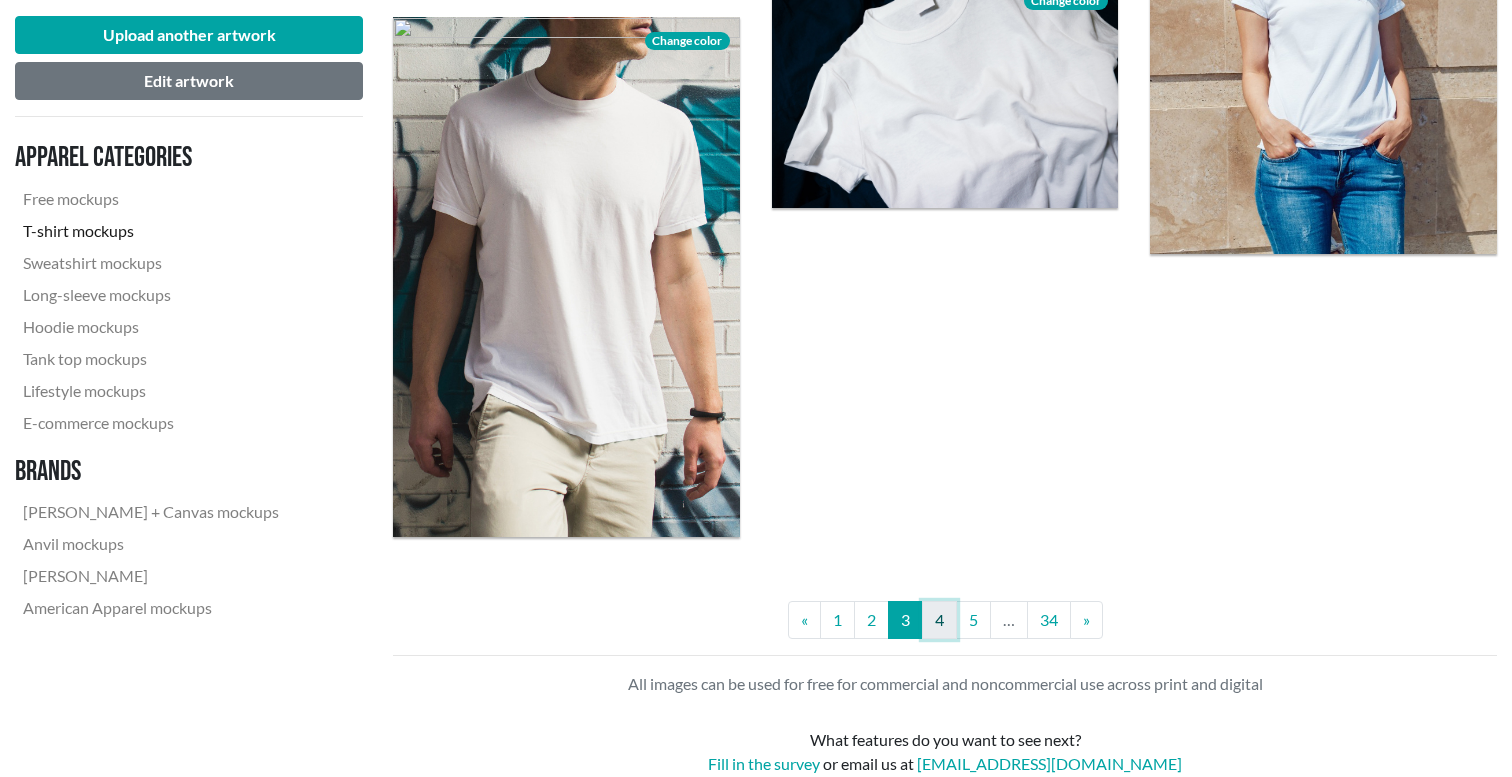 click on "4" at bounding box center (939, 620) 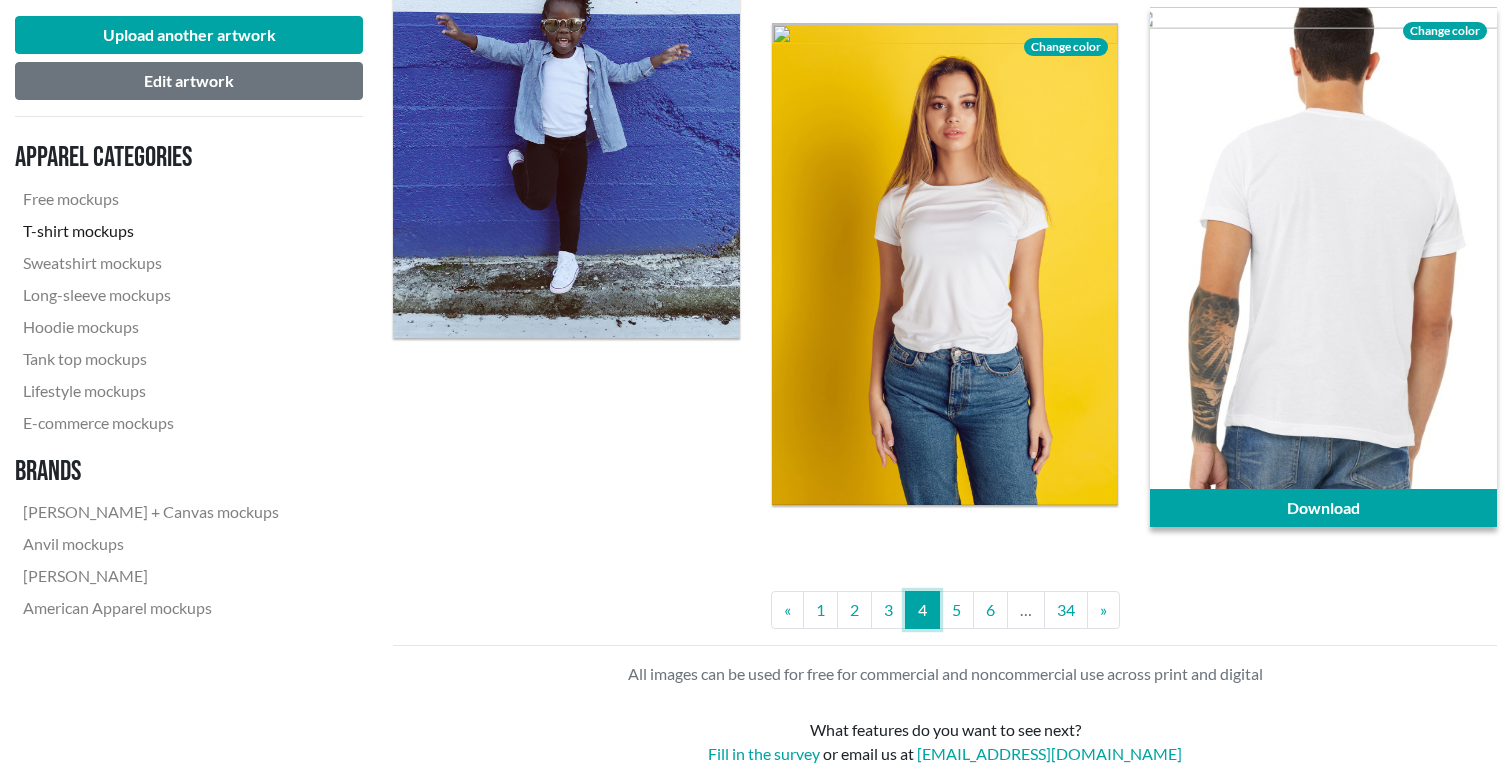 scroll, scrollTop: 4223, scrollLeft: 0, axis: vertical 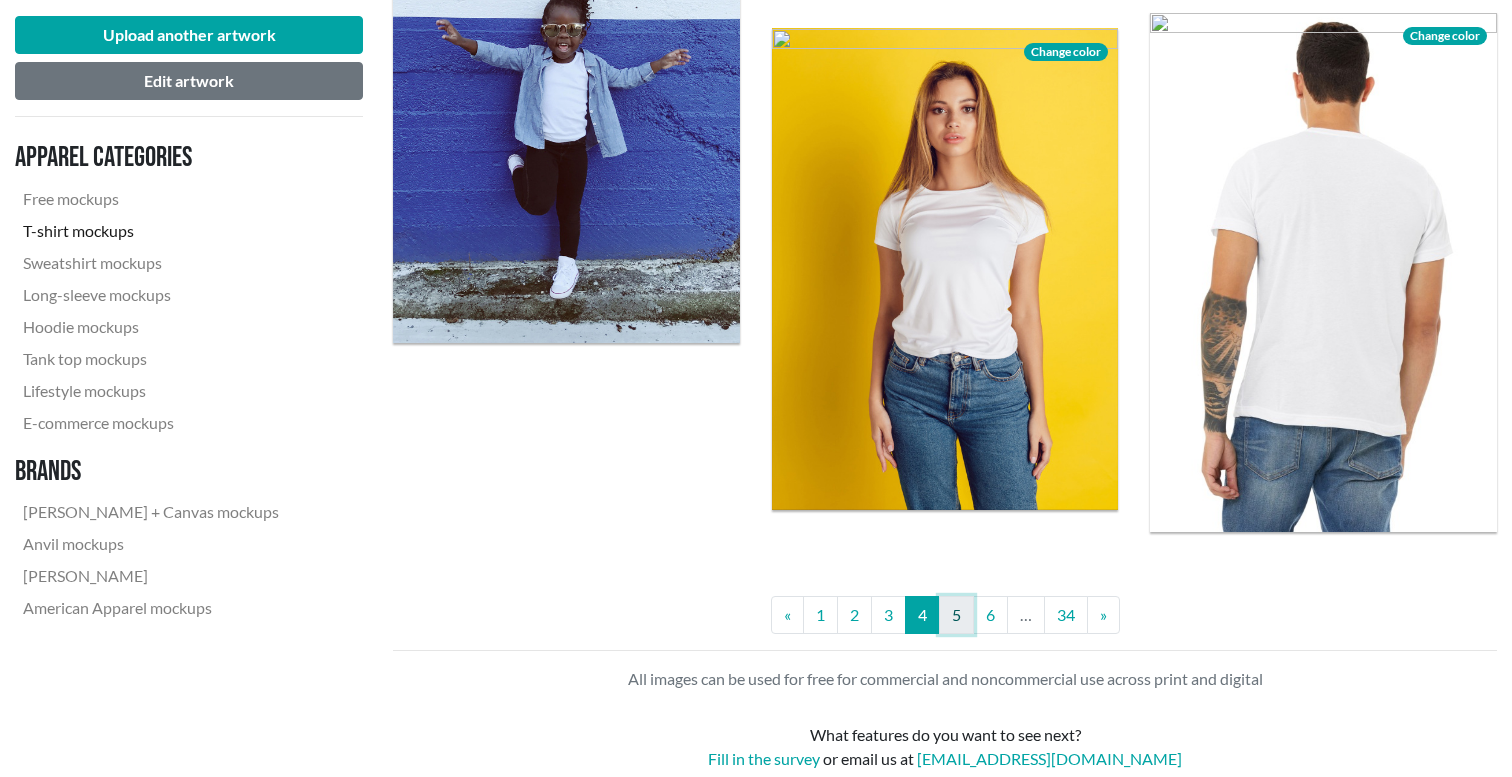 click on "5" at bounding box center (956, 615) 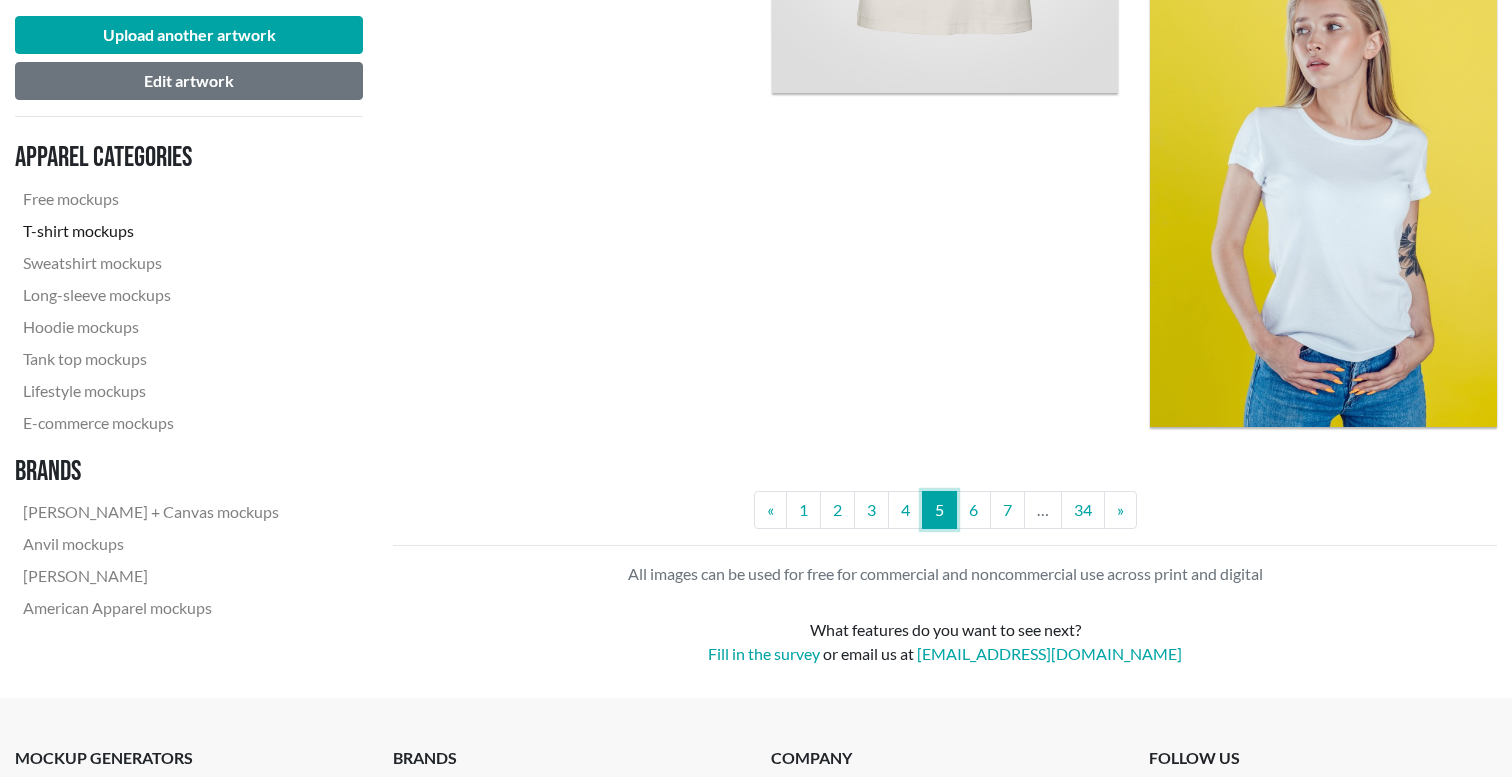 scroll, scrollTop: 4311, scrollLeft: 0, axis: vertical 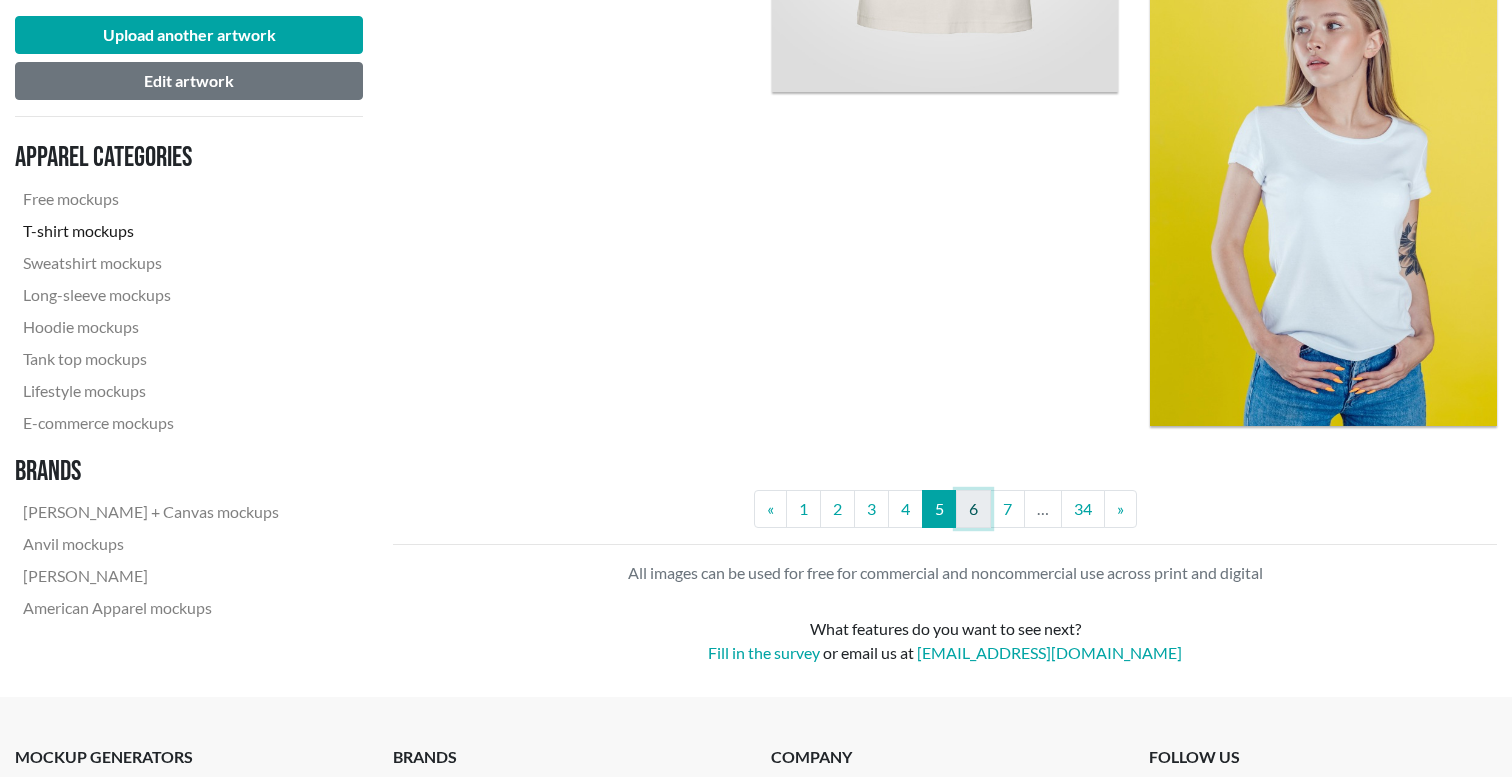 click on "6" at bounding box center [973, 509] 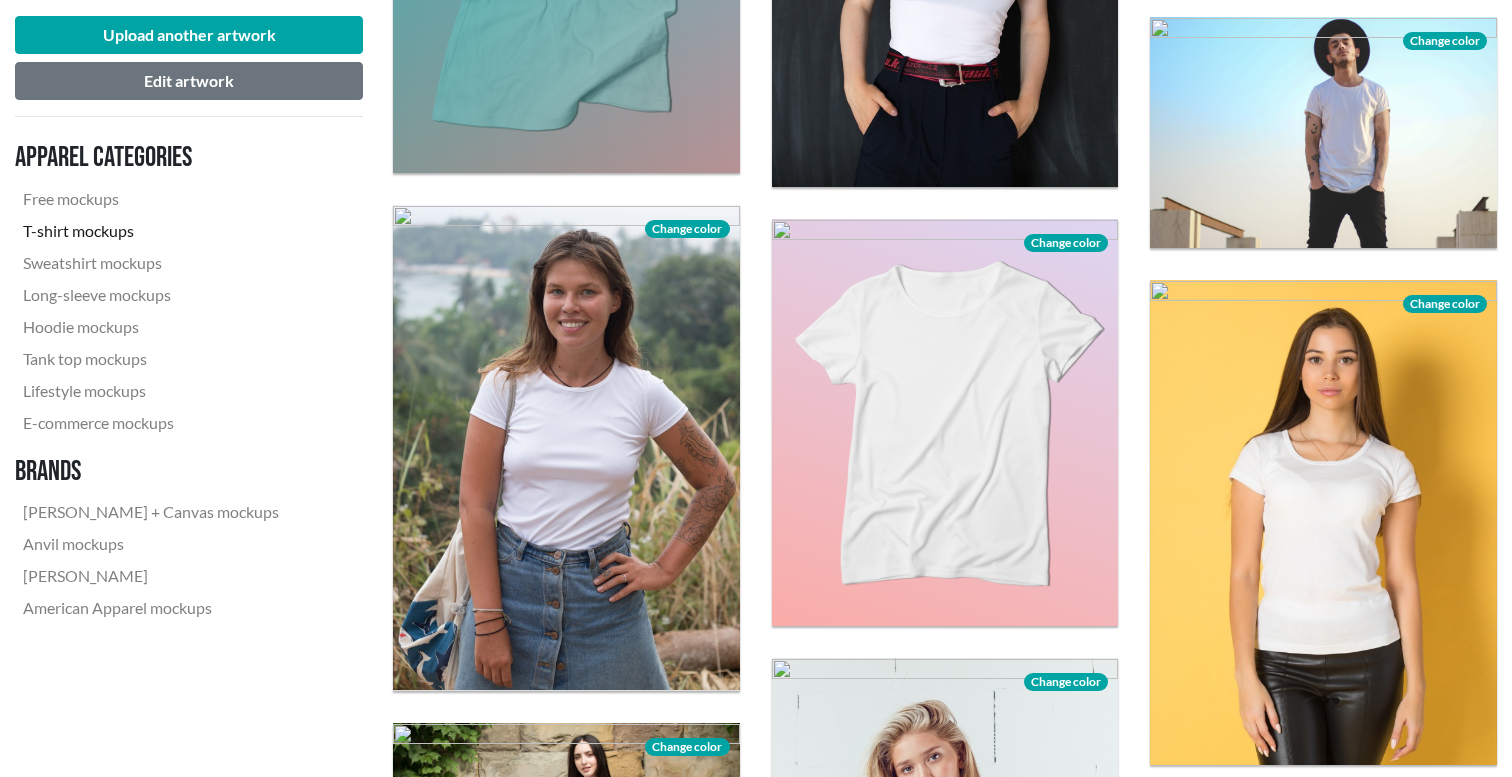 scroll, scrollTop: 947, scrollLeft: 0, axis: vertical 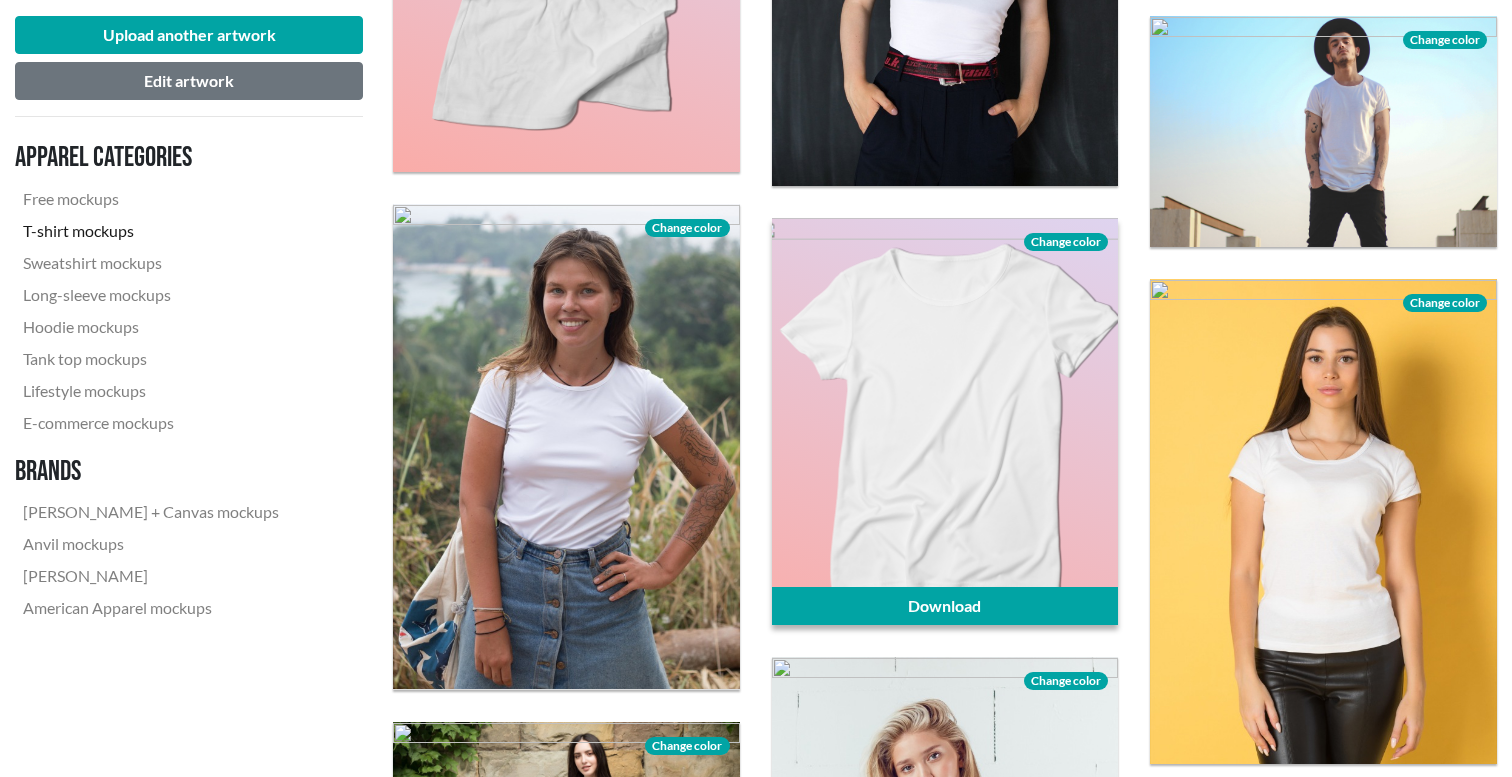 click on "Change color" at bounding box center (1066, 242) 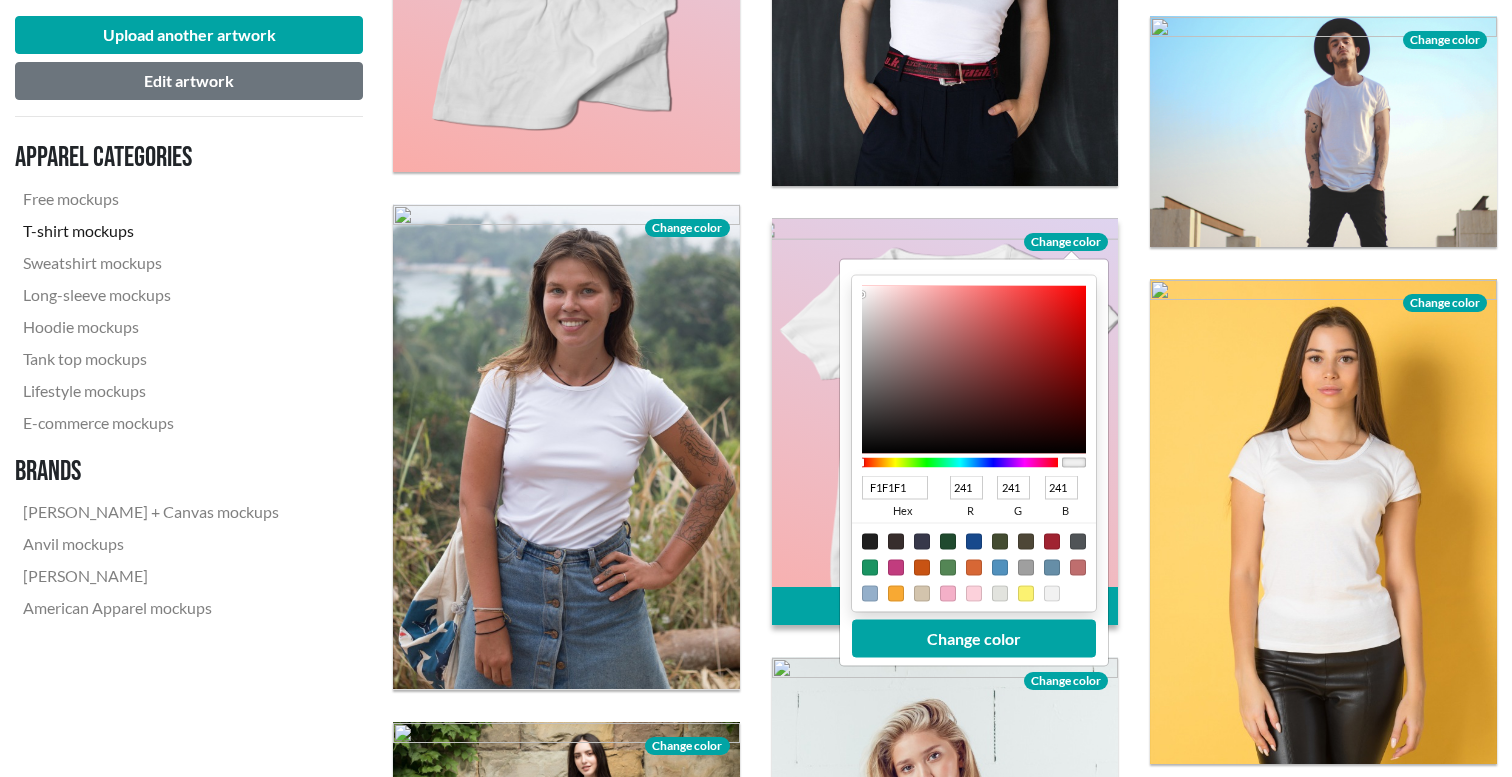 type on "F2F1F1" 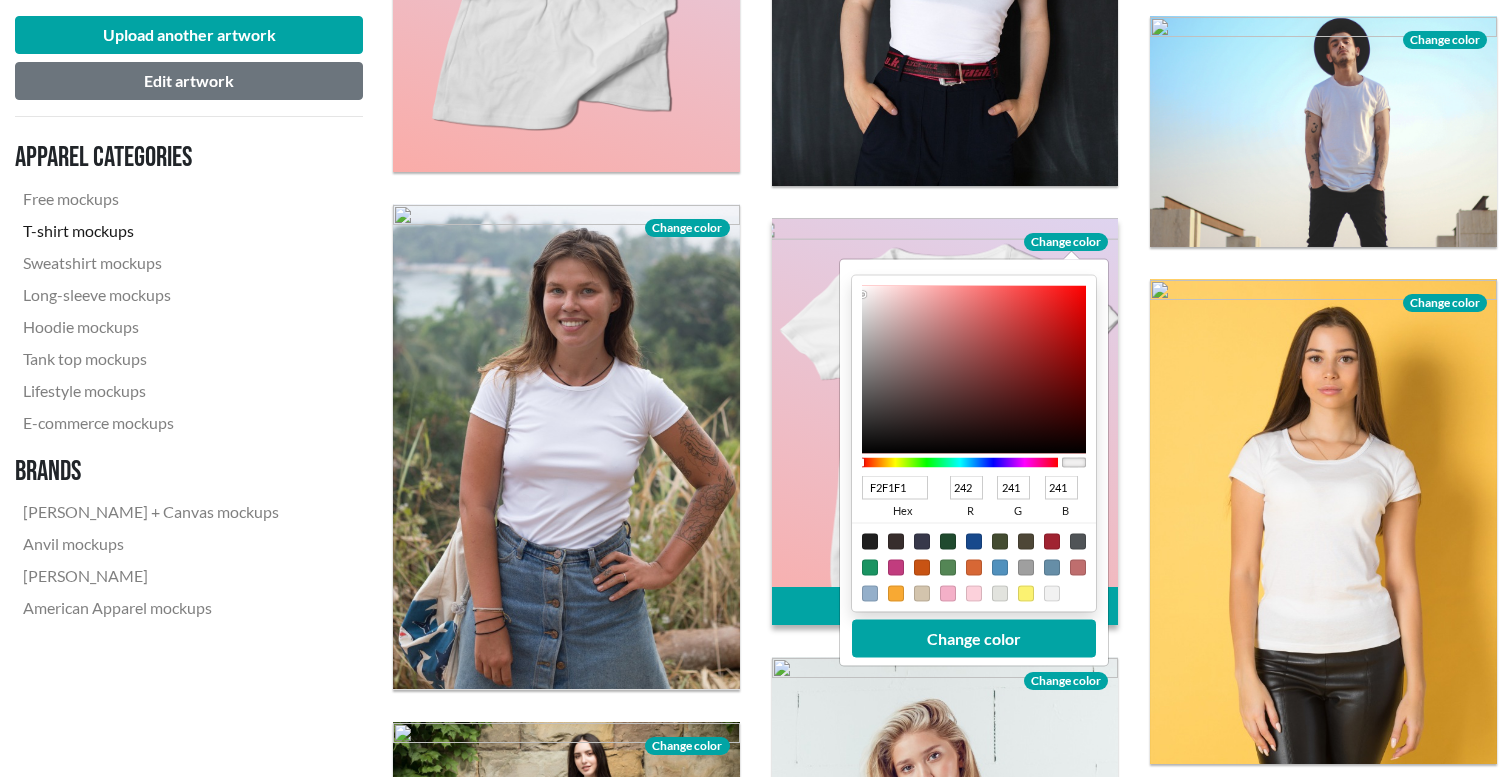 type on "F5F5F5" 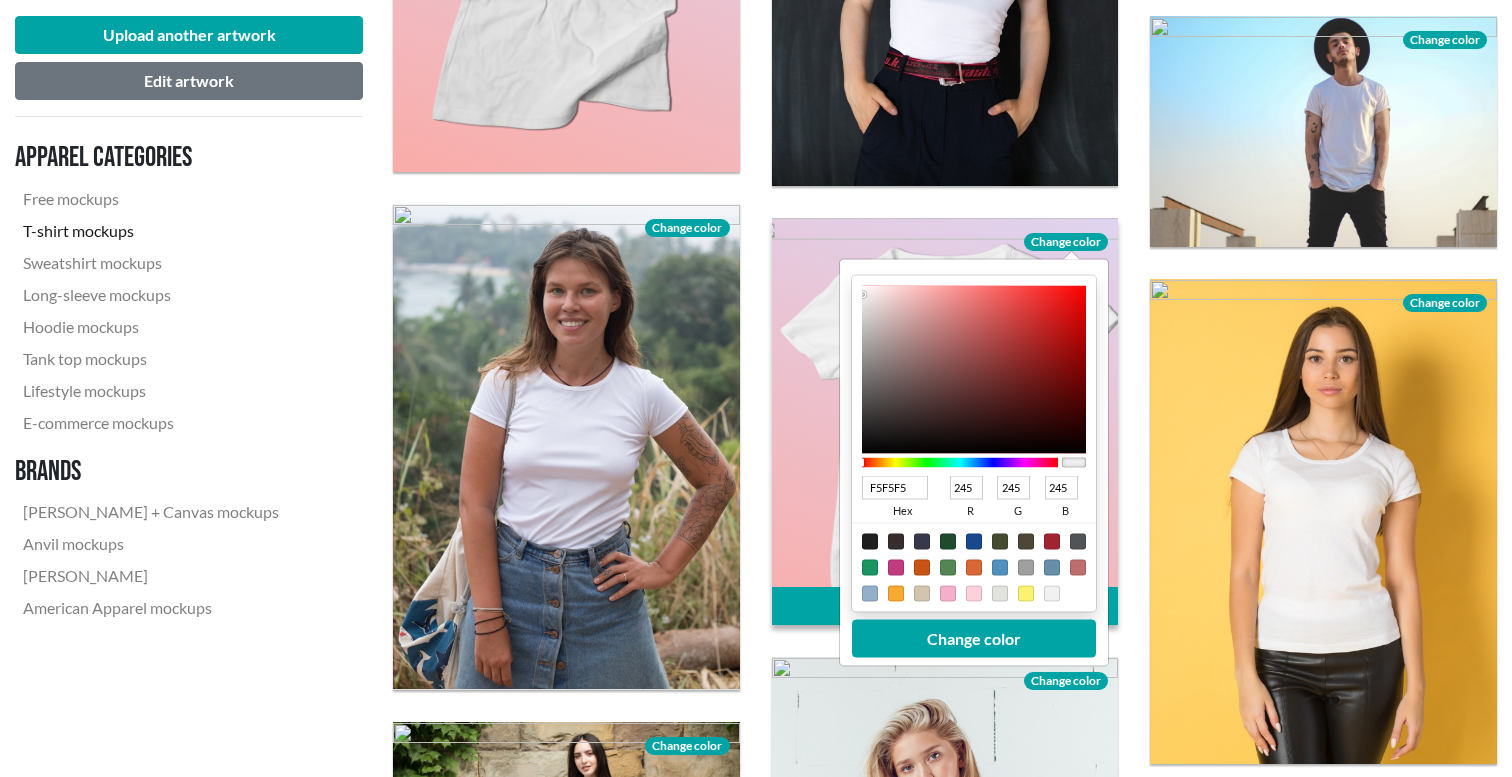 type on "F7F7F7" 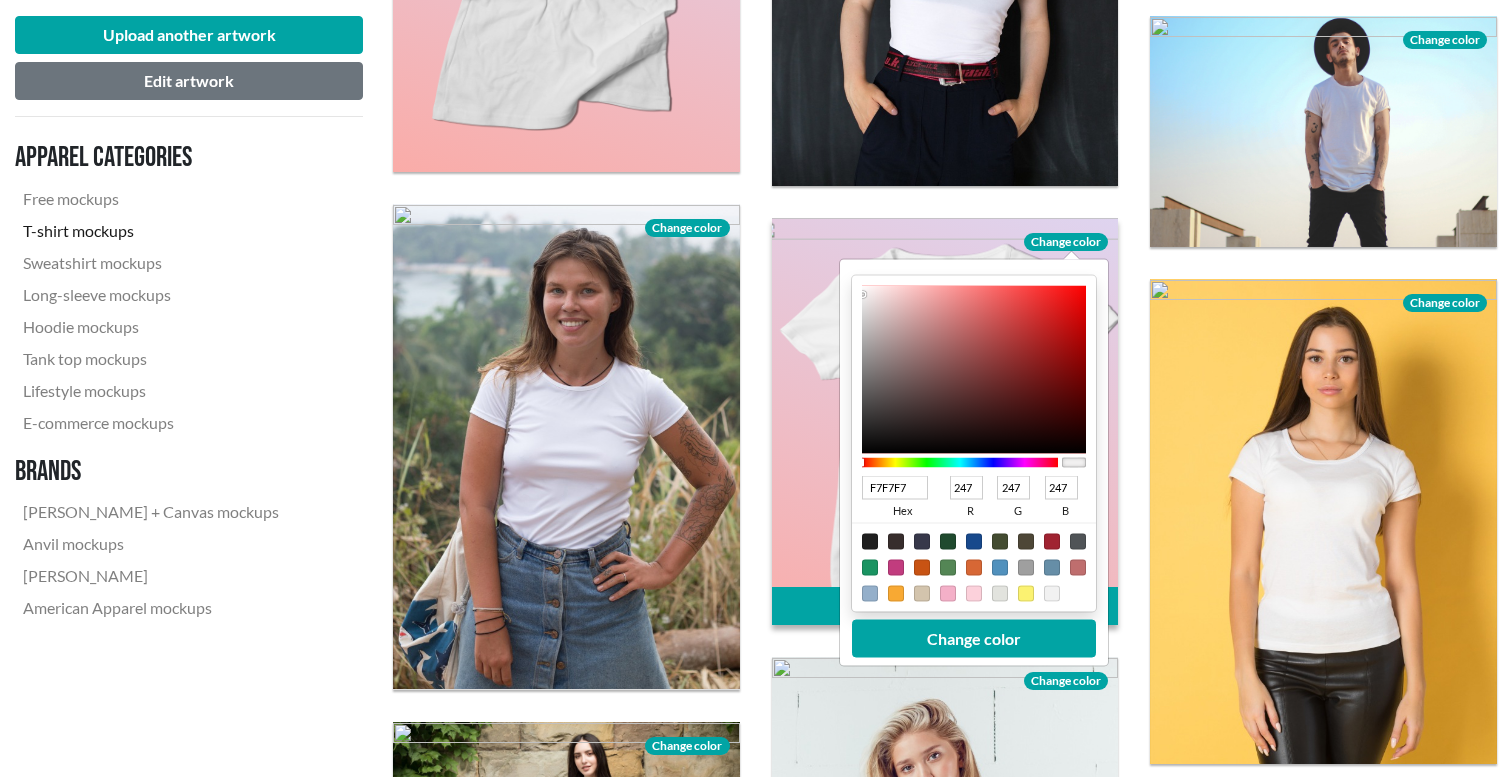 type on "FBFBFB" 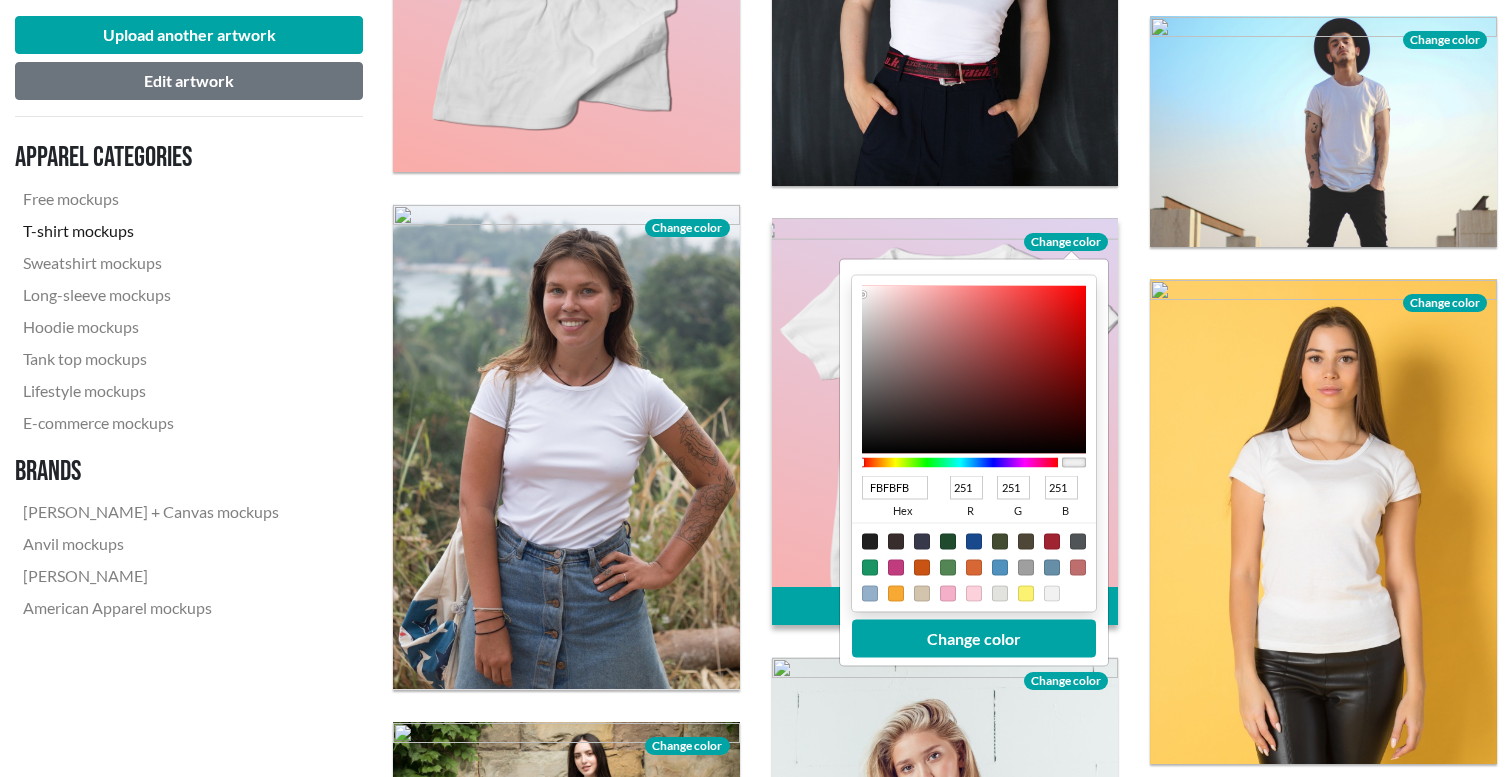 type on "FFFFFF" 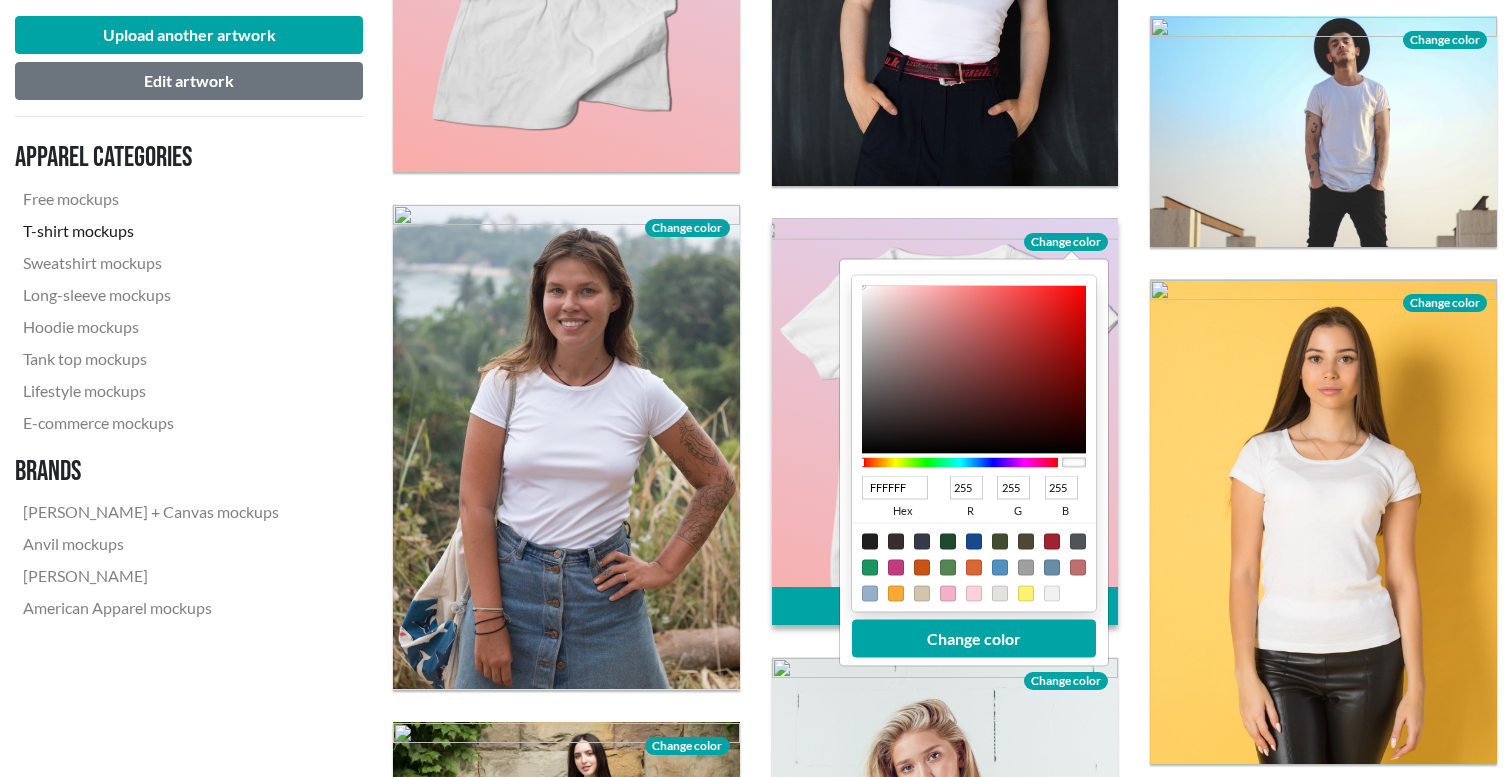 drag, startPoint x: 863, startPoint y: 294, endPoint x: 853, endPoint y: 279, distance: 18.027756 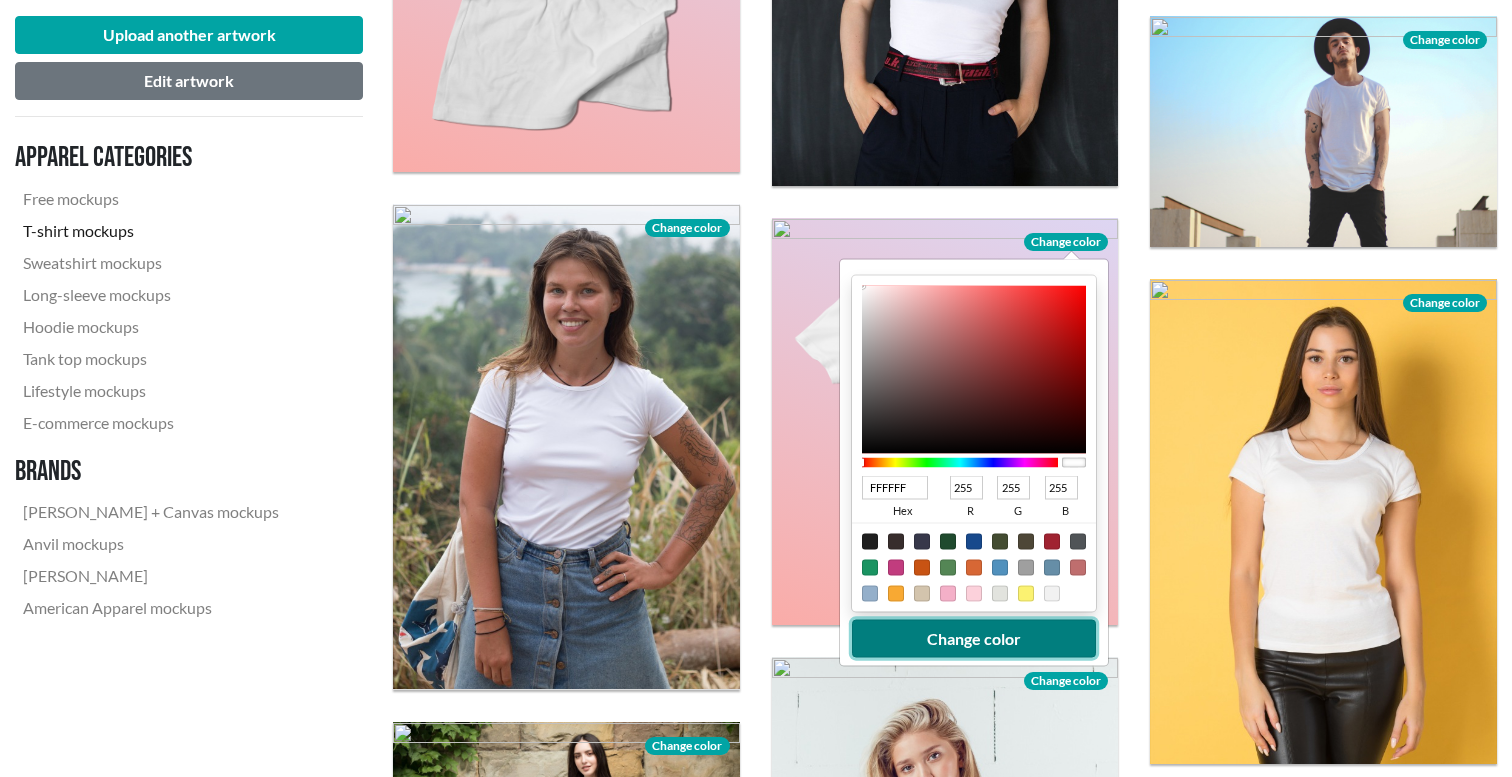 click on "Change color" at bounding box center (974, 639) 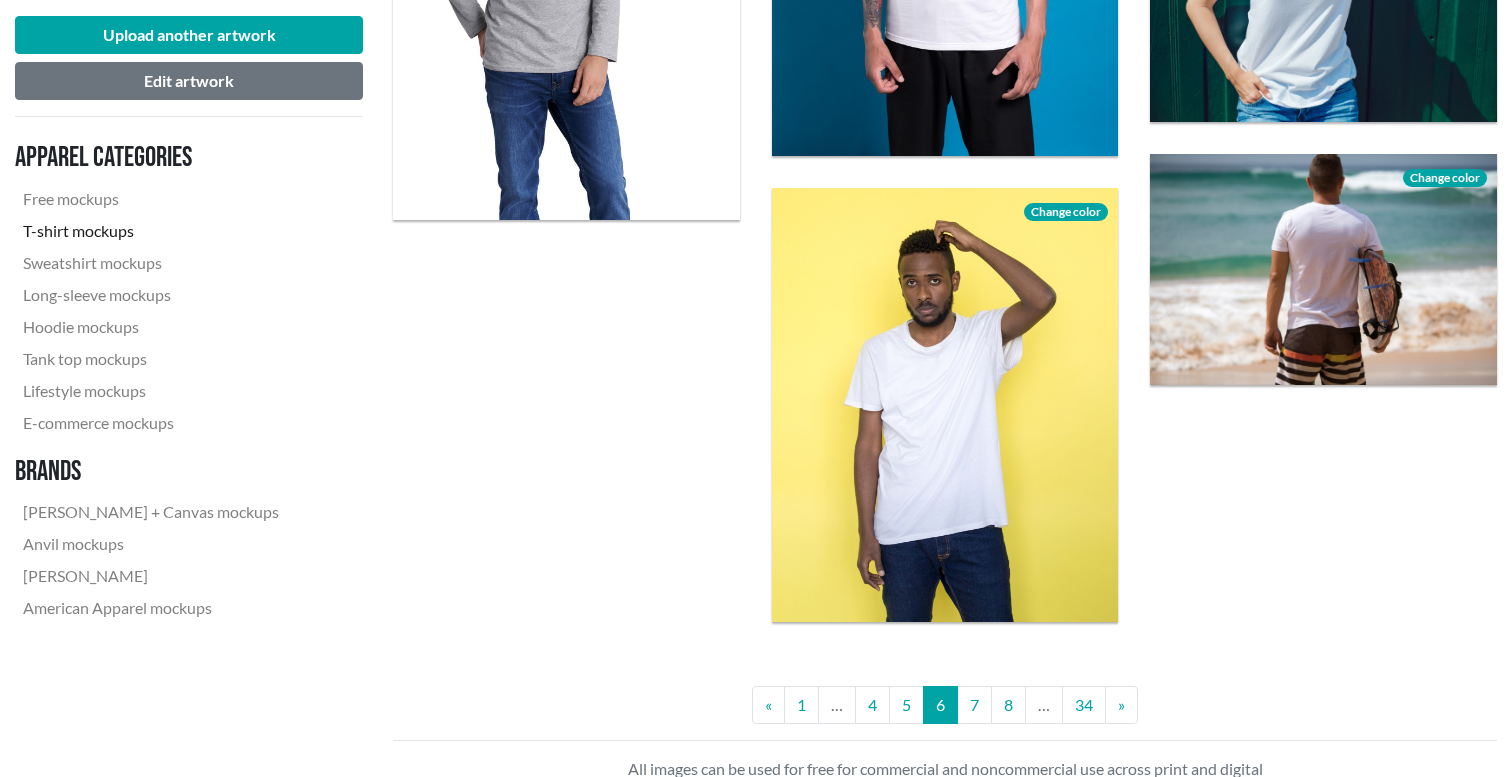 scroll, scrollTop: 3787, scrollLeft: 0, axis: vertical 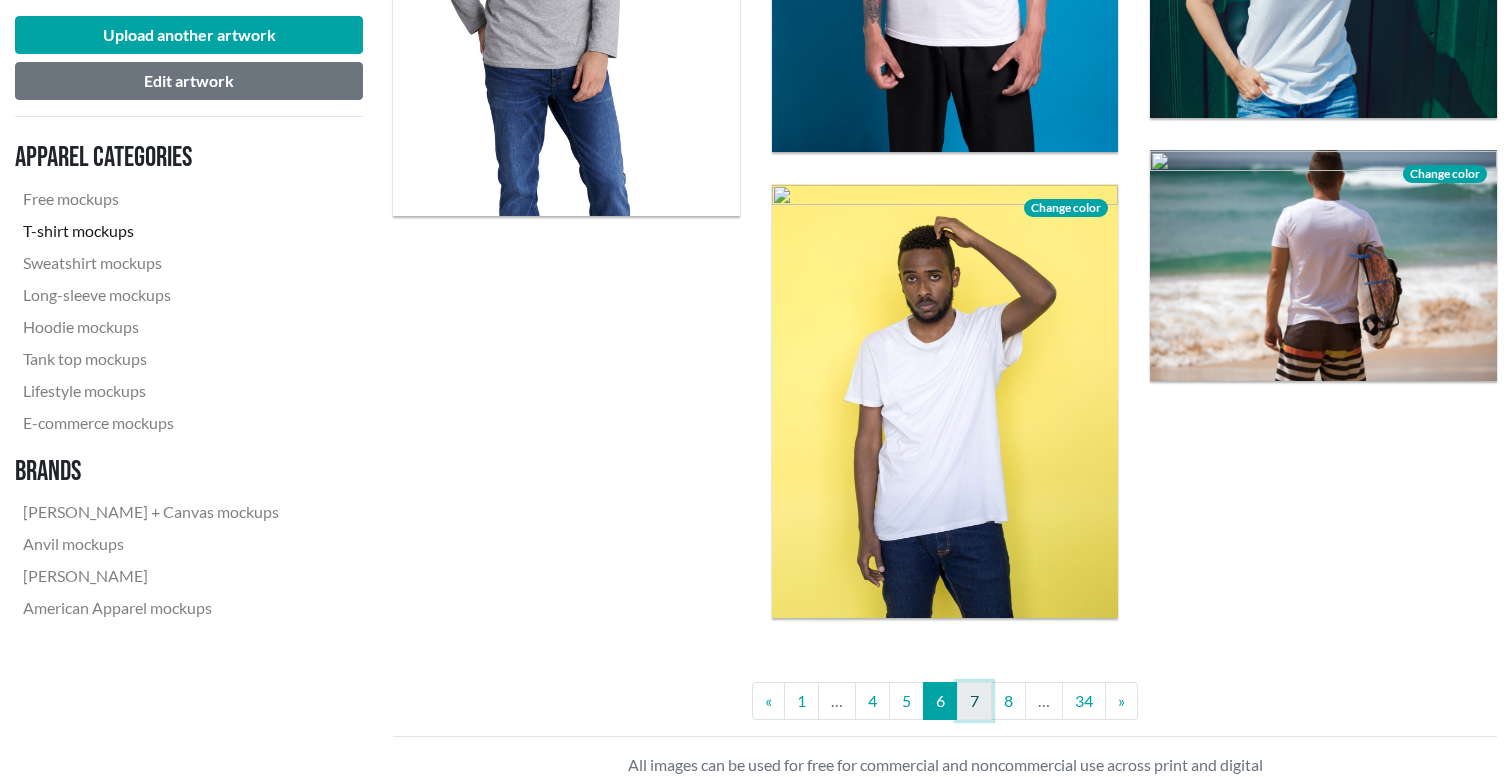 click on "7" at bounding box center (974, 701) 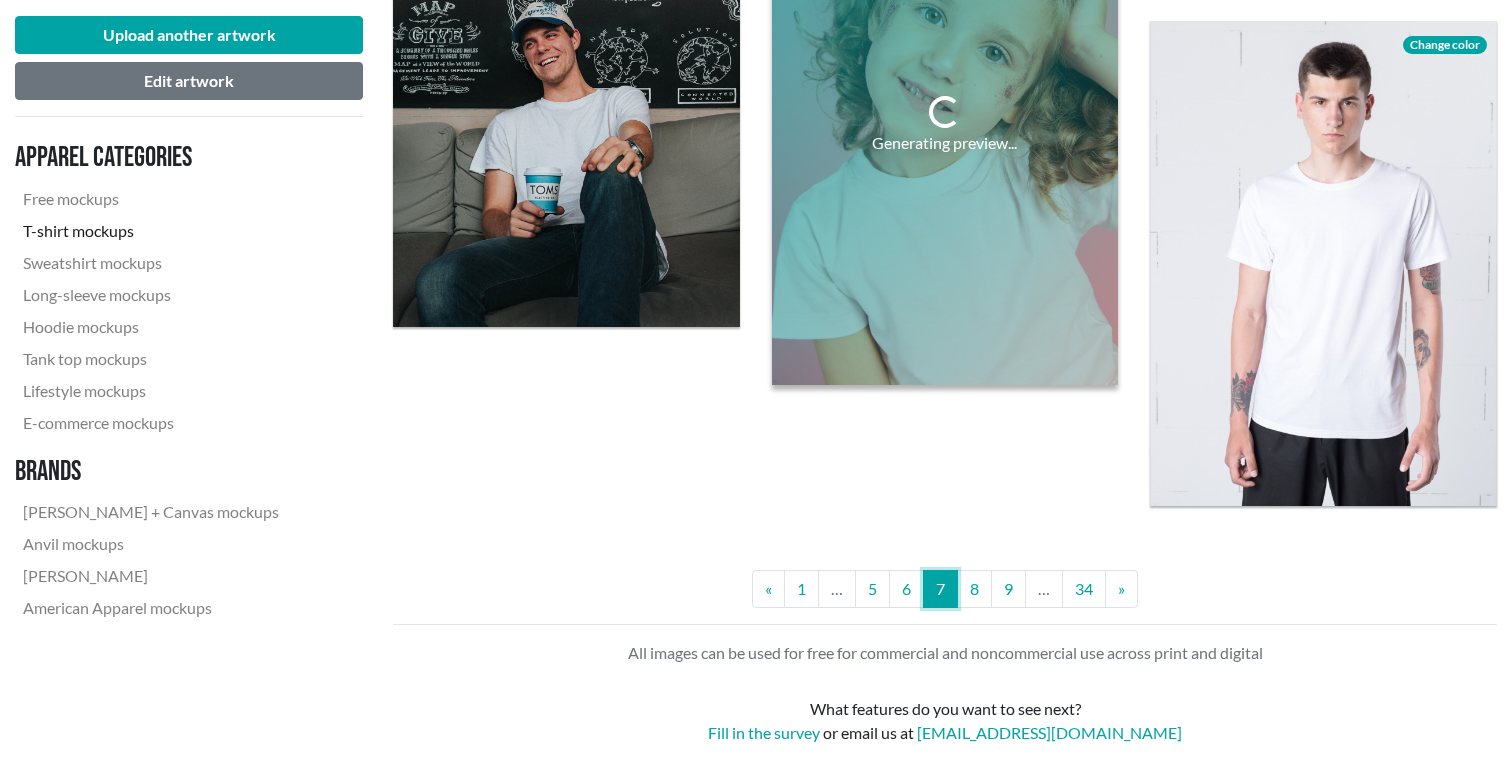 scroll, scrollTop: 4145, scrollLeft: 0, axis: vertical 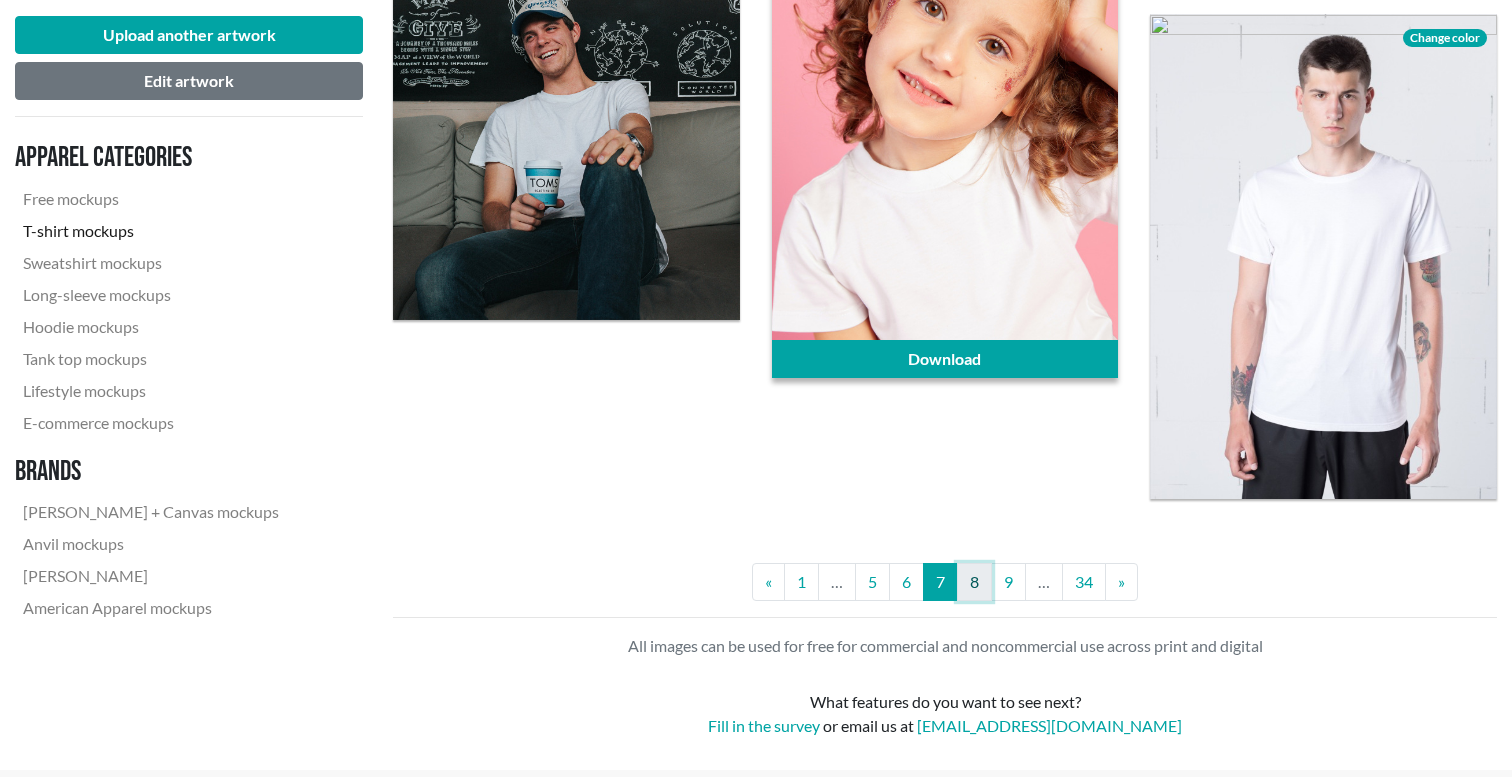 click on "8" at bounding box center [974, 582] 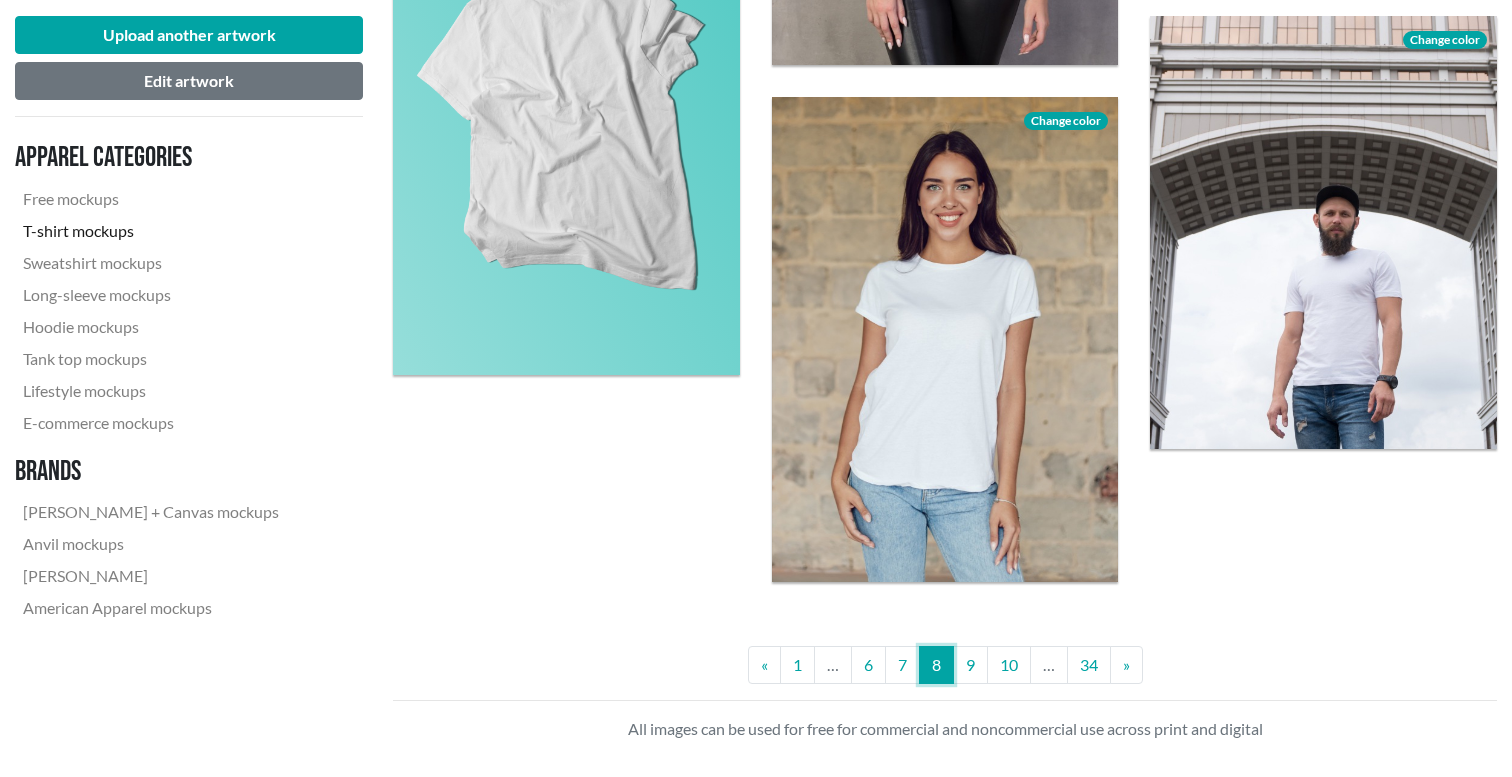 scroll, scrollTop: 4087, scrollLeft: 0, axis: vertical 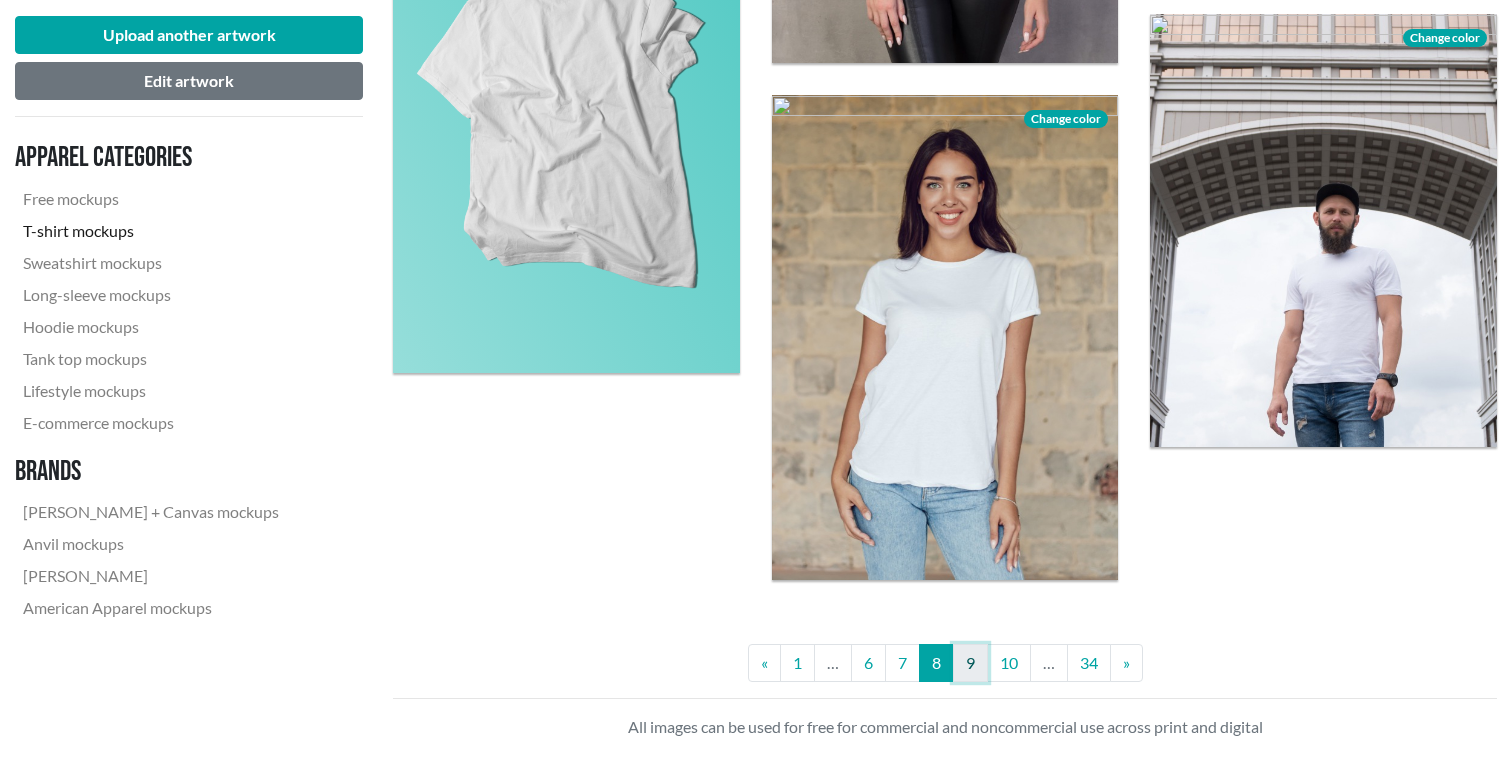 click on "9" at bounding box center (970, 663) 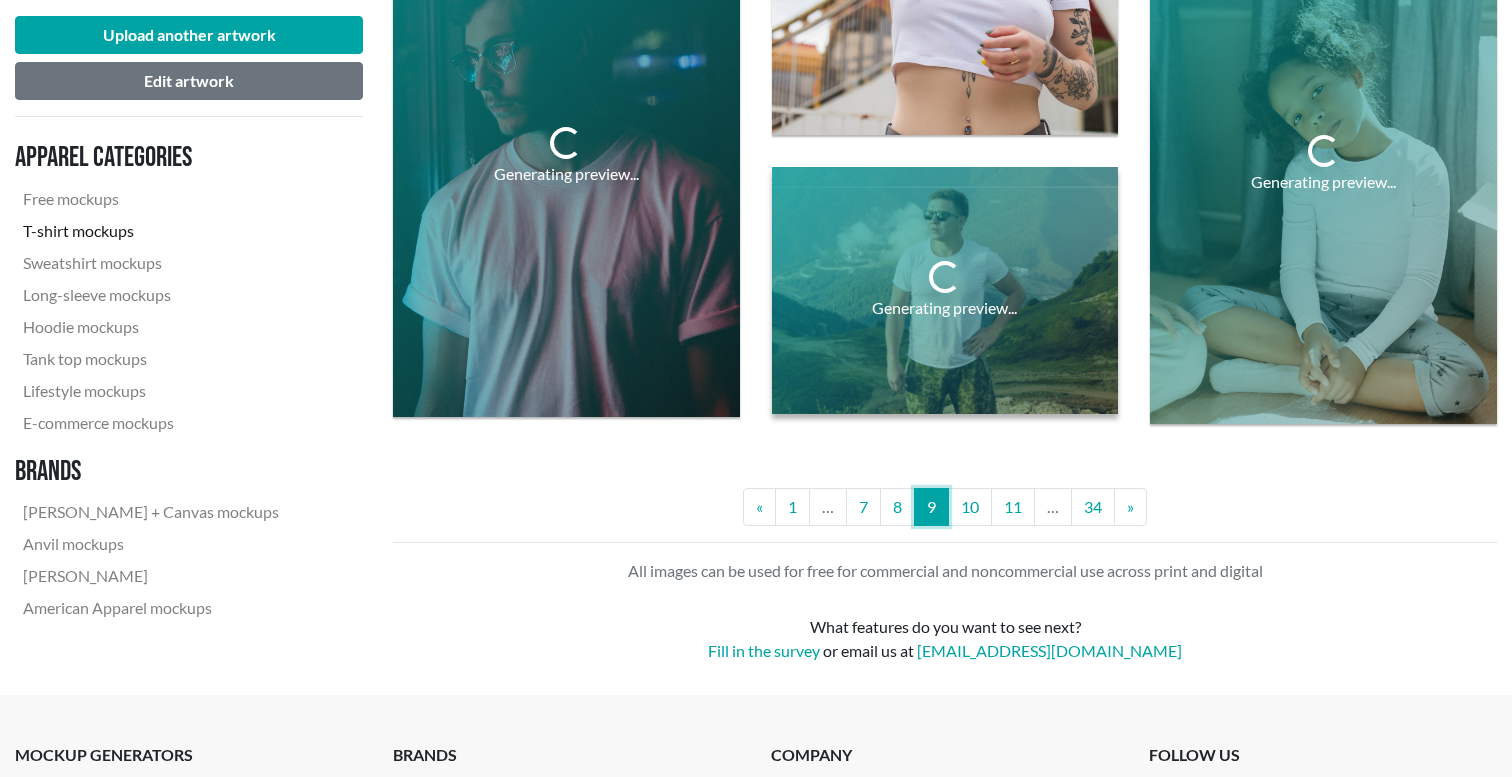 scroll, scrollTop: 3922, scrollLeft: 0, axis: vertical 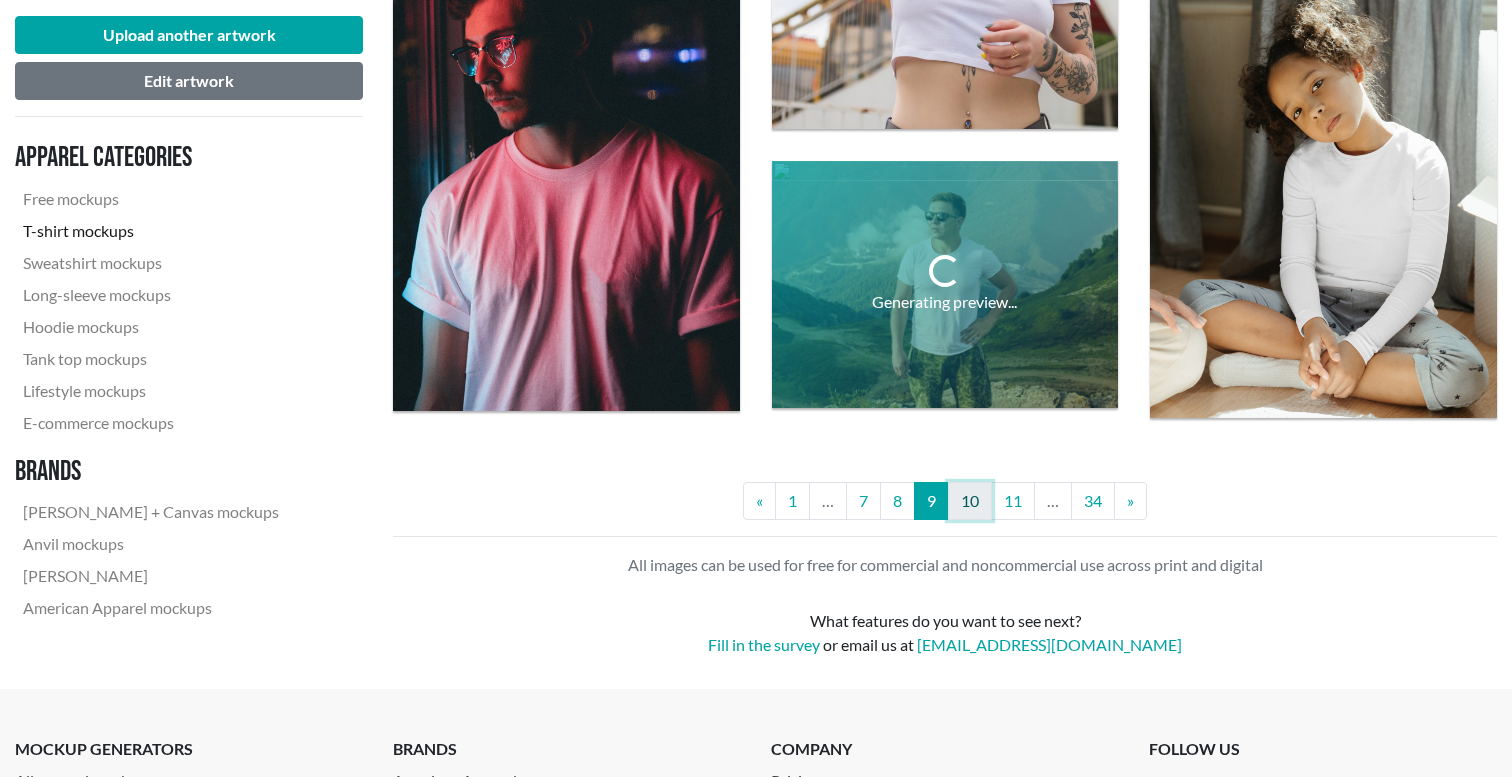 click on "10" at bounding box center [970, 501] 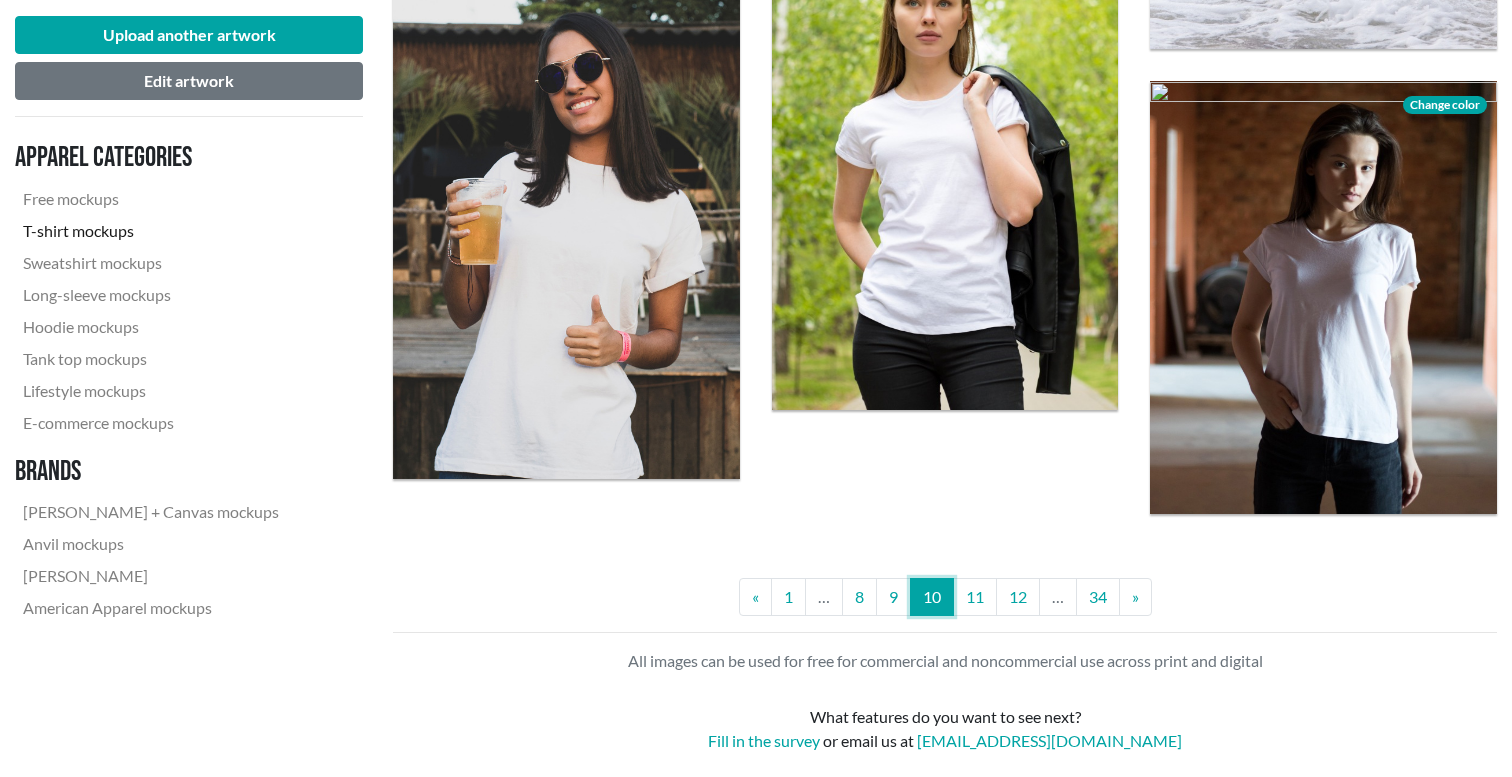 scroll, scrollTop: 4003, scrollLeft: 0, axis: vertical 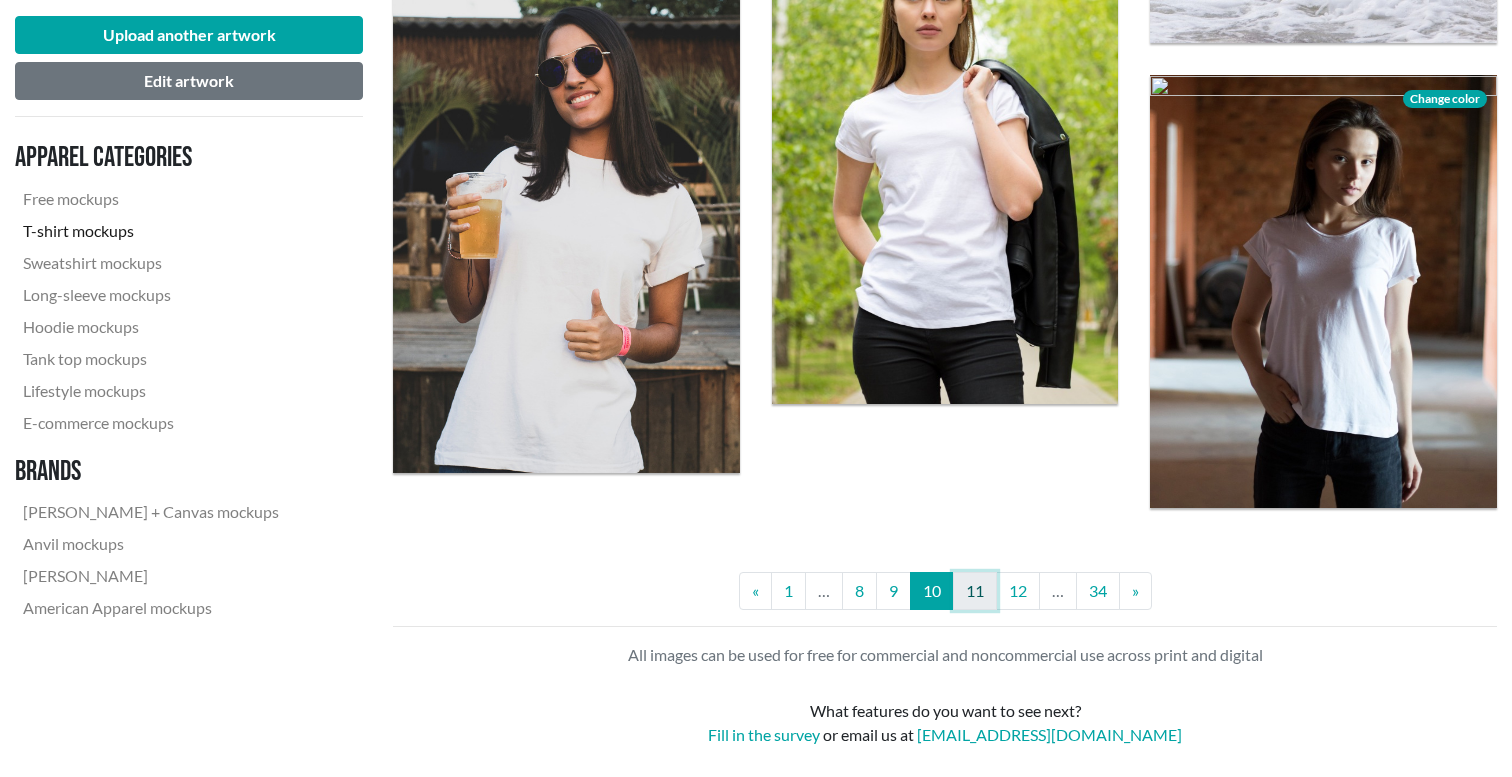 click on "11" at bounding box center [975, 591] 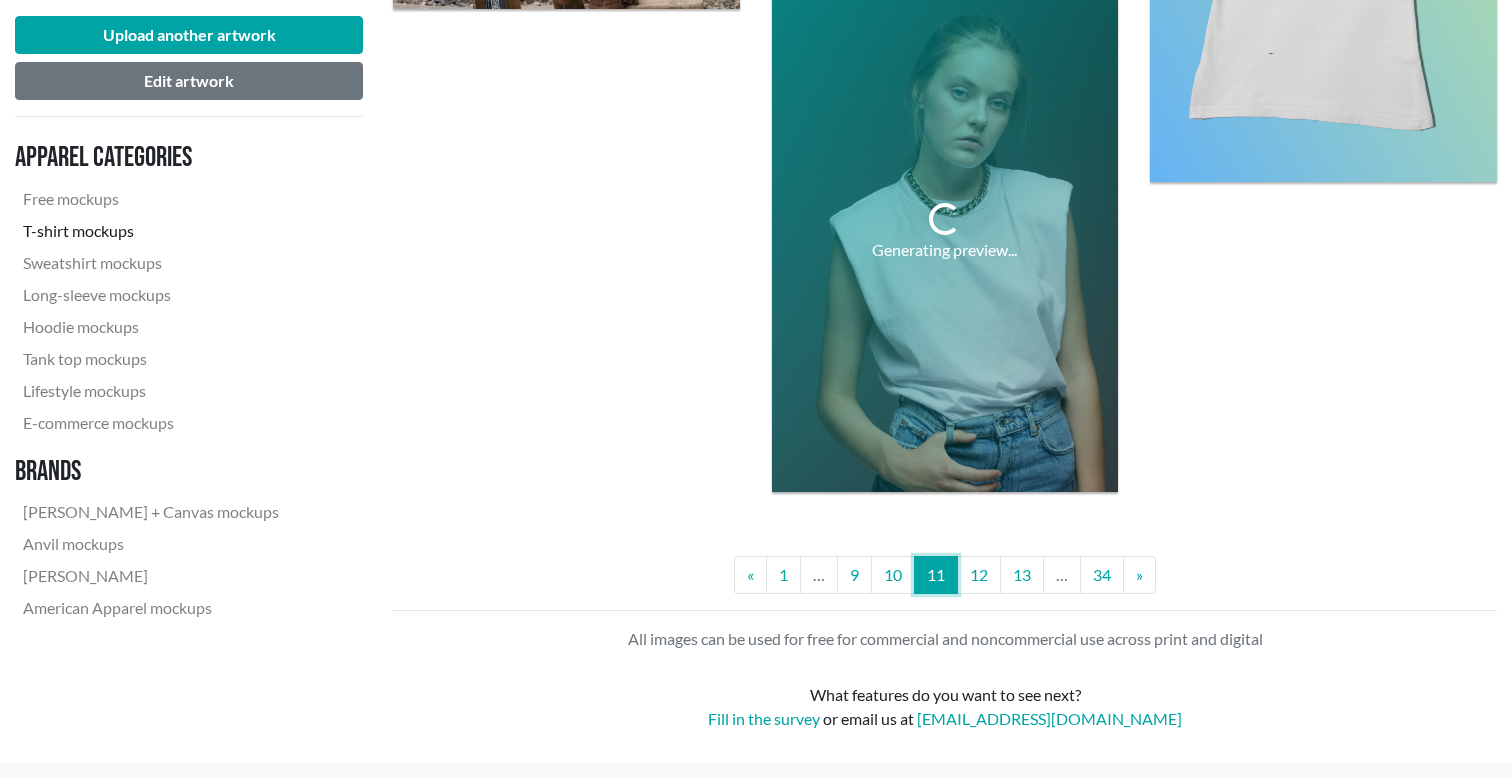 scroll, scrollTop: 4335, scrollLeft: 0, axis: vertical 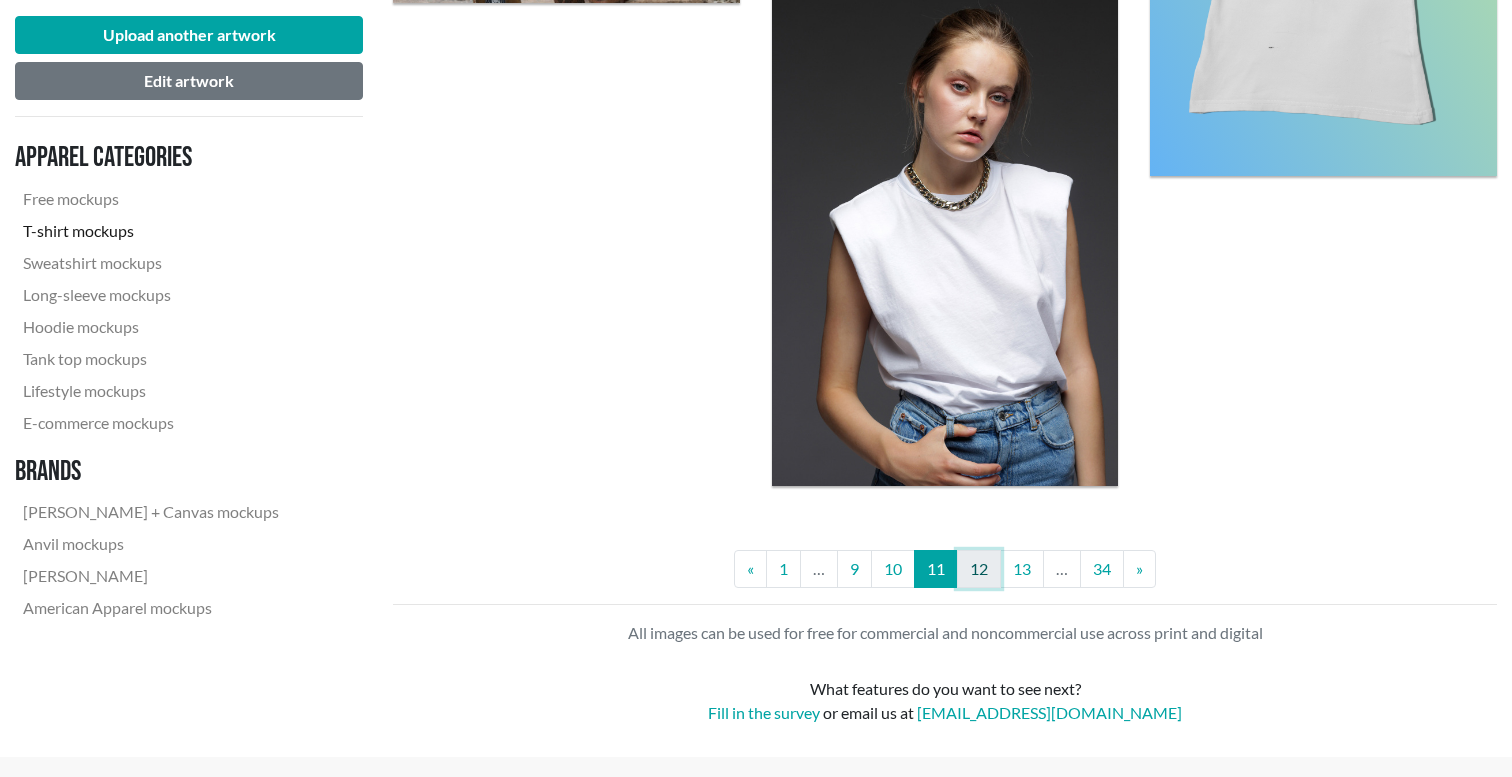 click on "12" at bounding box center [979, 569] 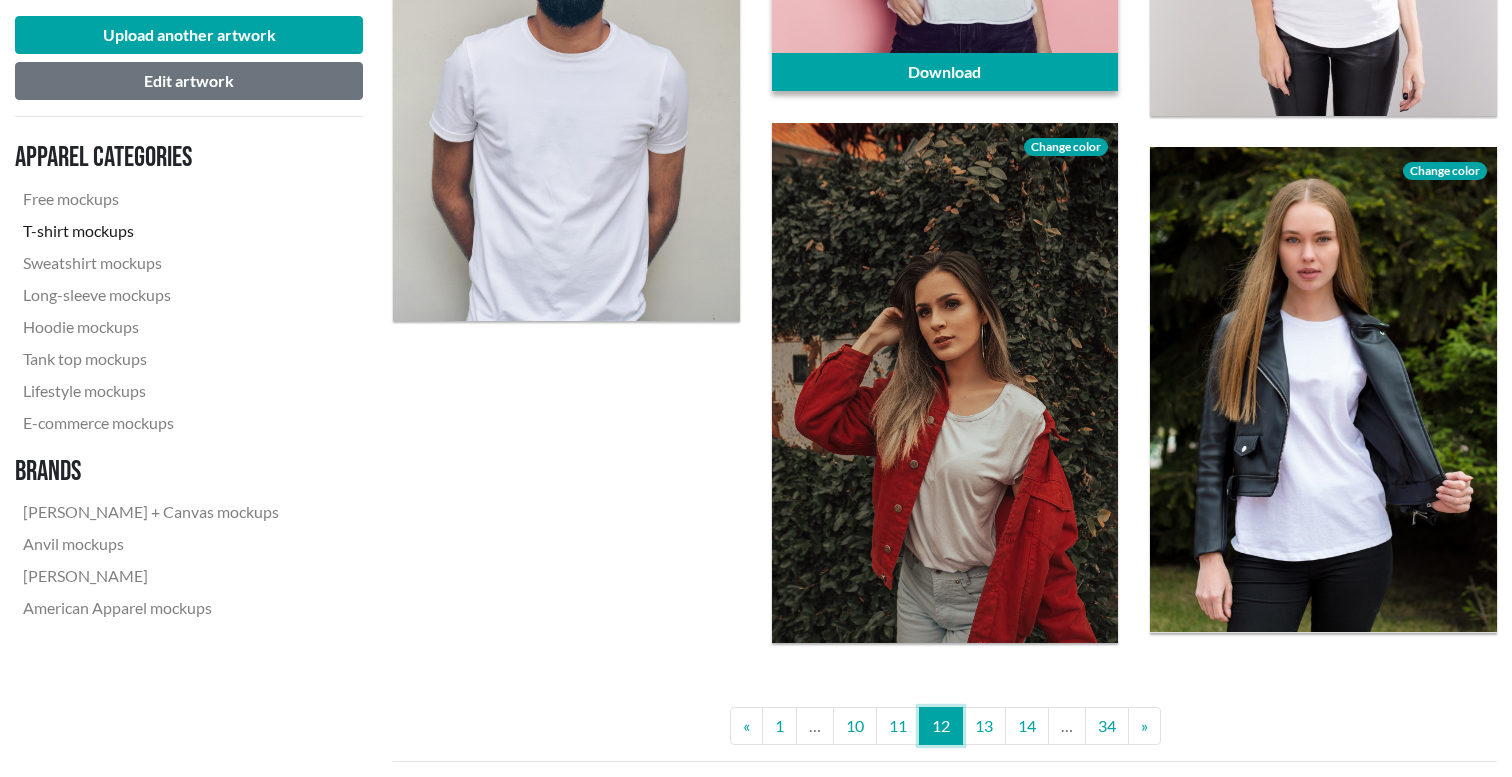scroll, scrollTop: 4006, scrollLeft: 0, axis: vertical 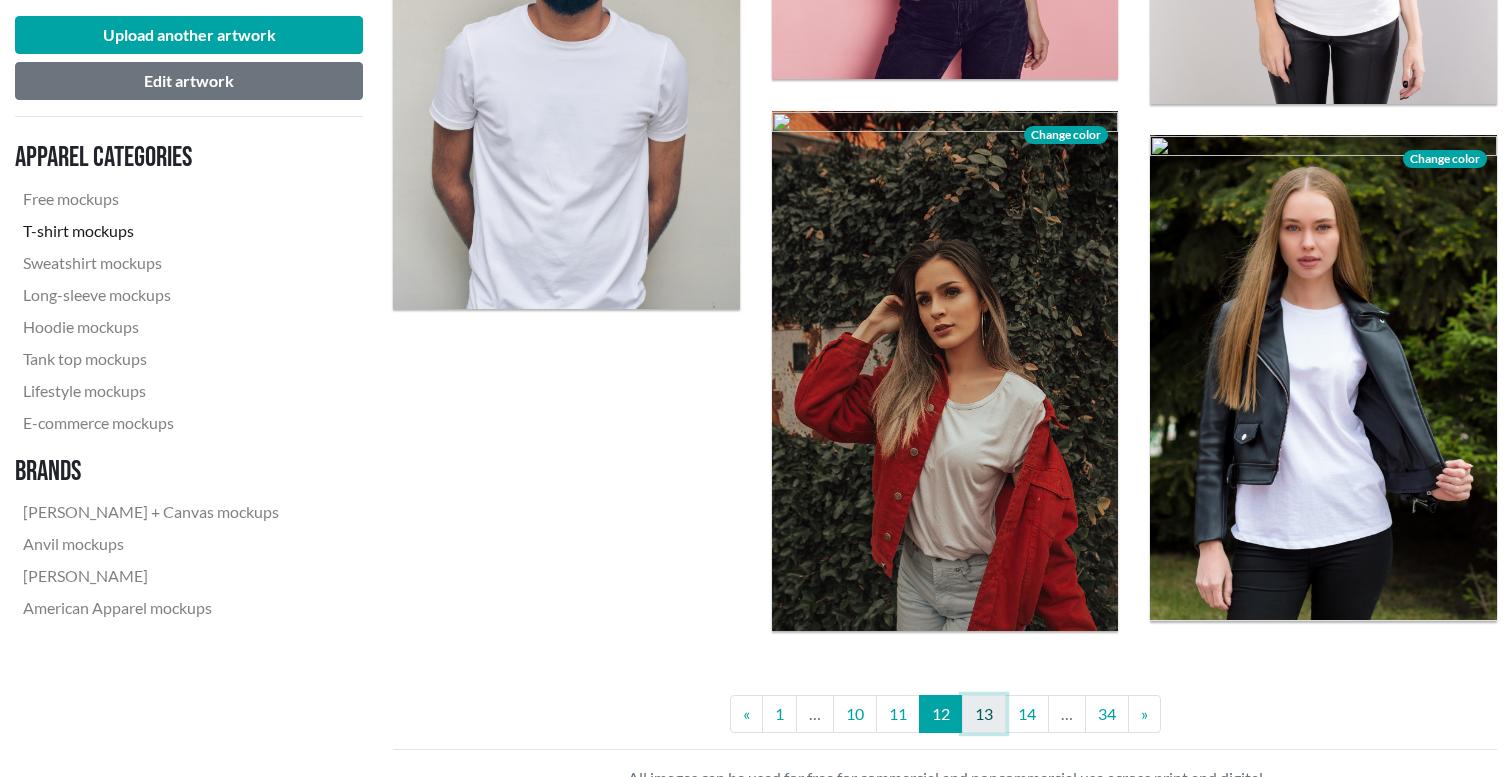 click on "13" at bounding box center [984, 714] 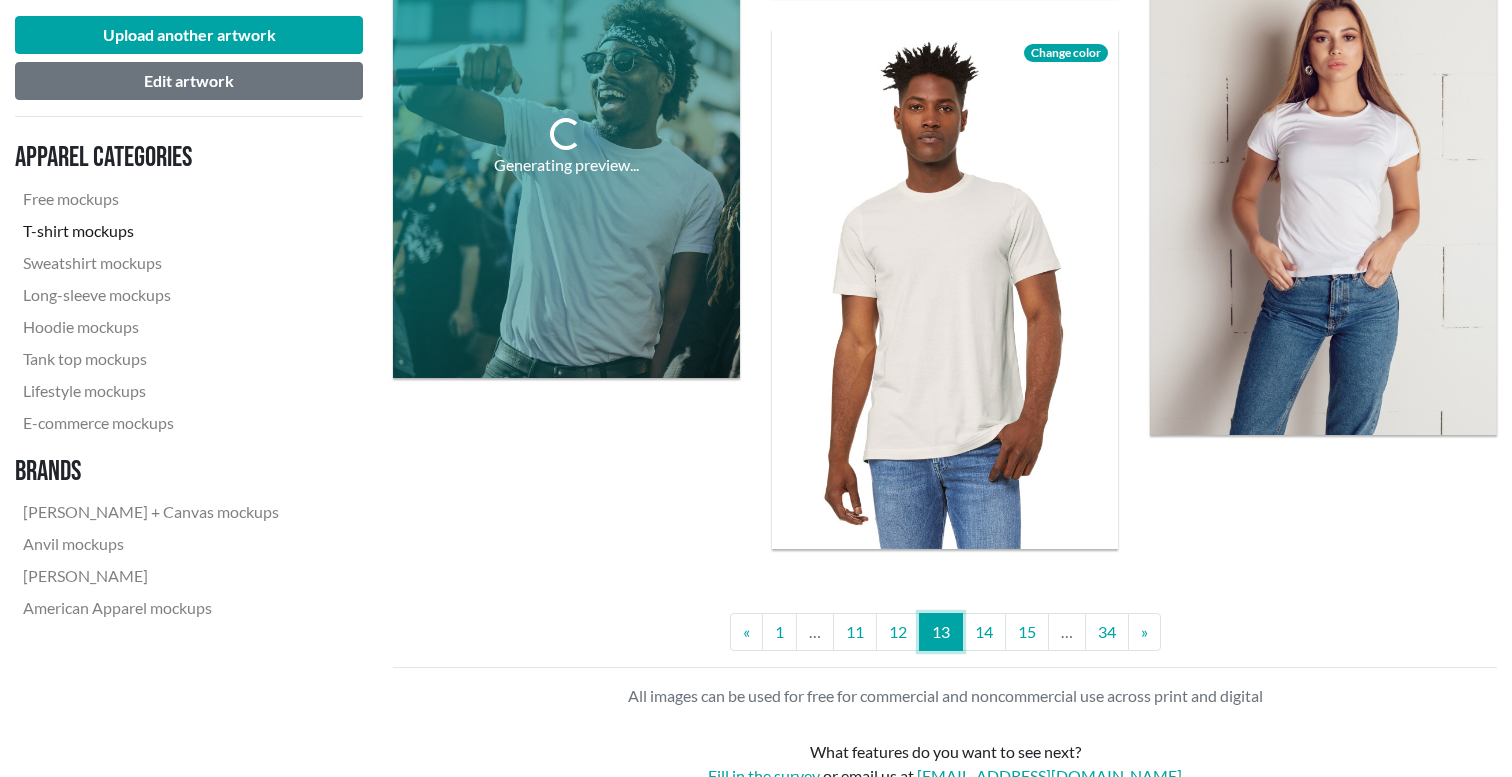 scroll, scrollTop: 4295, scrollLeft: 0, axis: vertical 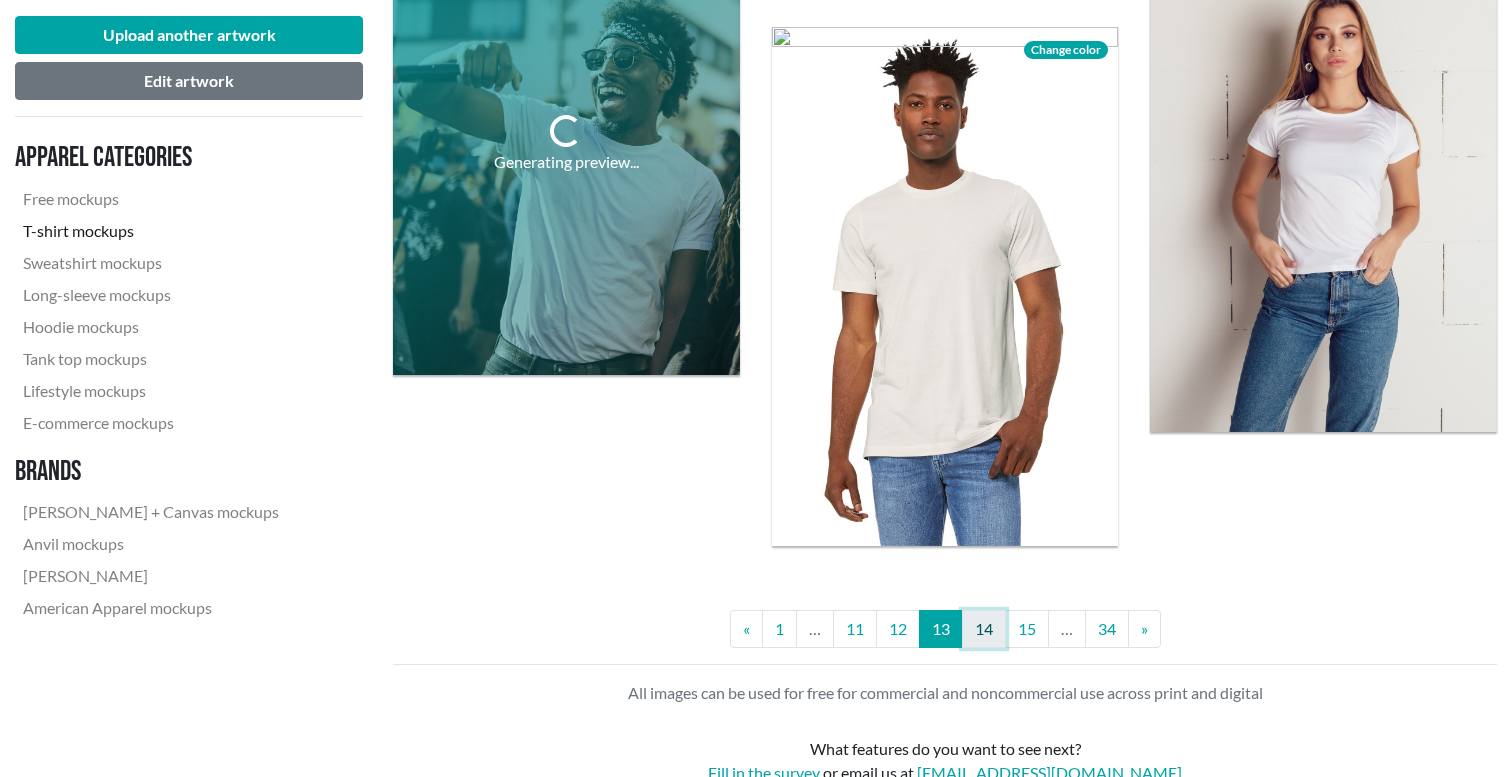 click on "14" at bounding box center (984, 629) 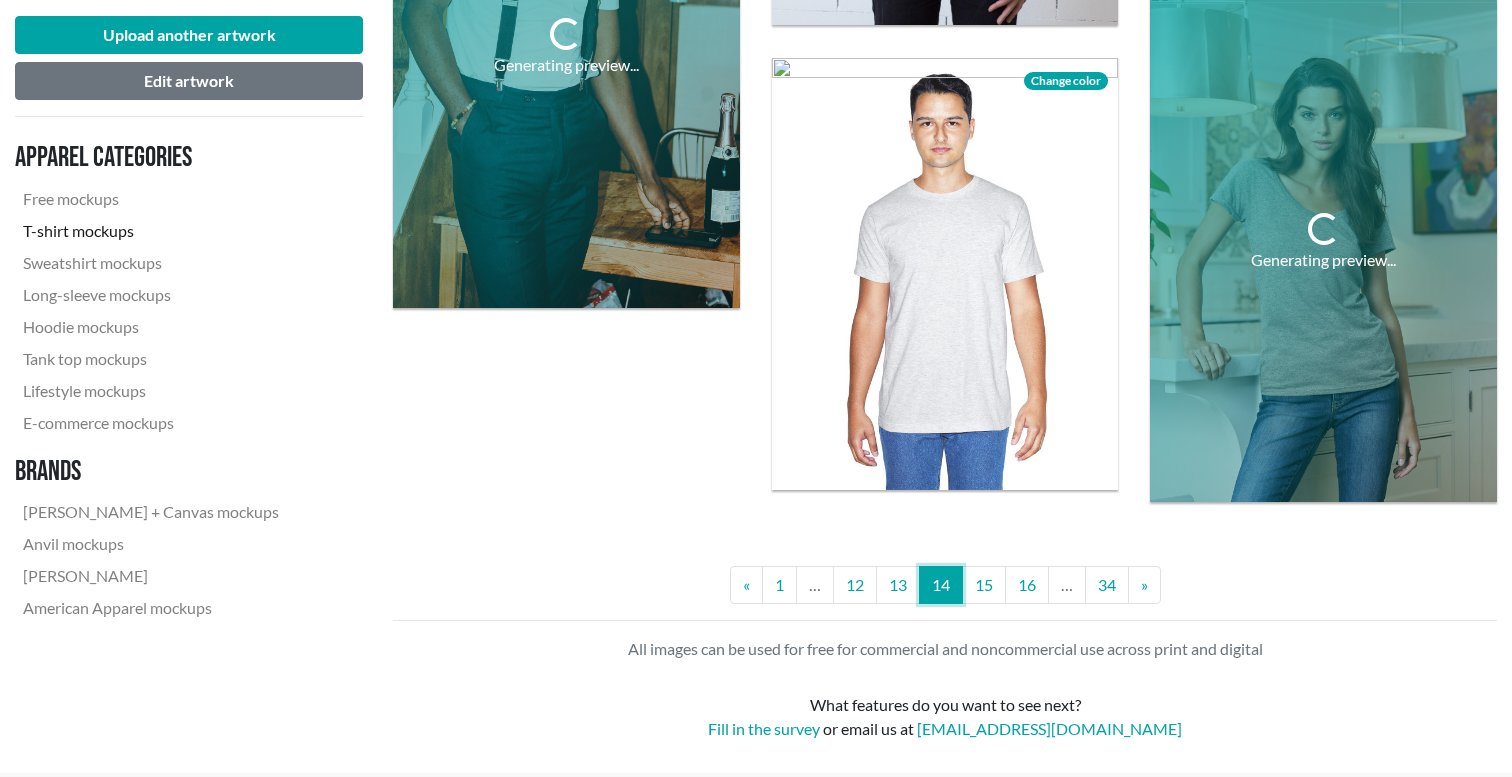 scroll, scrollTop: 3806, scrollLeft: 0, axis: vertical 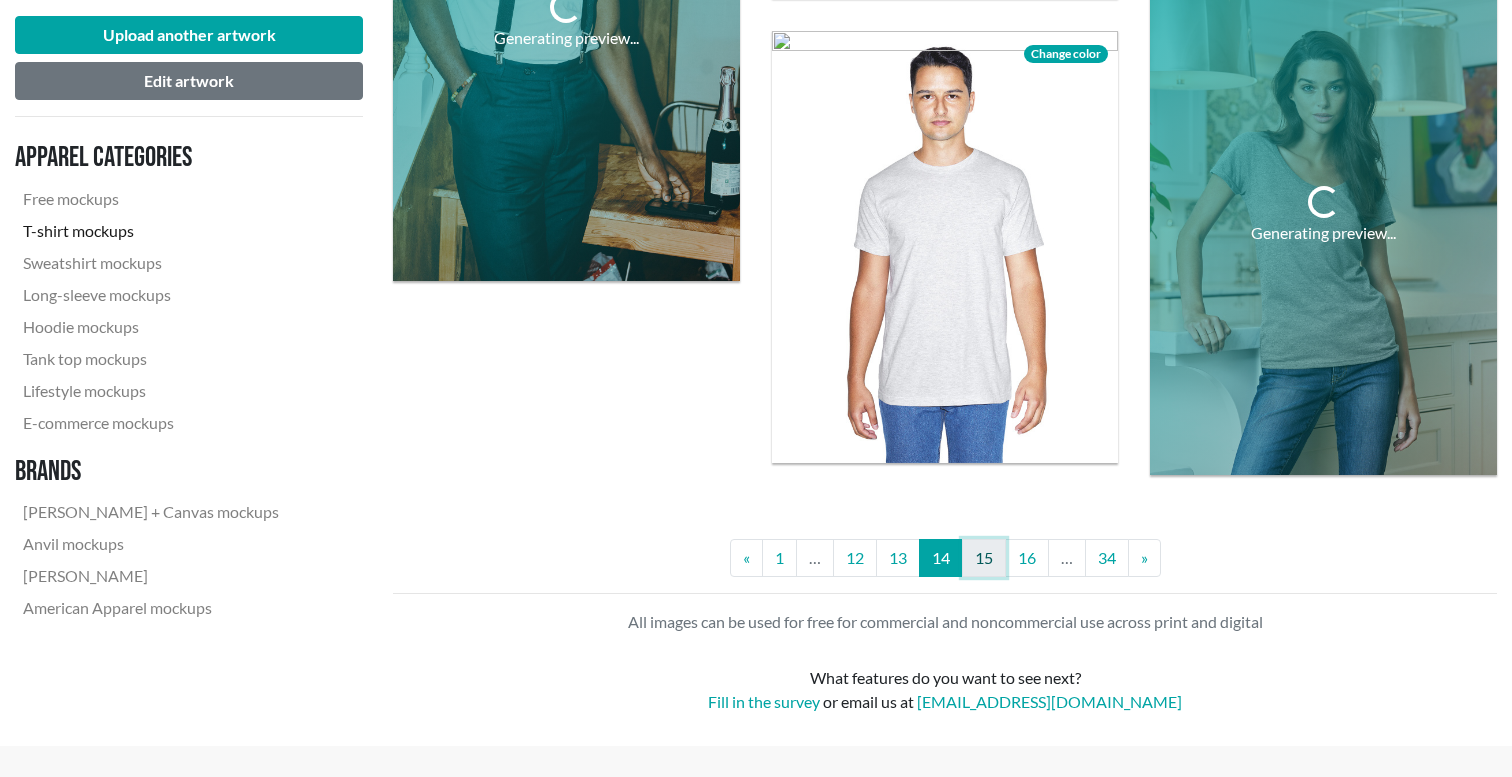 click on "15" at bounding box center (984, 558) 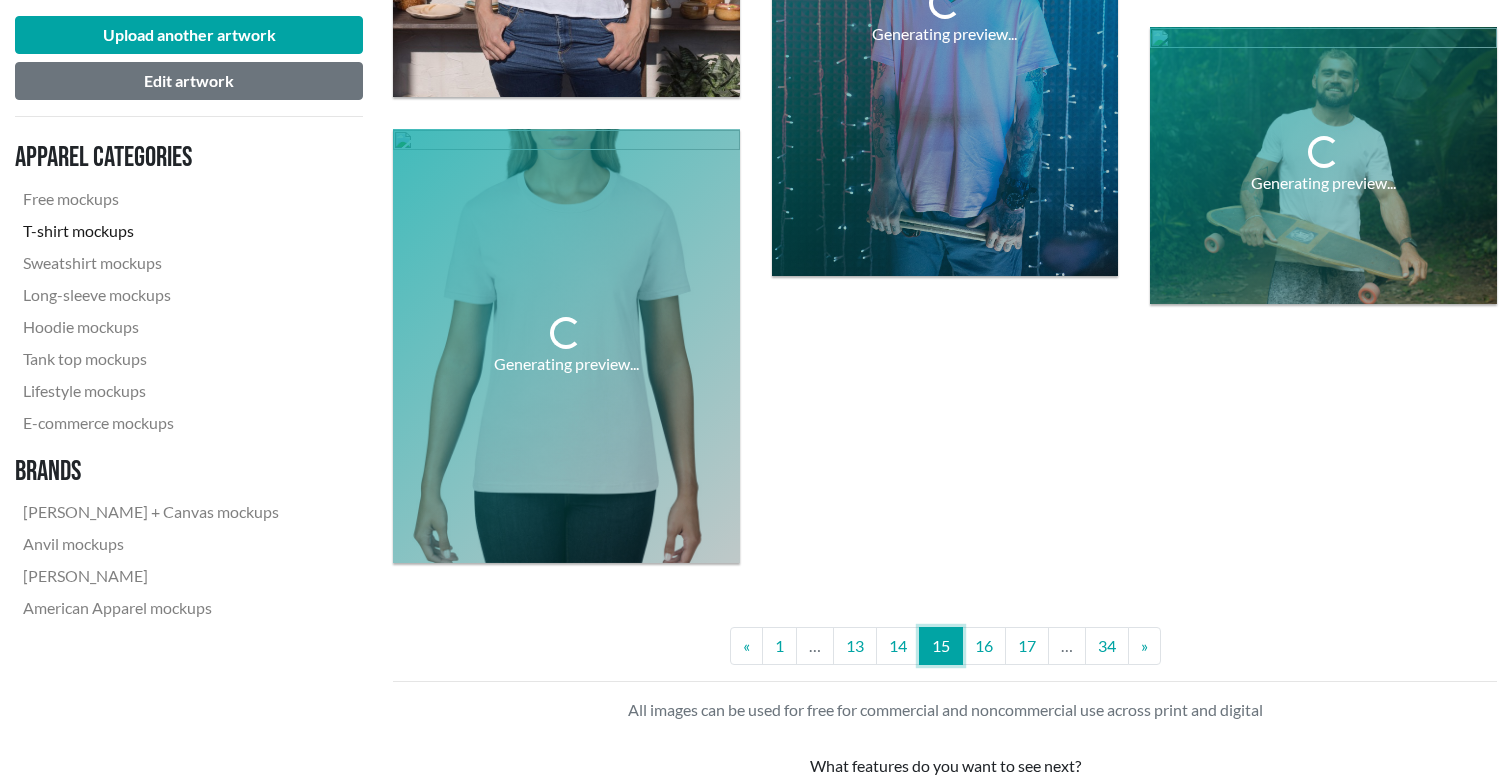 scroll, scrollTop: 4071, scrollLeft: 0, axis: vertical 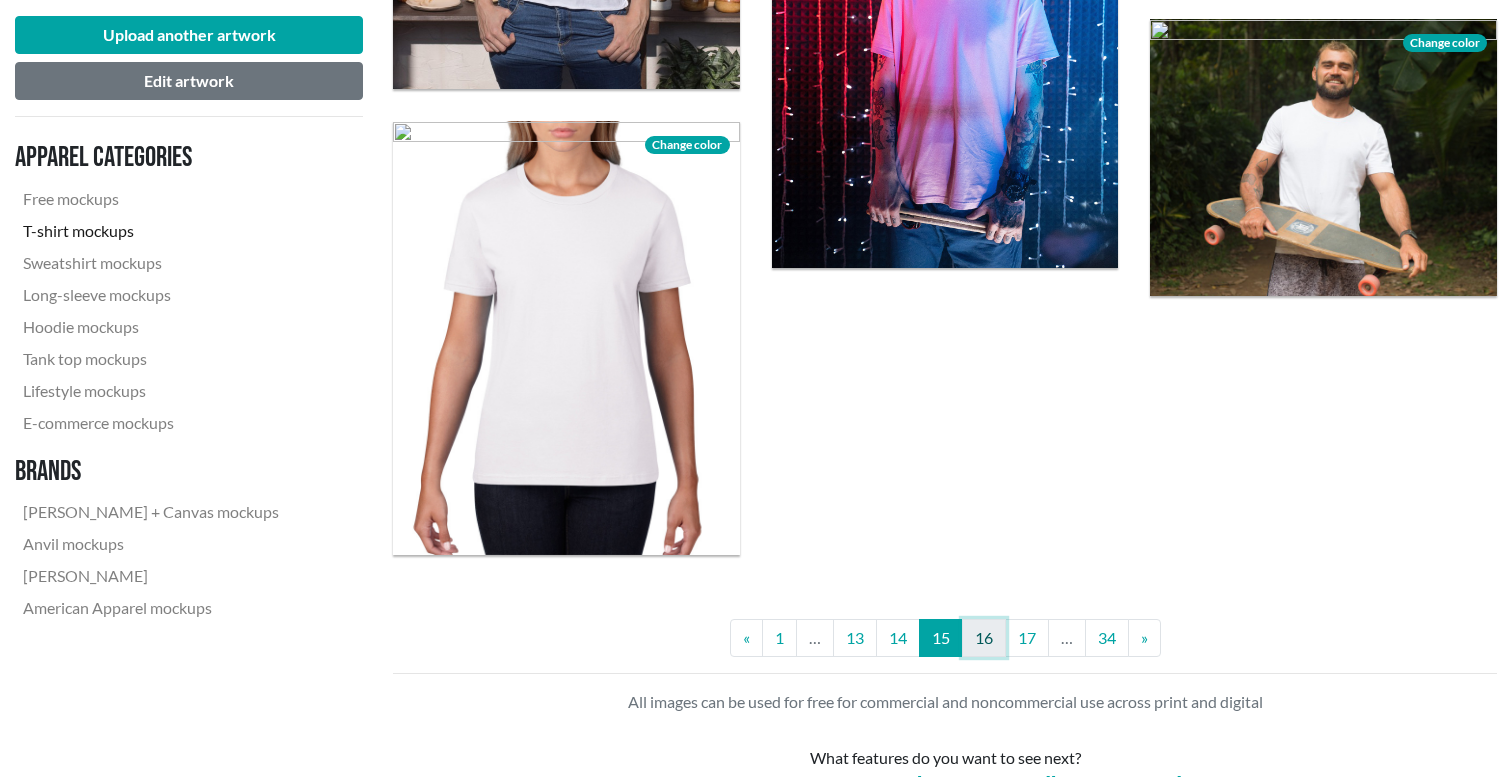 click on "16" at bounding box center (984, 638) 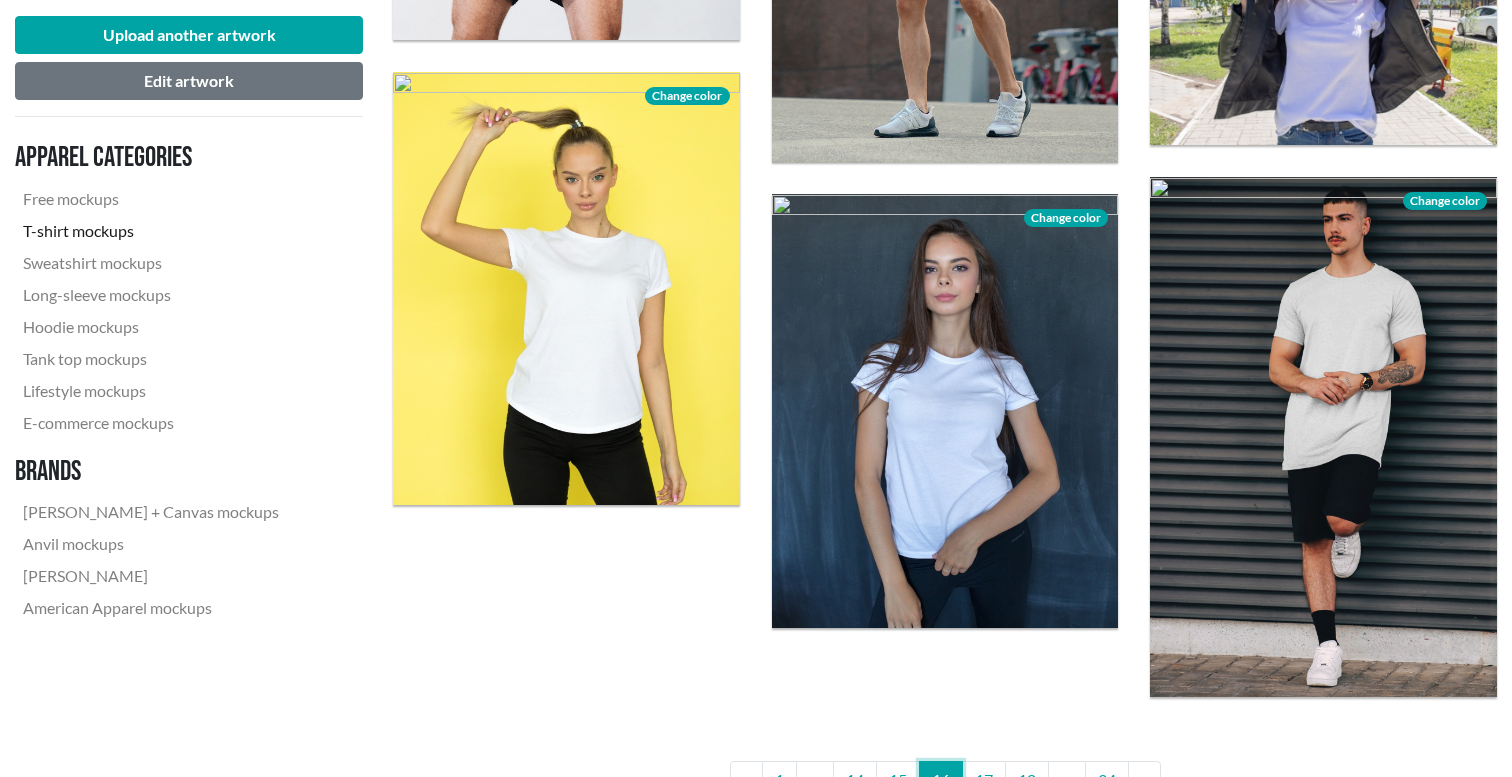 scroll, scrollTop: 3945, scrollLeft: 0, axis: vertical 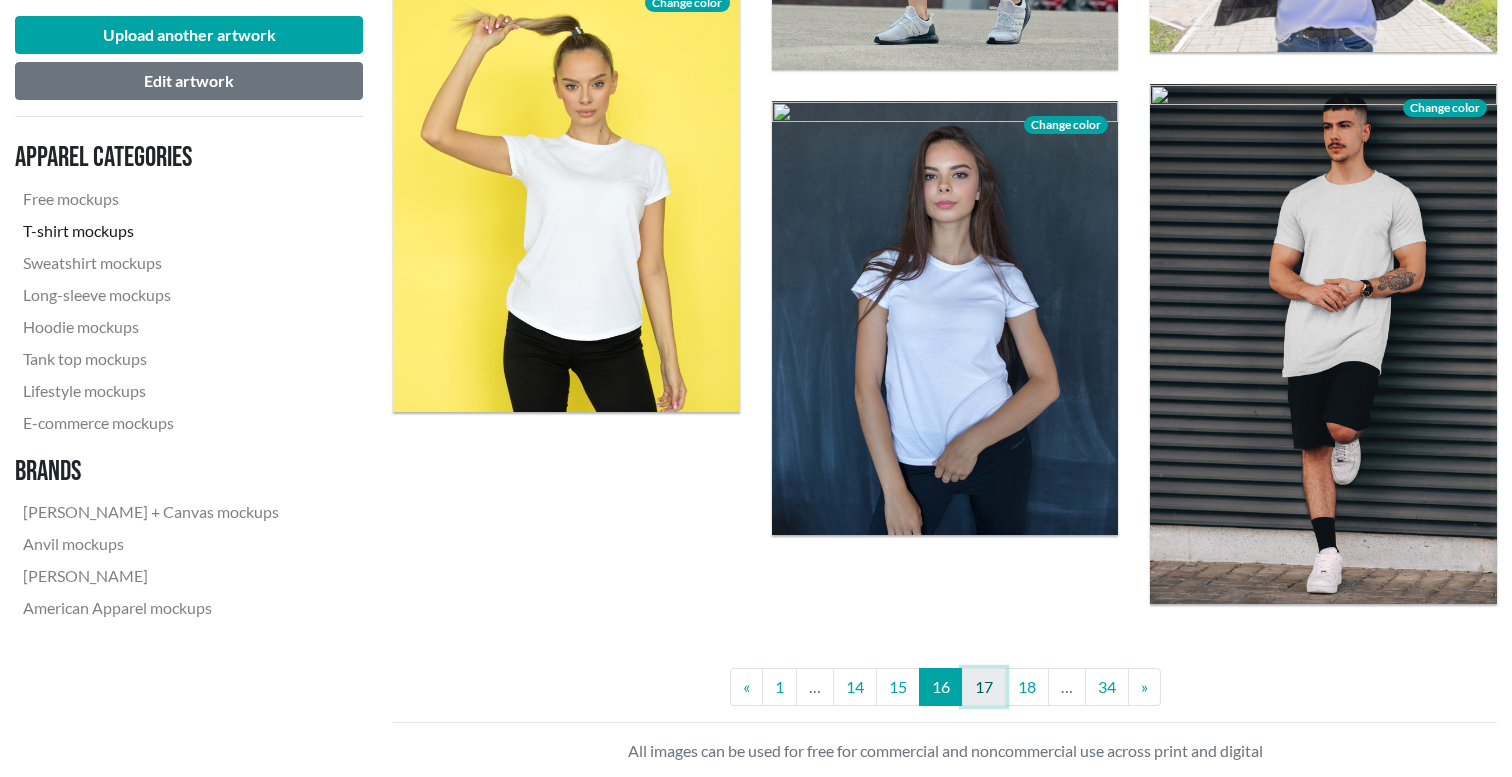 click on "17" at bounding box center (984, 687) 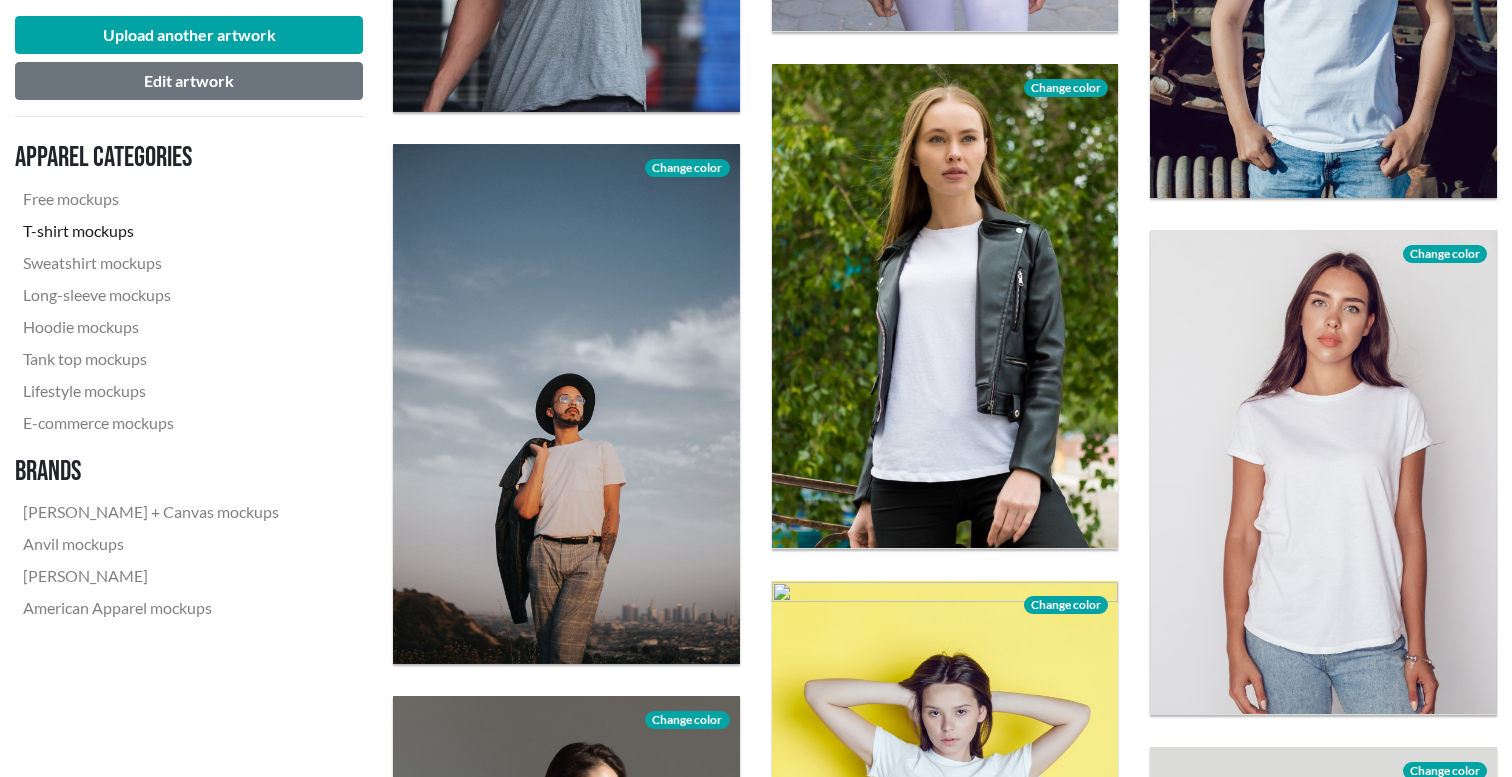 scroll, scrollTop: 2557, scrollLeft: 0, axis: vertical 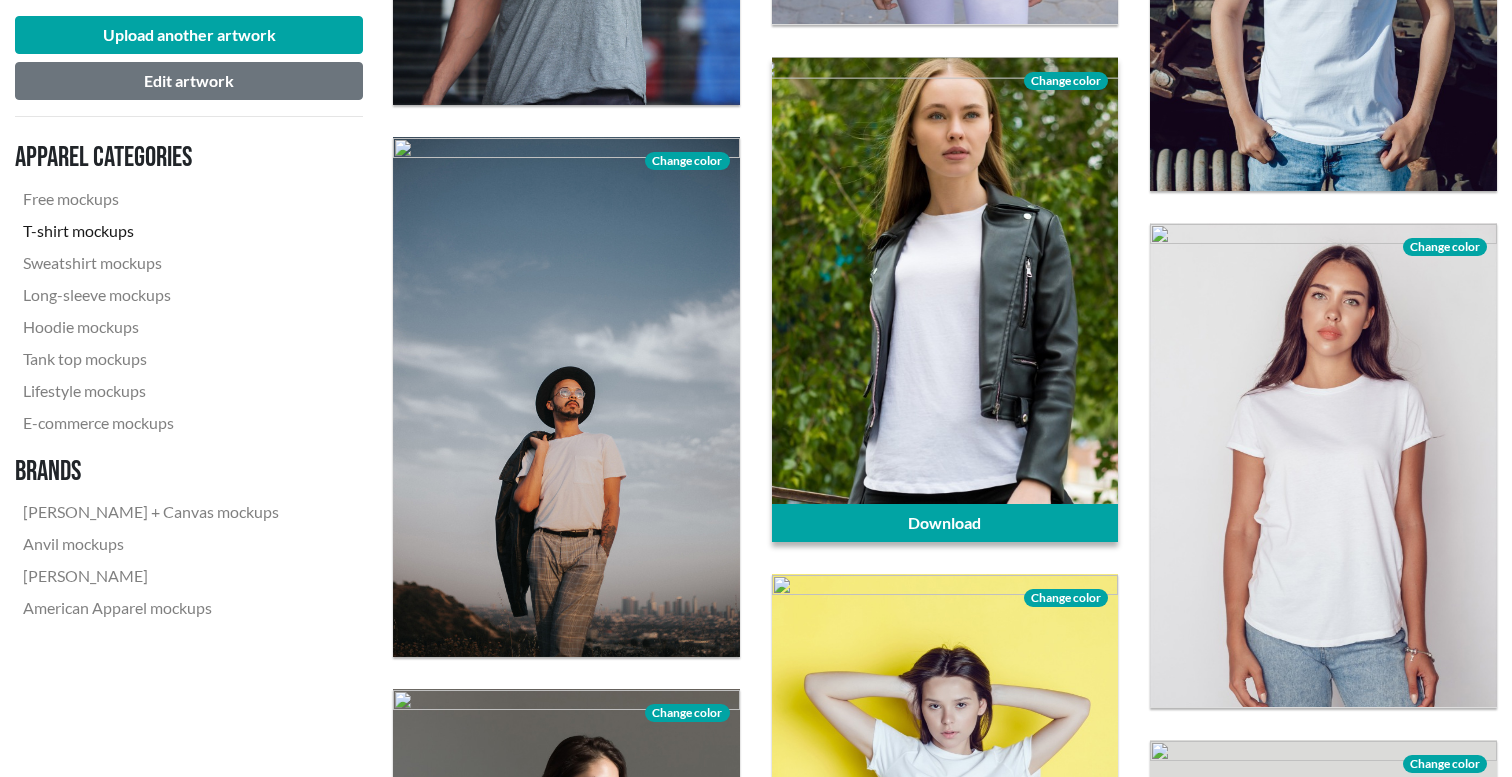 click on "Change color" at bounding box center [1066, 81] 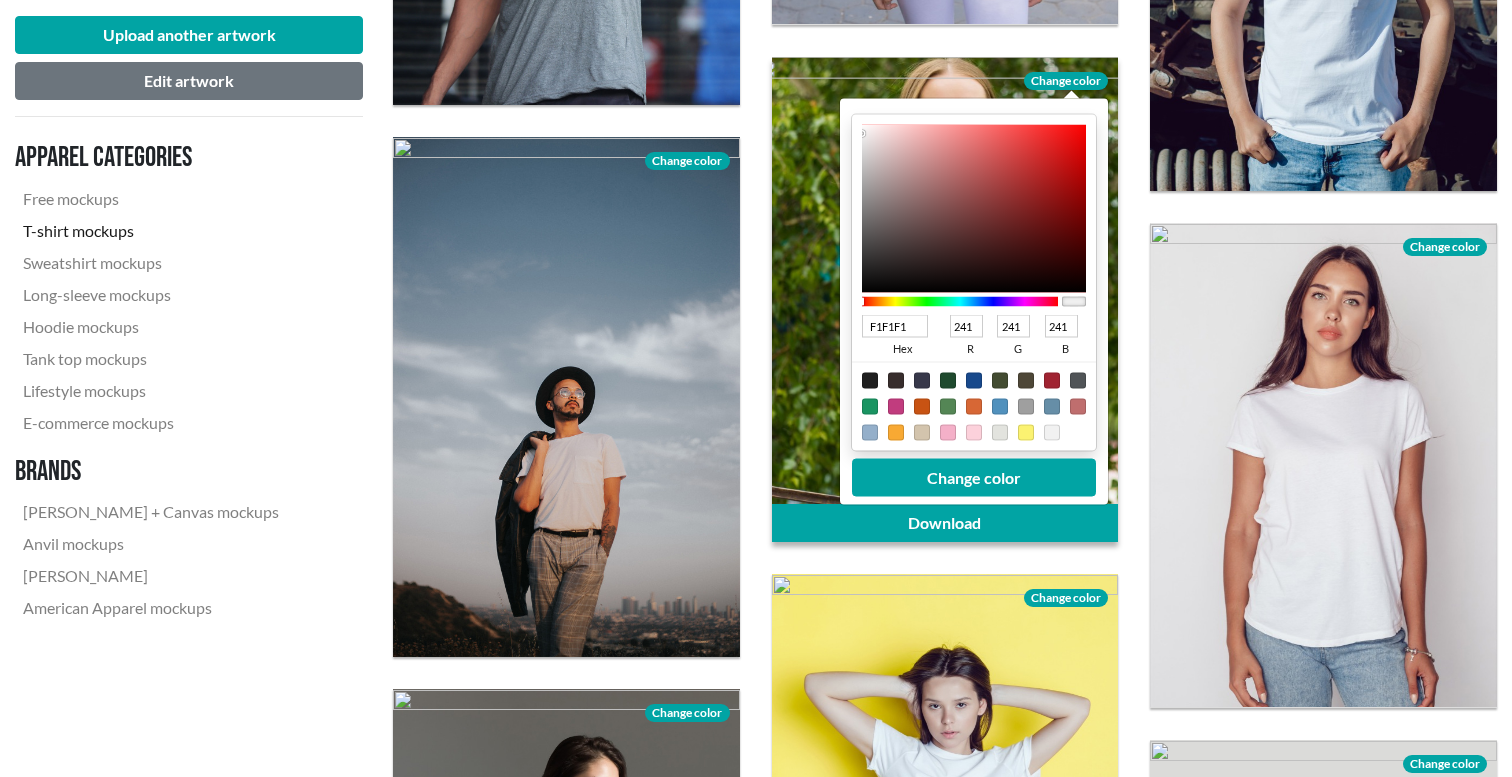 drag, startPoint x: 859, startPoint y: 131, endPoint x: 852, endPoint y: 113, distance: 19.313208 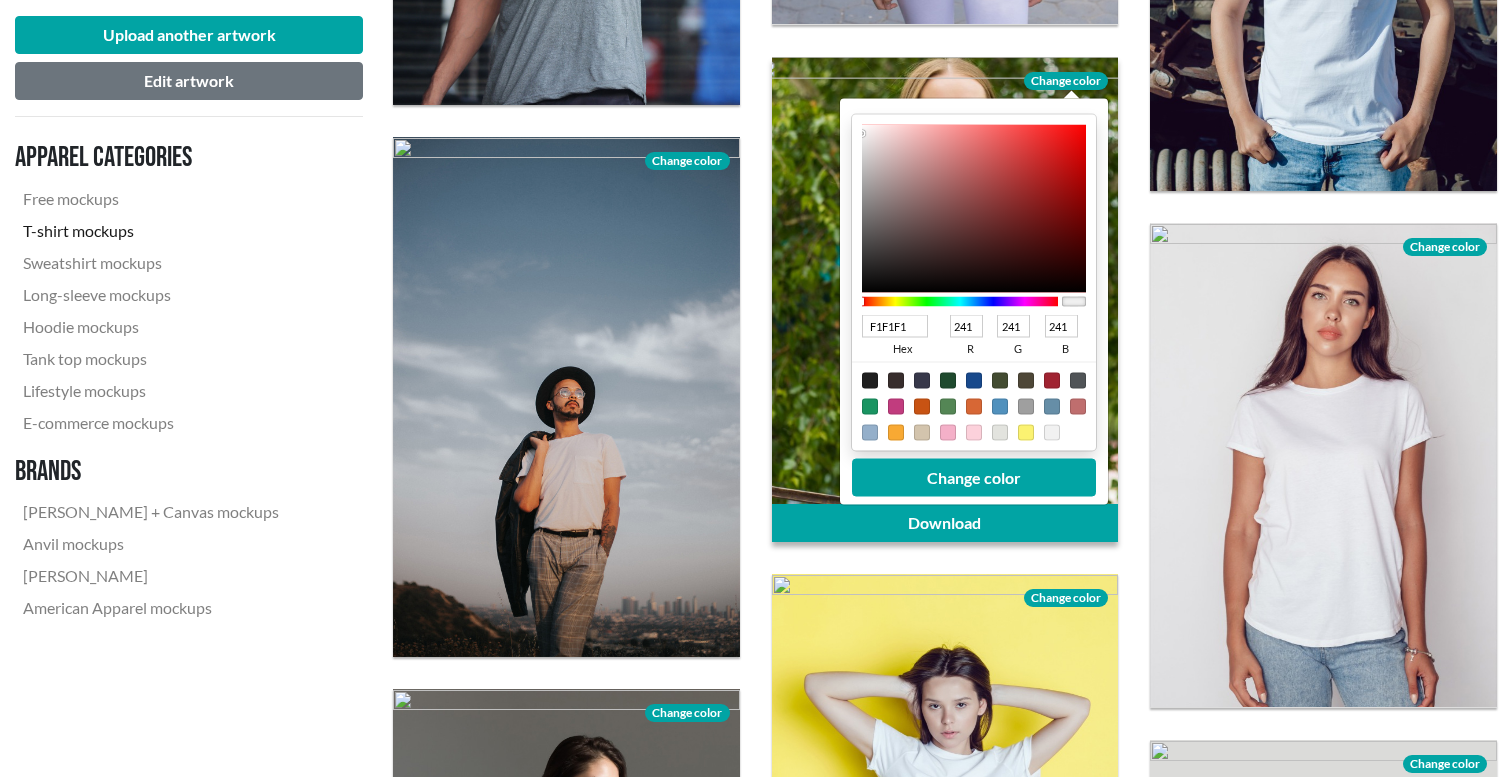 type on "F1F0F0" 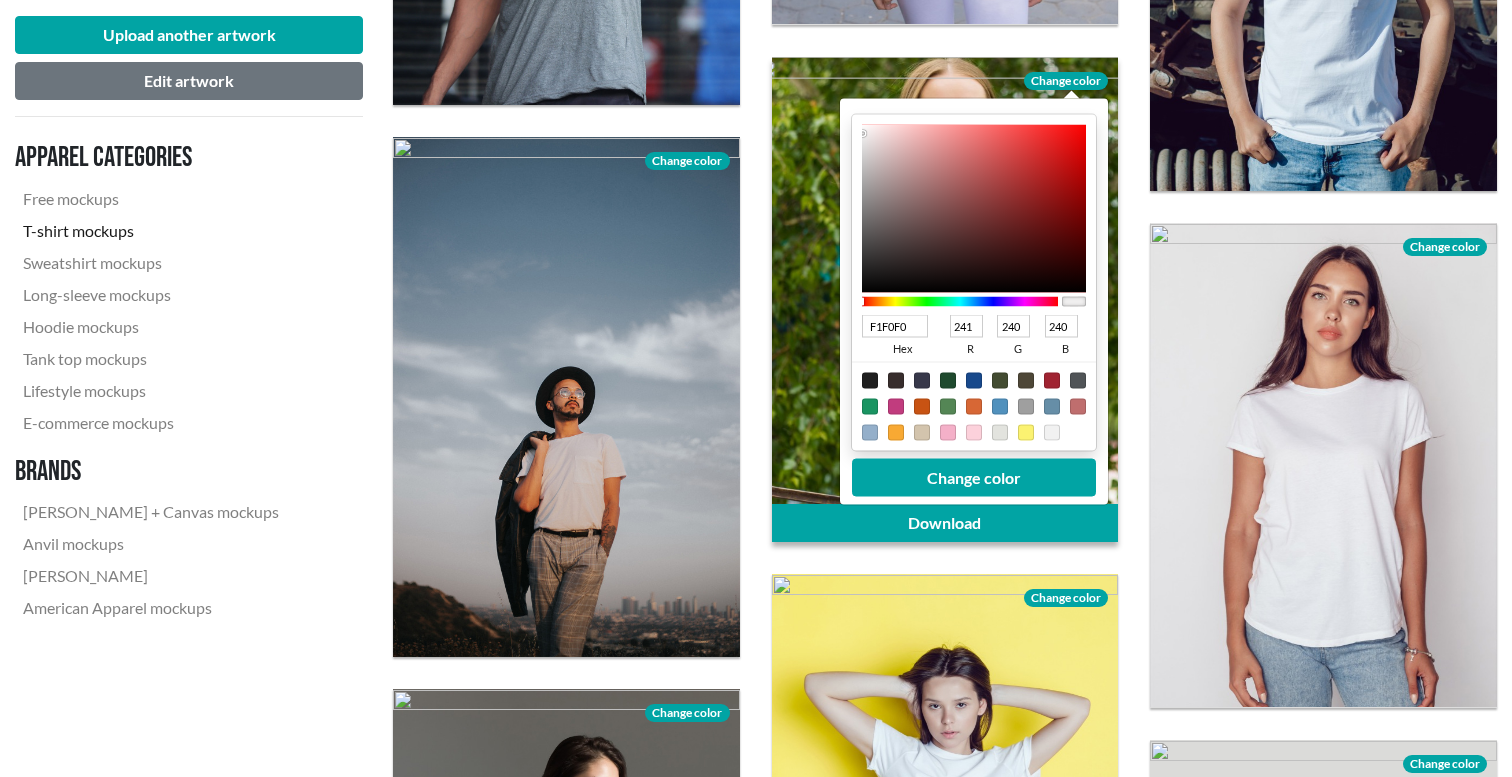 type on "F0EEEE" 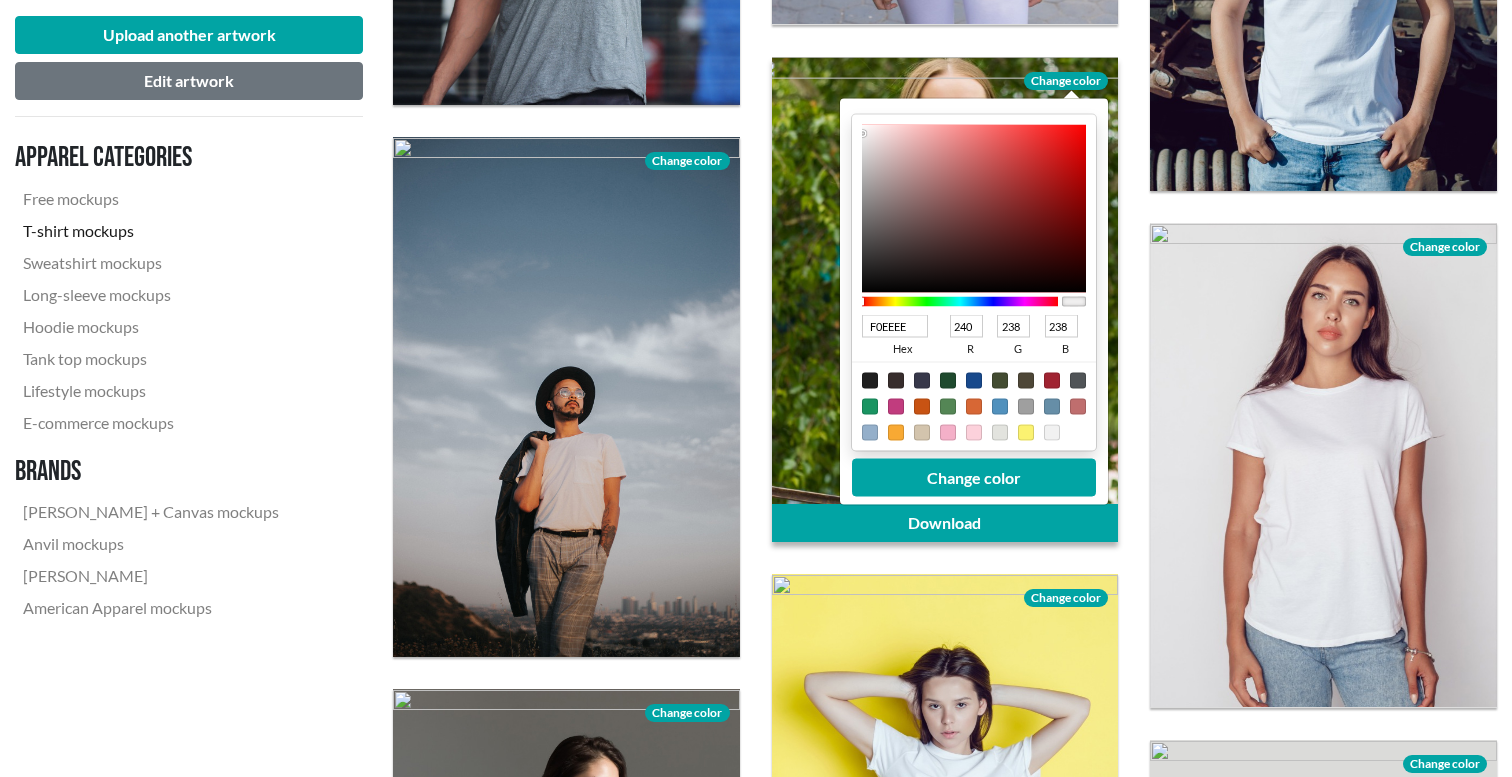 type on "EDEAEA" 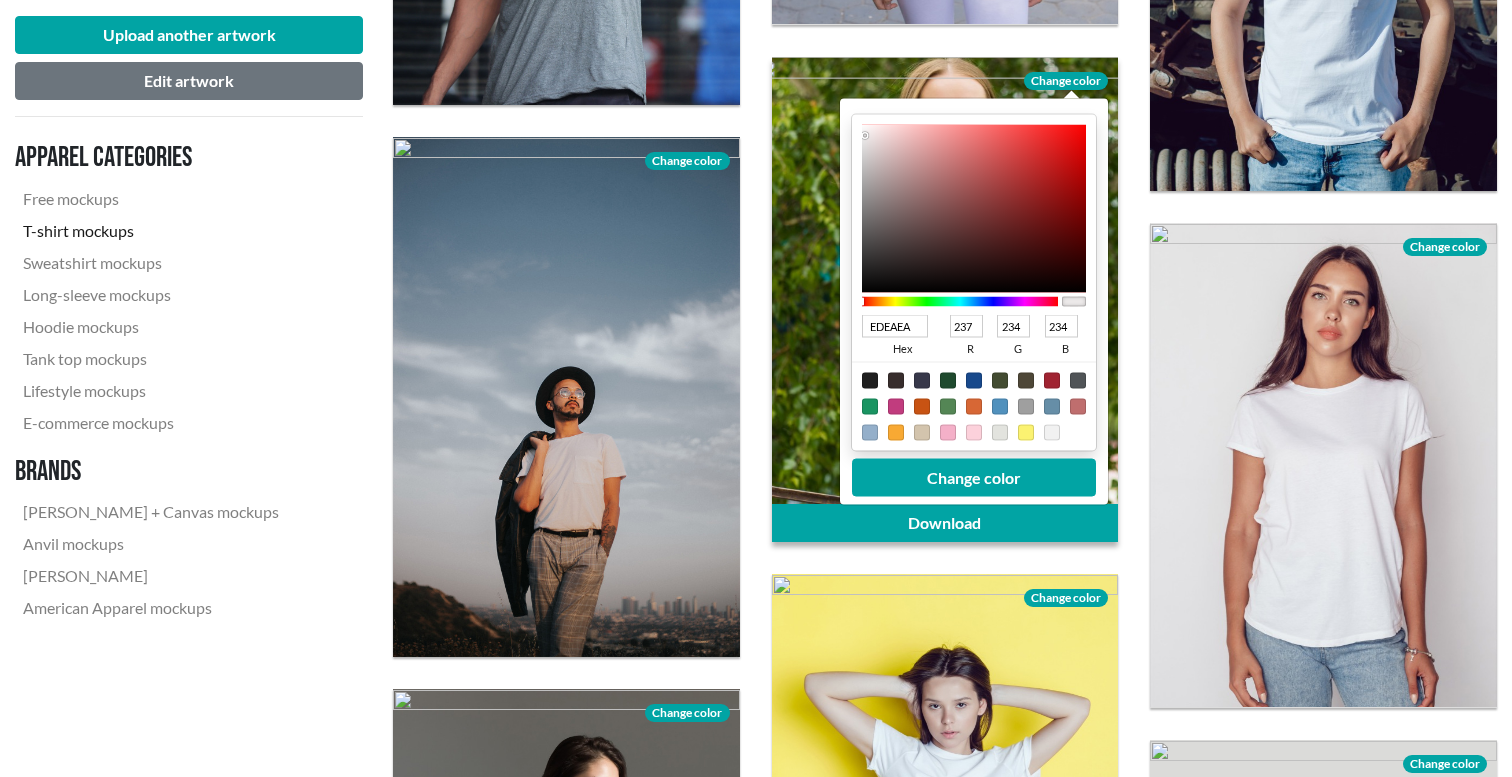 type on "EBE9E9" 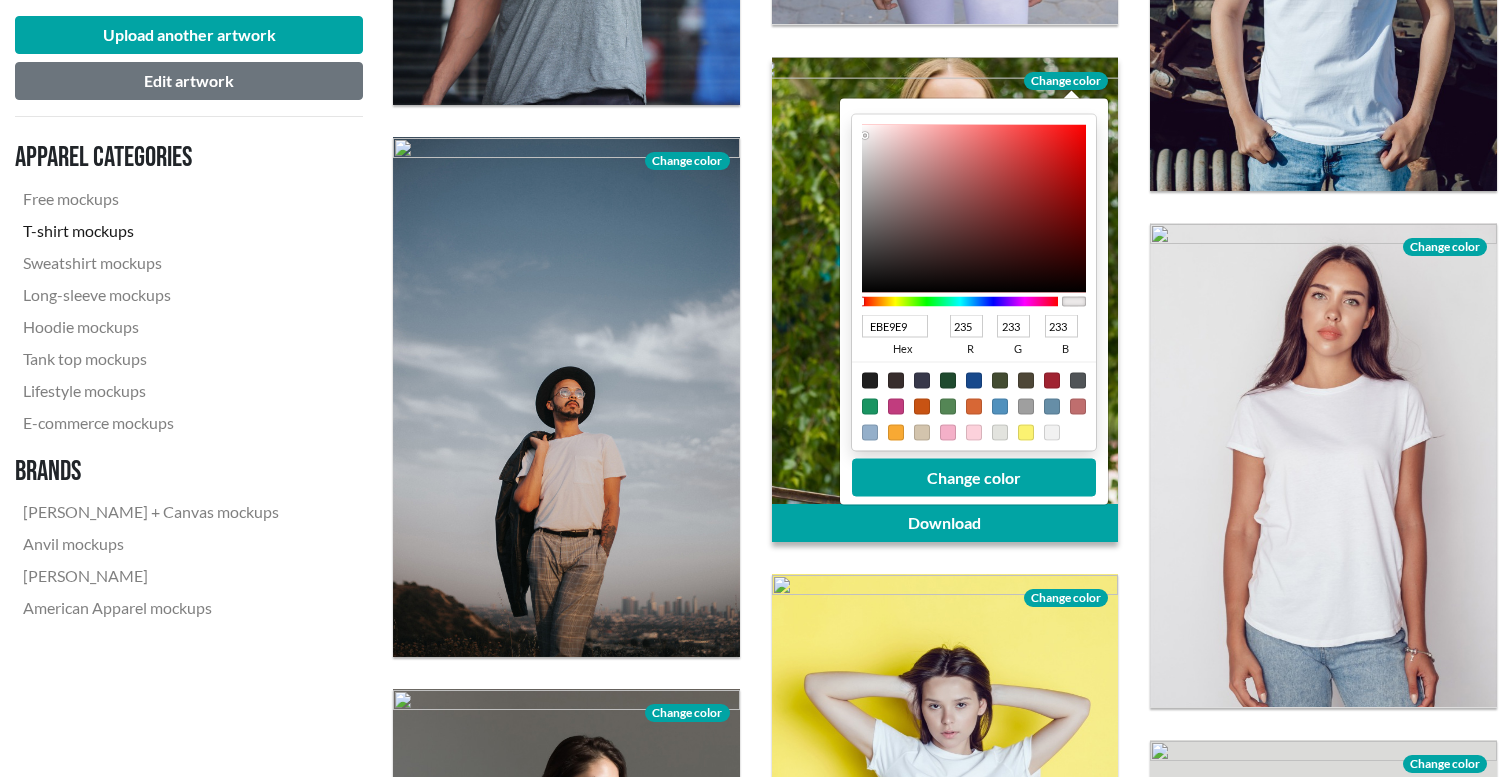 type on "EBE8E8" 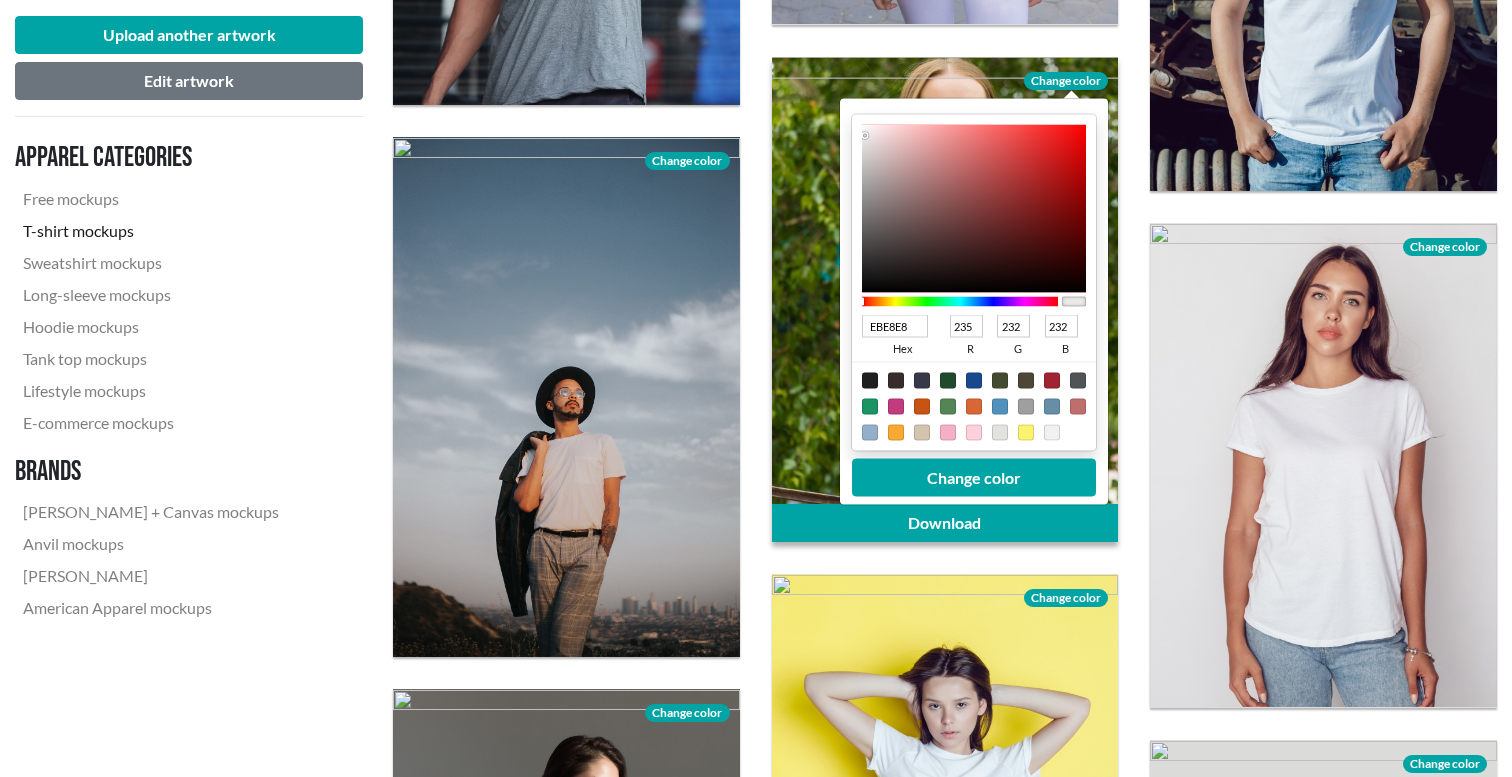 type on "EDE9E9" 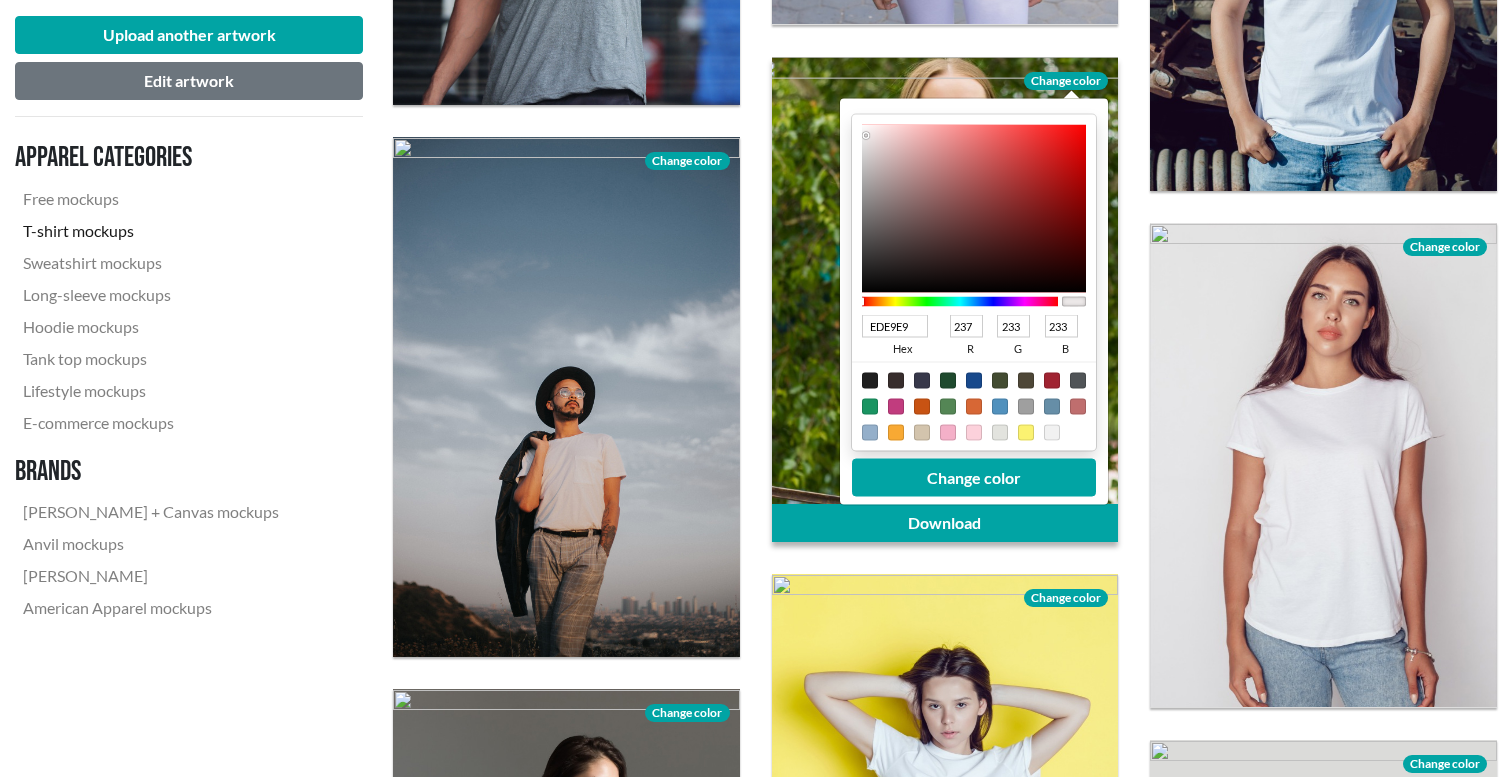 type on "F4EFEF" 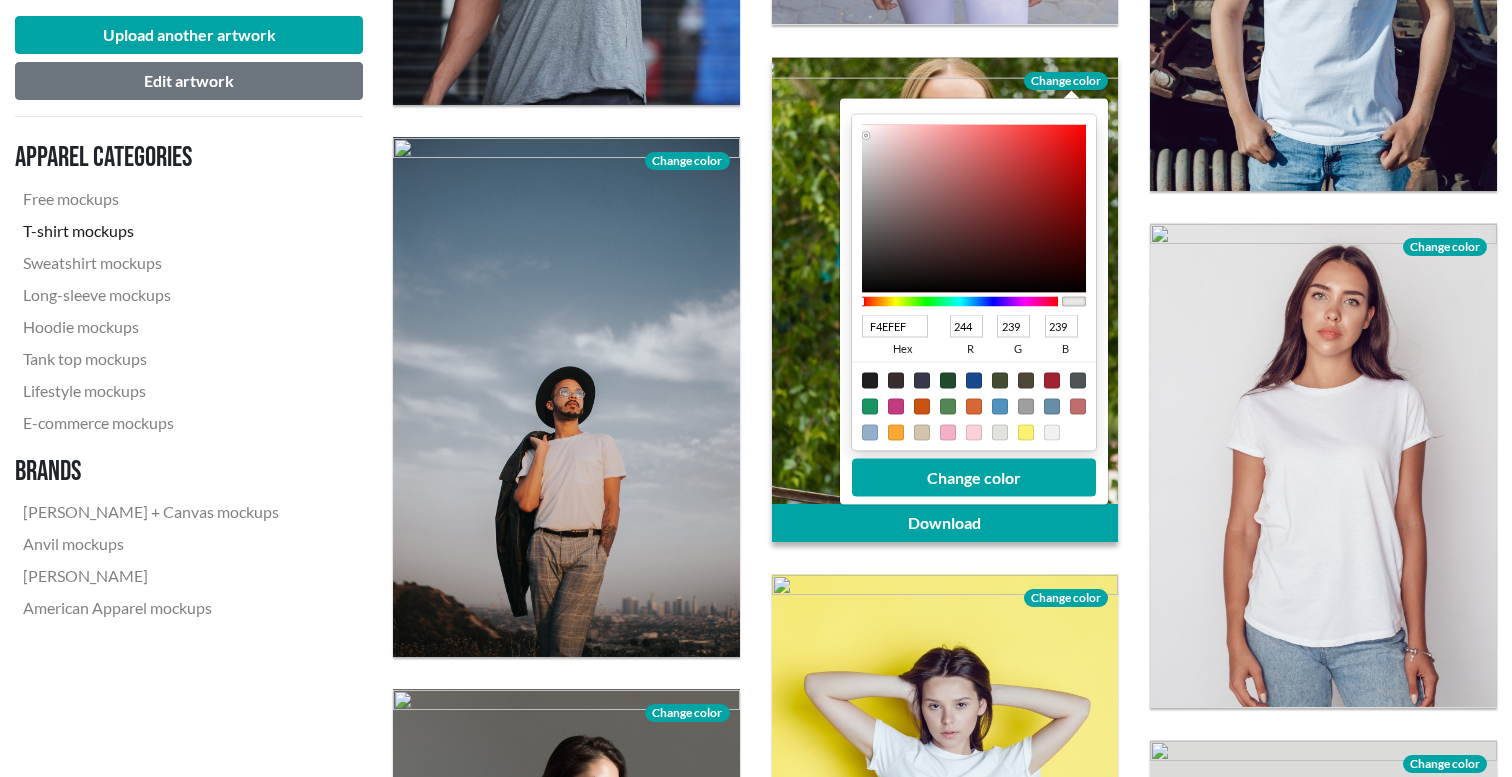 type on "FBF5F5" 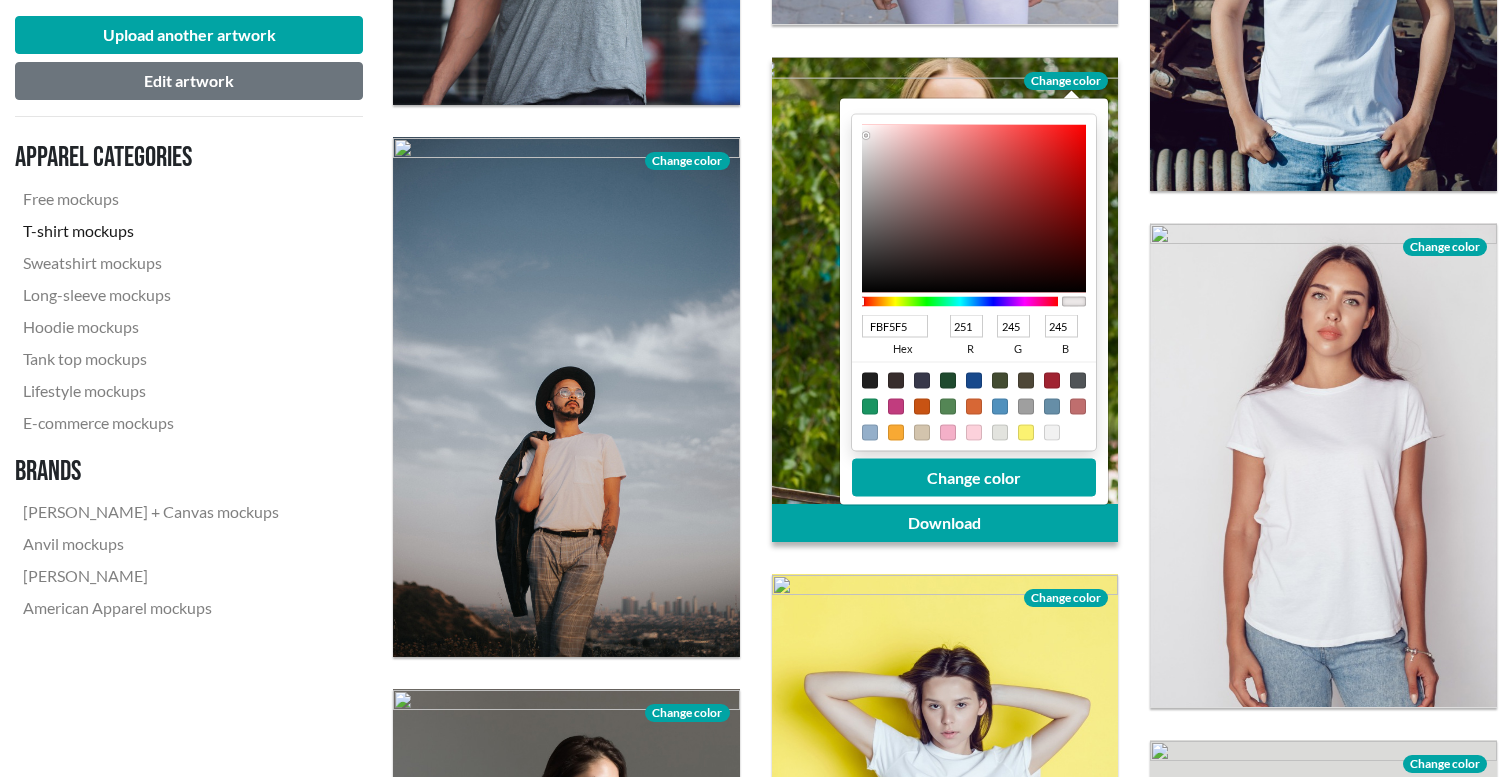type on "FFFAFA" 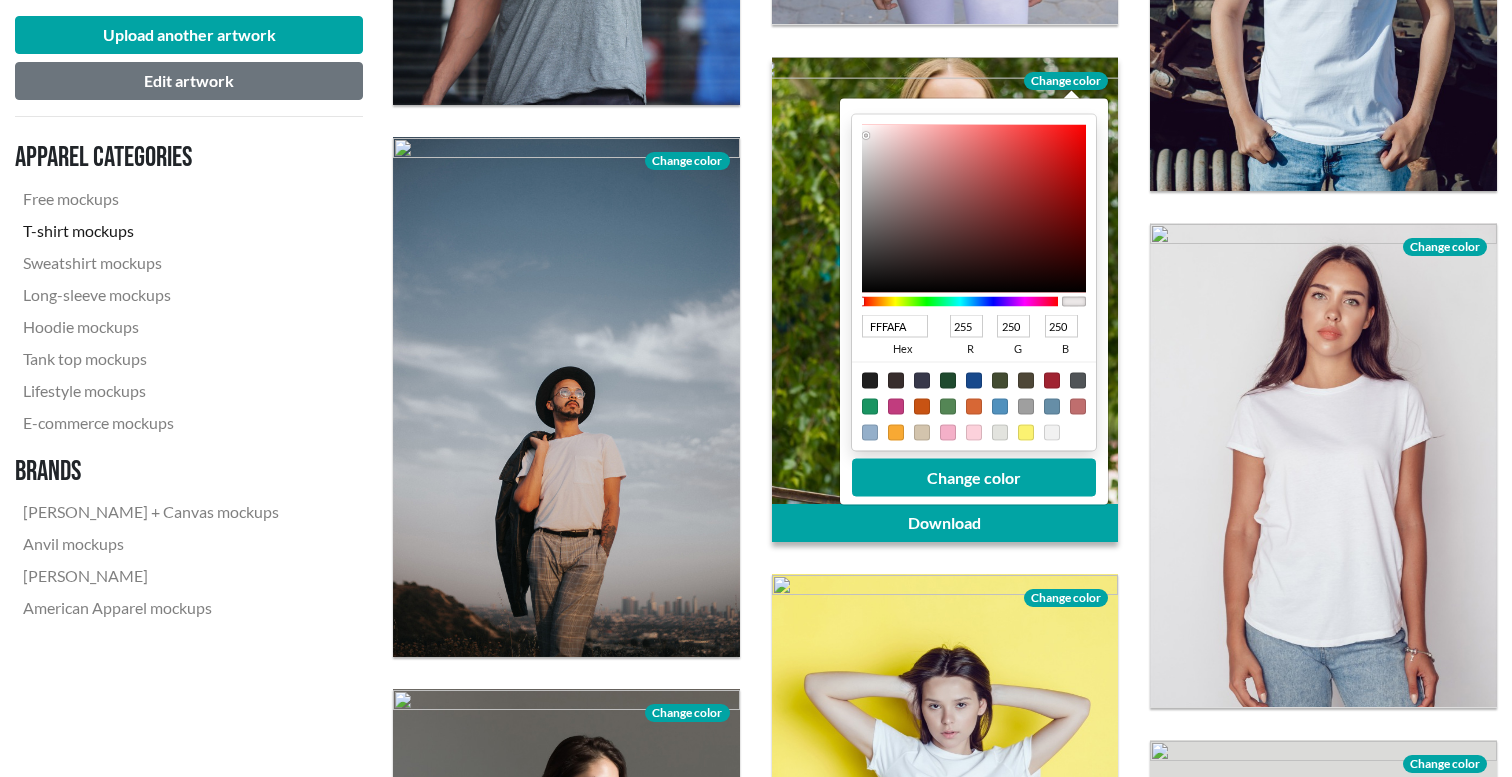 type on "FFFBFB" 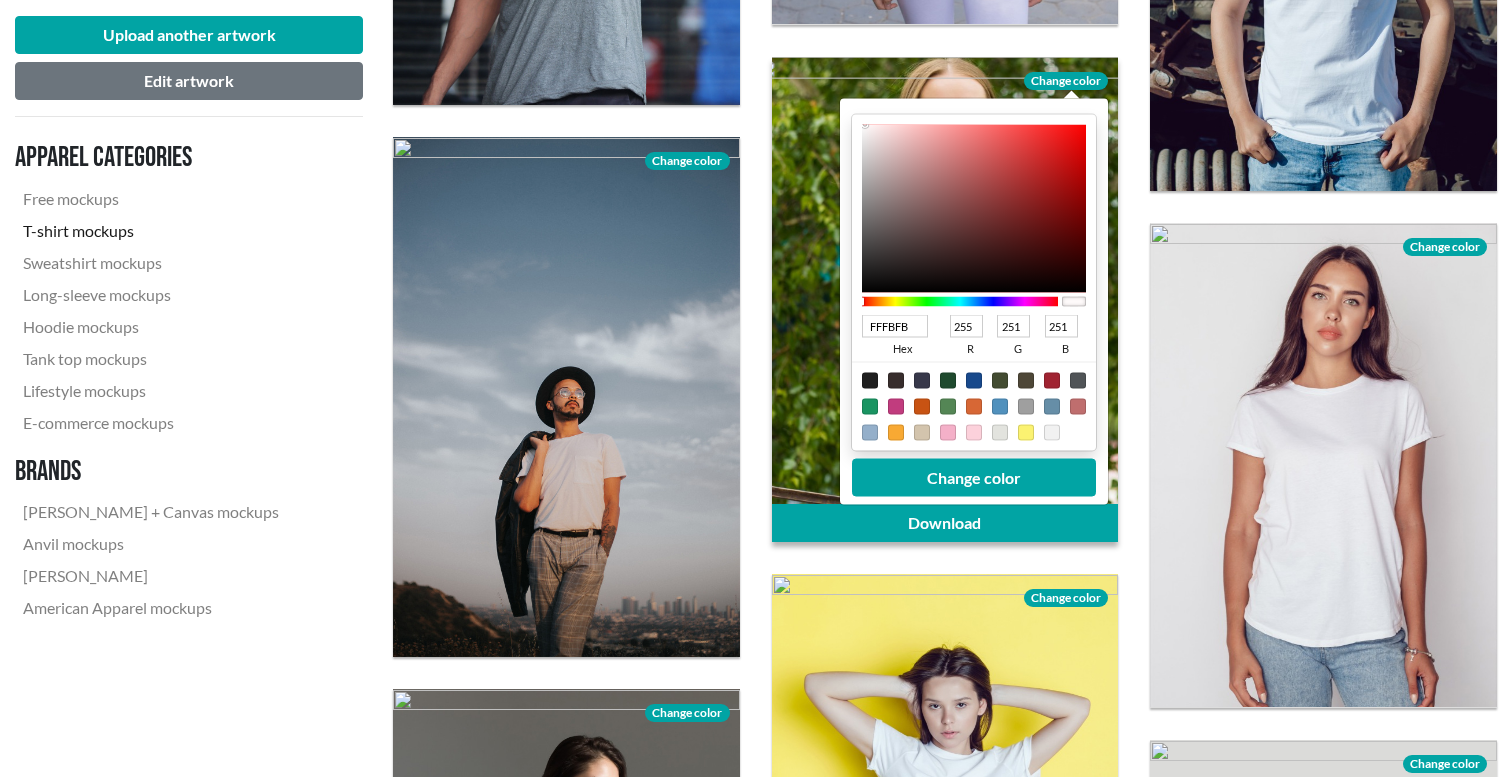 type on "FFFCFC" 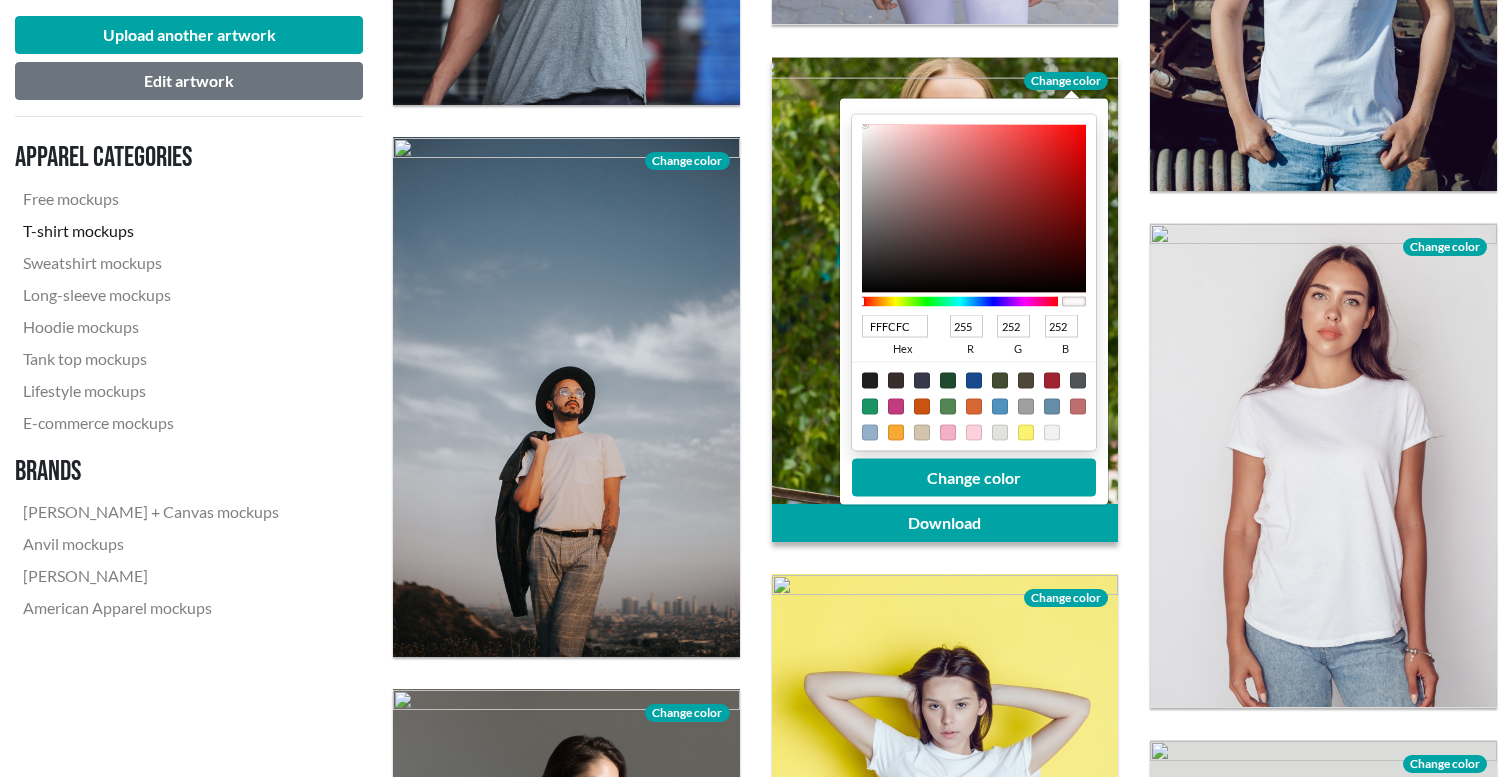 type on "FFFEFE" 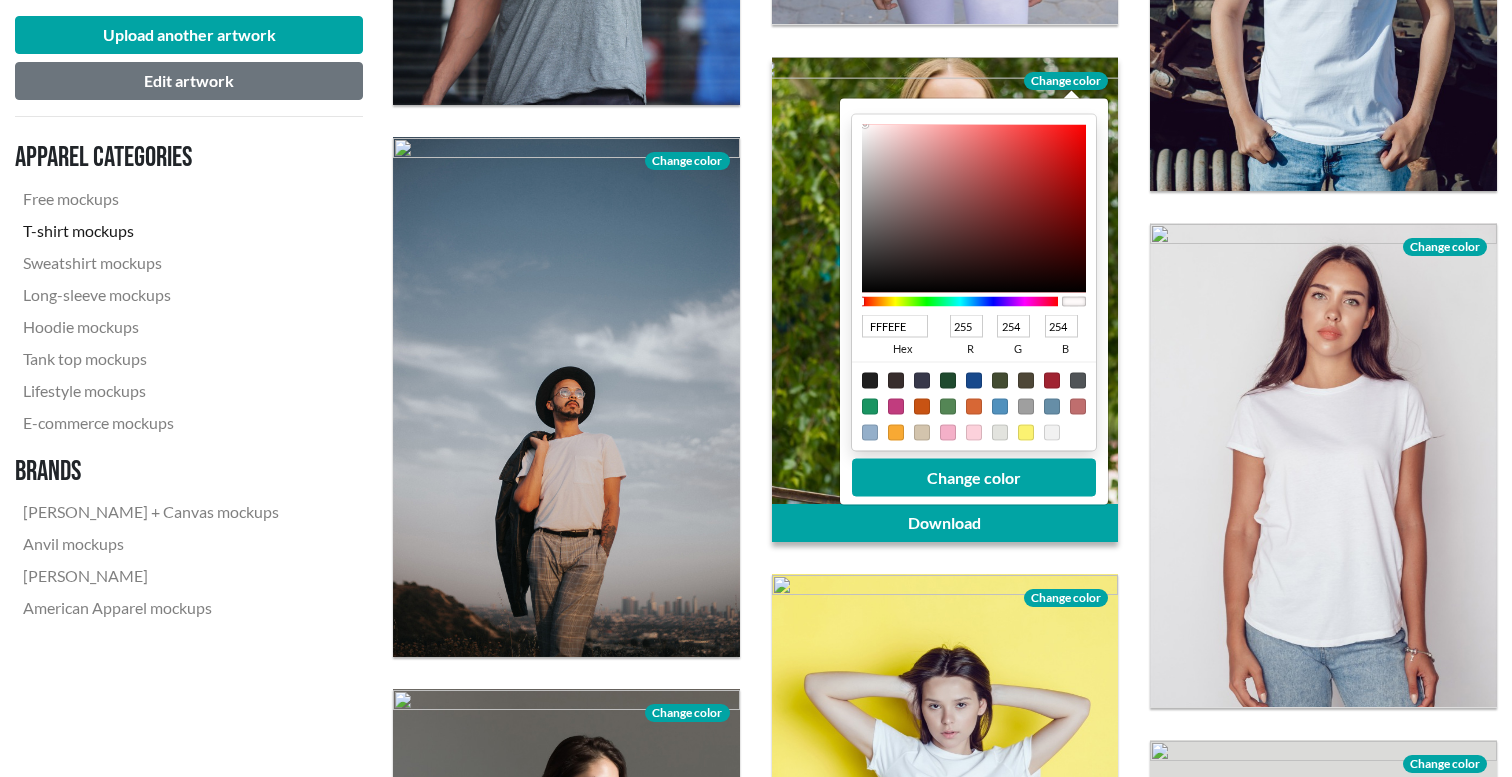 type on "FFFFFF" 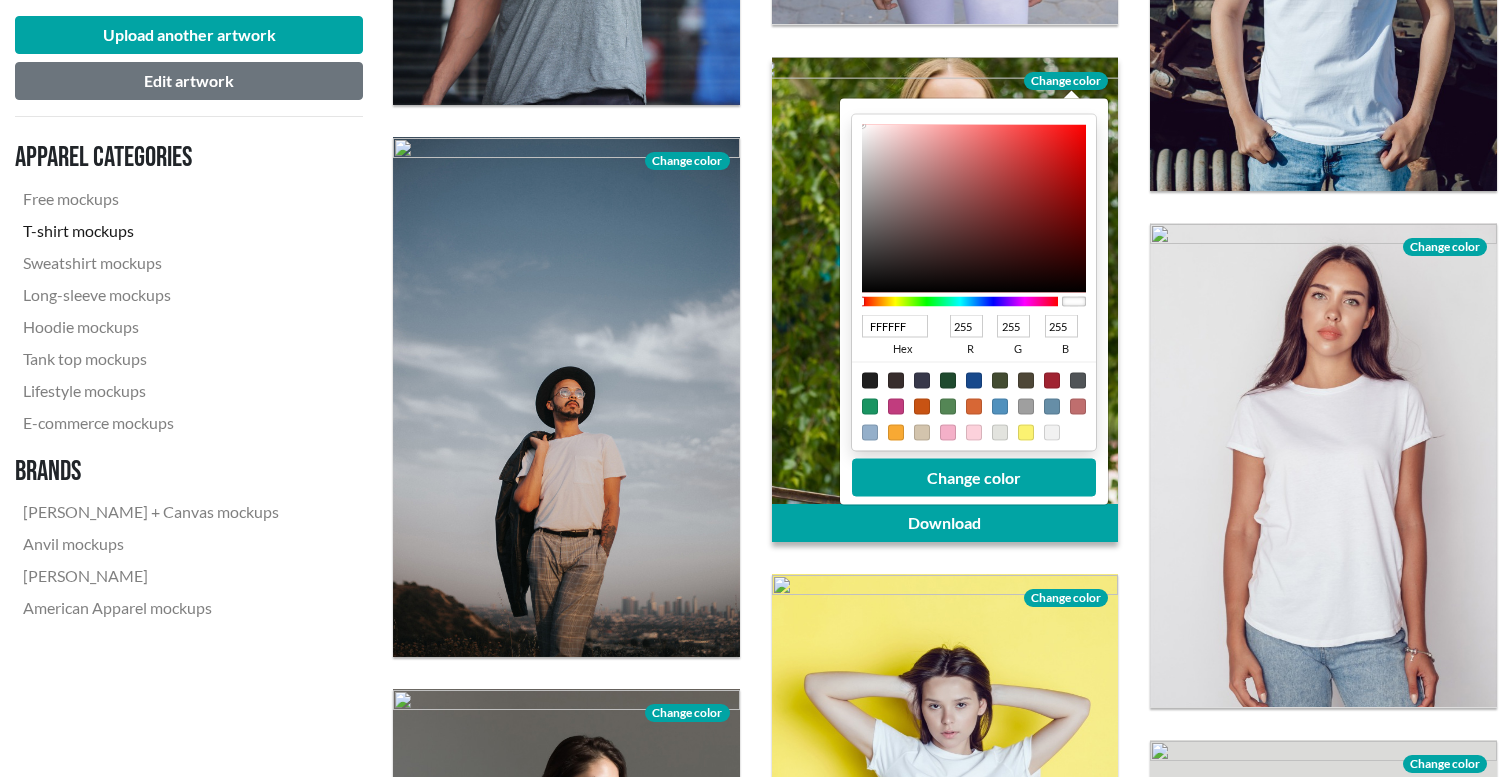drag, startPoint x: 863, startPoint y: 133, endPoint x: 858, endPoint y: 118, distance: 15.811388 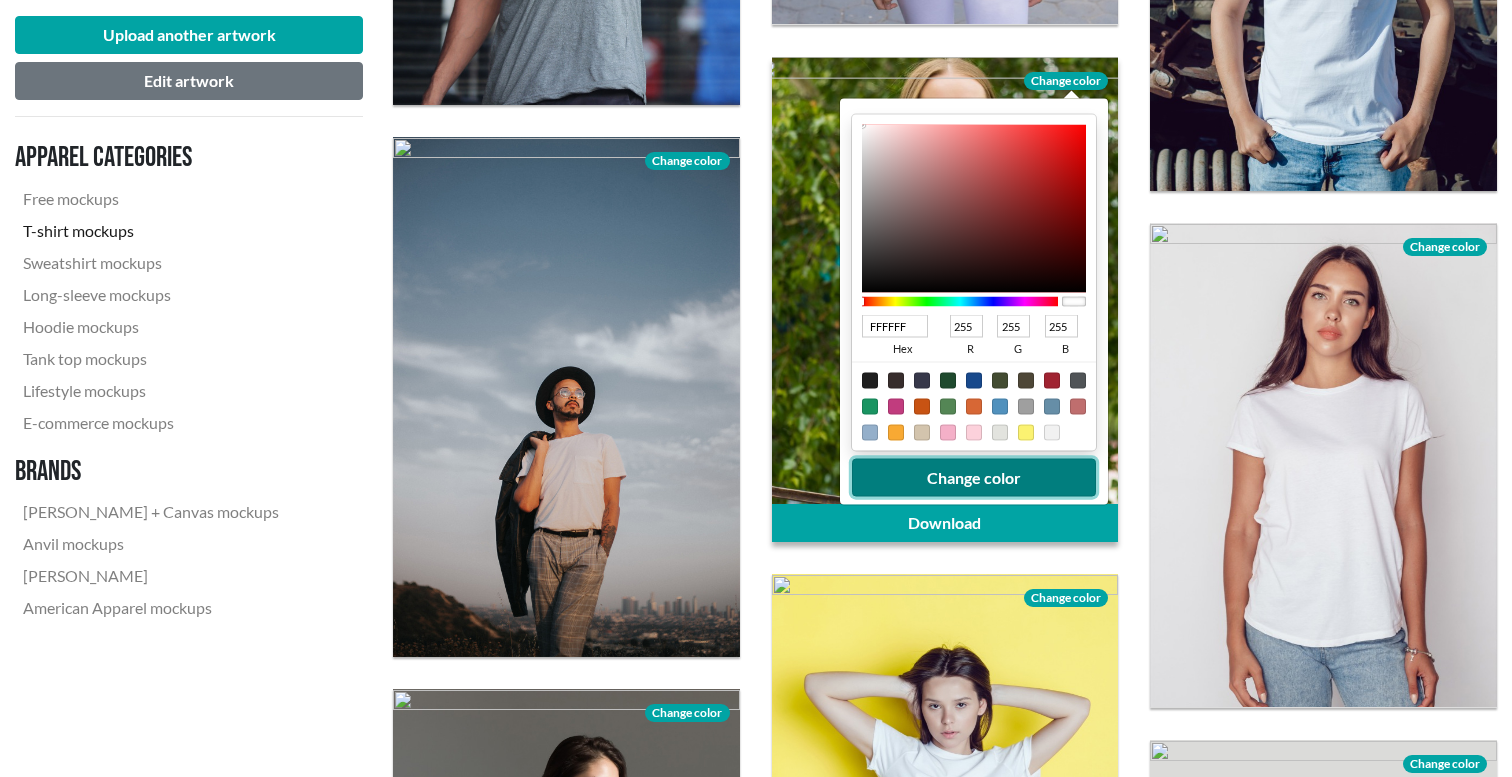 click on "Change color" at bounding box center [974, 477] 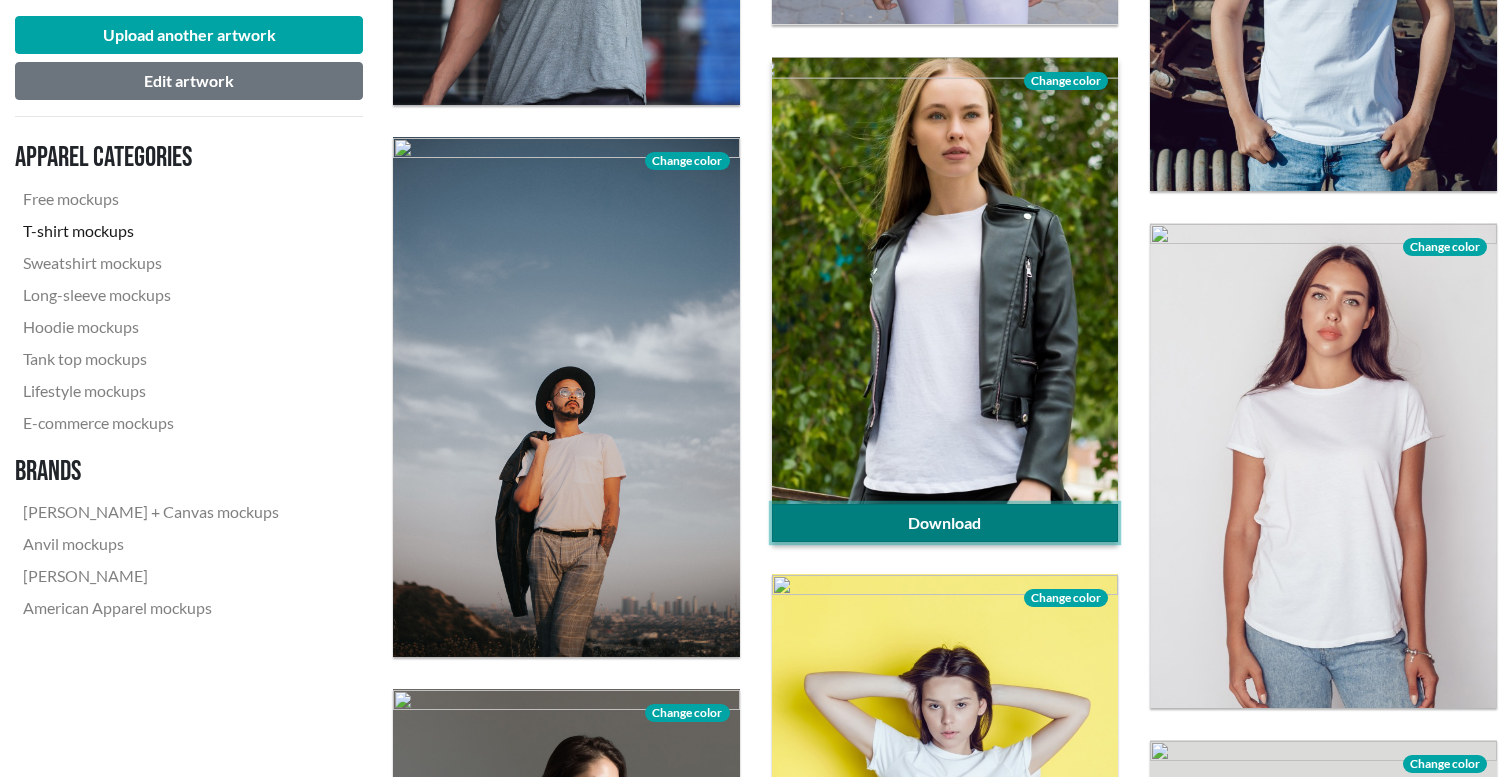 click on "Download" 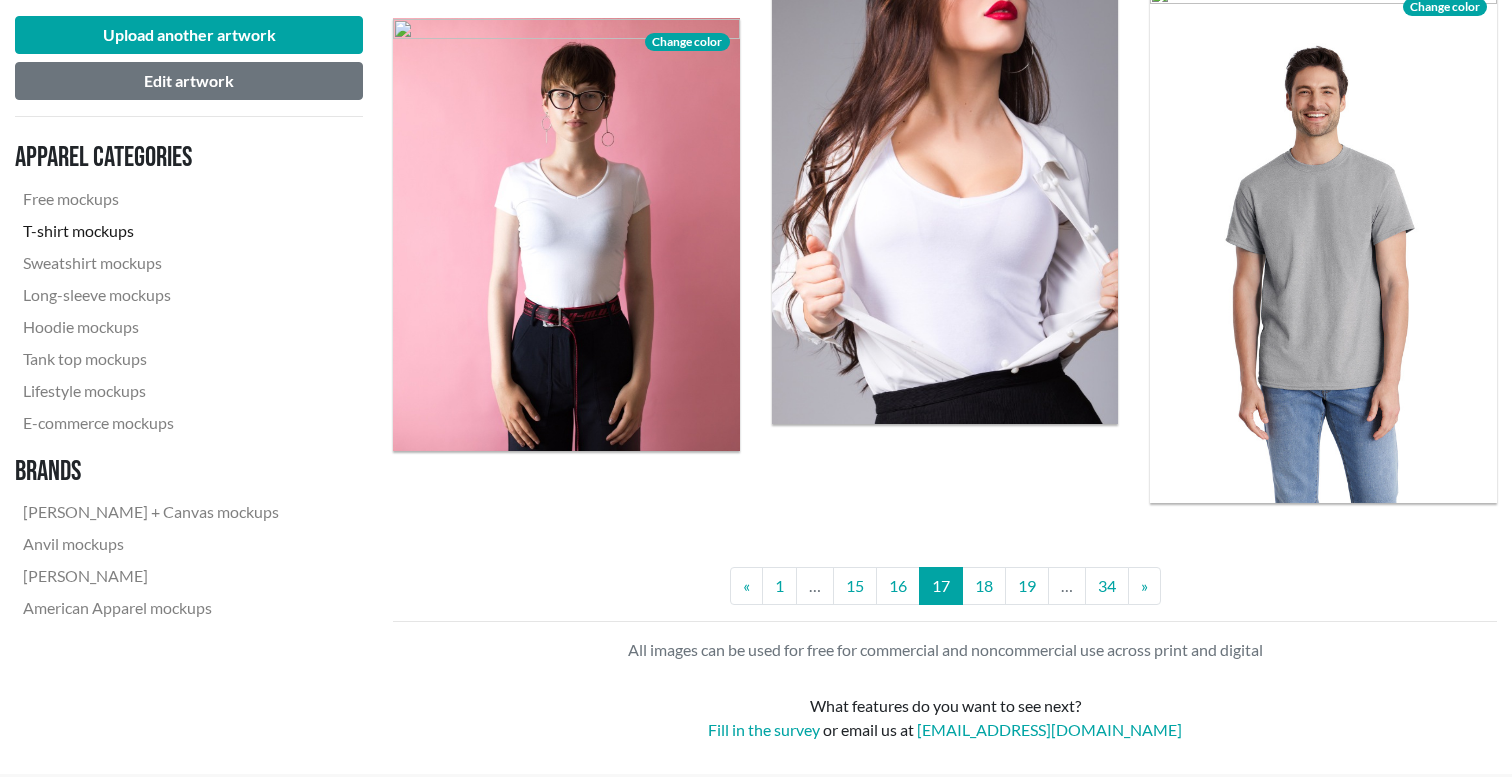 scroll, scrollTop: 4246, scrollLeft: 0, axis: vertical 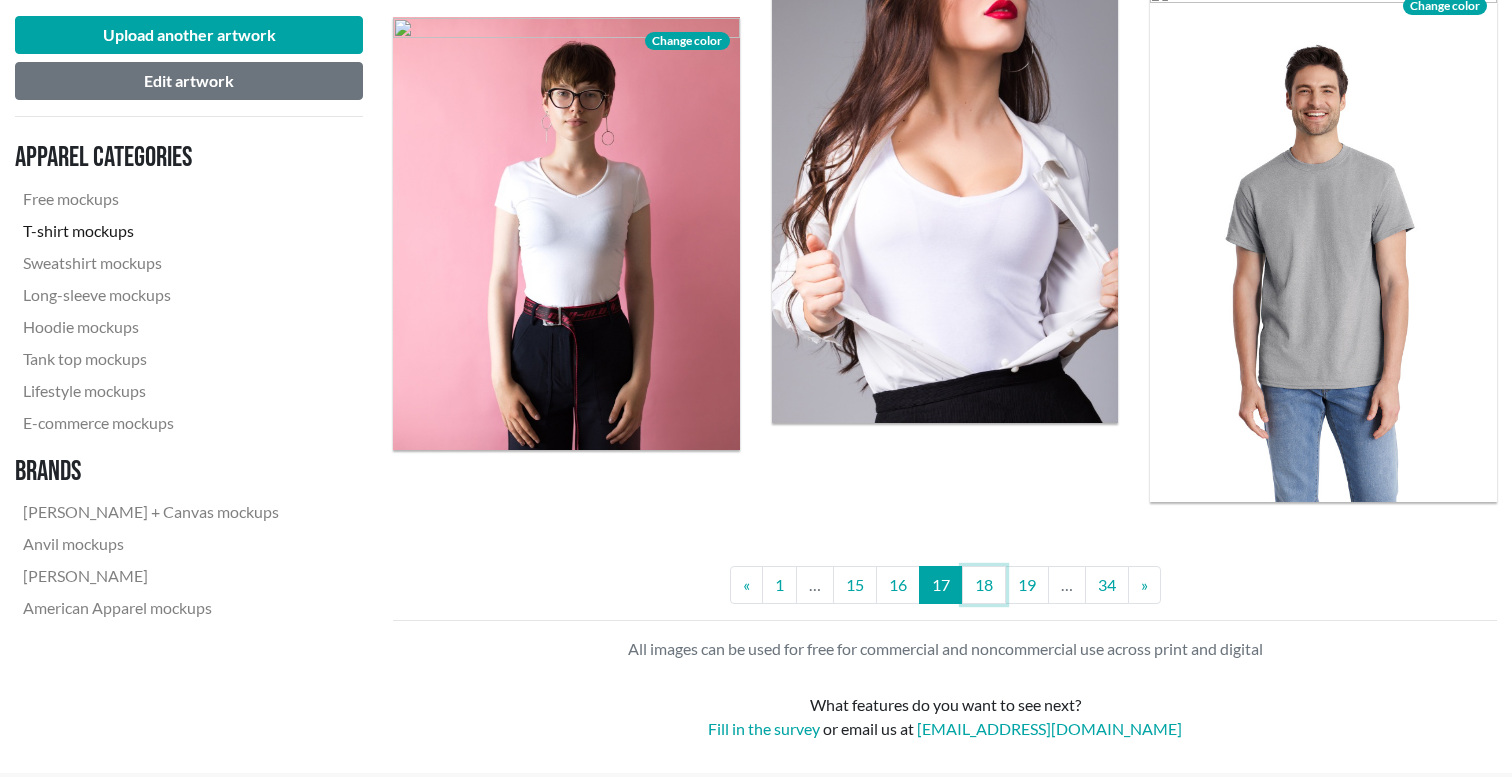 click on "18" at bounding box center (984, 585) 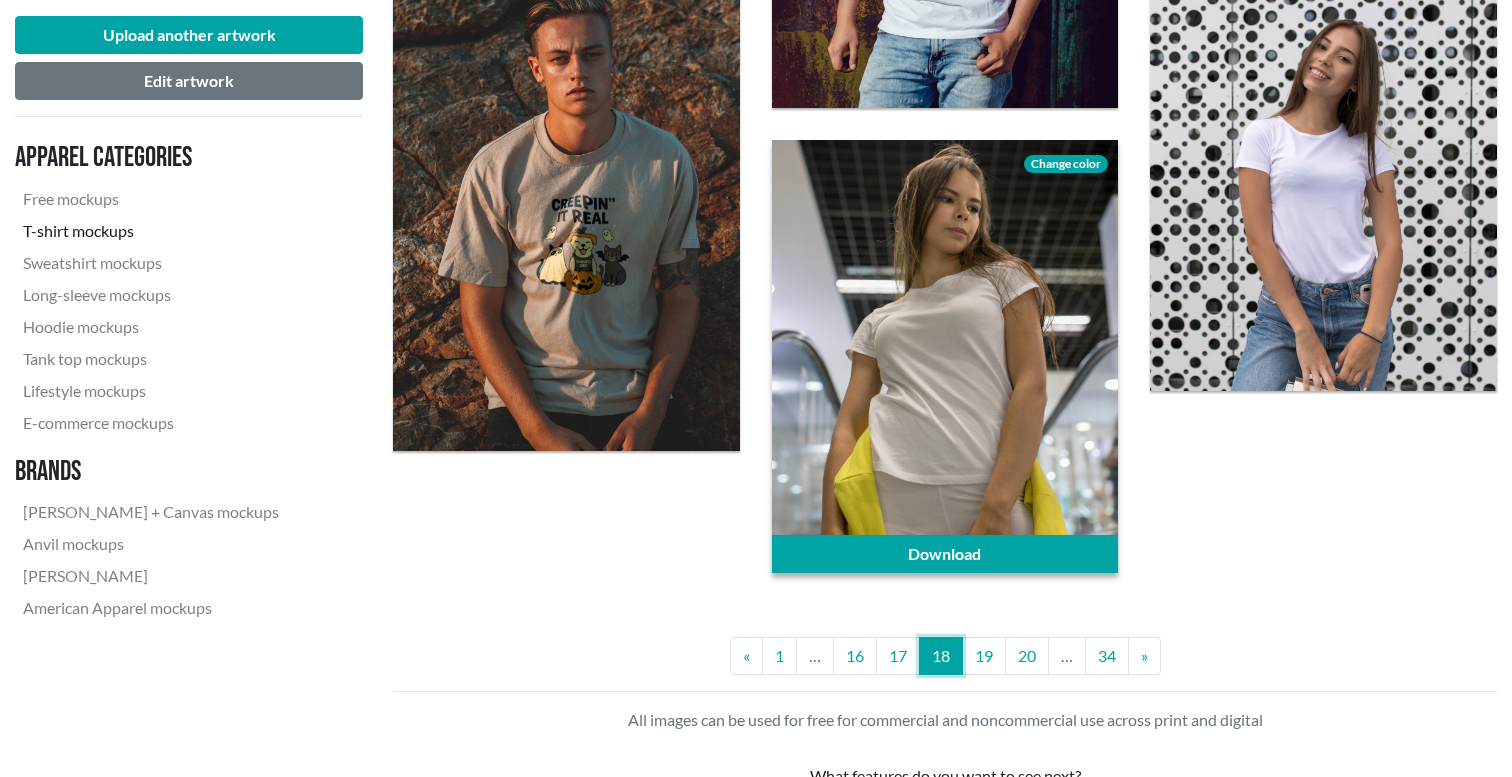 scroll, scrollTop: 3928, scrollLeft: 0, axis: vertical 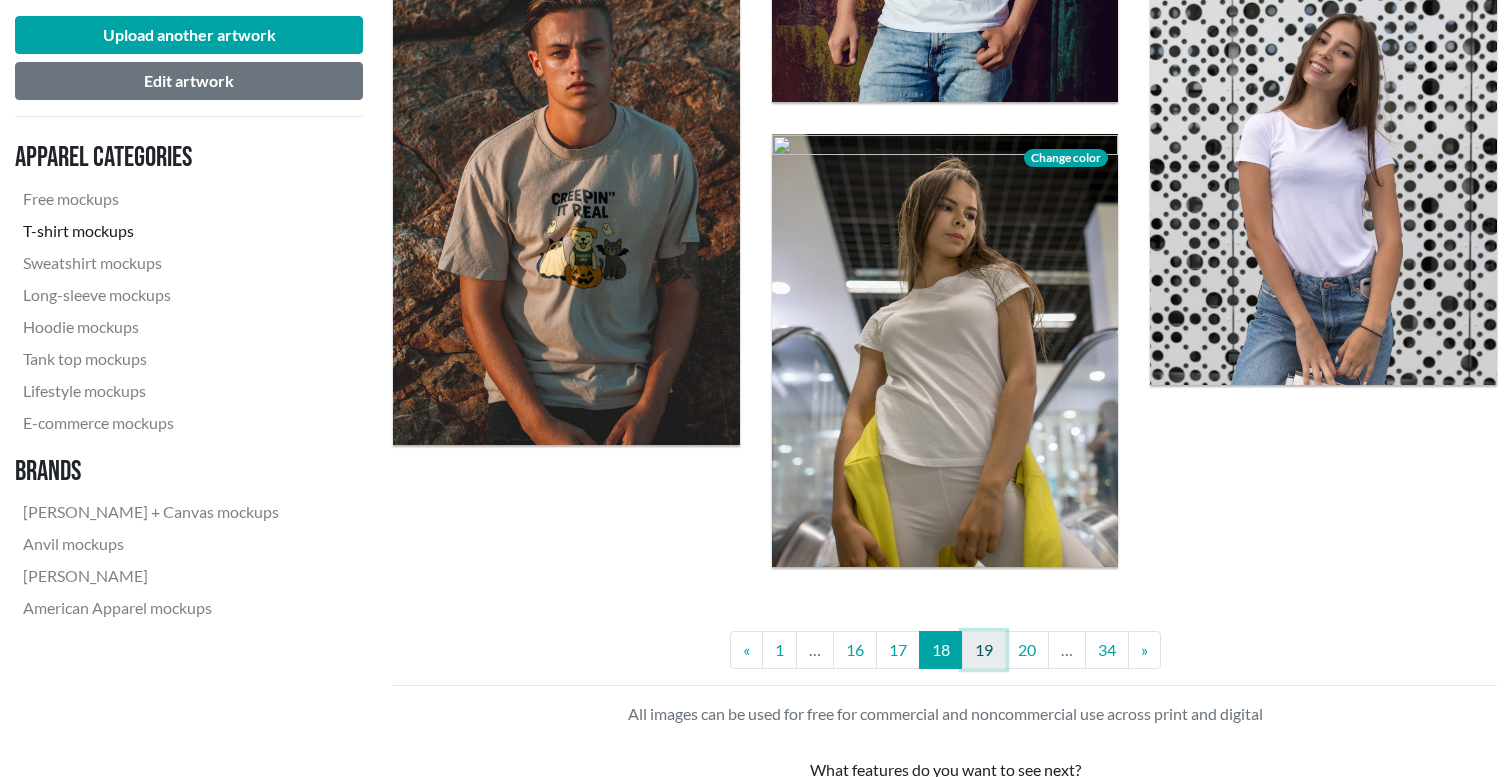 click on "19" at bounding box center (984, 650) 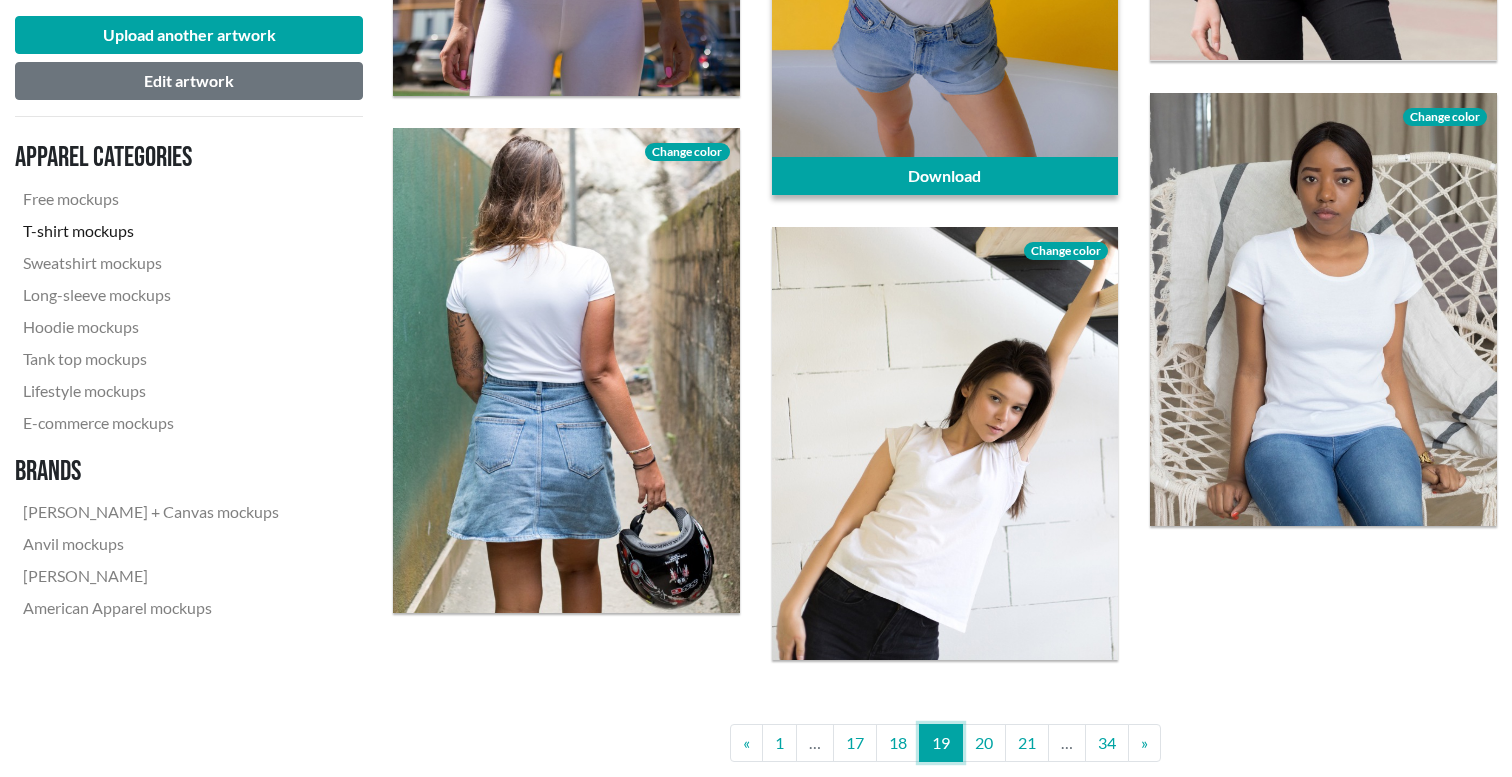 scroll, scrollTop: 4117, scrollLeft: 0, axis: vertical 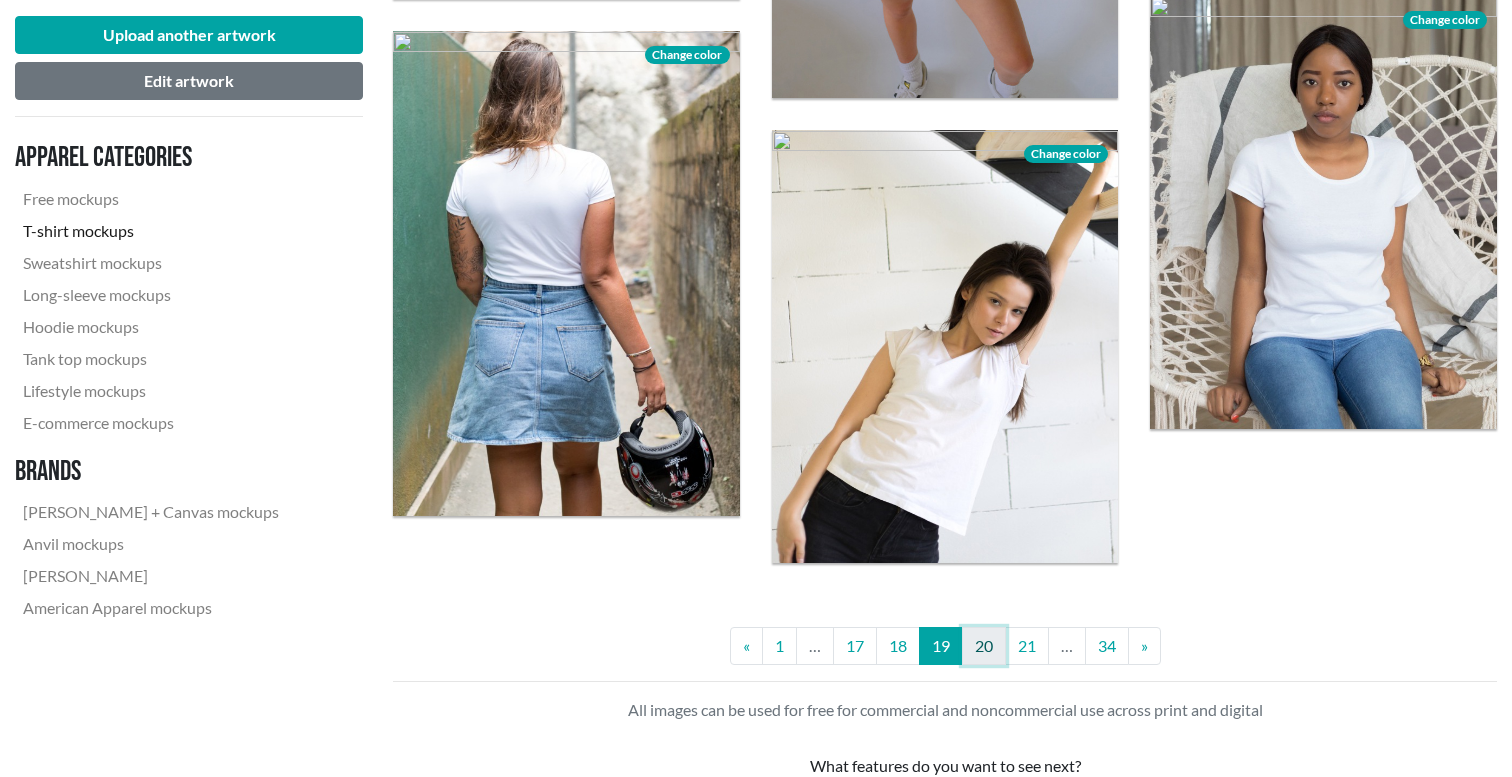 click on "20" at bounding box center [984, 646] 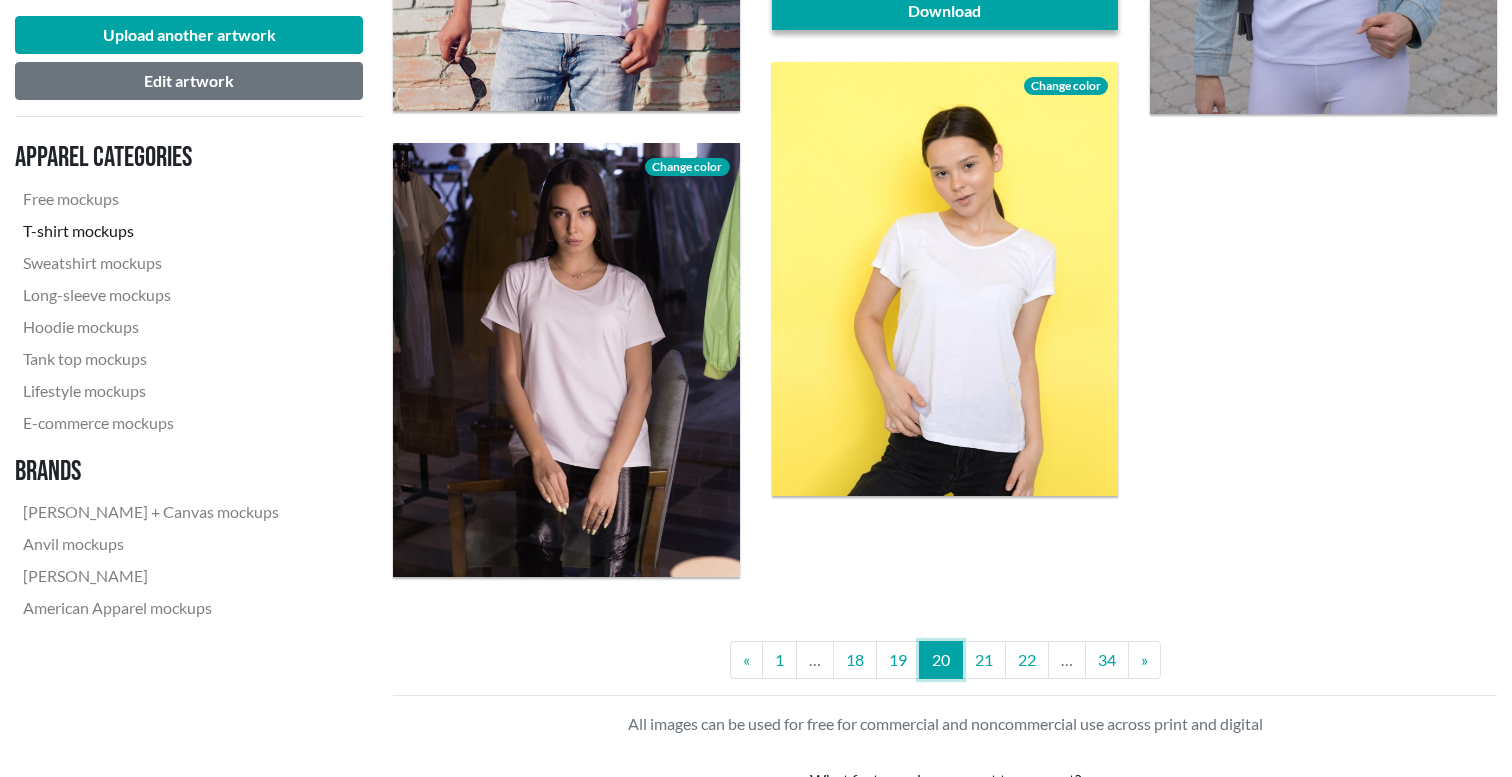 scroll, scrollTop: 4127, scrollLeft: 0, axis: vertical 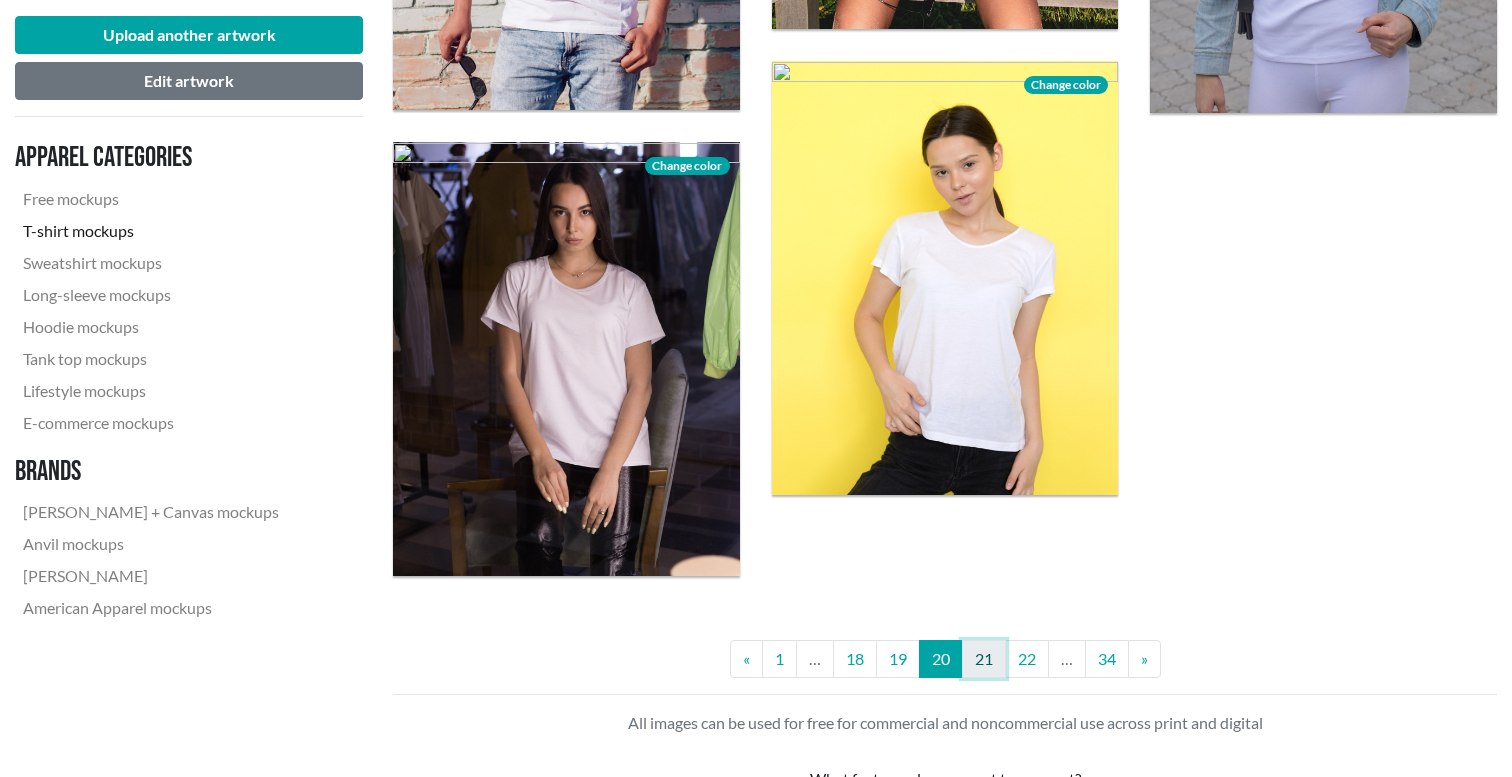 click on "21" at bounding box center [984, 659] 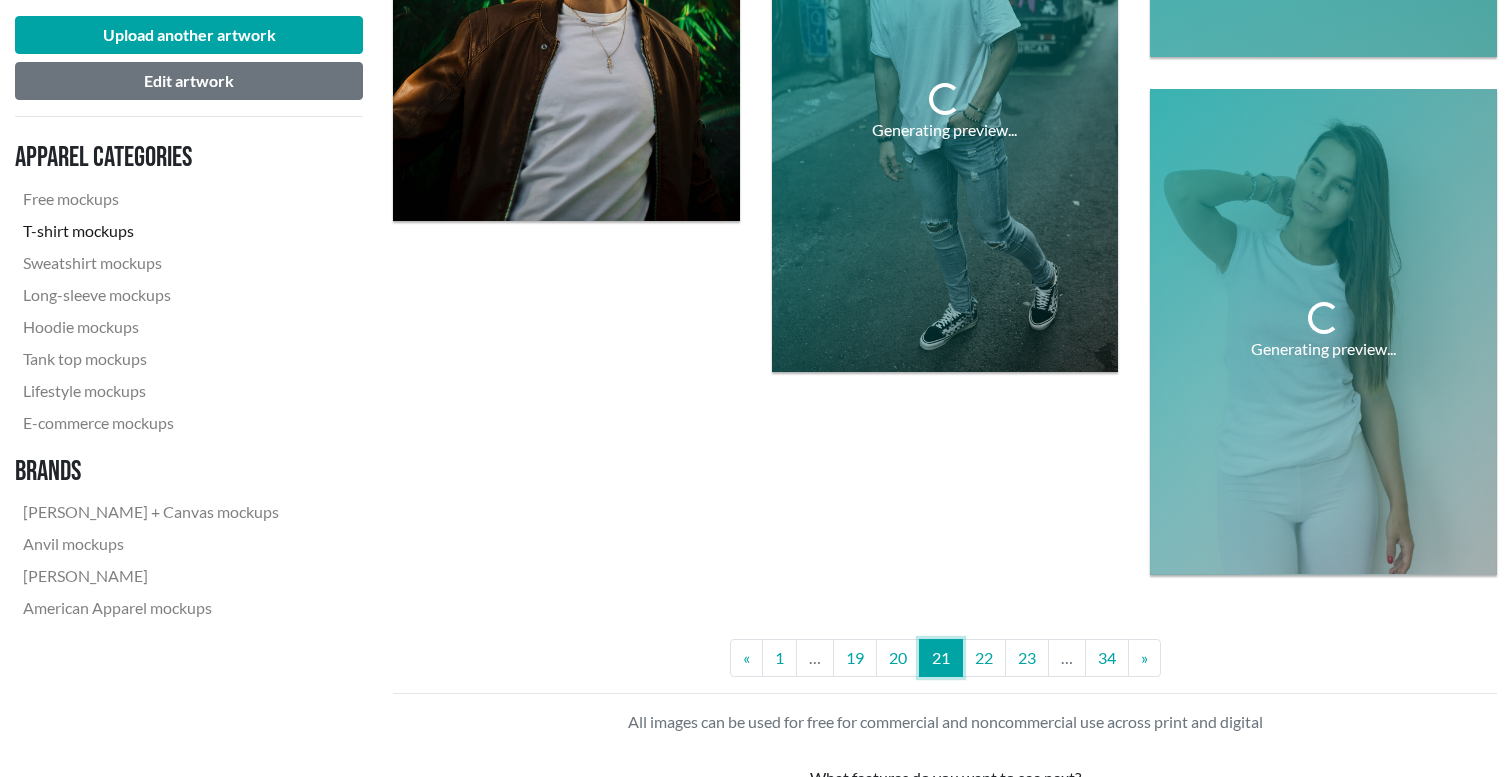 scroll, scrollTop: 4094, scrollLeft: 0, axis: vertical 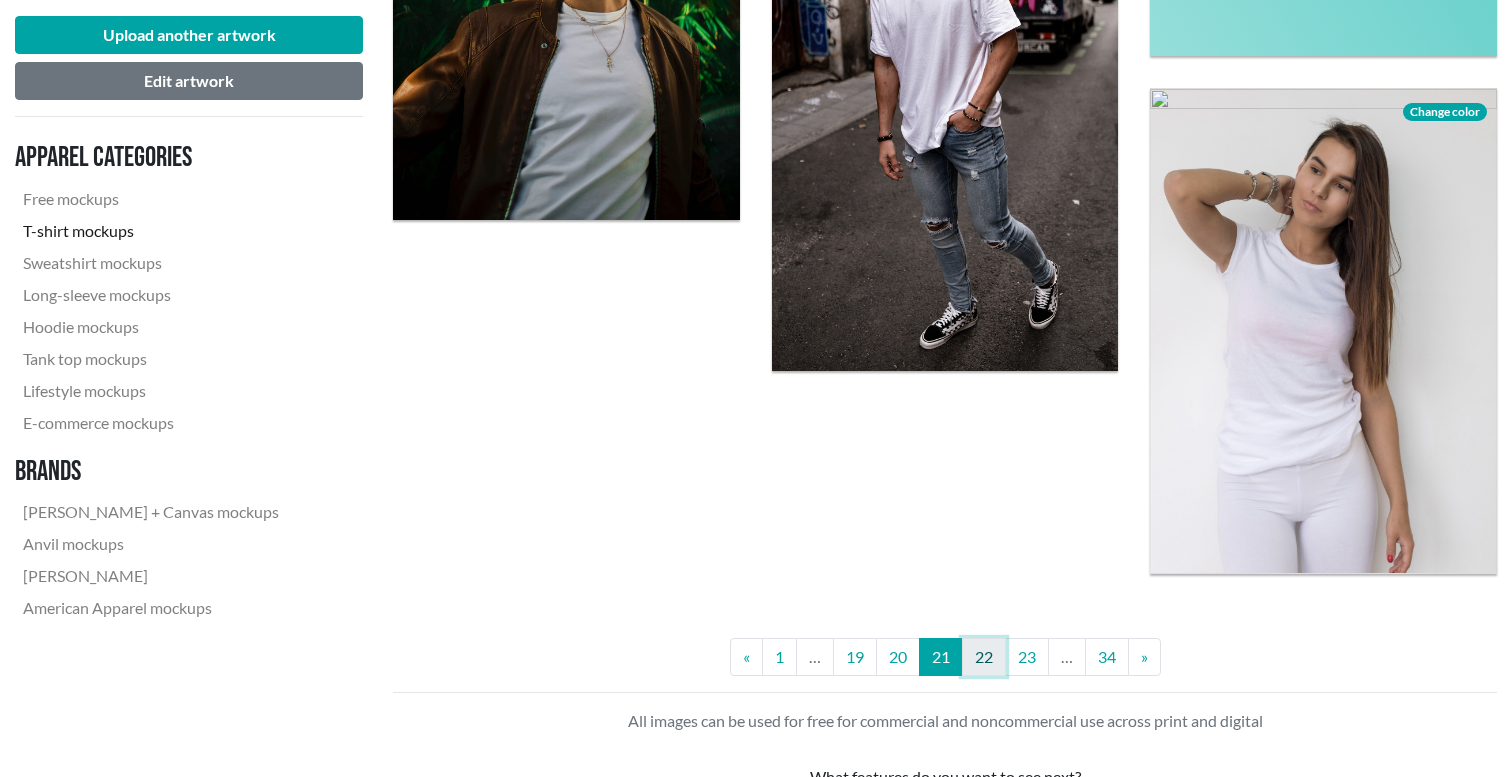click on "22" at bounding box center [984, 657] 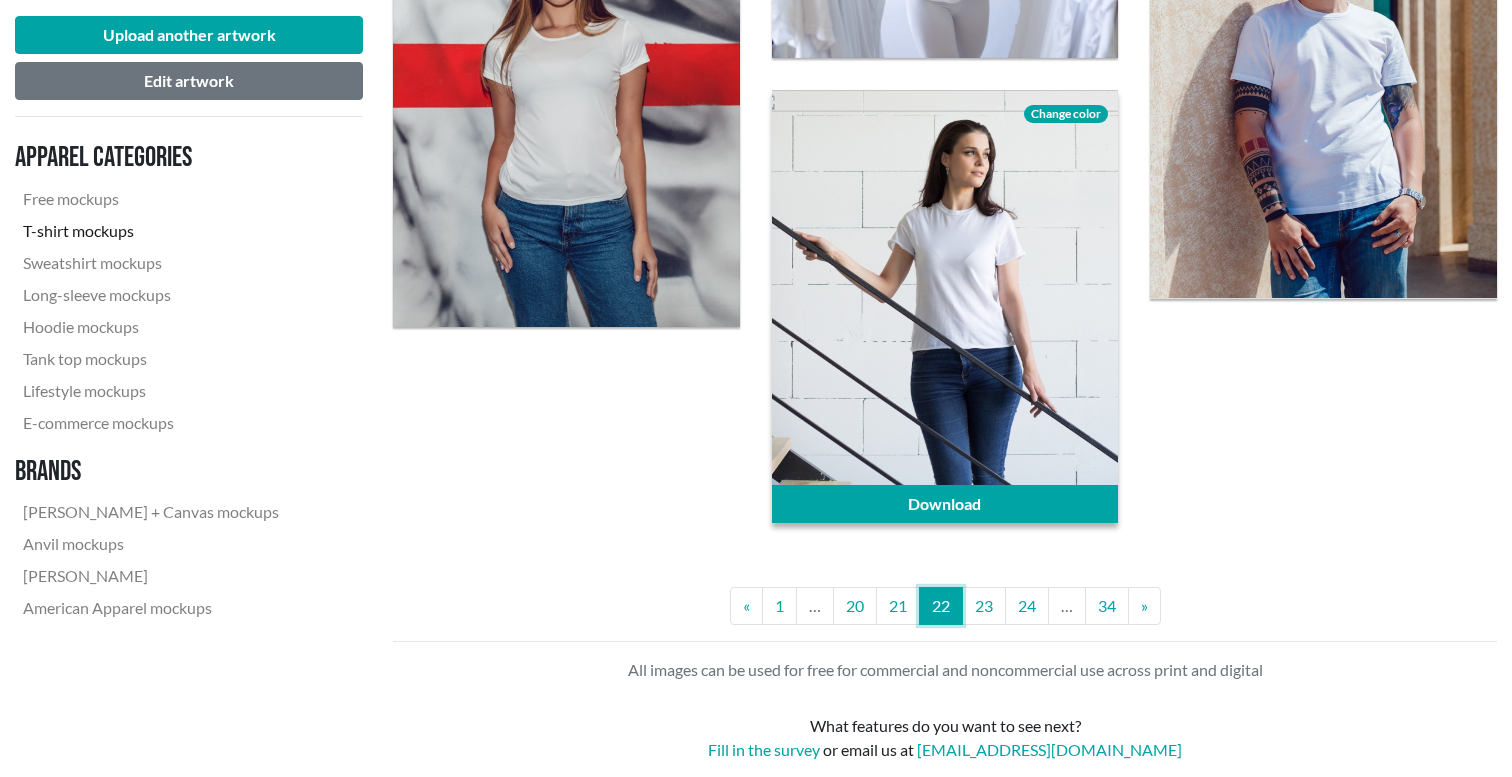 scroll, scrollTop: 4042, scrollLeft: 0, axis: vertical 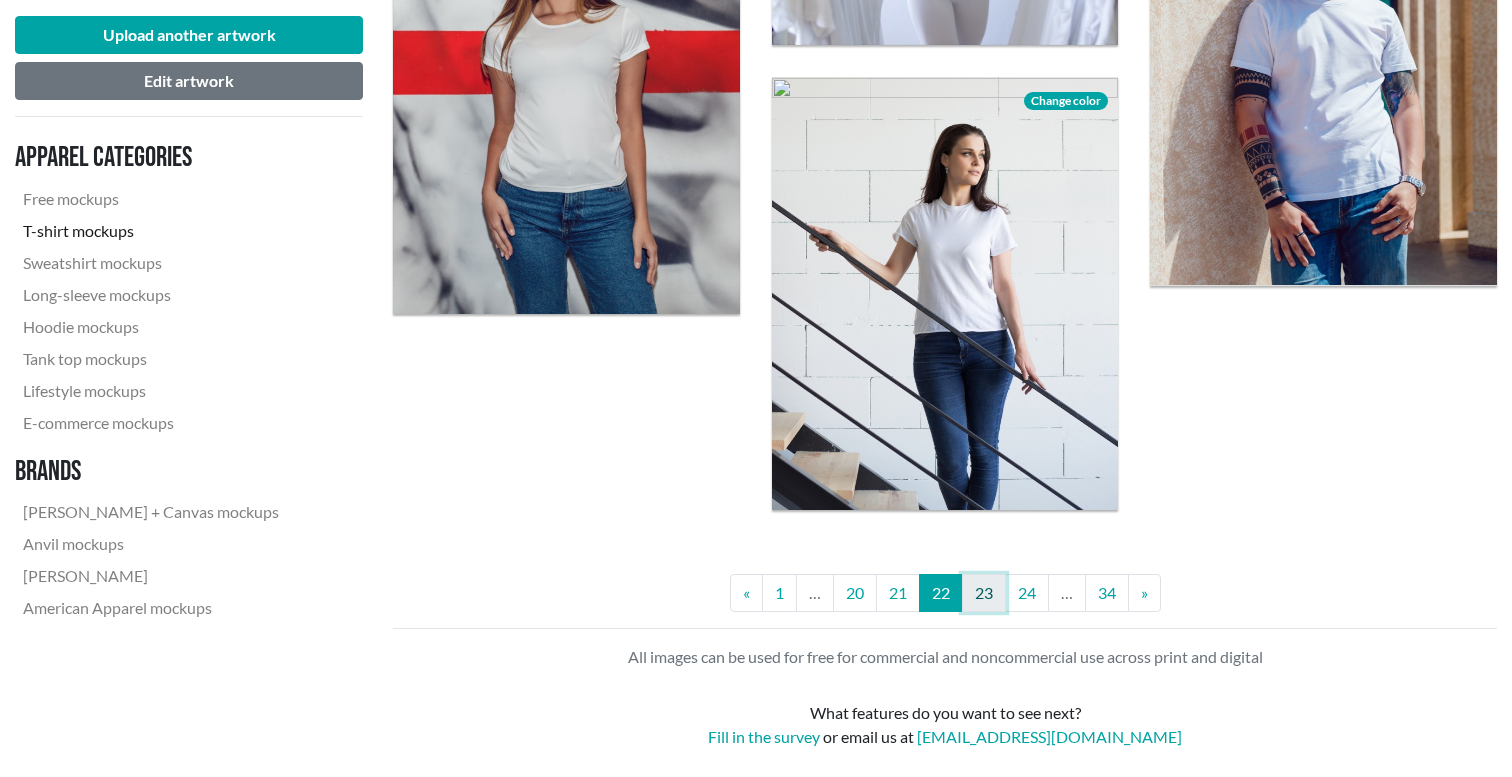 click on "23" at bounding box center [984, 593] 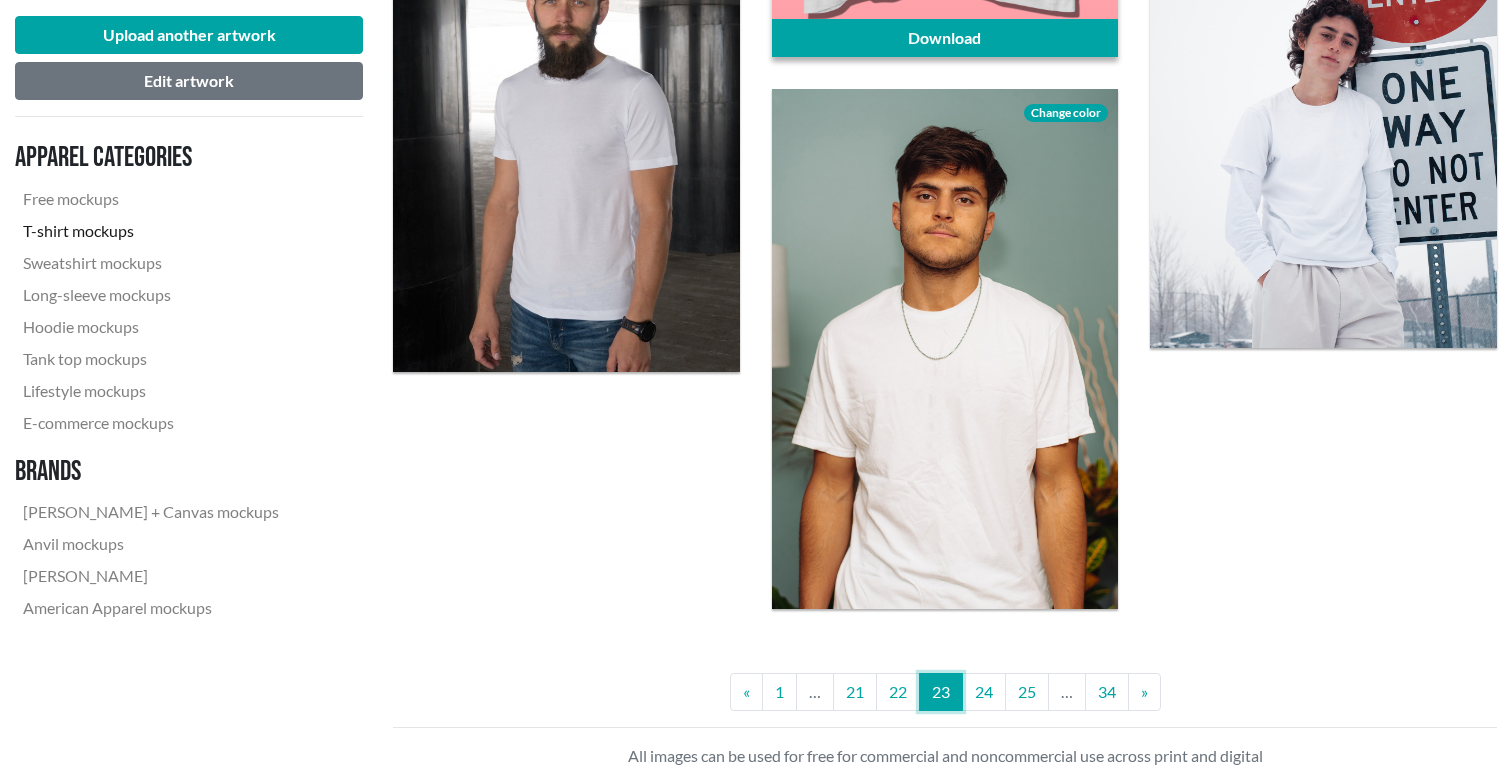 scroll, scrollTop: 4237, scrollLeft: 0, axis: vertical 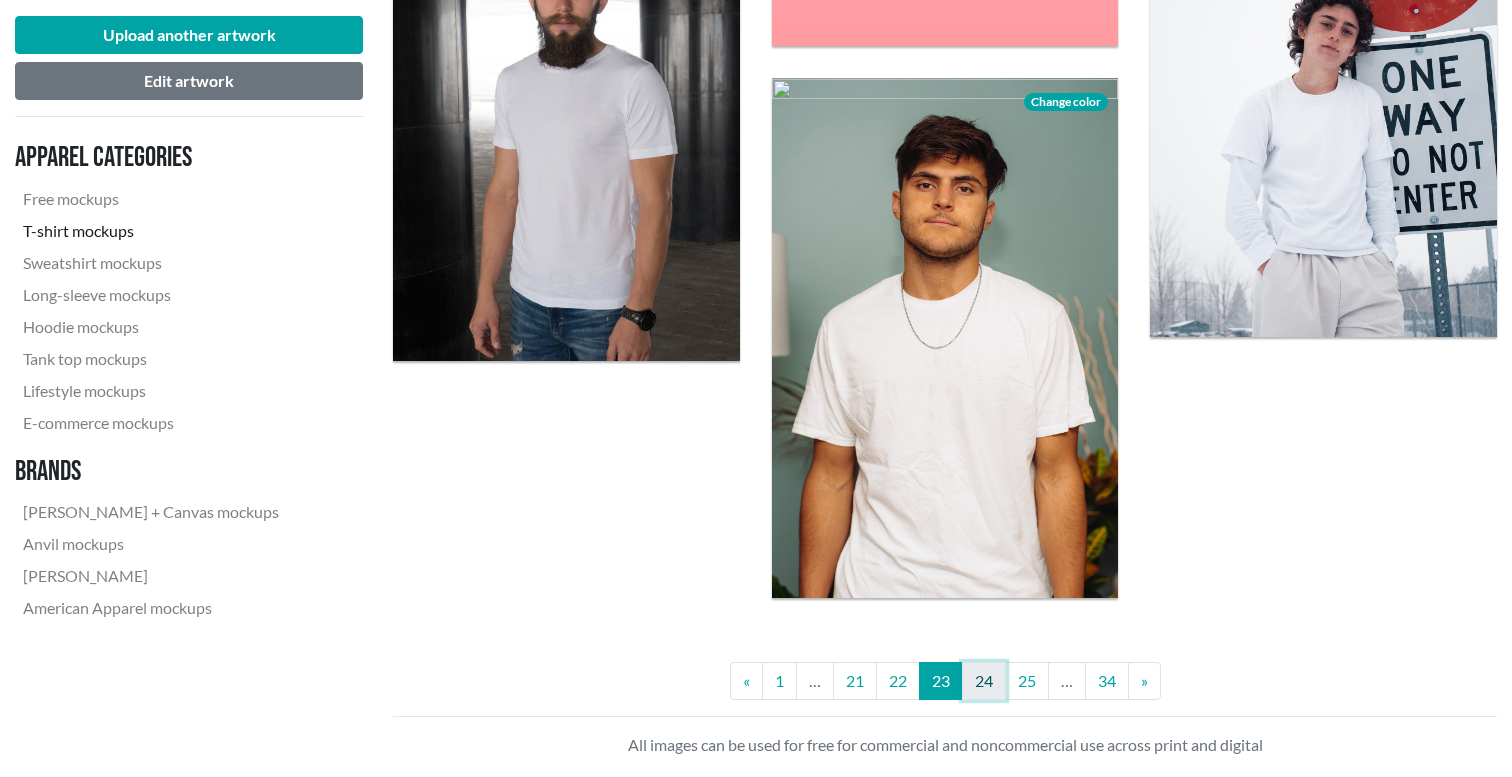 click on "24" at bounding box center [984, 681] 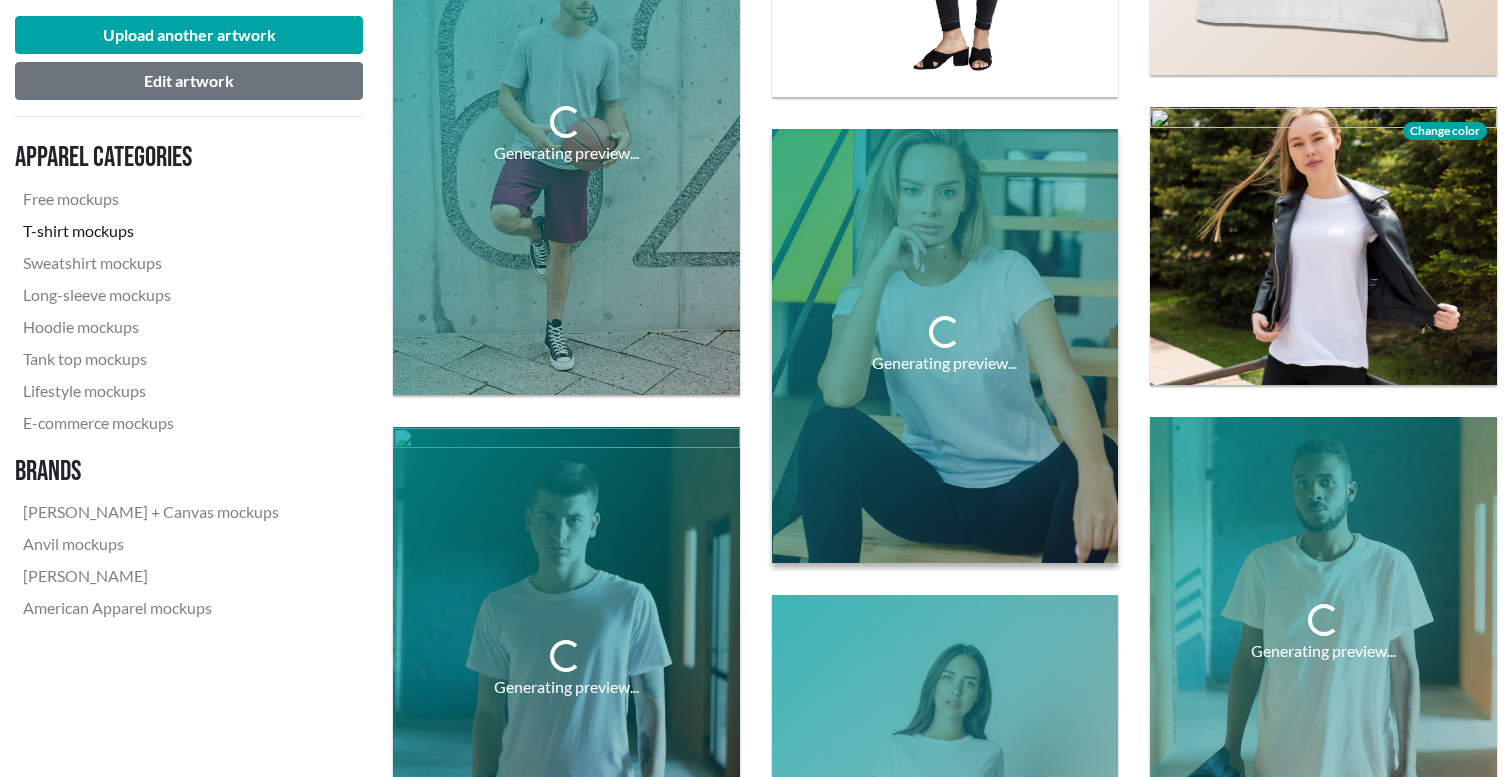 scroll, scrollTop: 2106, scrollLeft: 0, axis: vertical 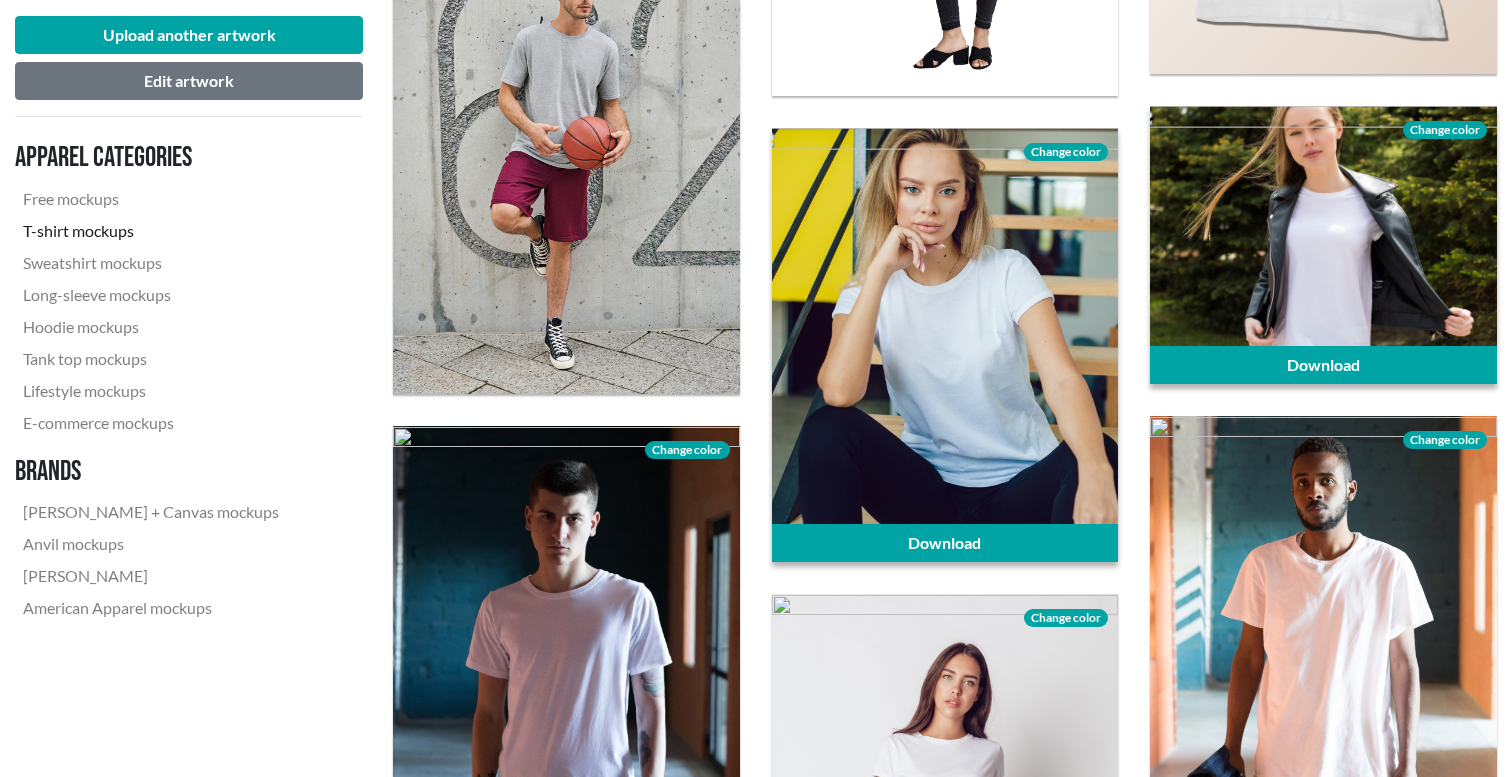 click on "Change color" at bounding box center (1445, 130) 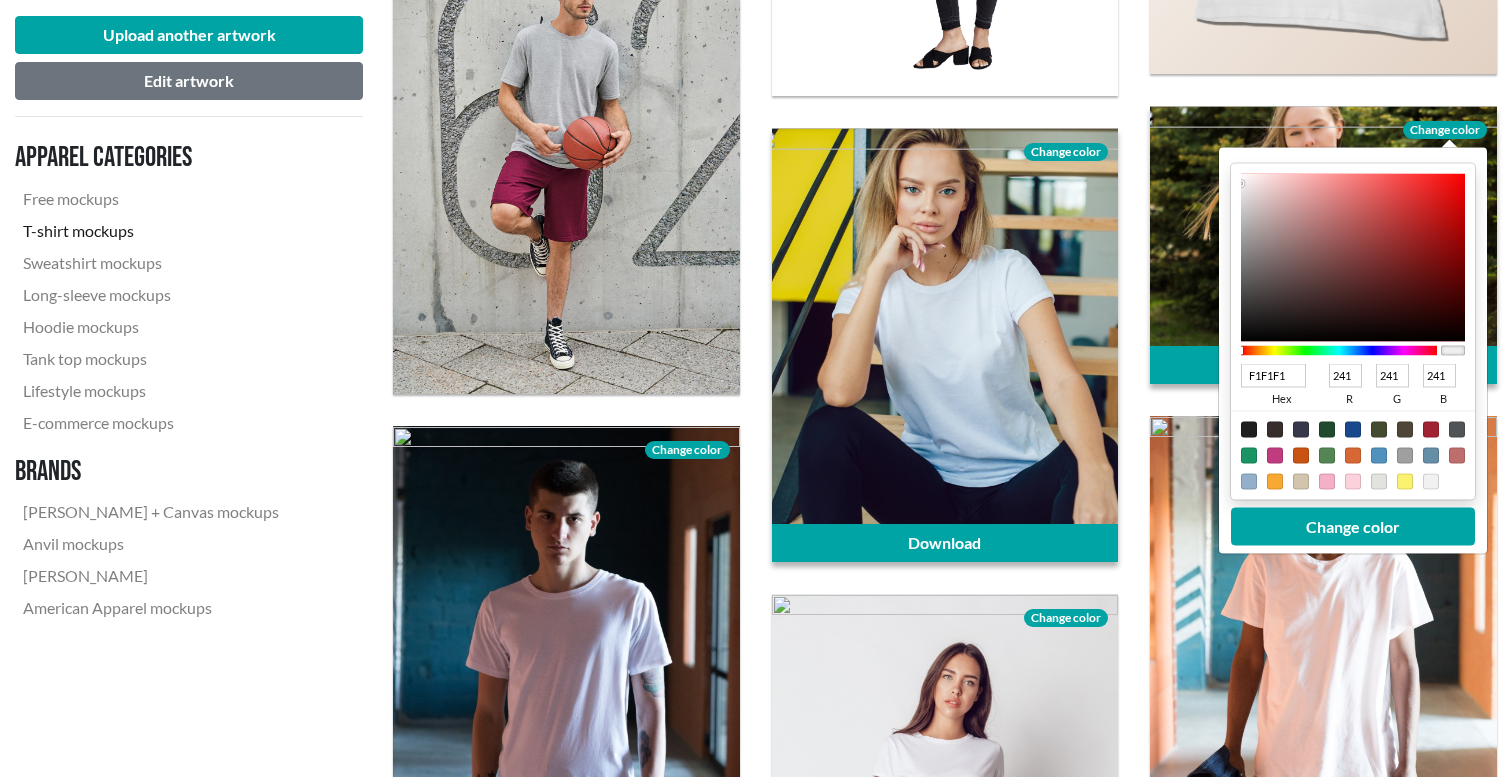 type on "F3F0F0" 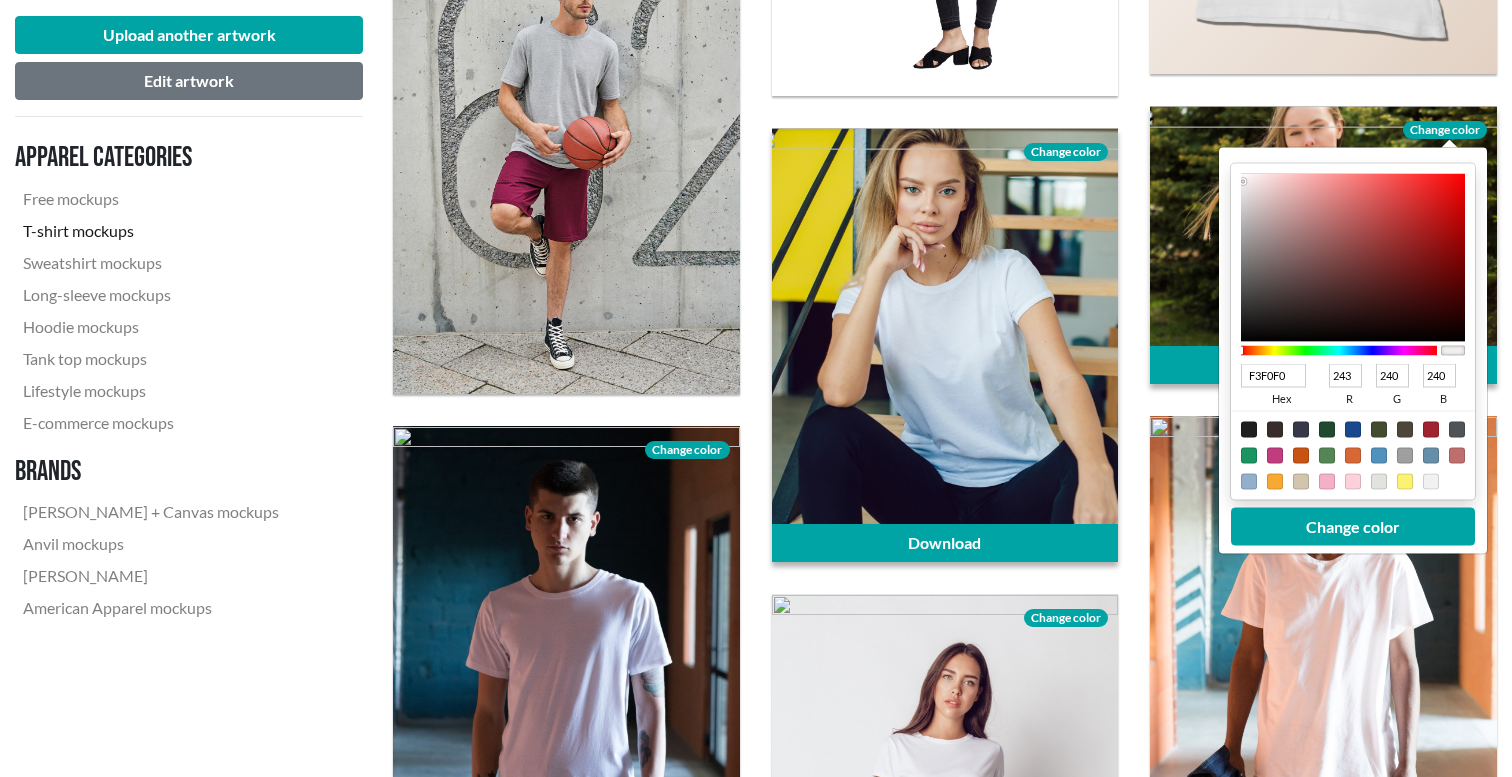type on "F4F4F4" 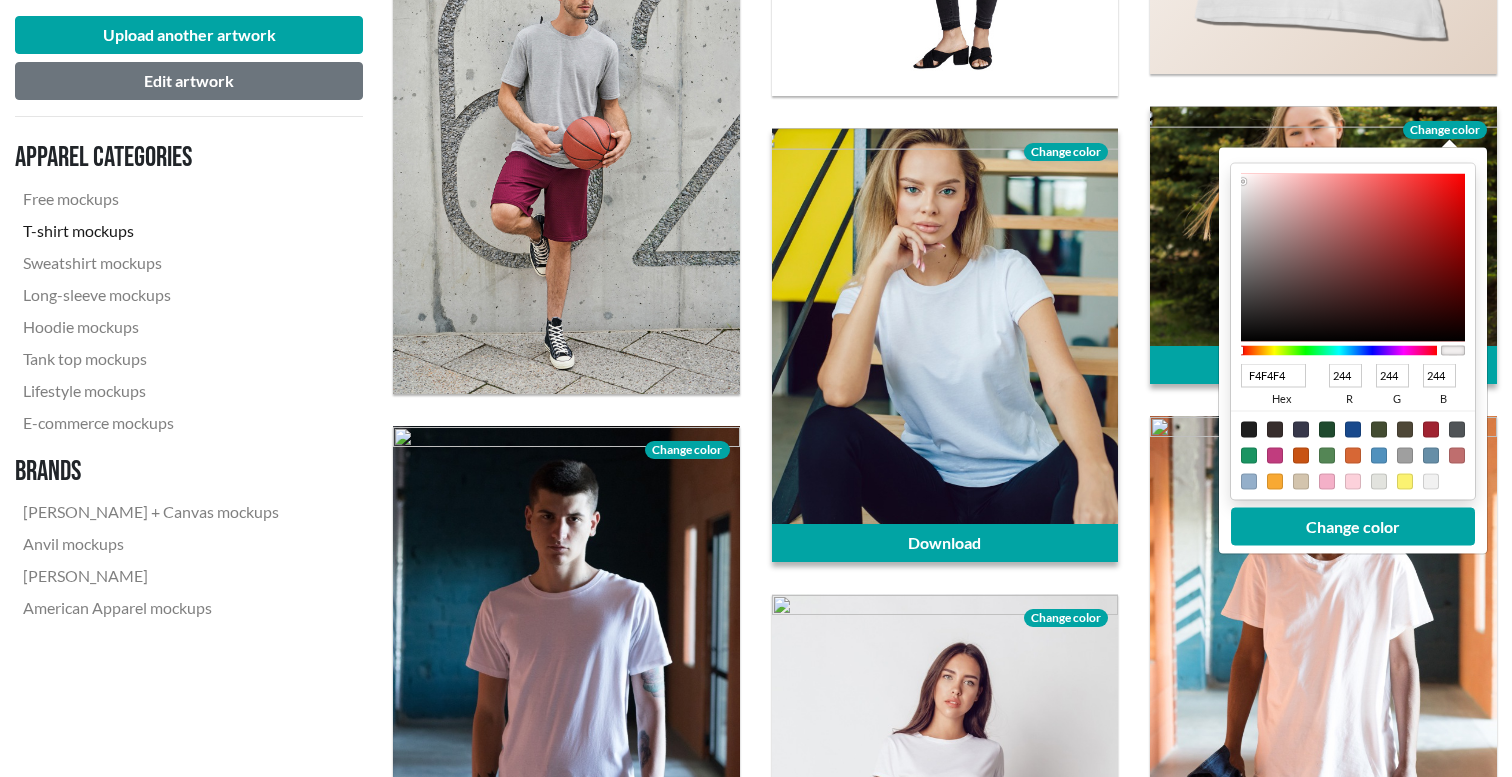 type on "F9F9F9" 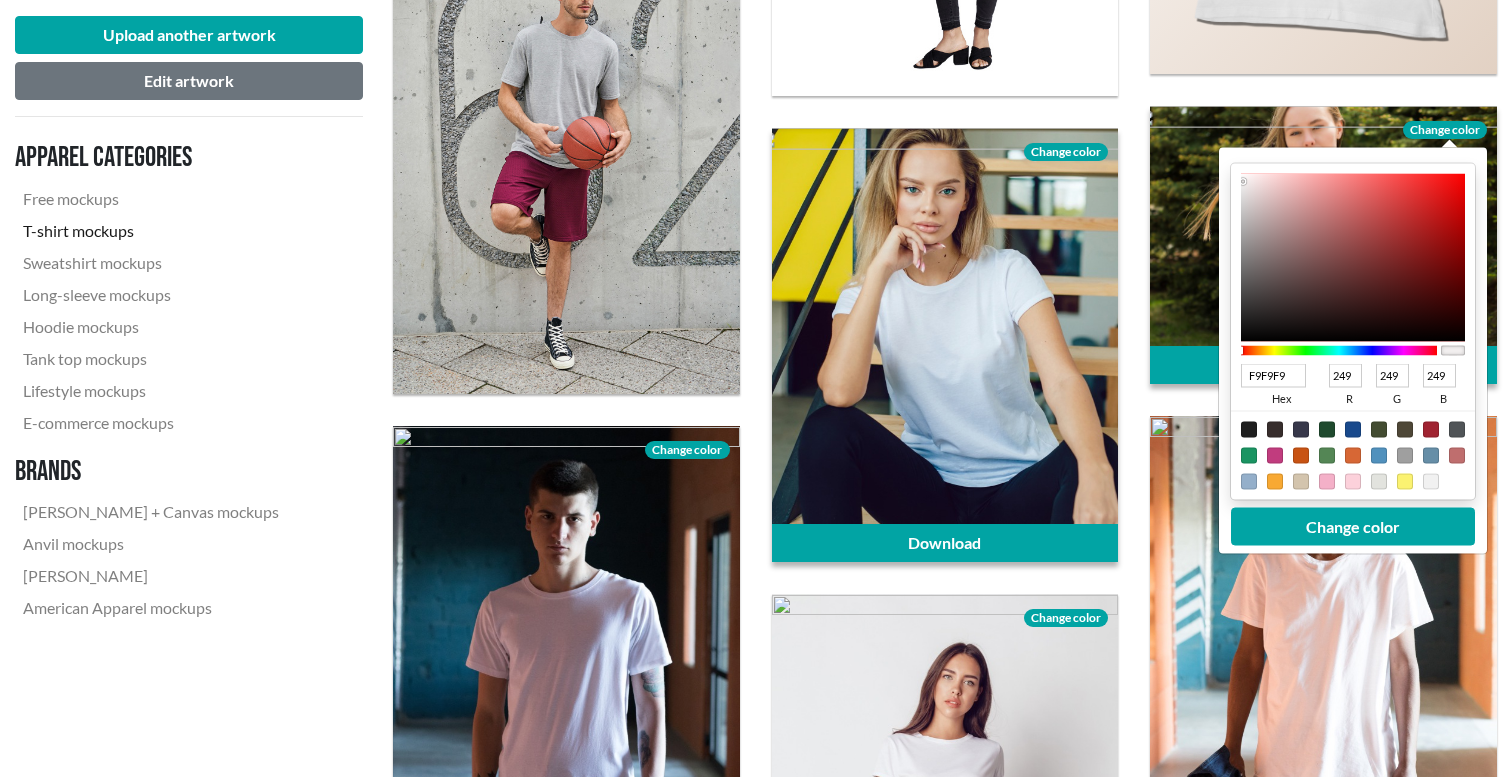 type on "FAFAFA" 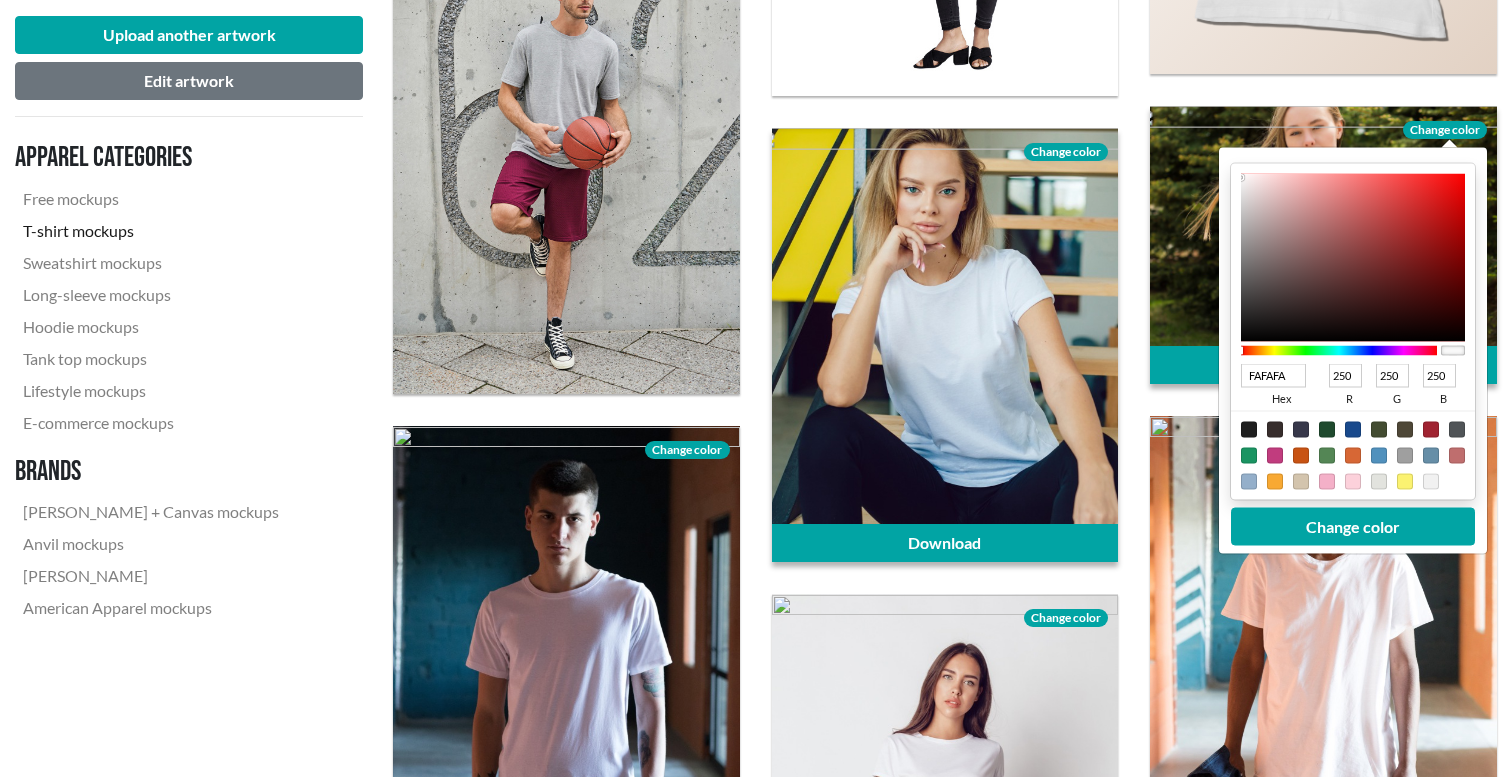 type on "FCFCFC" 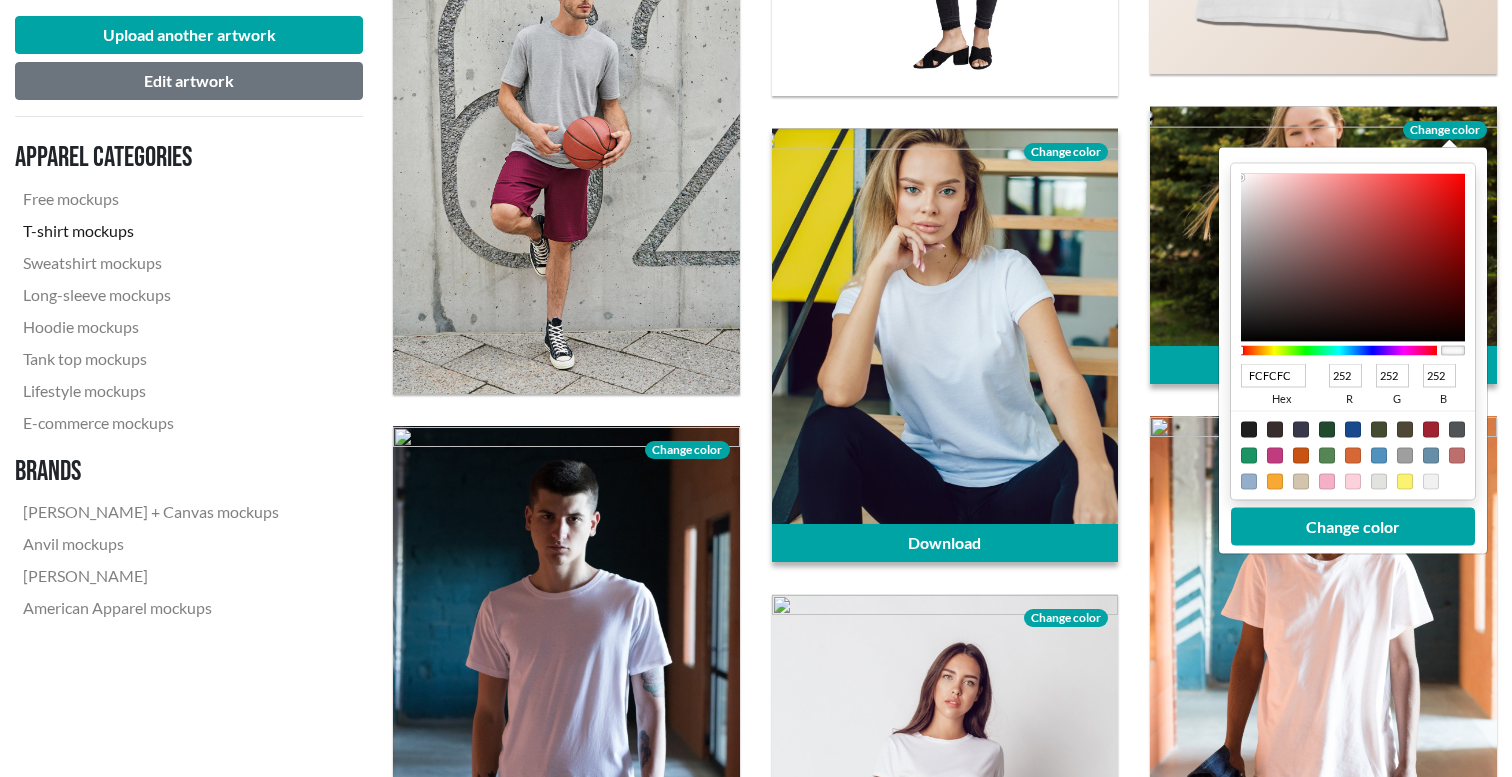 type on "FDFDFD" 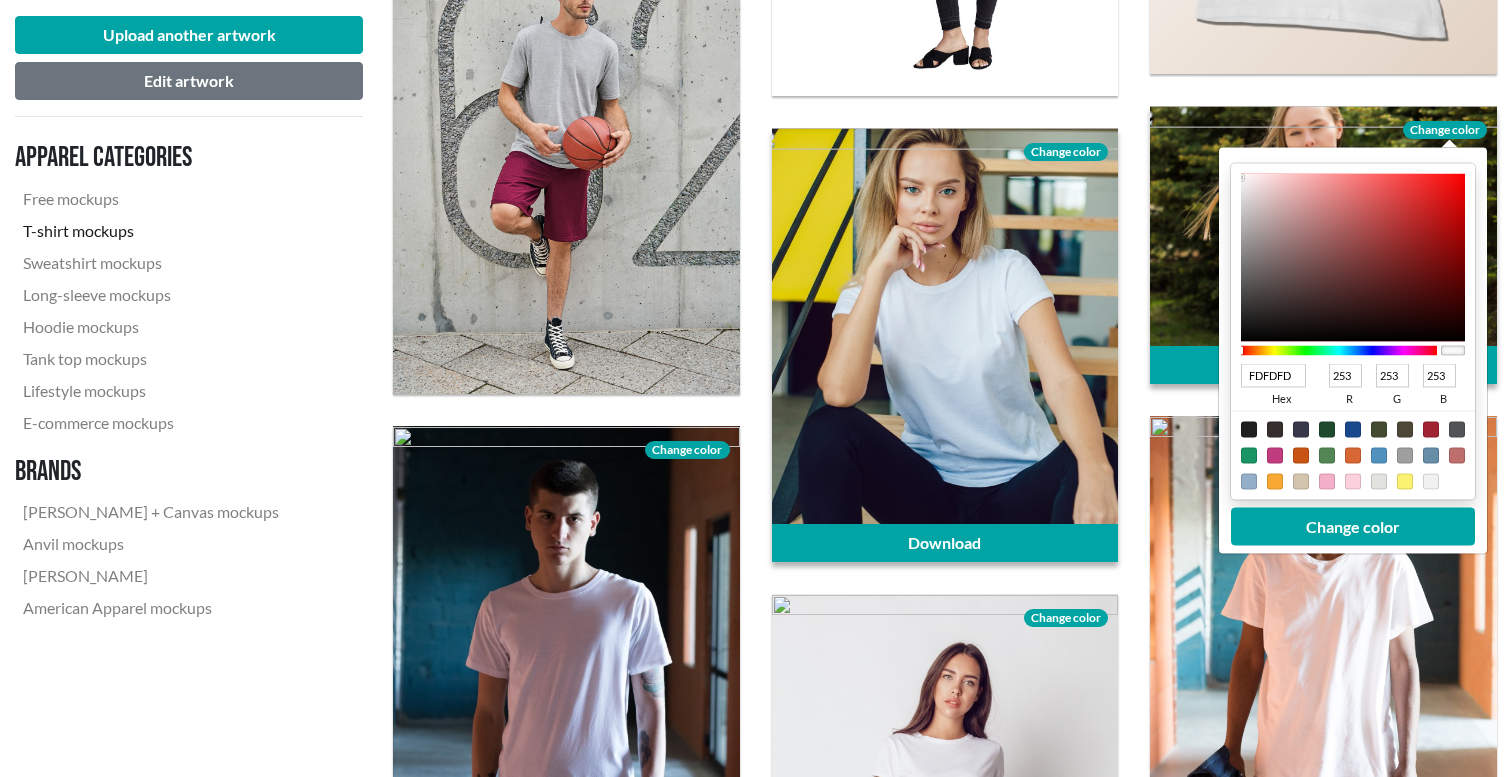 type on "FFFFFF" 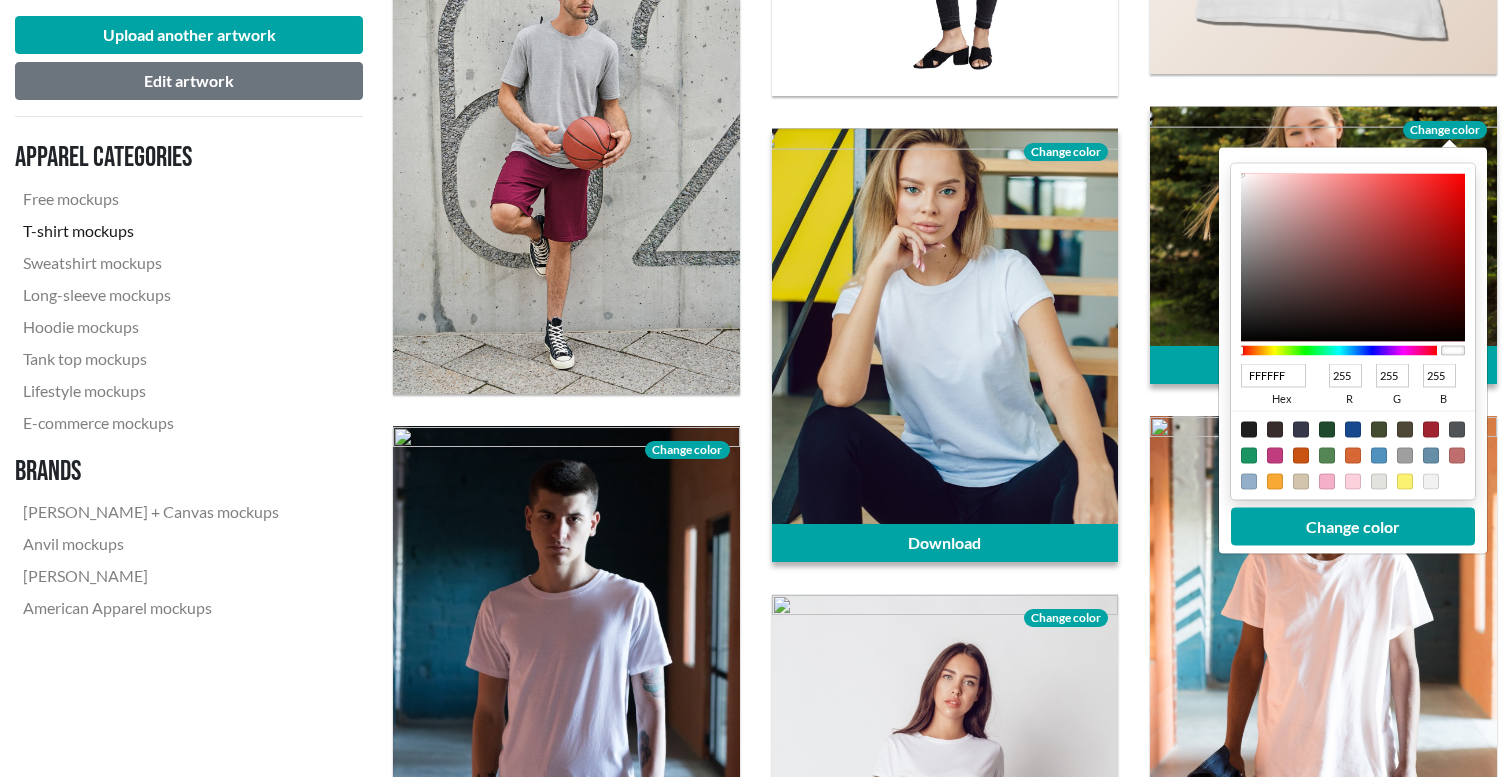 drag, startPoint x: 1242, startPoint y: 182, endPoint x: 1226, endPoint y: 174, distance: 17.888544 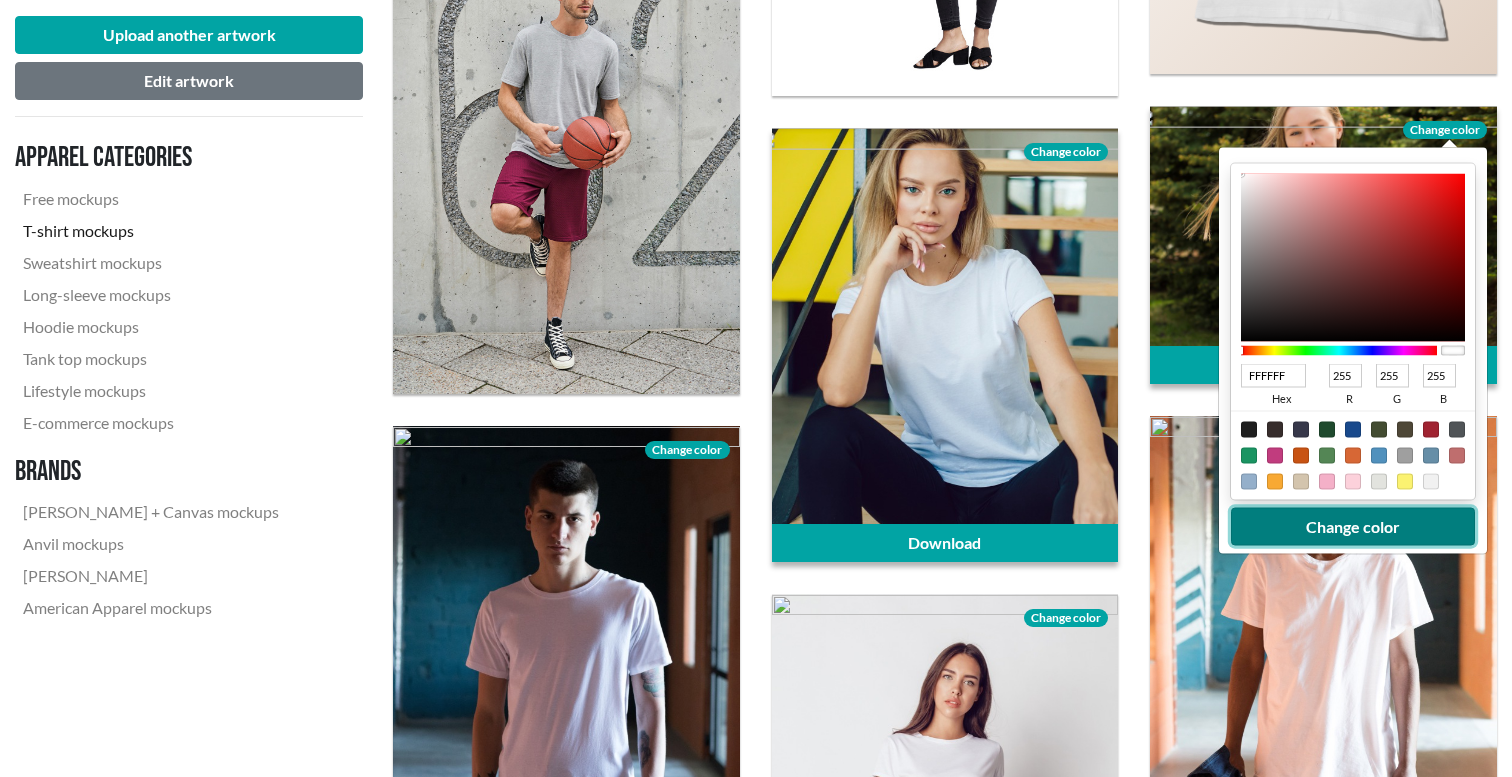 click on "Change color" at bounding box center [1353, 527] 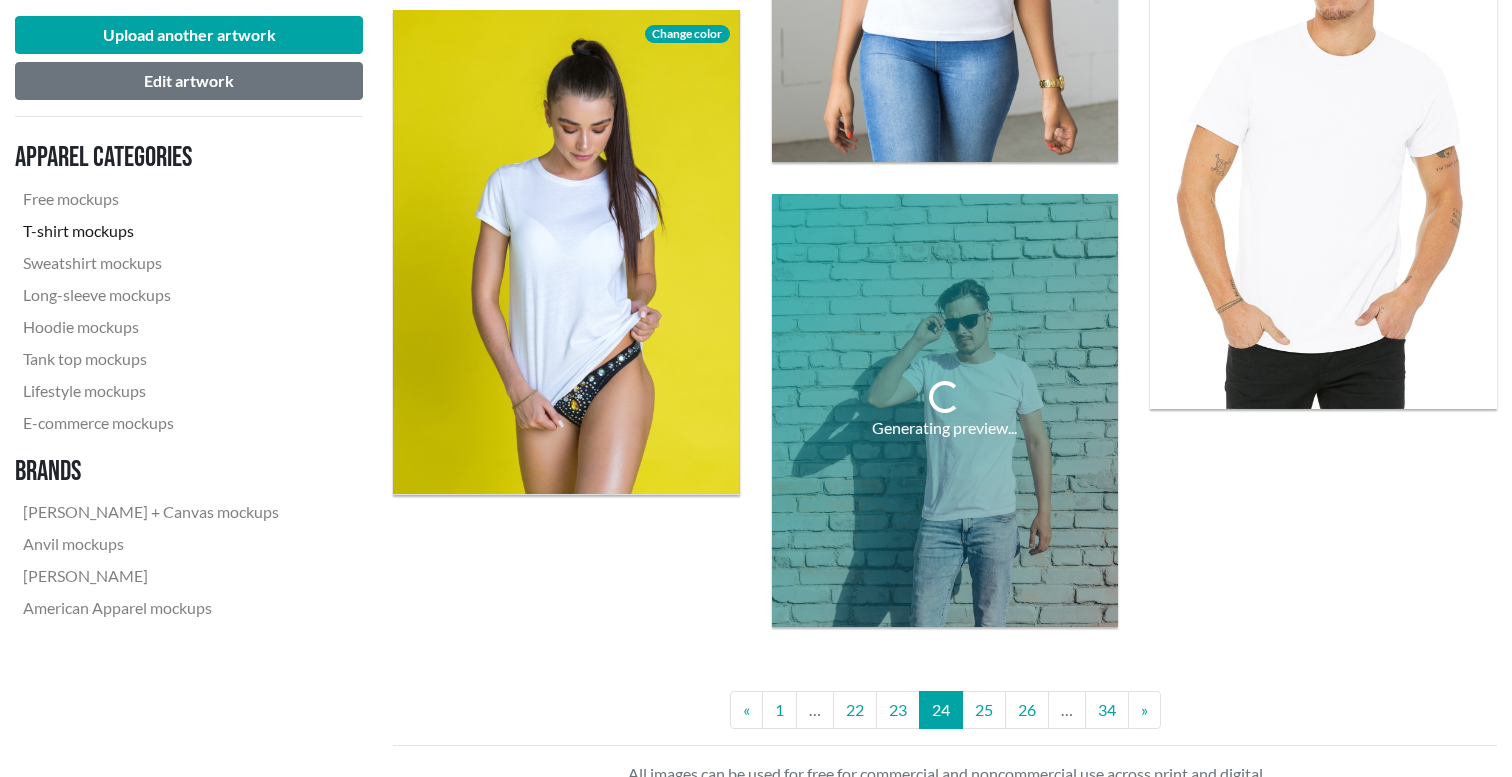 scroll, scrollTop: 4081, scrollLeft: 0, axis: vertical 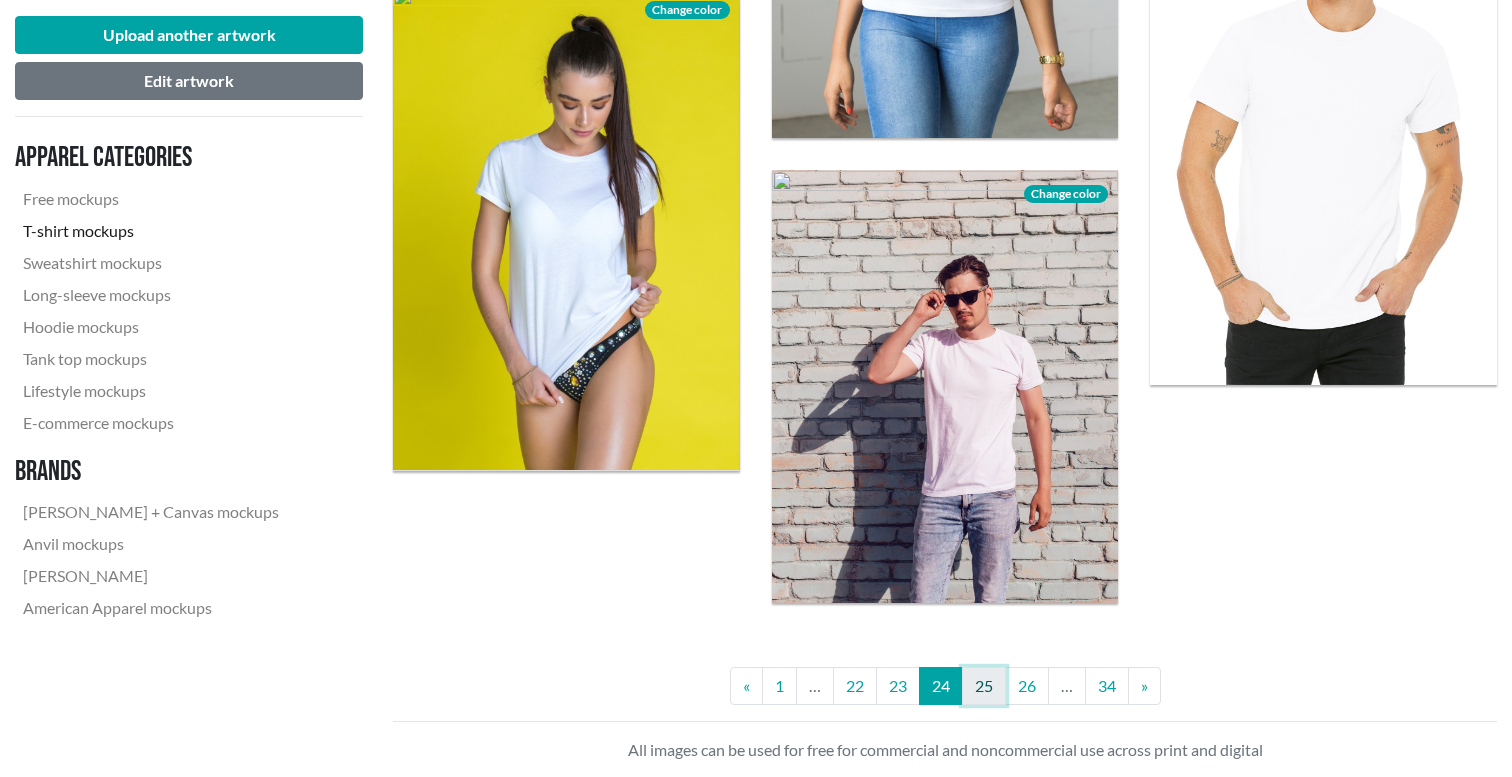 click on "25" at bounding box center (984, 686) 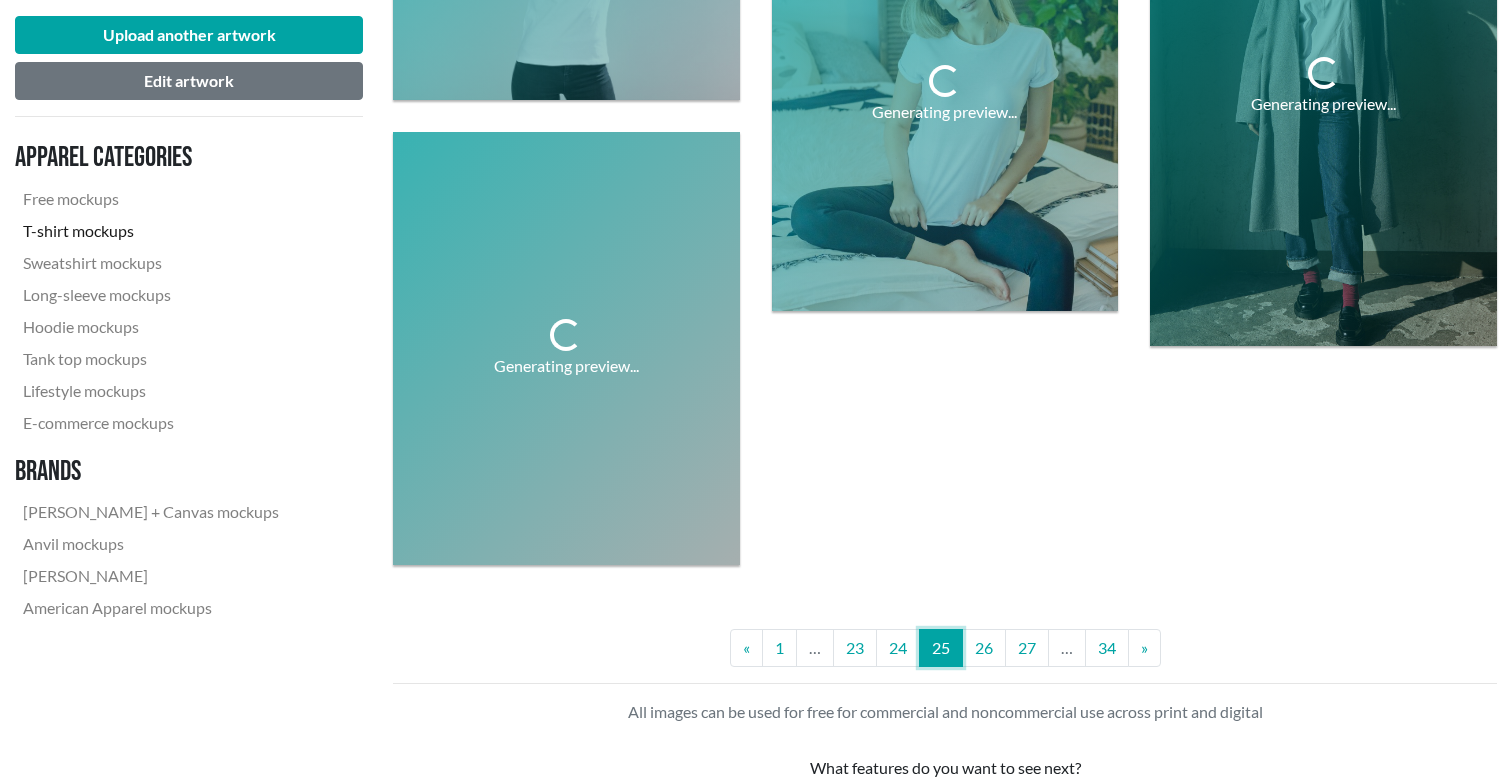 scroll, scrollTop: 0, scrollLeft: 0, axis: both 